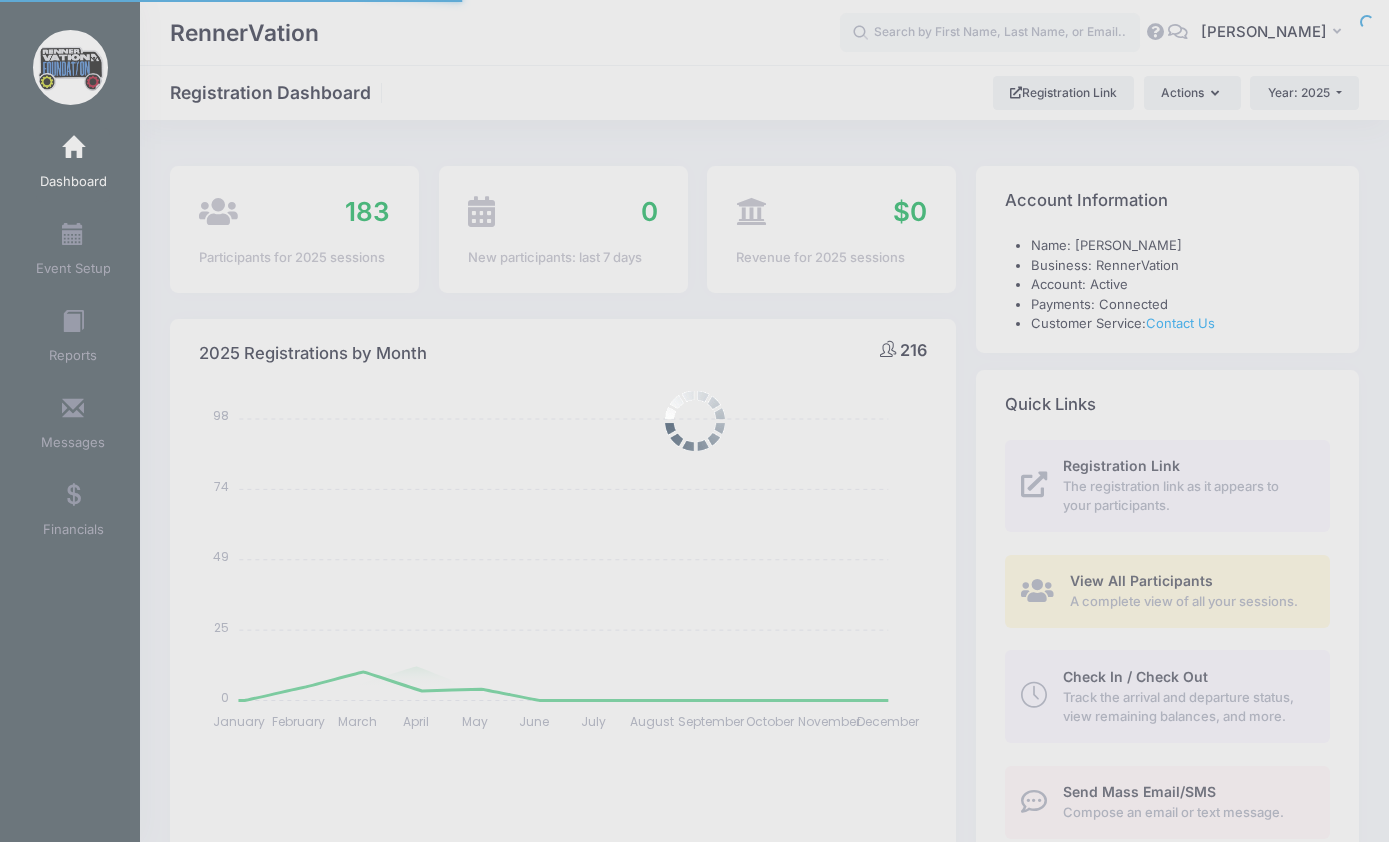 select 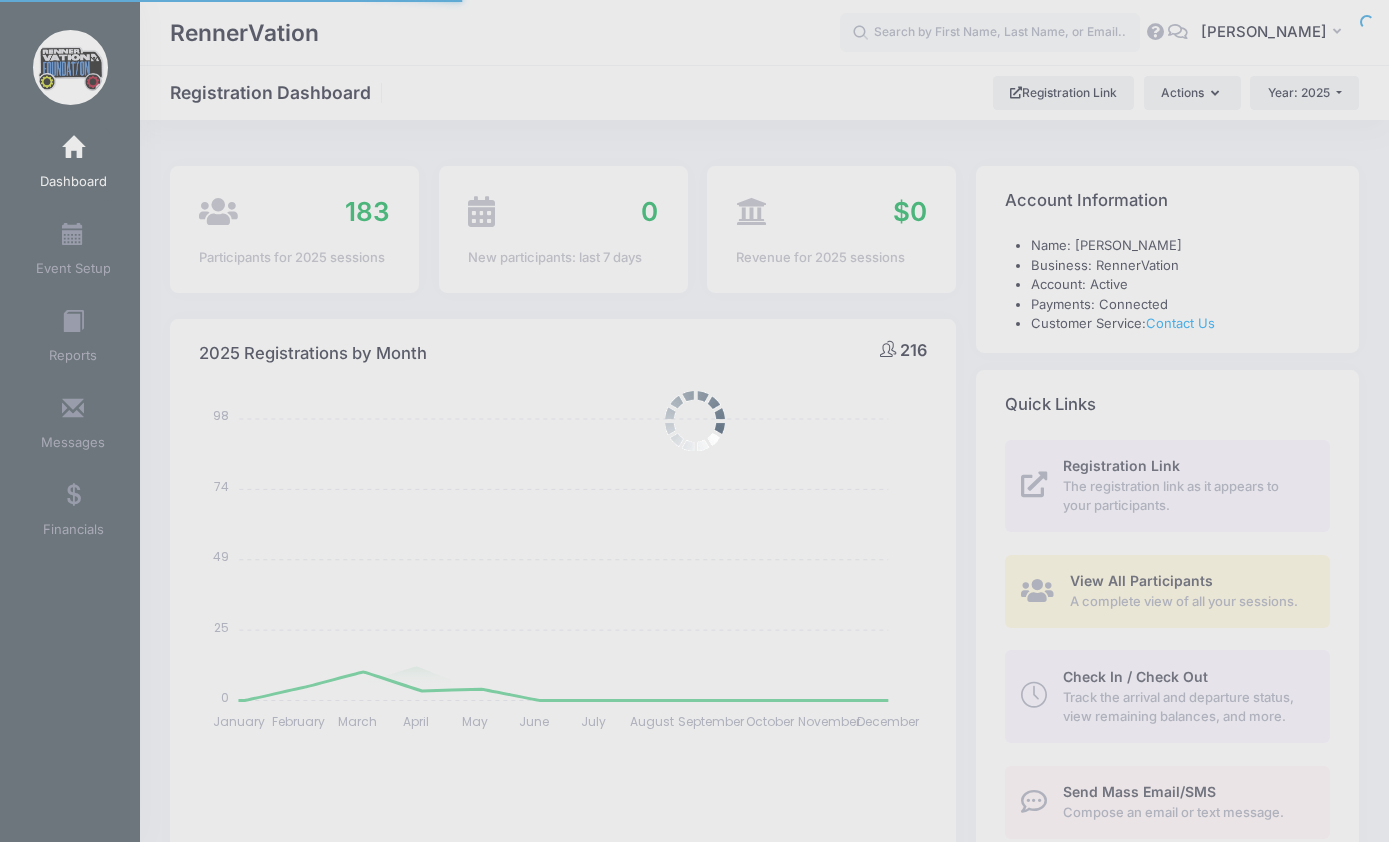 scroll, scrollTop: 0, scrollLeft: 0, axis: both 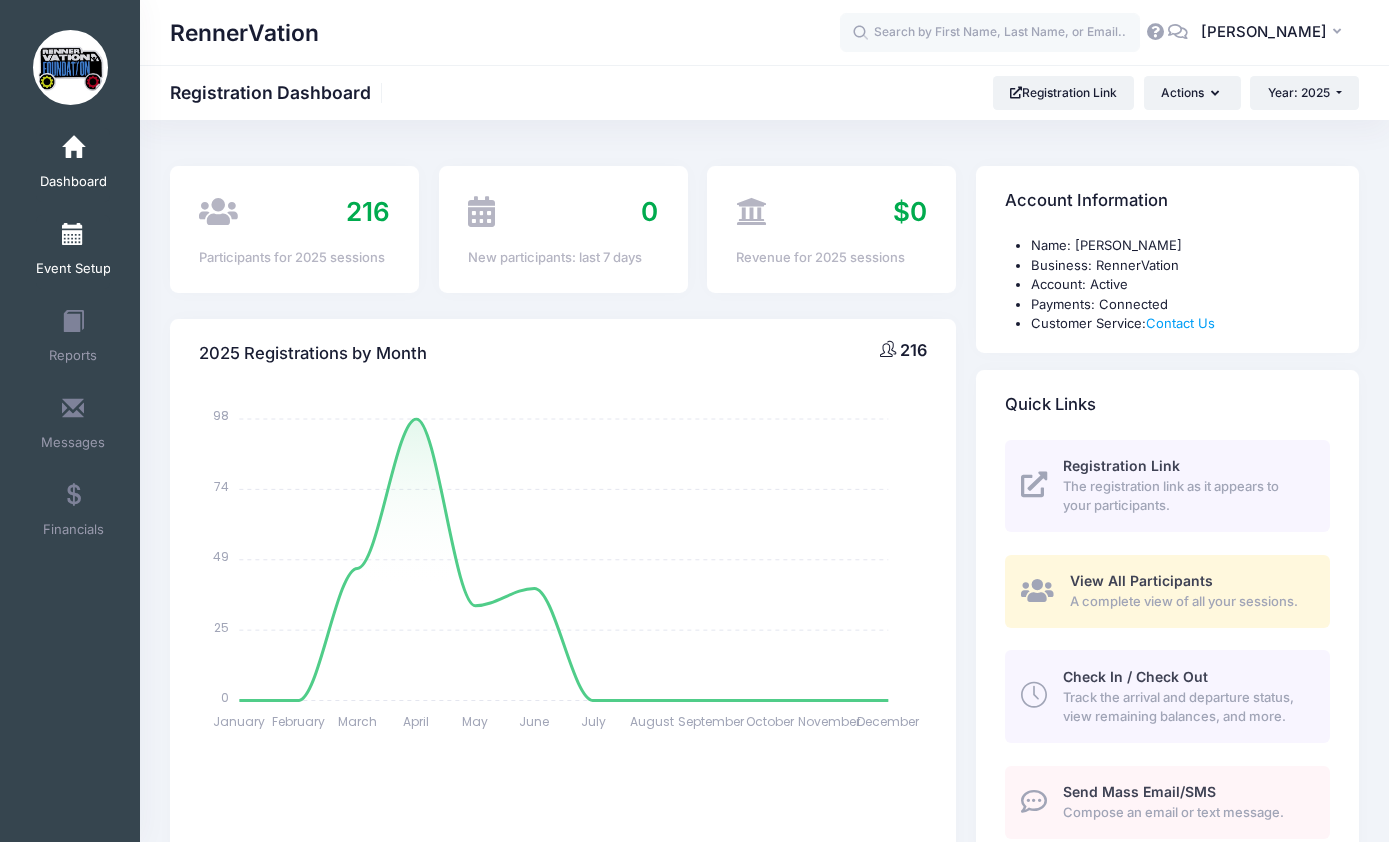 click on "Event Setup" at bounding box center [73, 252] 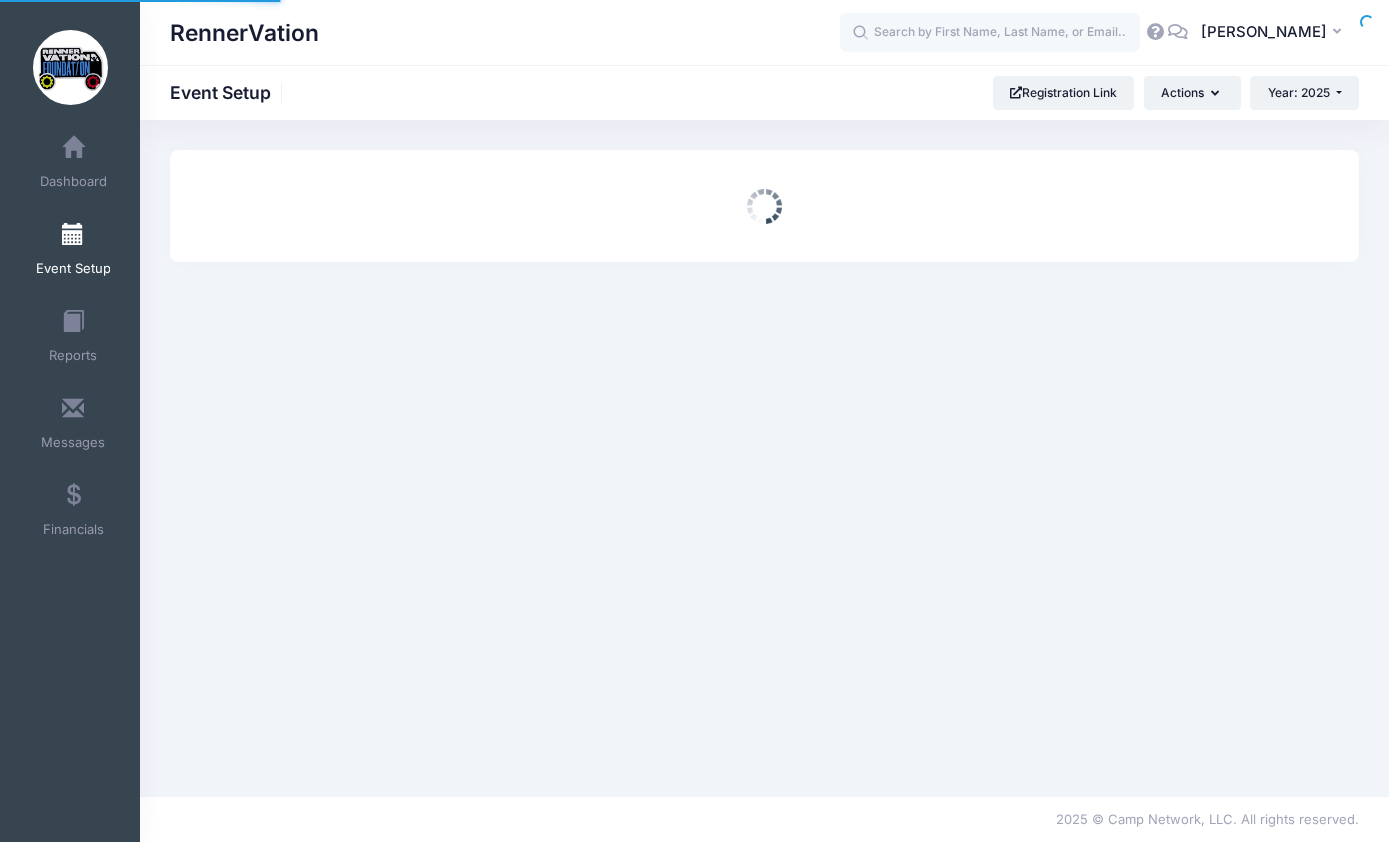scroll, scrollTop: 0, scrollLeft: 0, axis: both 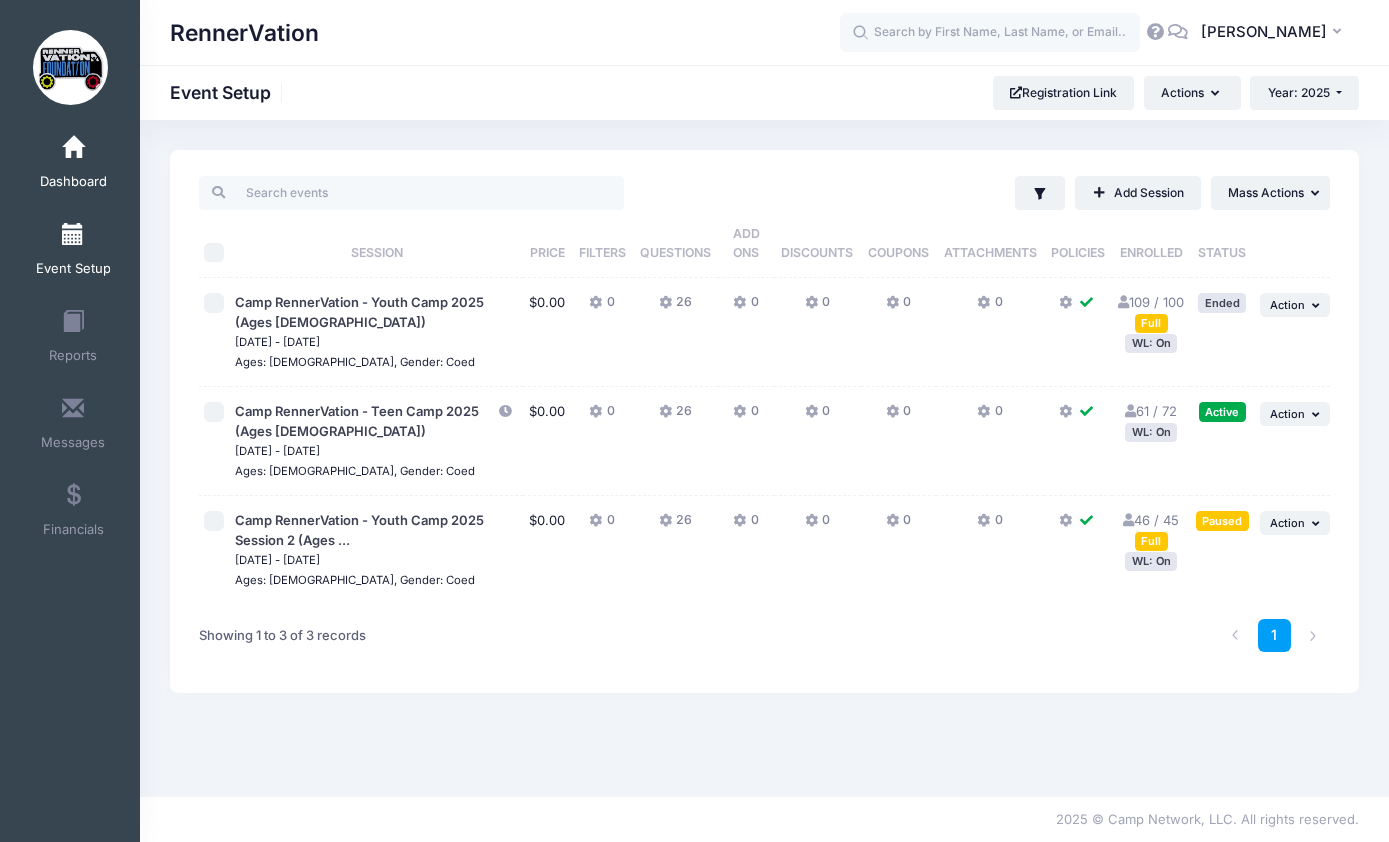 click on "Dashboard" at bounding box center (73, 182) 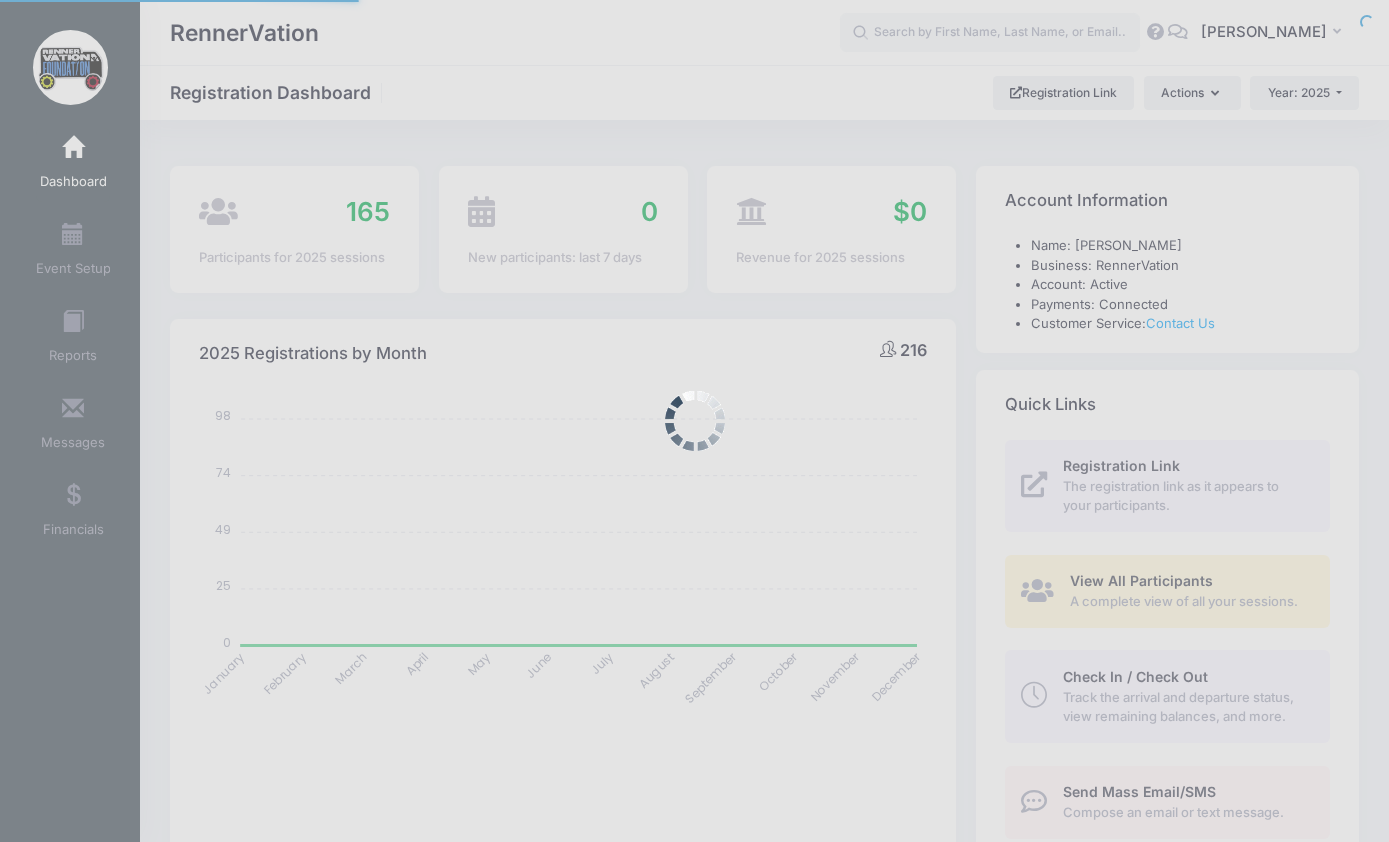 select 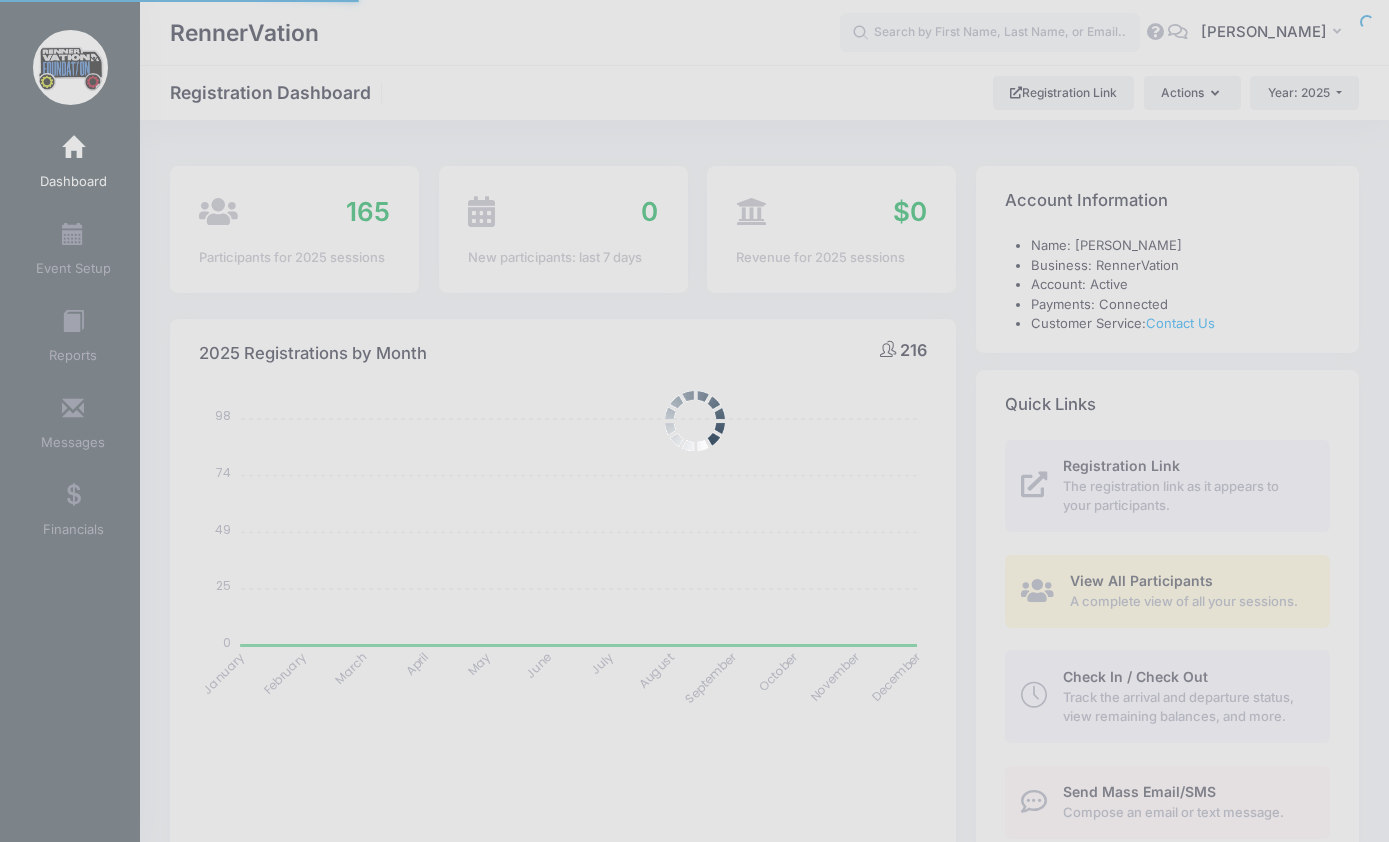 scroll, scrollTop: 0, scrollLeft: 0, axis: both 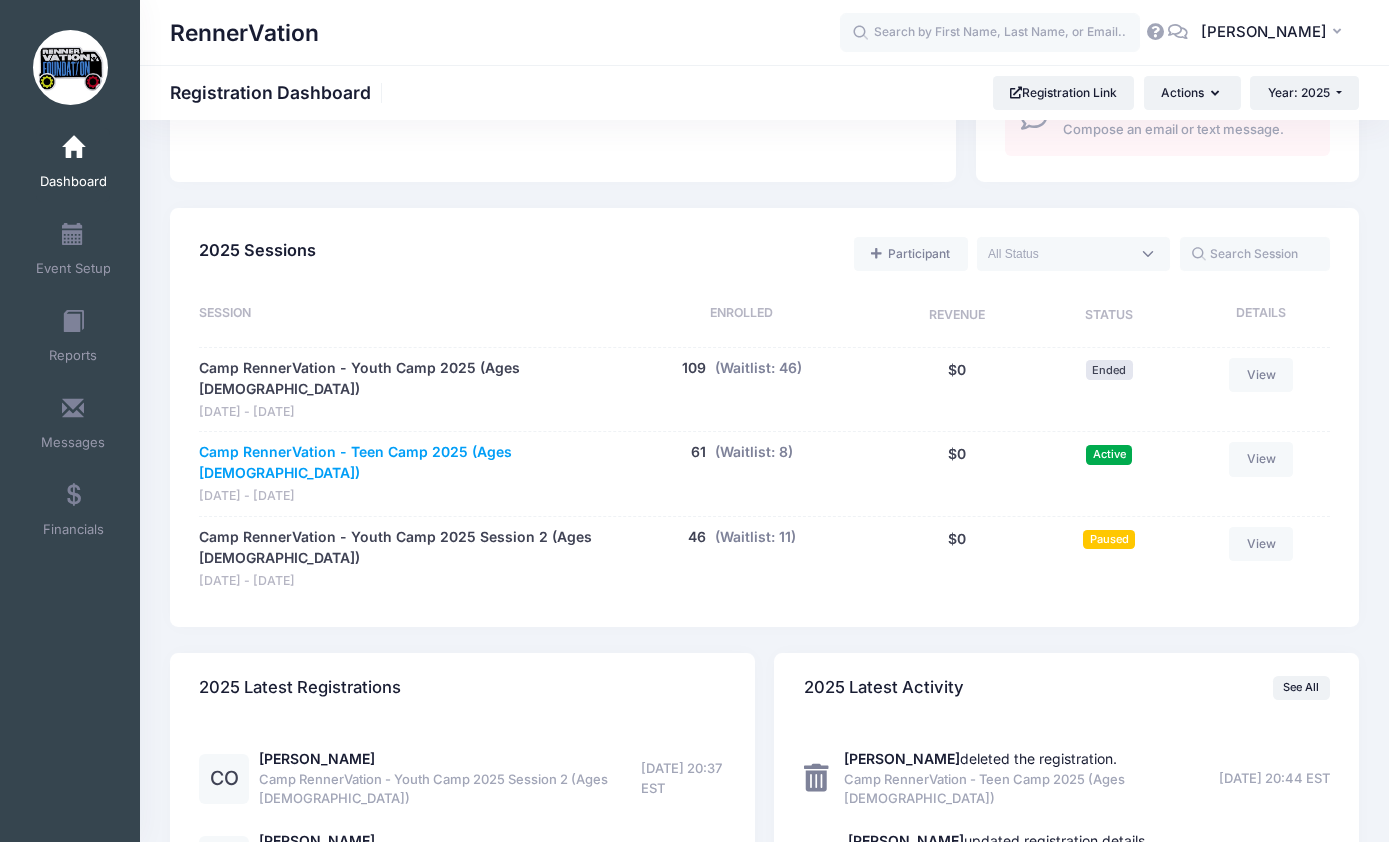 click on "Camp RennerVation - Teen Camp 2025 (Ages [DEMOGRAPHIC_DATA])" at bounding box center [397, 463] 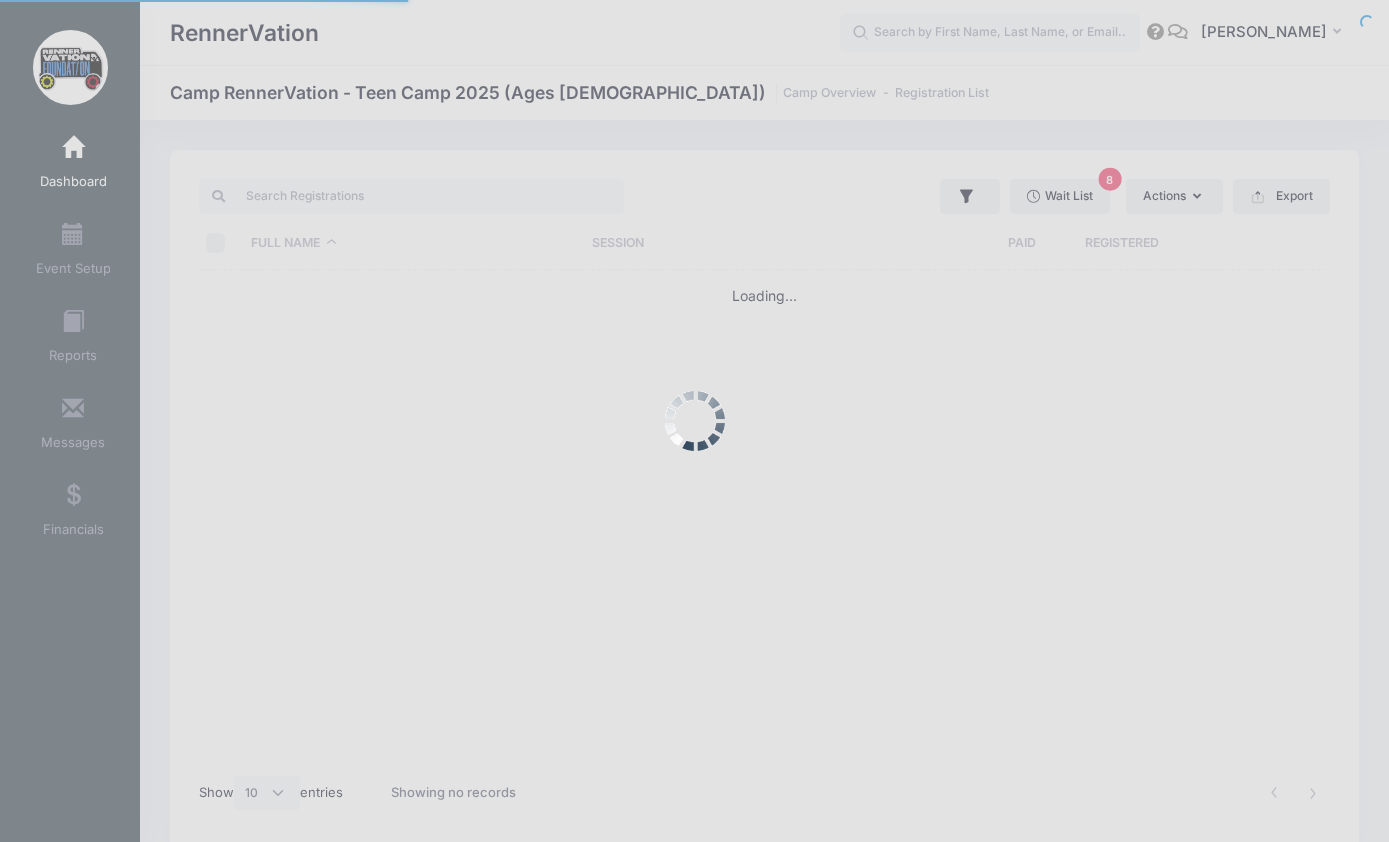 select on "10" 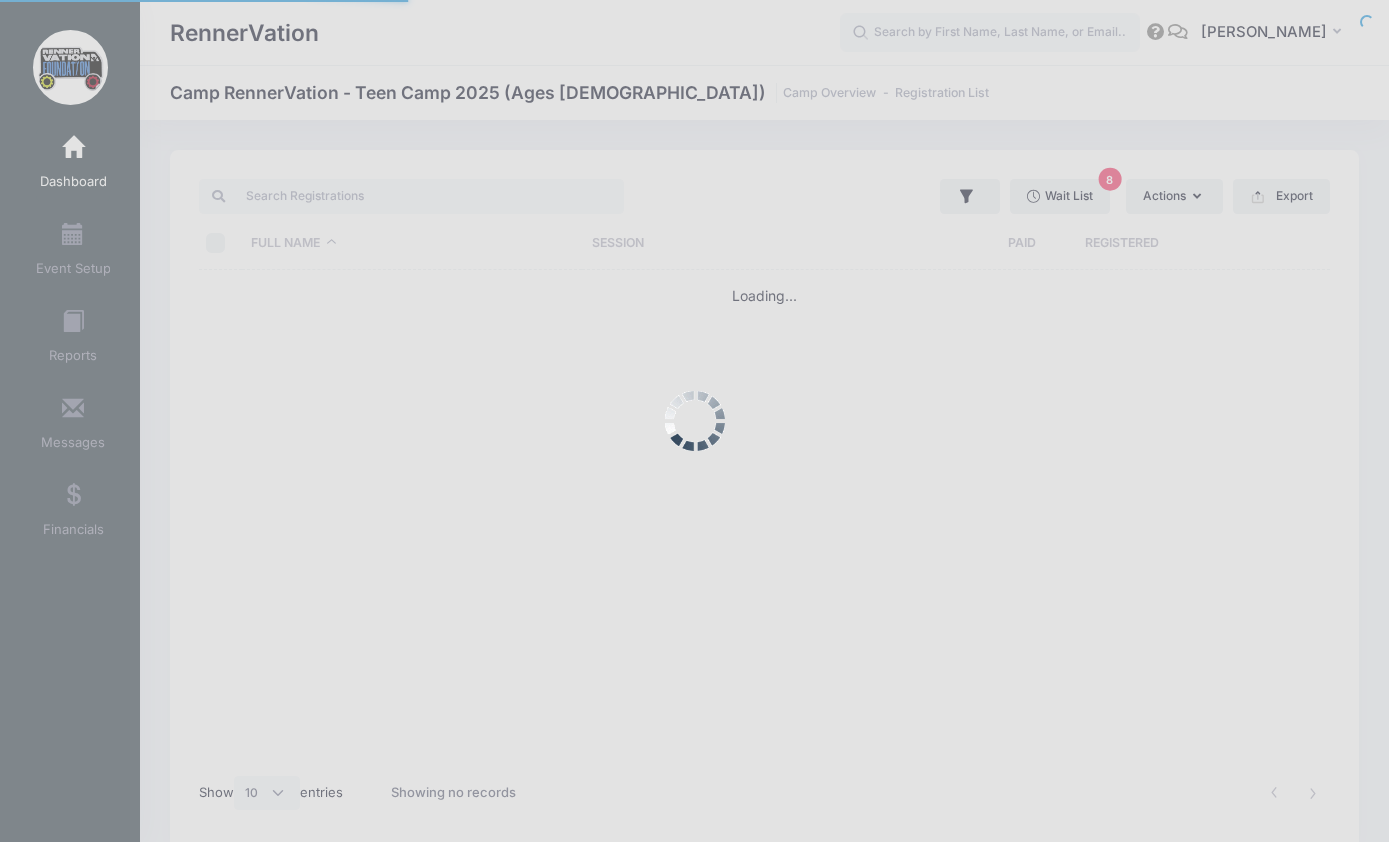 scroll, scrollTop: 0, scrollLeft: 0, axis: both 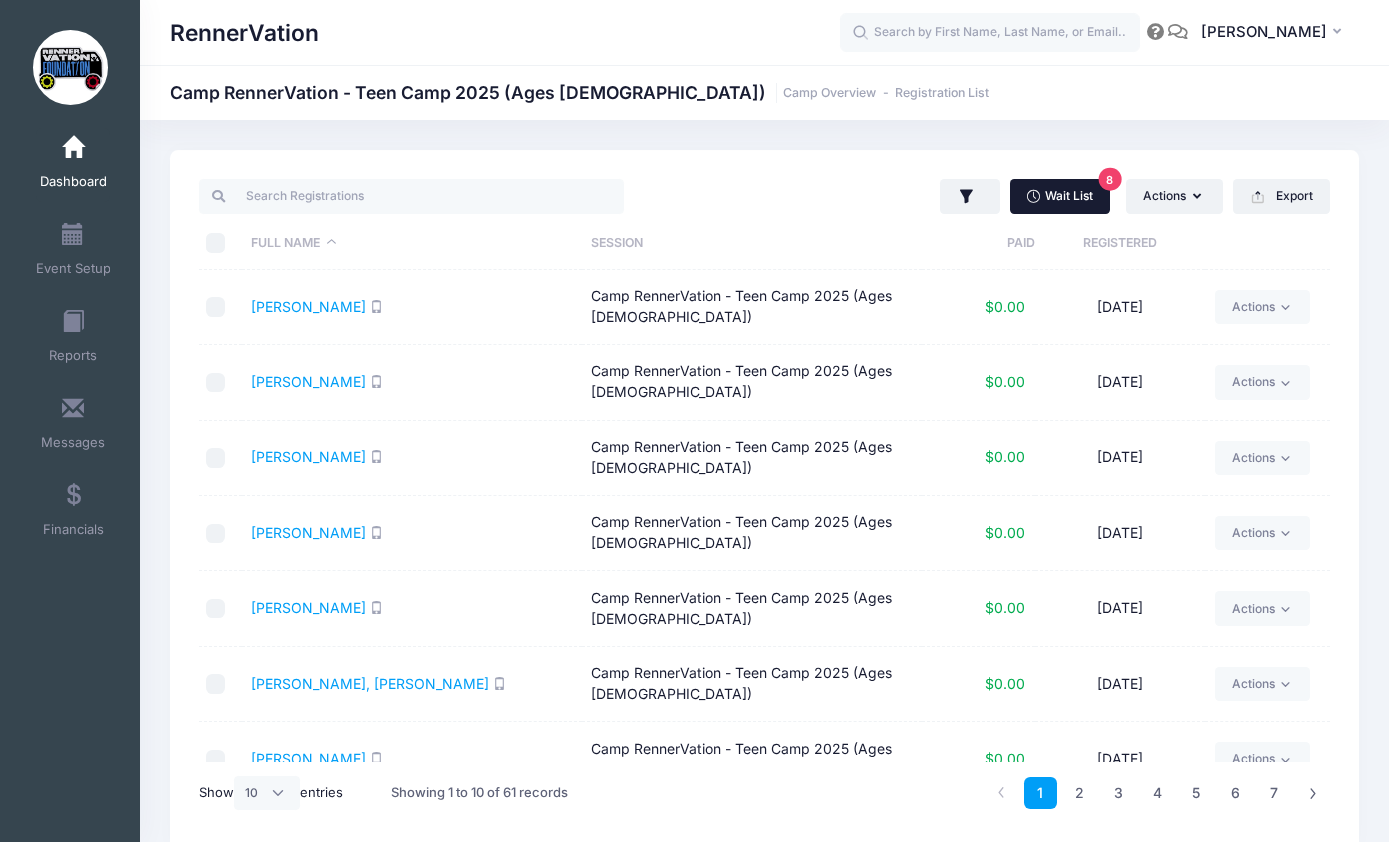 click on "8" at bounding box center [1110, 179] 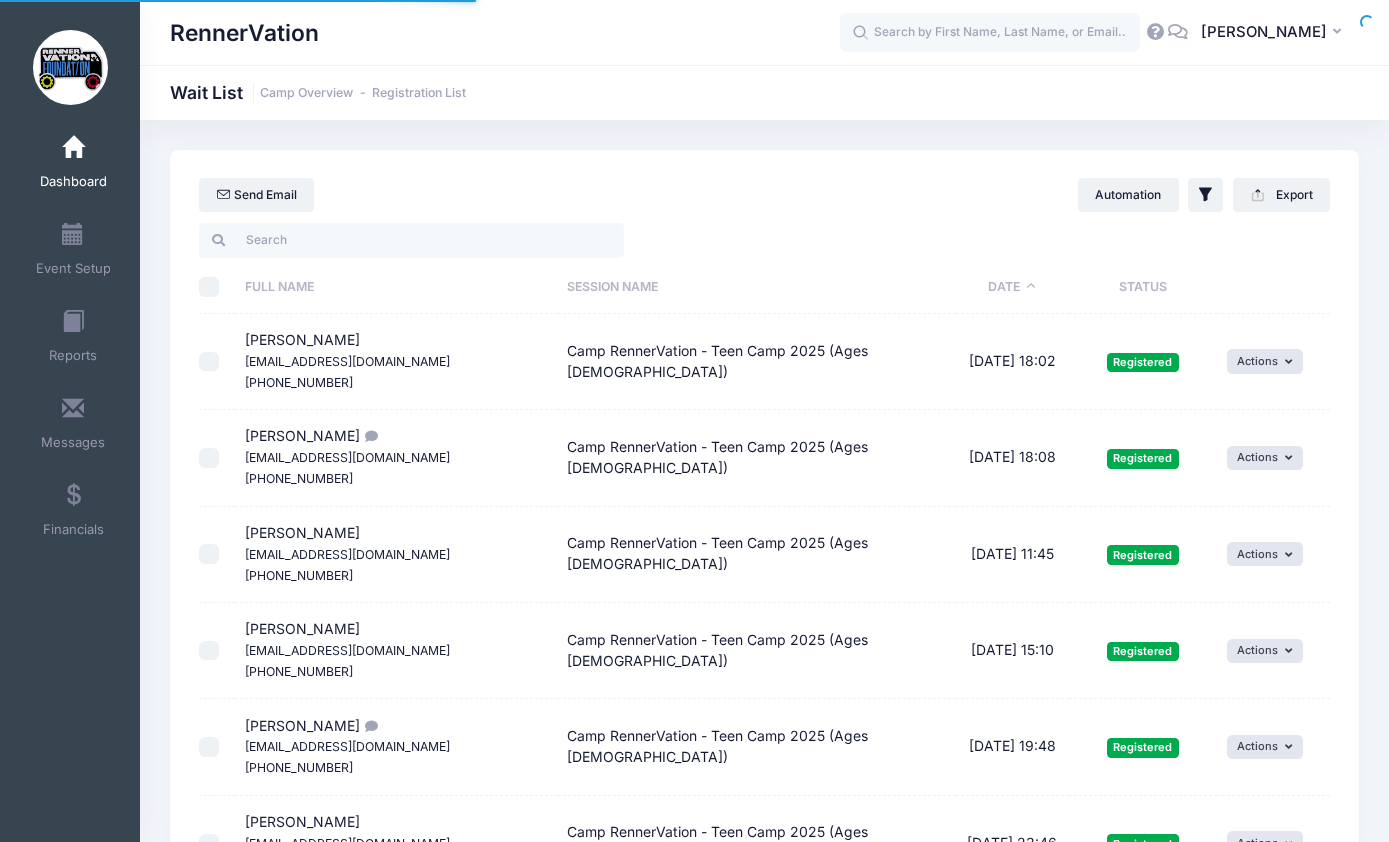select on "50" 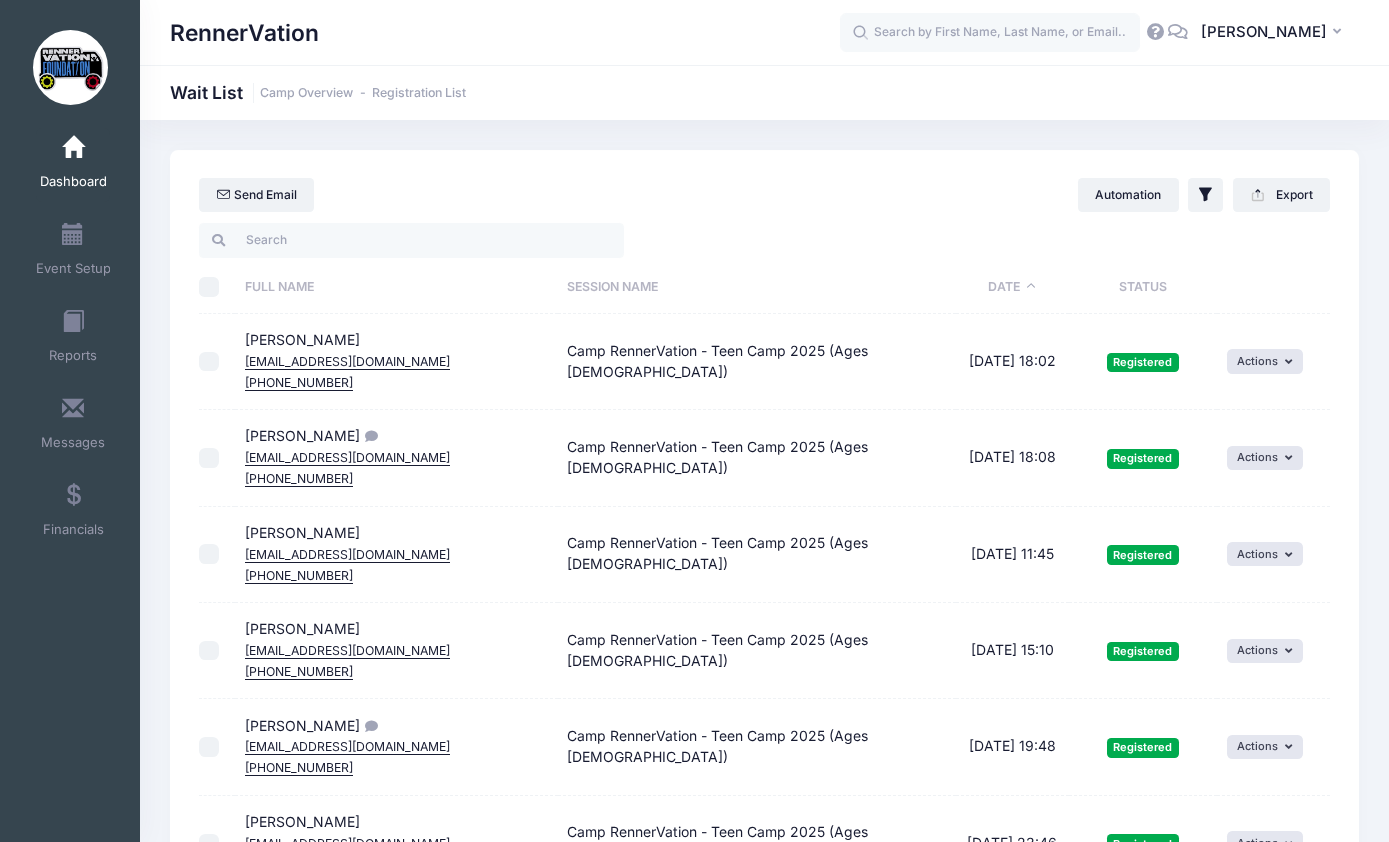 click on "Status" at bounding box center [1143, 287] 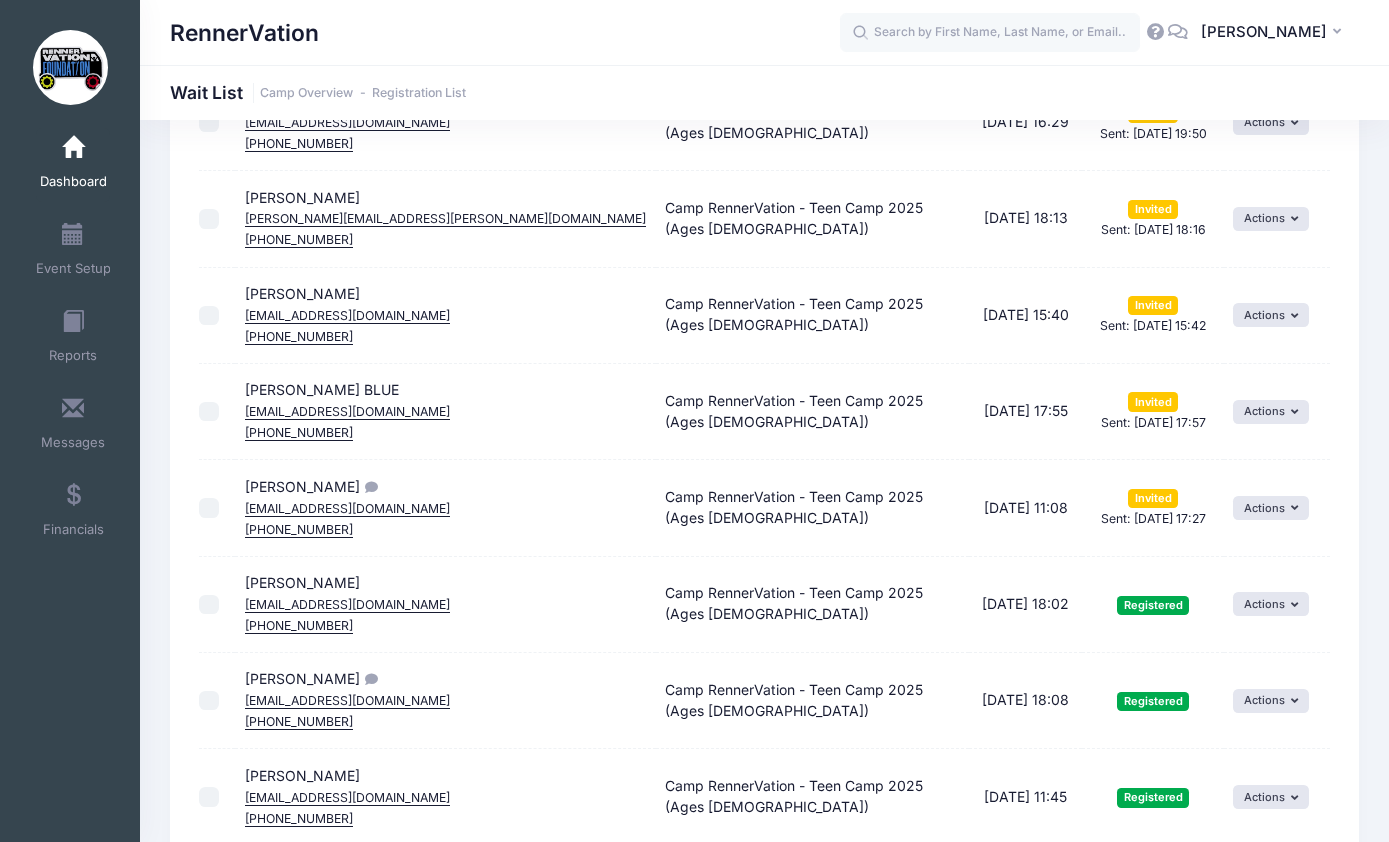 scroll, scrollTop: 517, scrollLeft: 0, axis: vertical 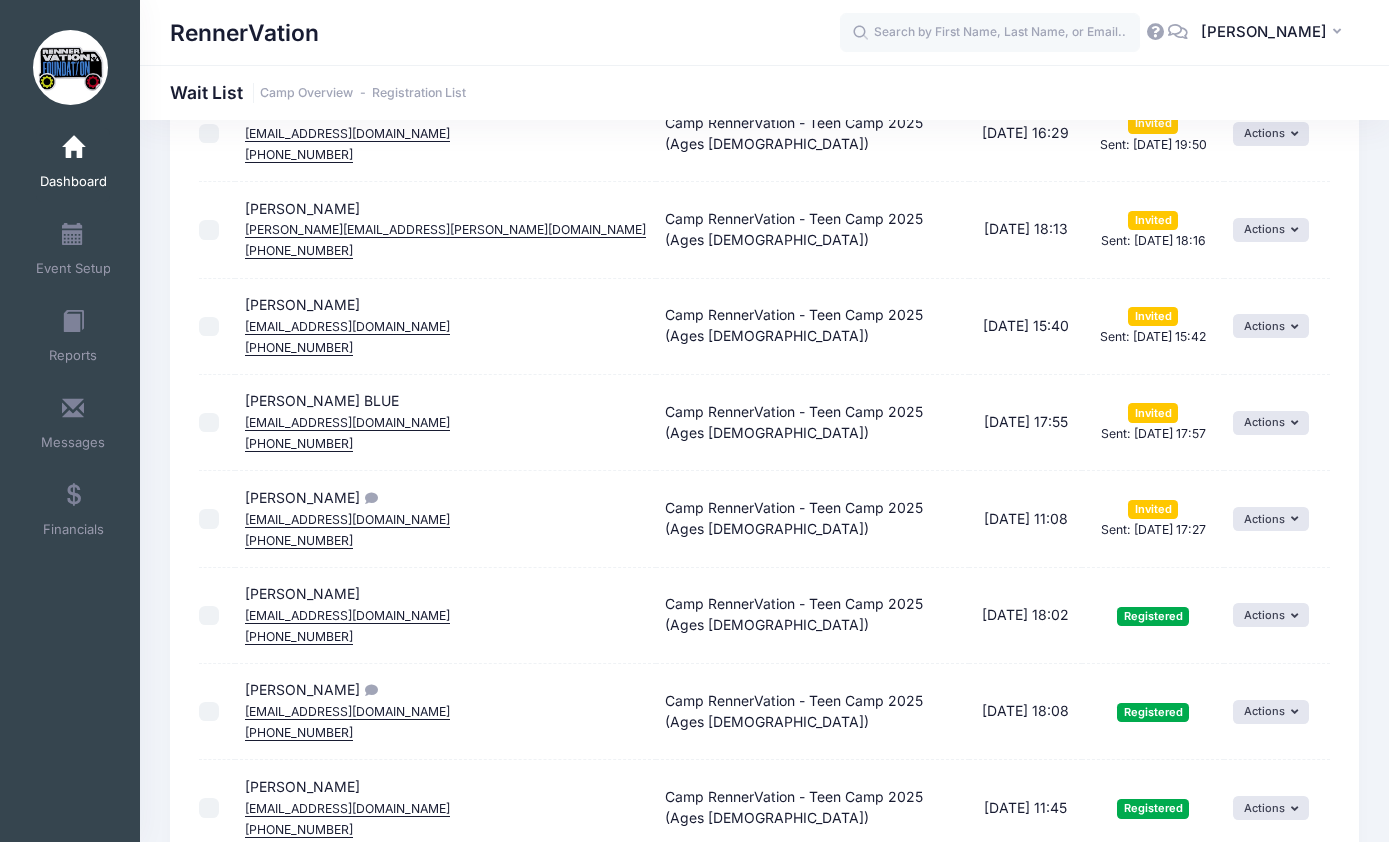 click at bounding box center [369, 498] 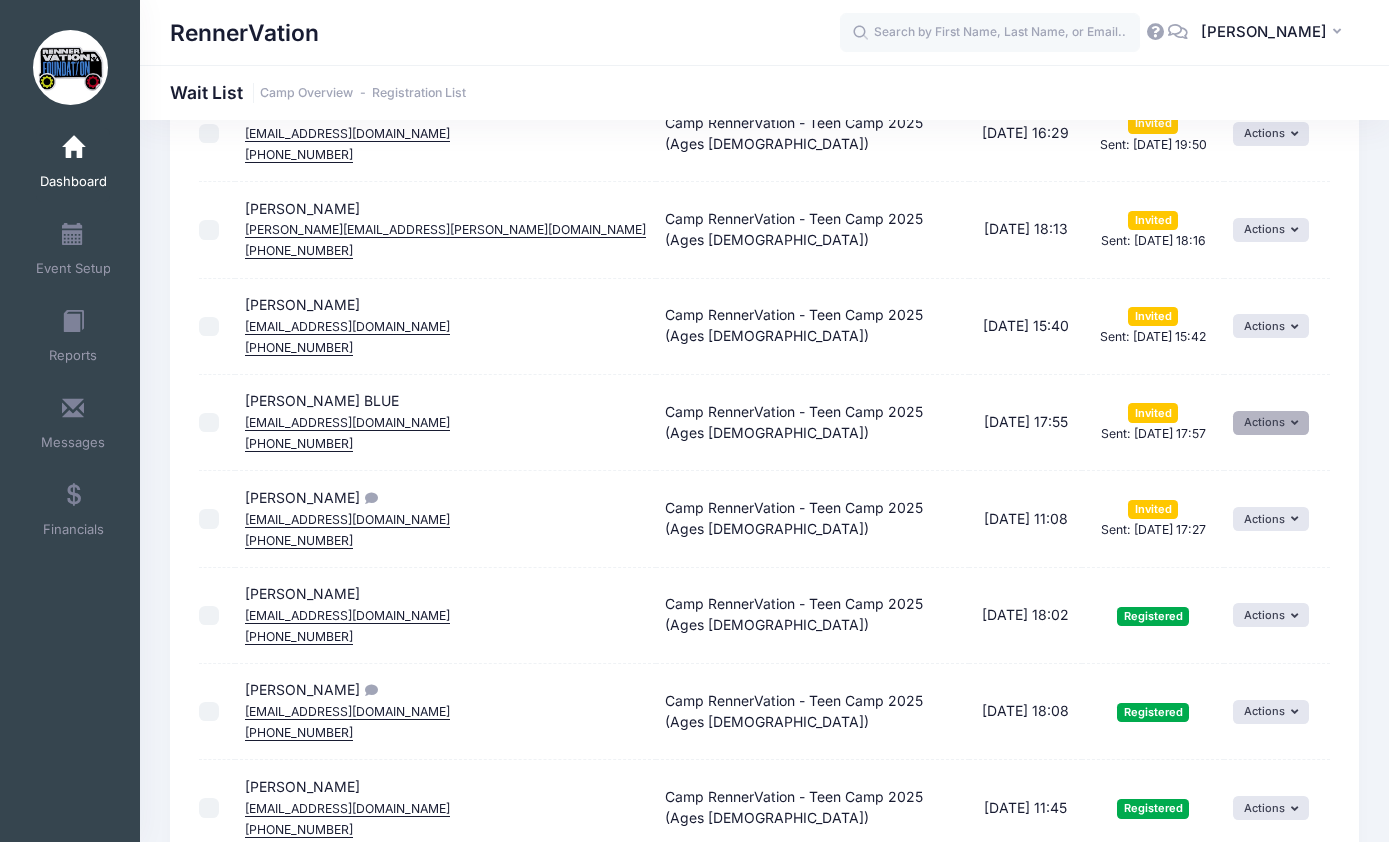 click on "Actions" at bounding box center [1271, 423] 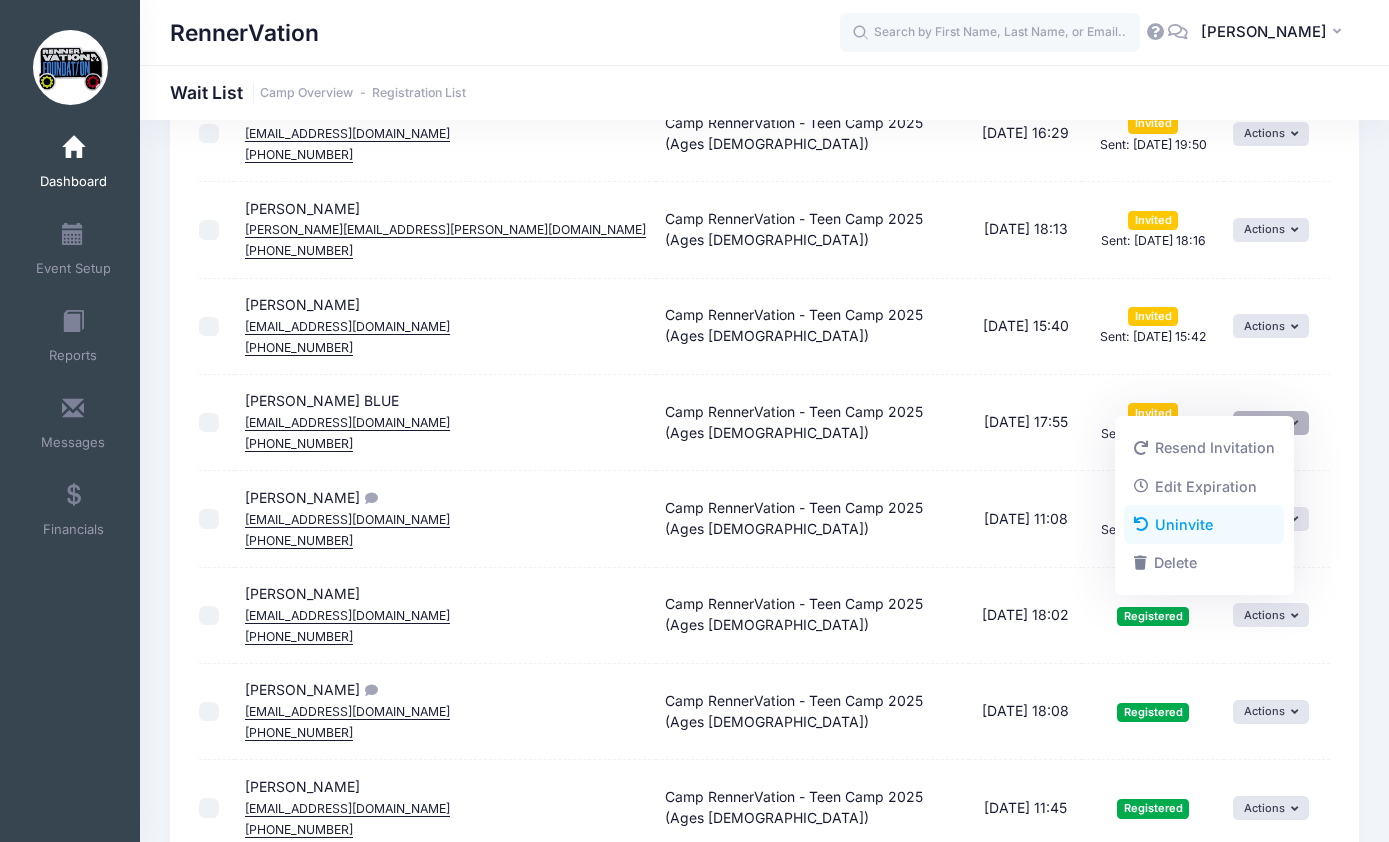 click on "Uninvite" at bounding box center [1204, 525] 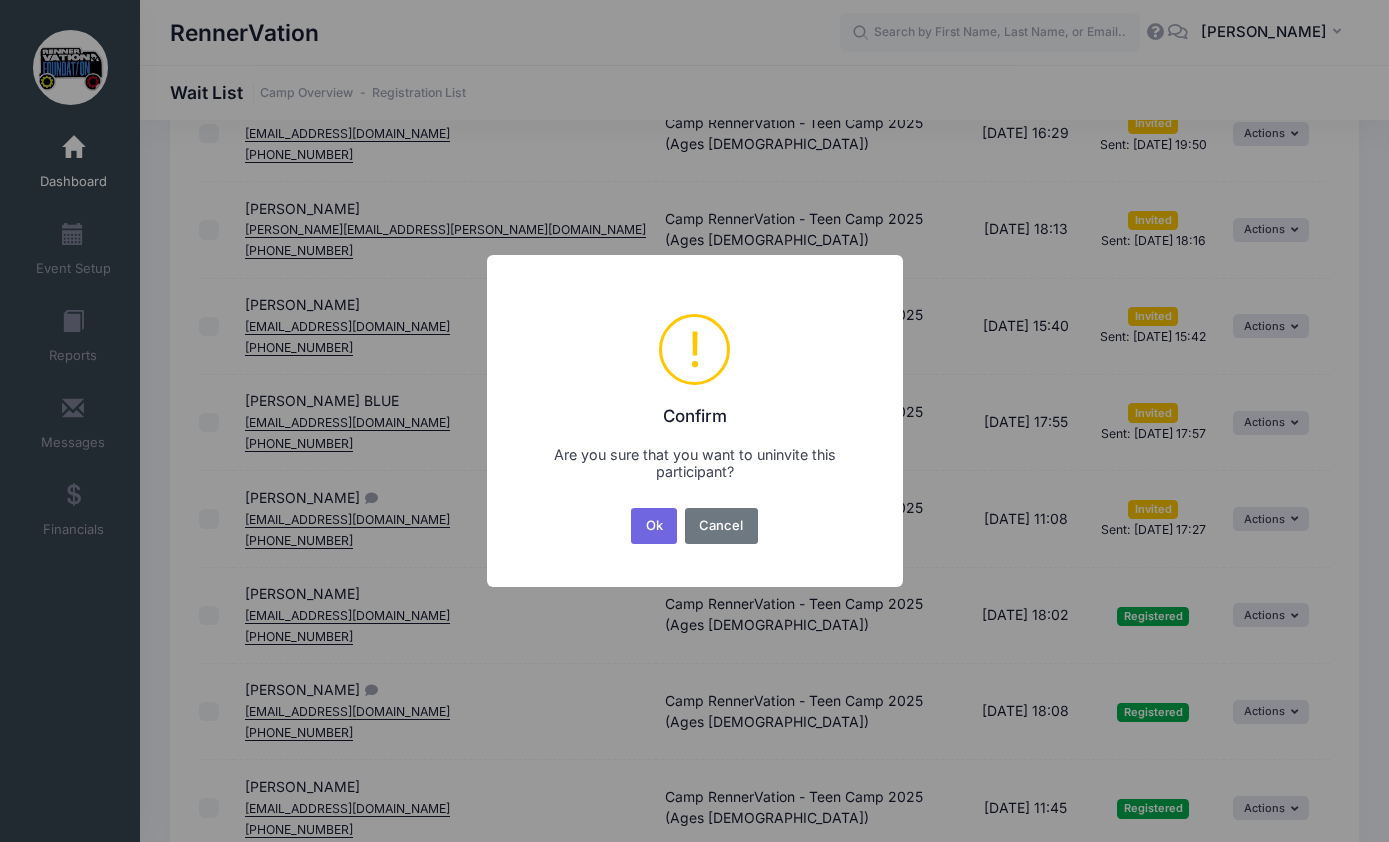 scroll, scrollTop: 0, scrollLeft: 0, axis: both 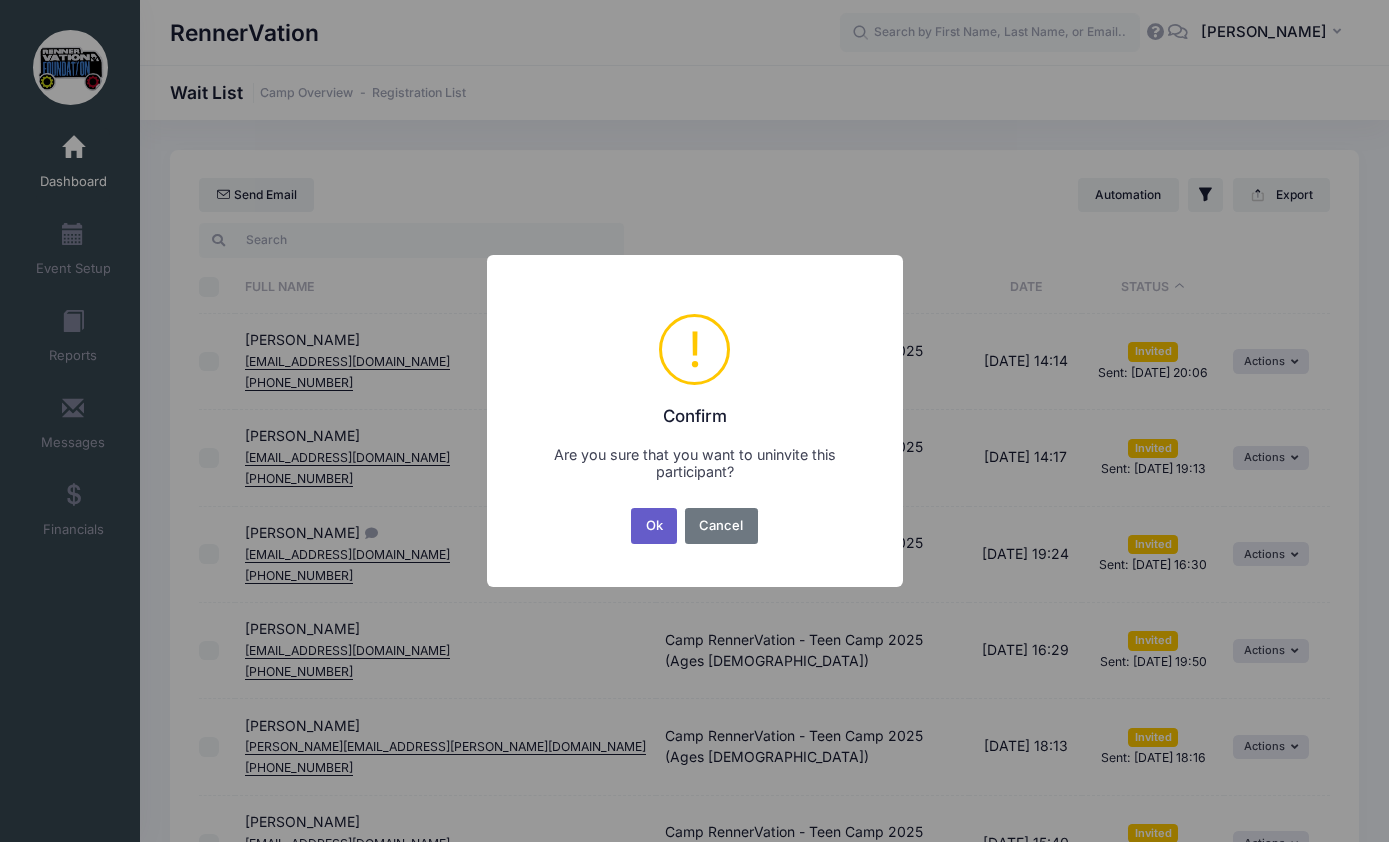 click on "Ok" at bounding box center [654, 526] 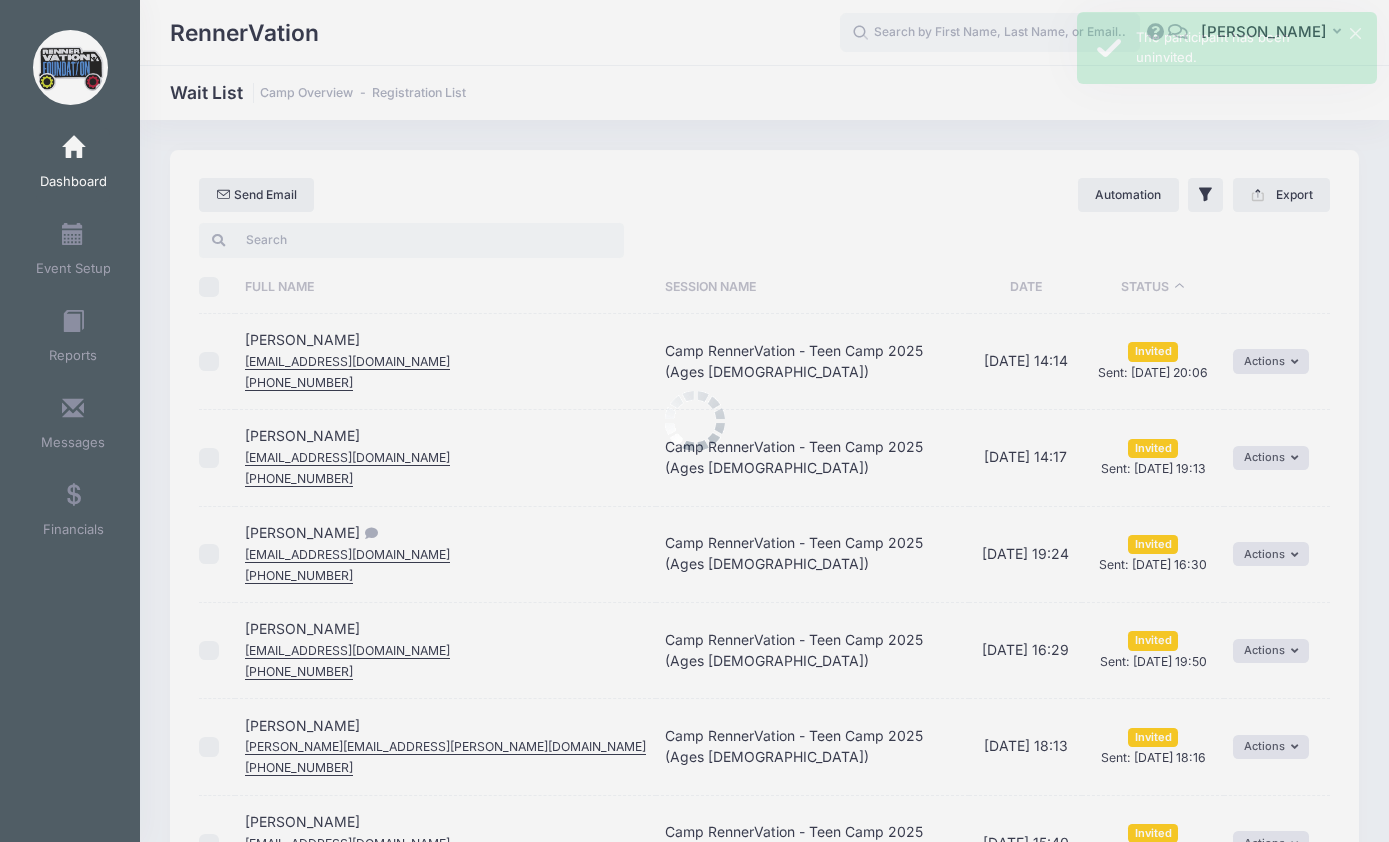 scroll, scrollTop: 501, scrollLeft: 0, axis: vertical 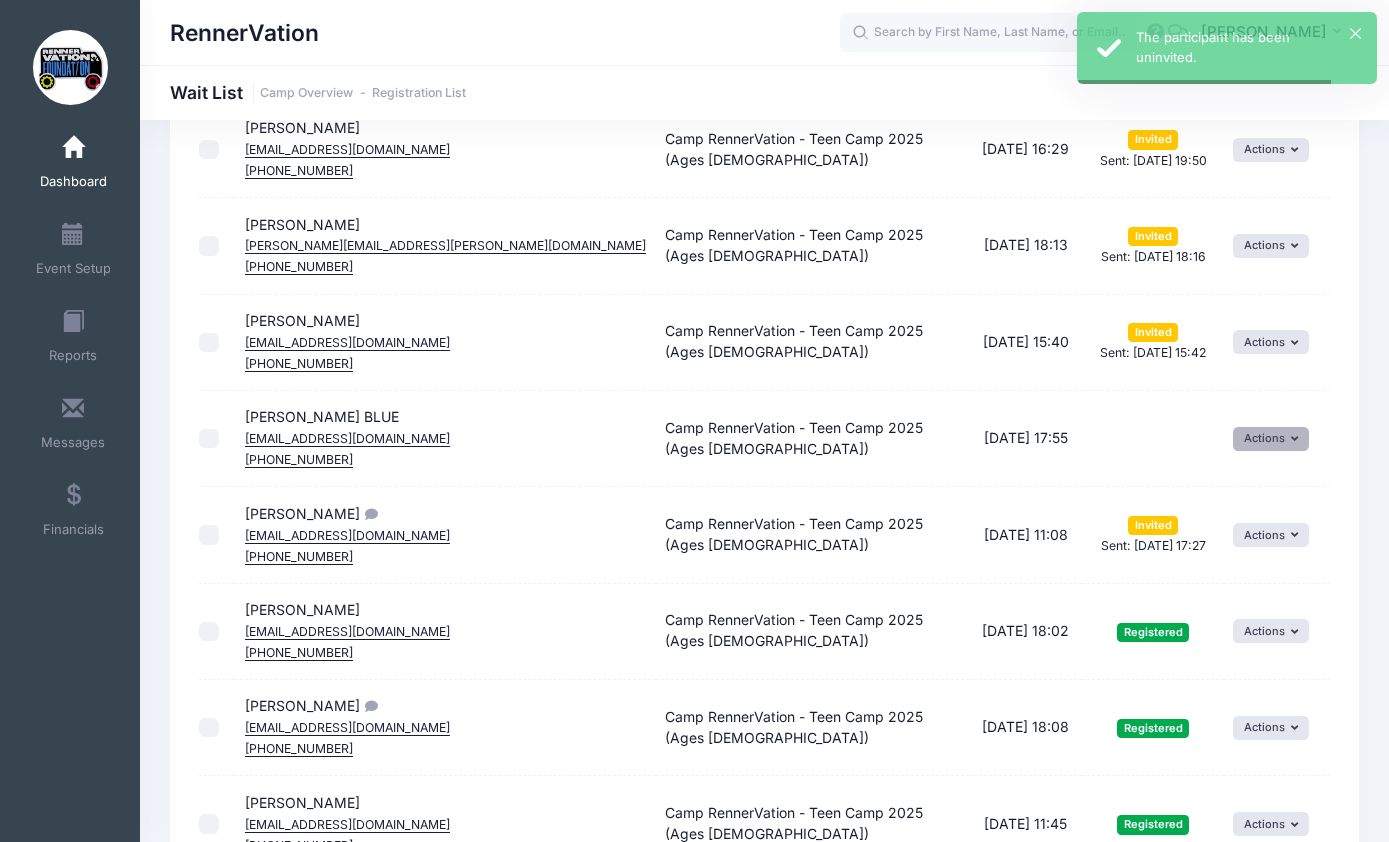click on "Actions" at bounding box center (1271, 439) 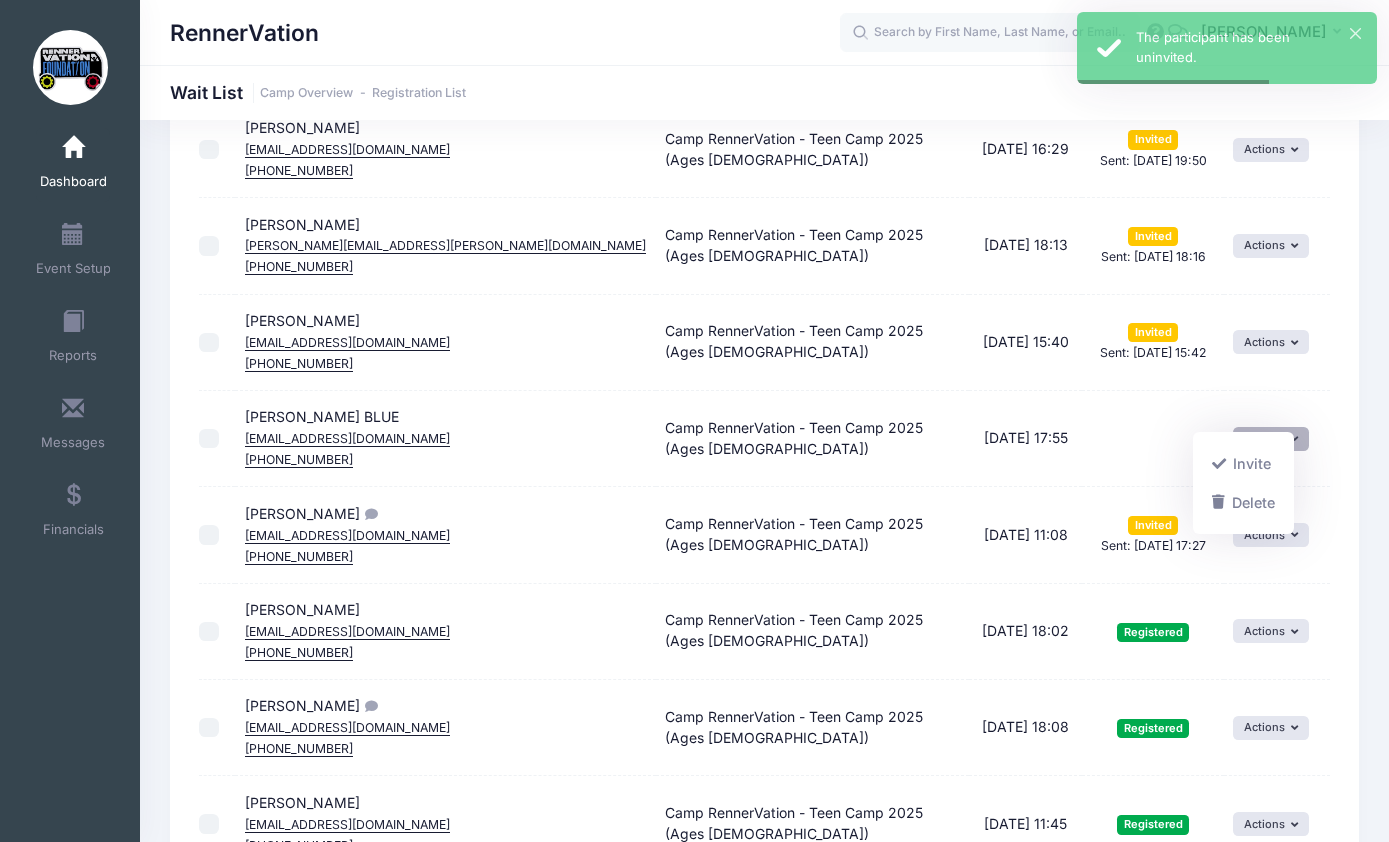 click on "Pending" at bounding box center (1152, 439) 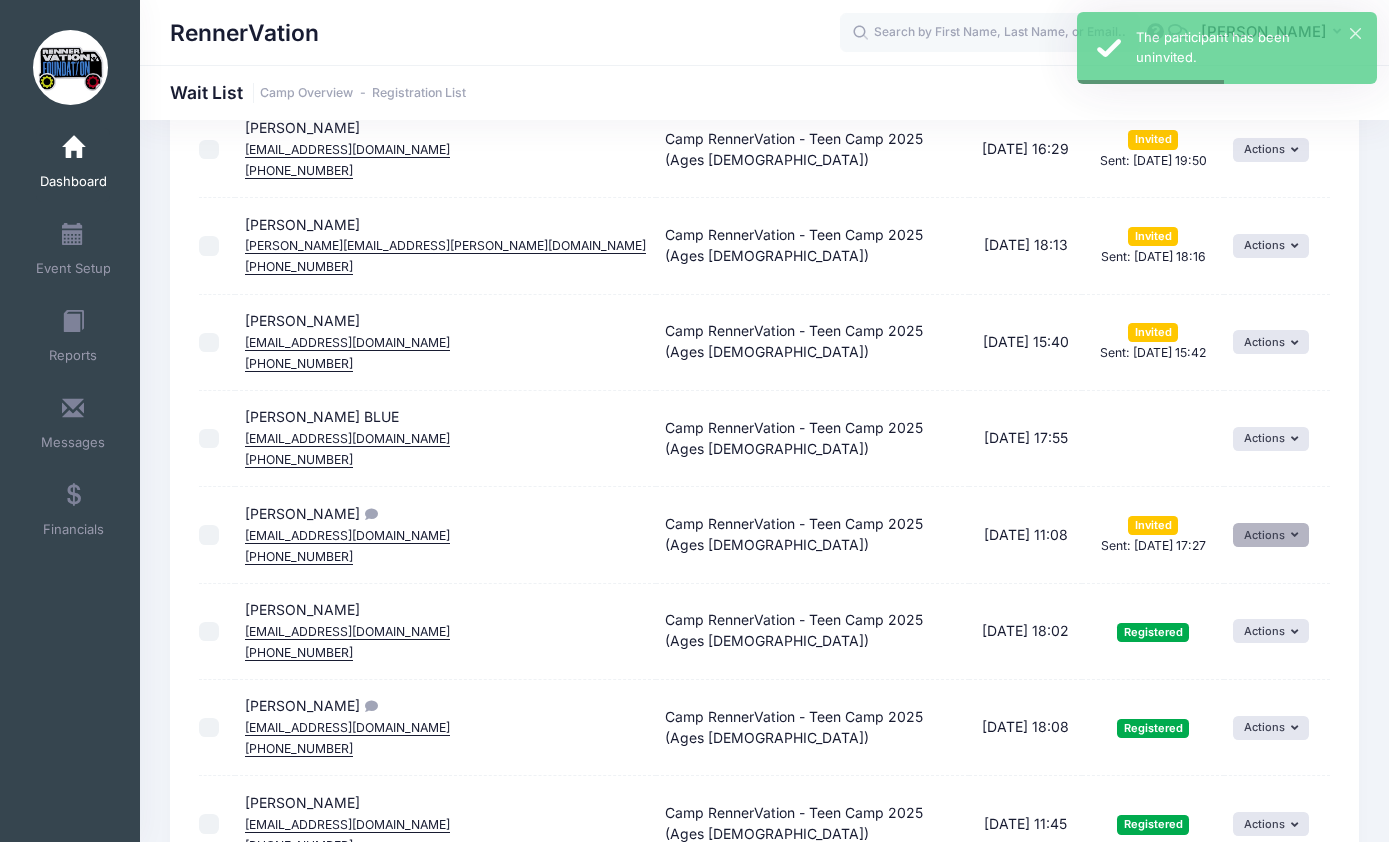 click on "Actions" at bounding box center (1271, 535) 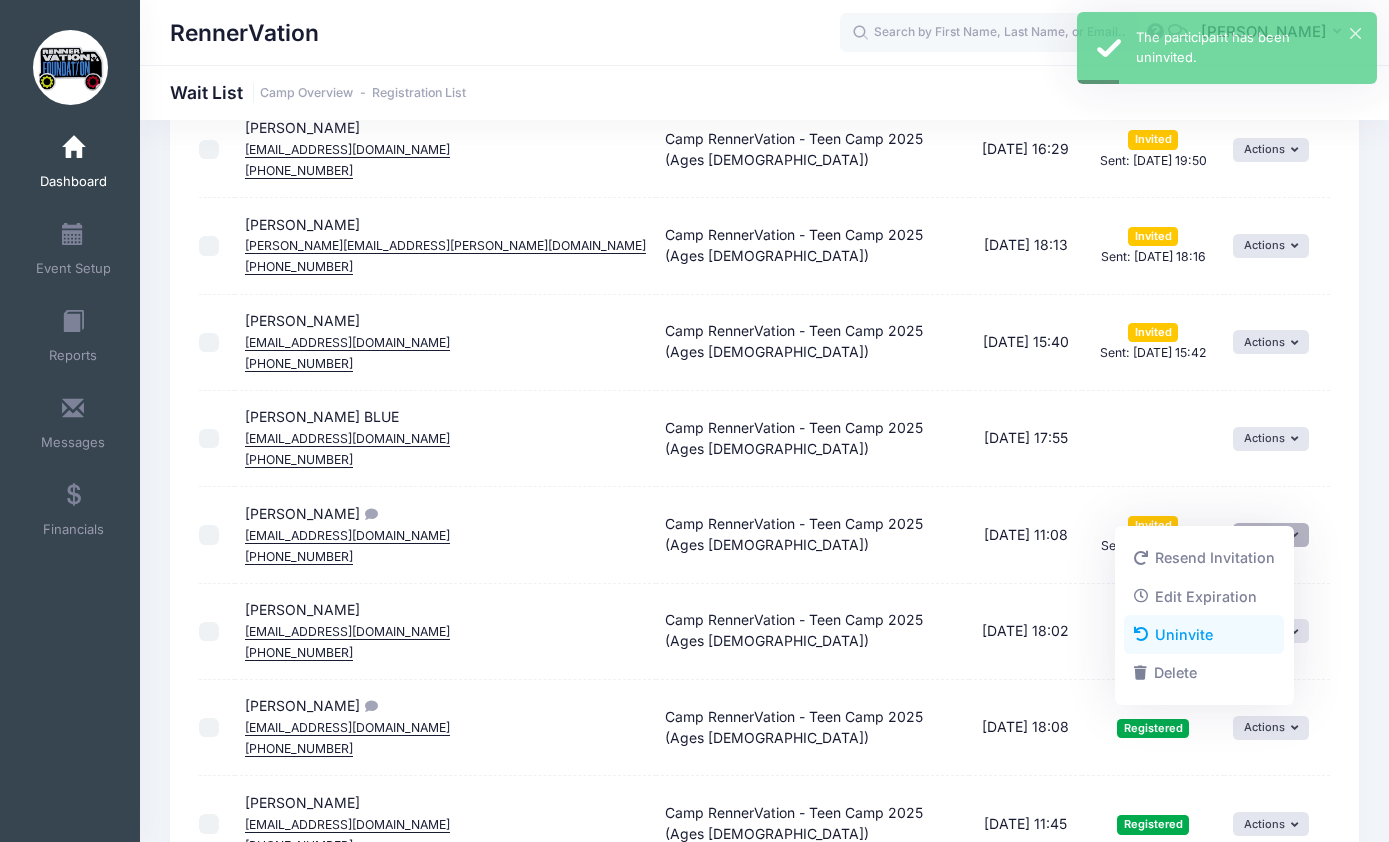 click on "Uninvite" at bounding box center [1204, 635] 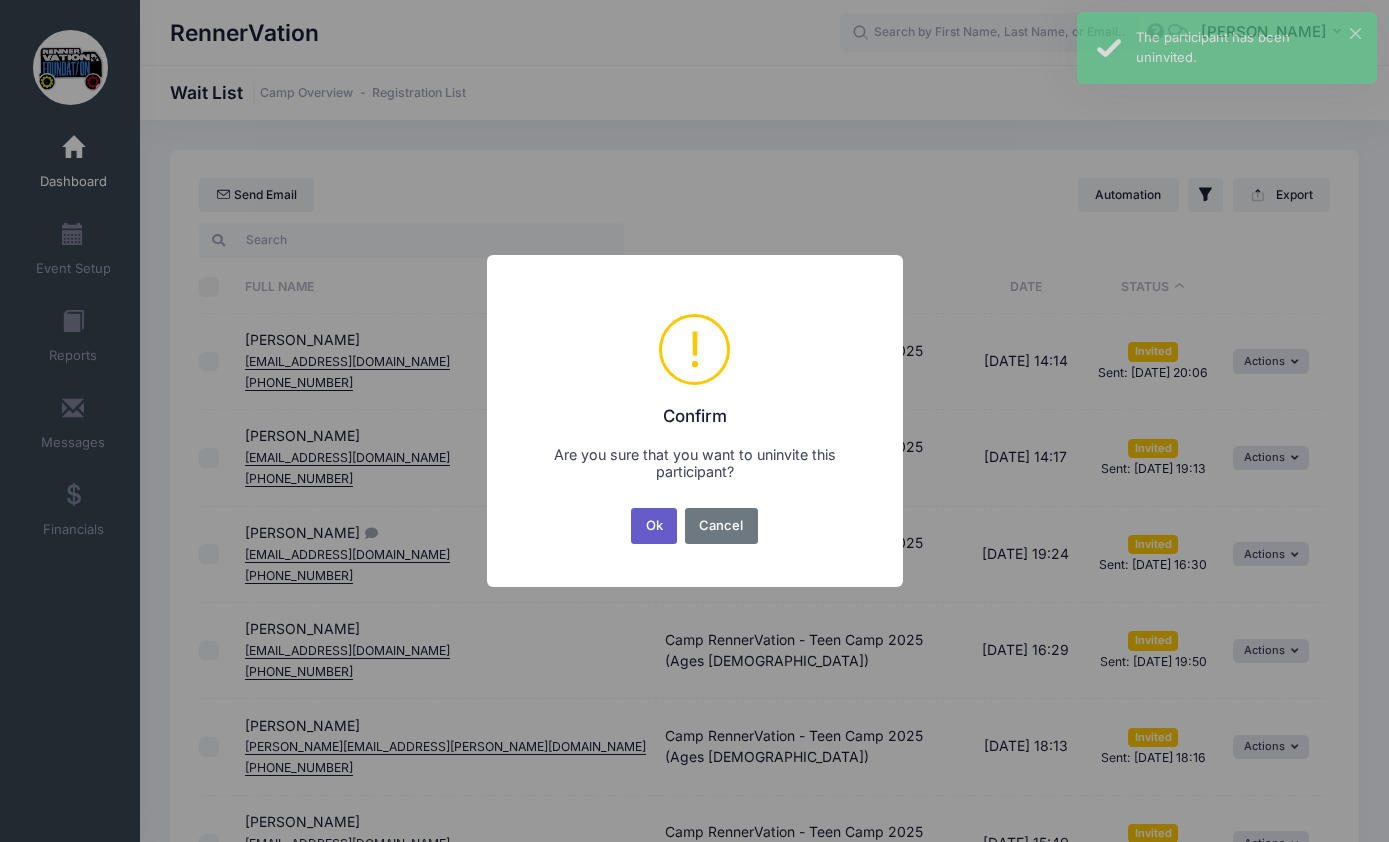 click on "Ok" at bounding box center [654, 526] 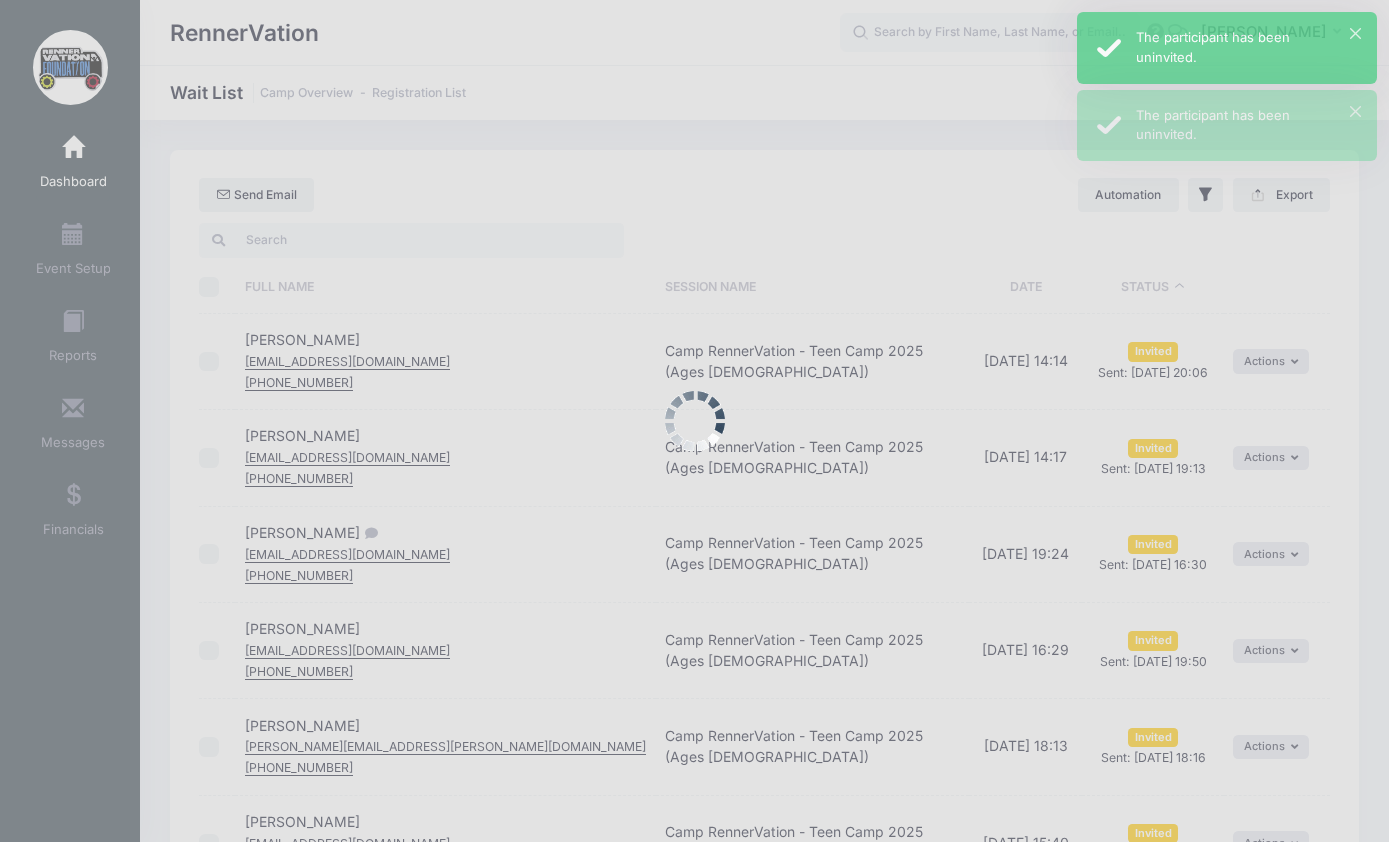 scroll, scrollTop: 595, scrollLeft: 0, axis: vertical 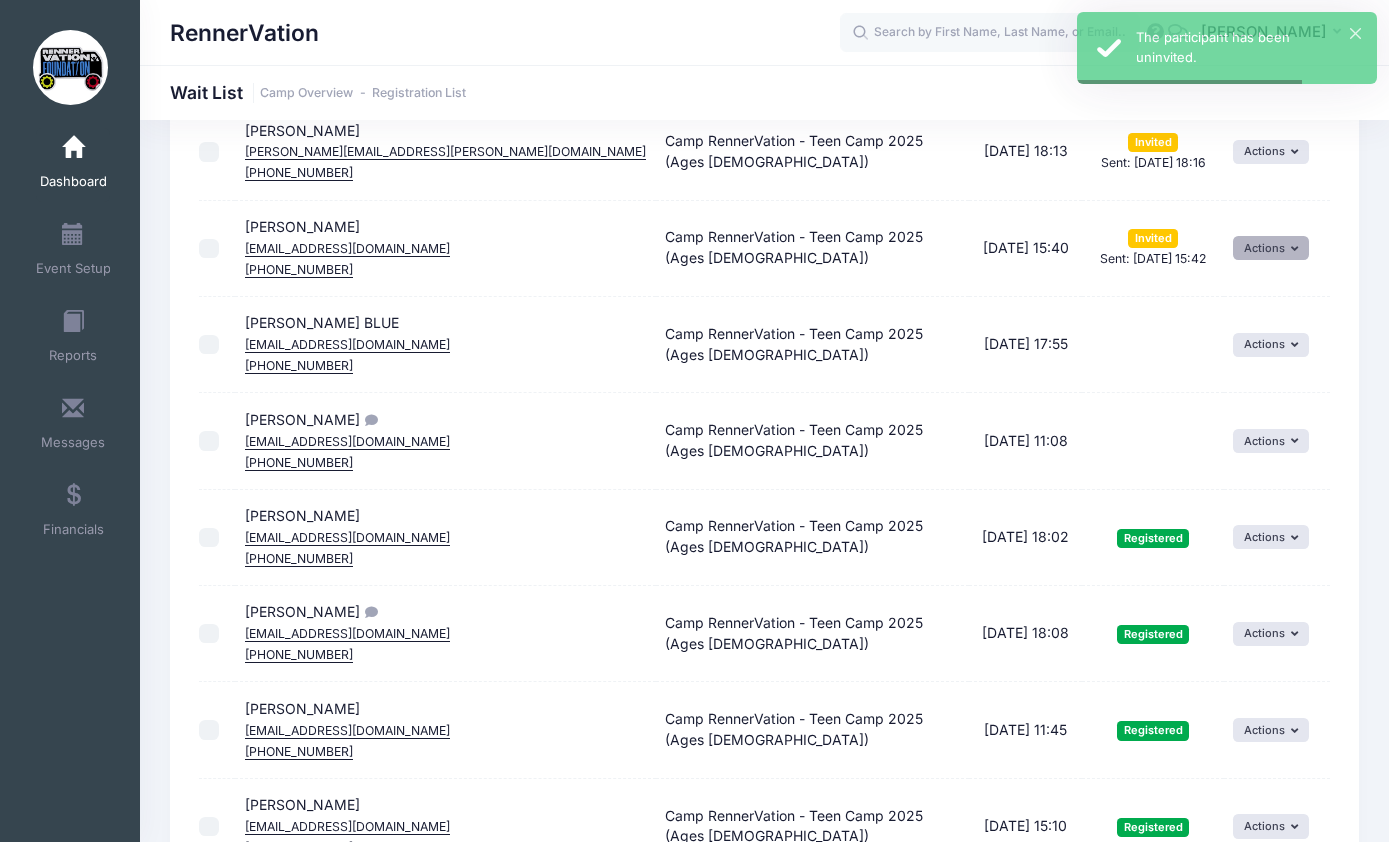click on "Actions" at bounding box center [1271, 248] 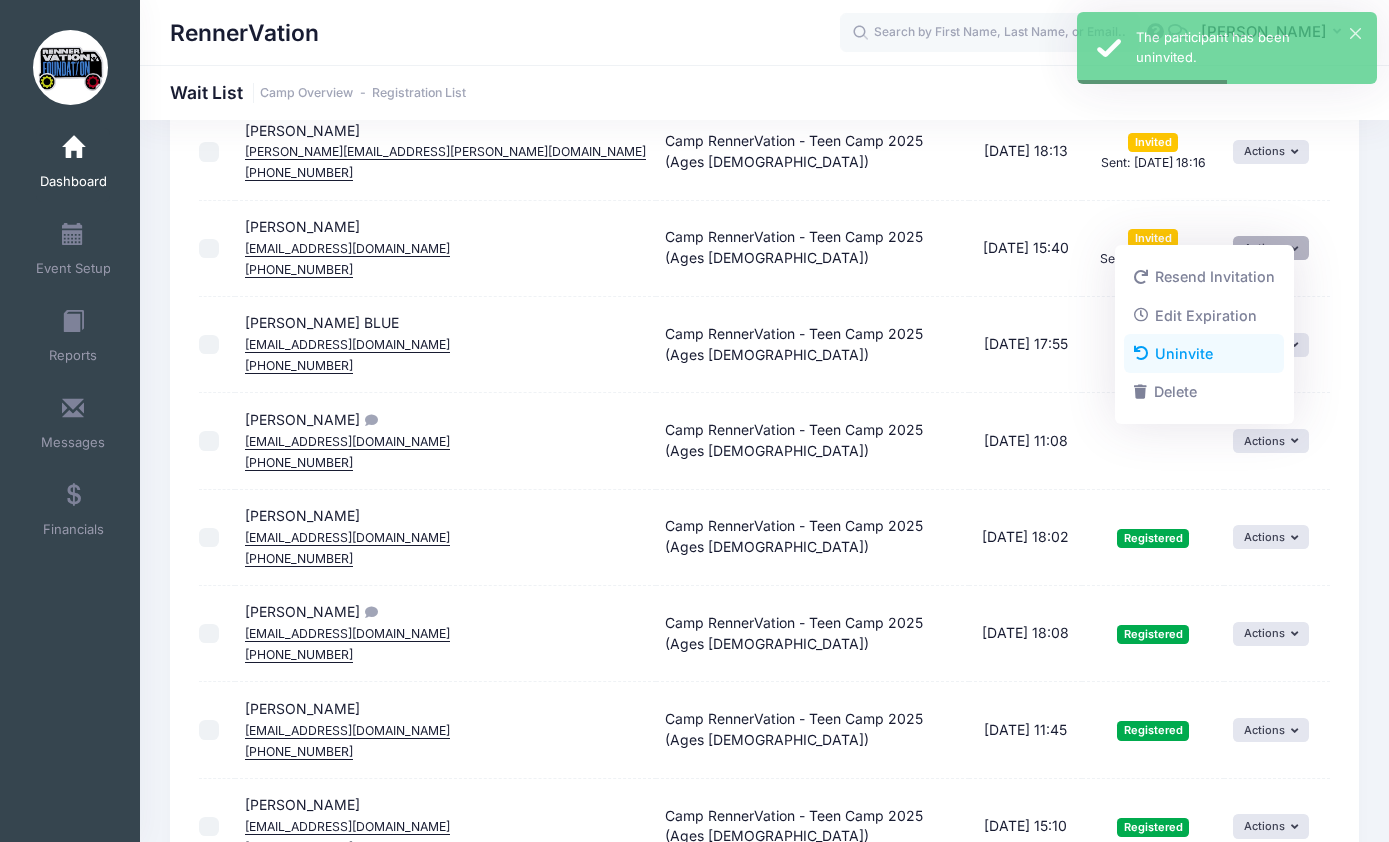 click on "Uninvite" at bounding box center [1204, 354] 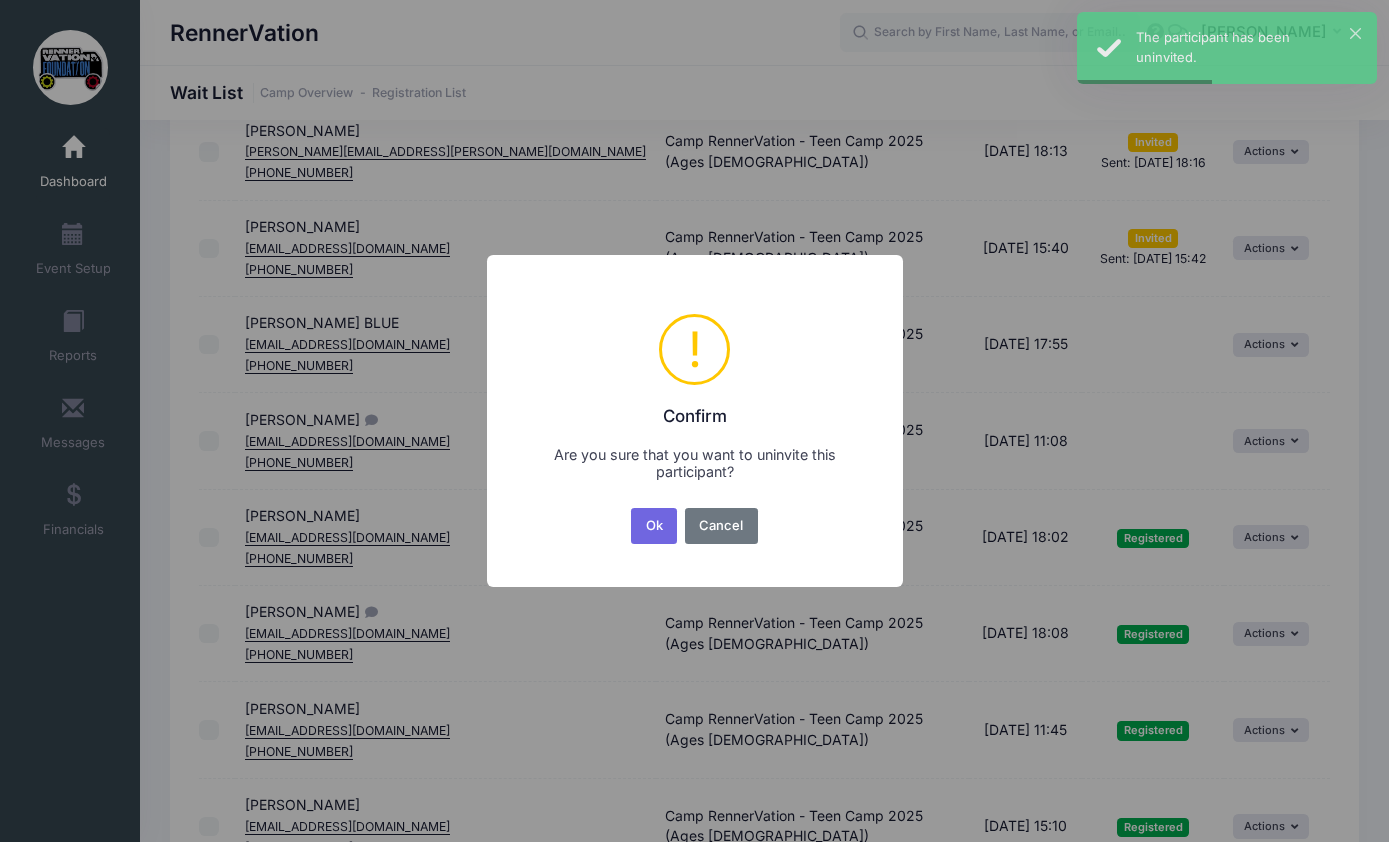 scroll, scrollTop: 0, scrollLeft: 0, axis: both 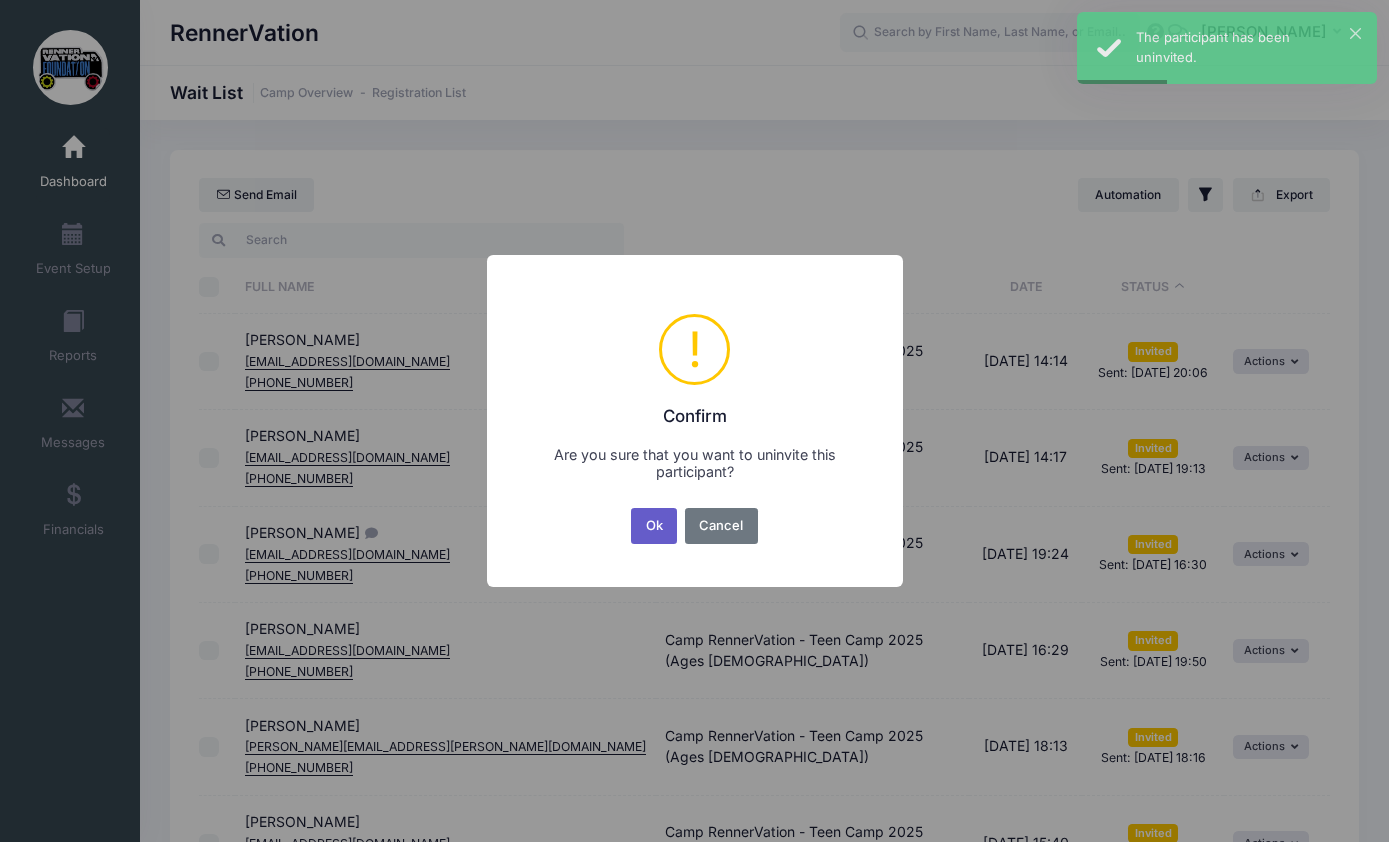 click on "Ok" at bounding box center [654, 526] 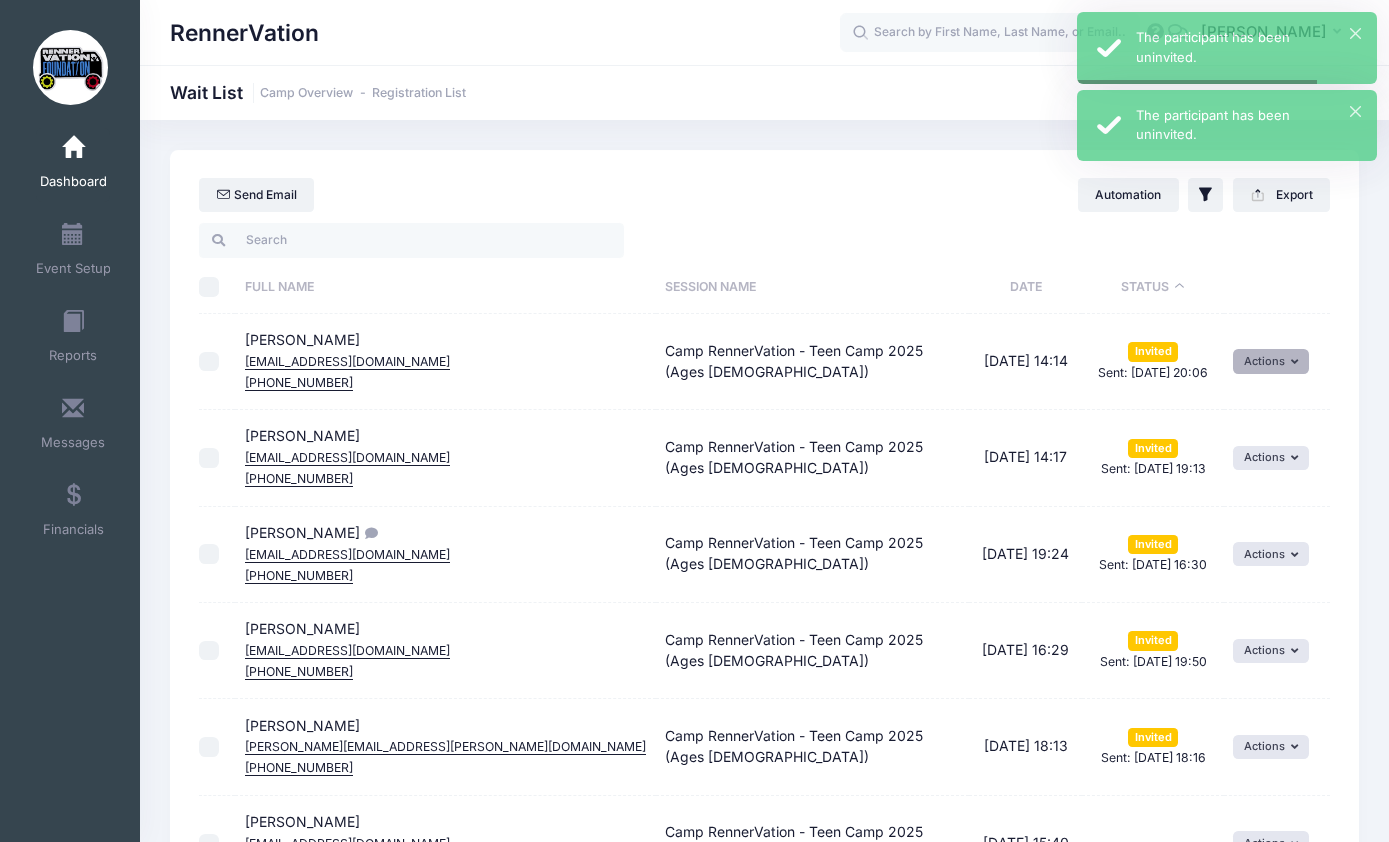 click on "Actions" at bounding box center [1271, 361] 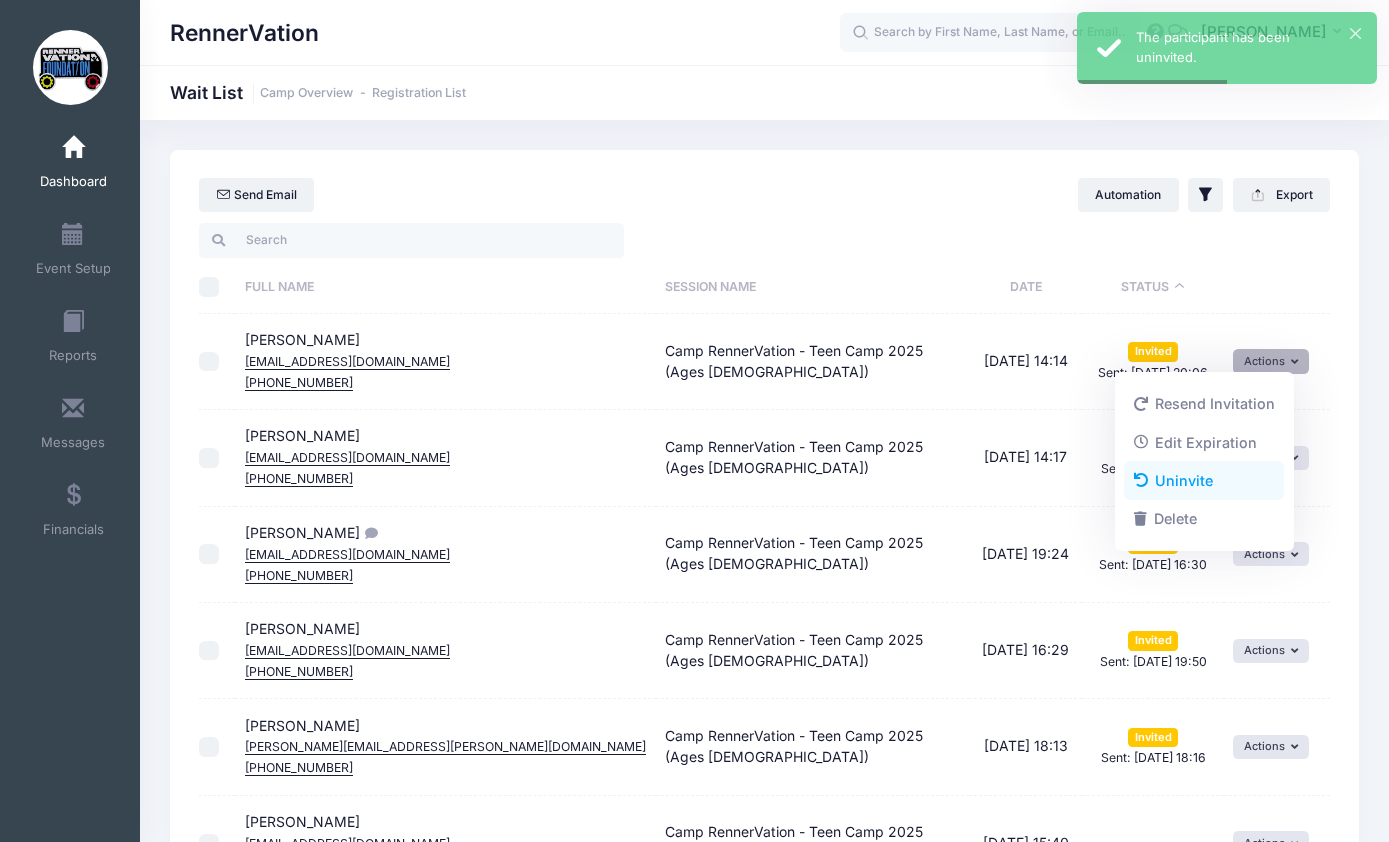 click on "Uninvite" at bounding box center (1204, 481) 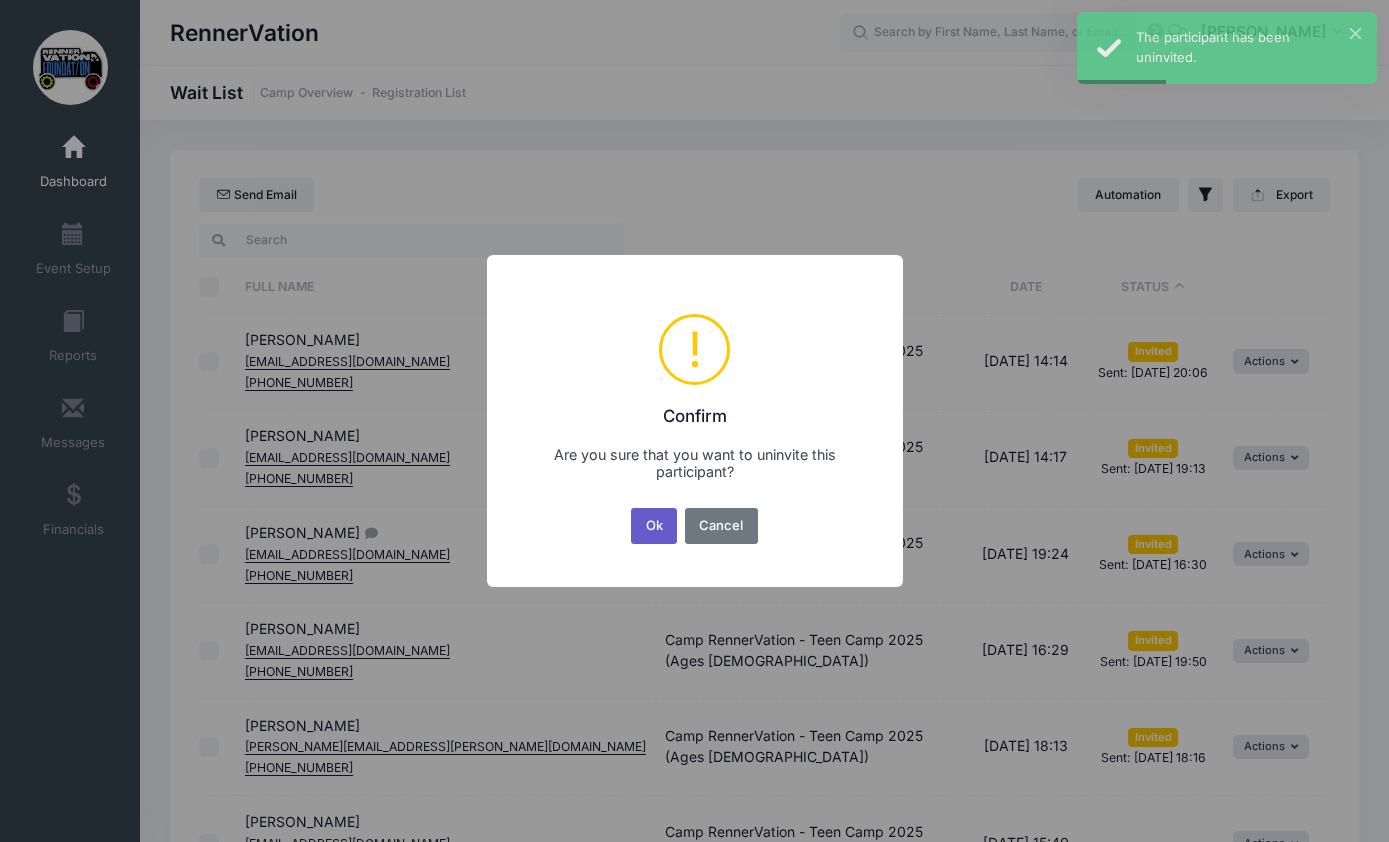 click on "Ok" at bounding box center (654, 526) 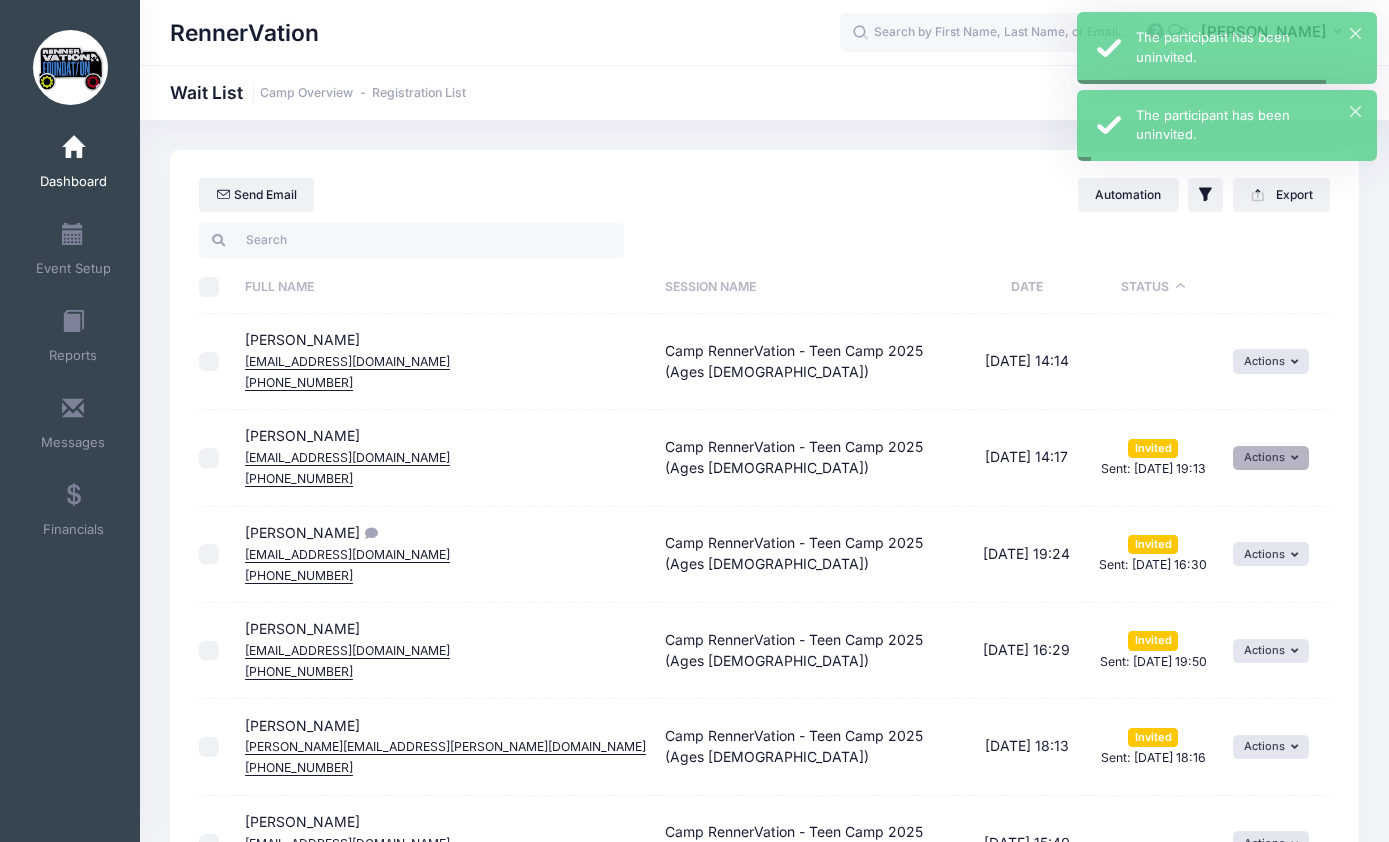 click on "Actions" at bounding box center [1271, 458] 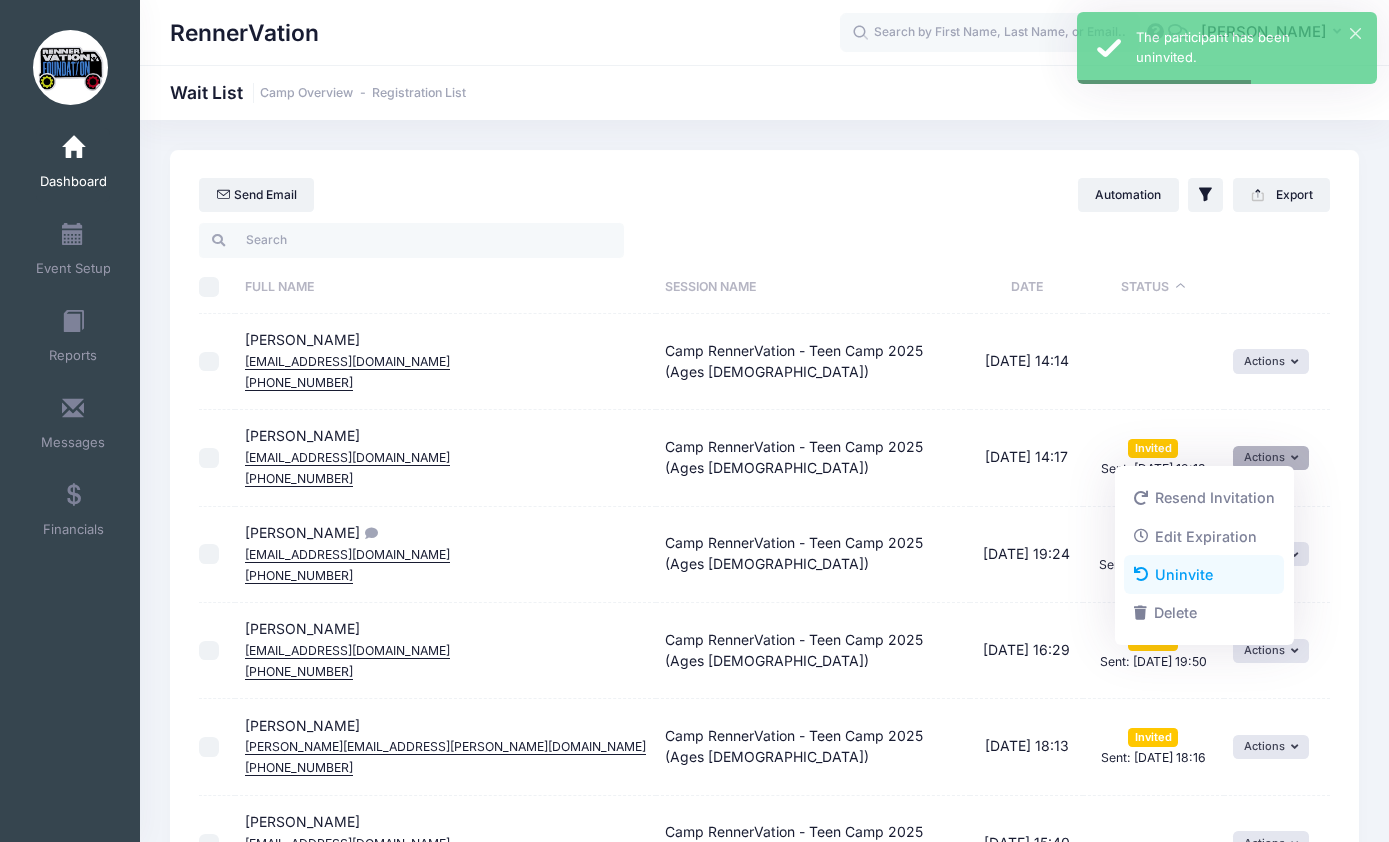 click on "Uninvite" at bounding box center (1204, 575) 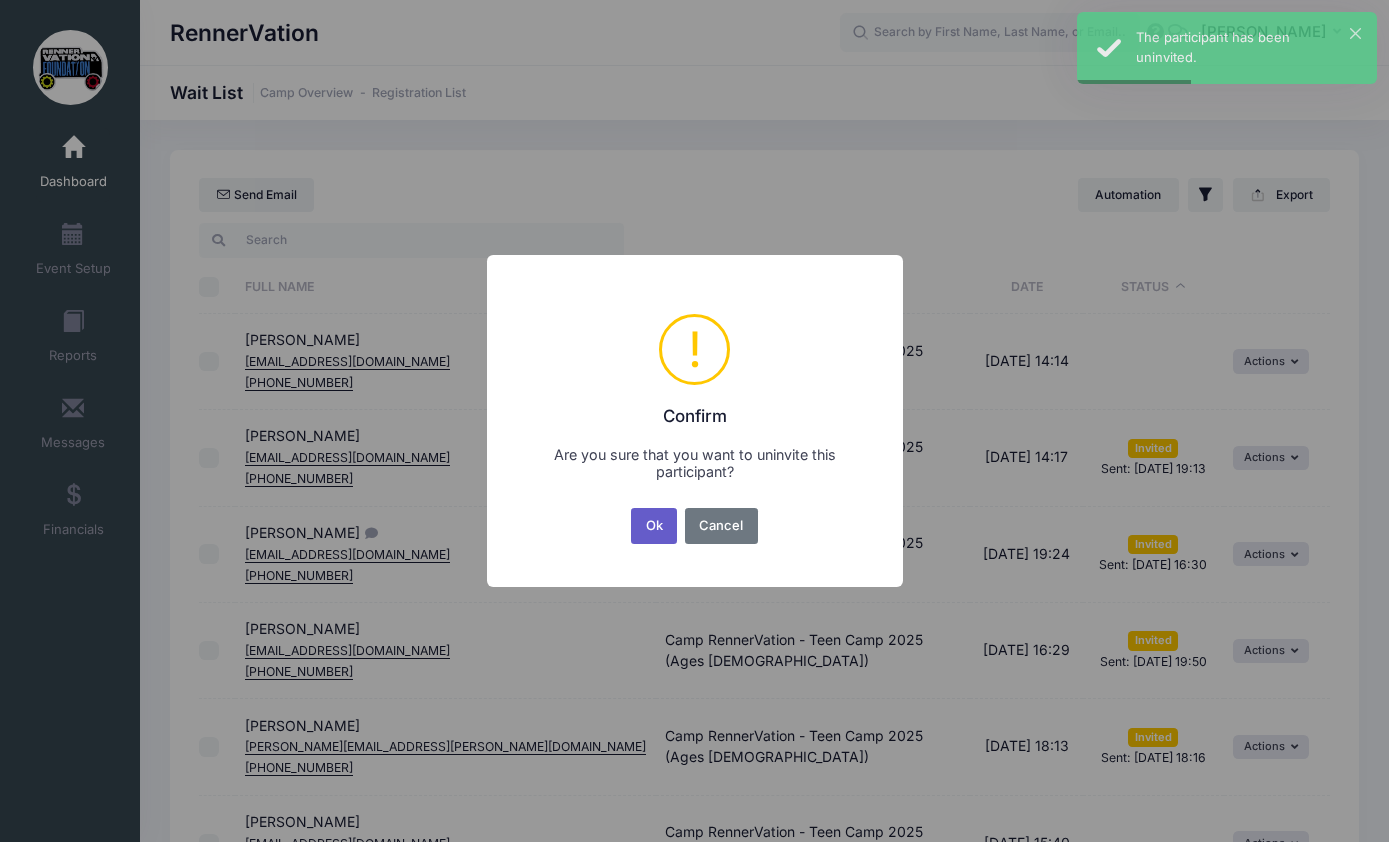 click on "Ok" at bounding box center [654, 526] 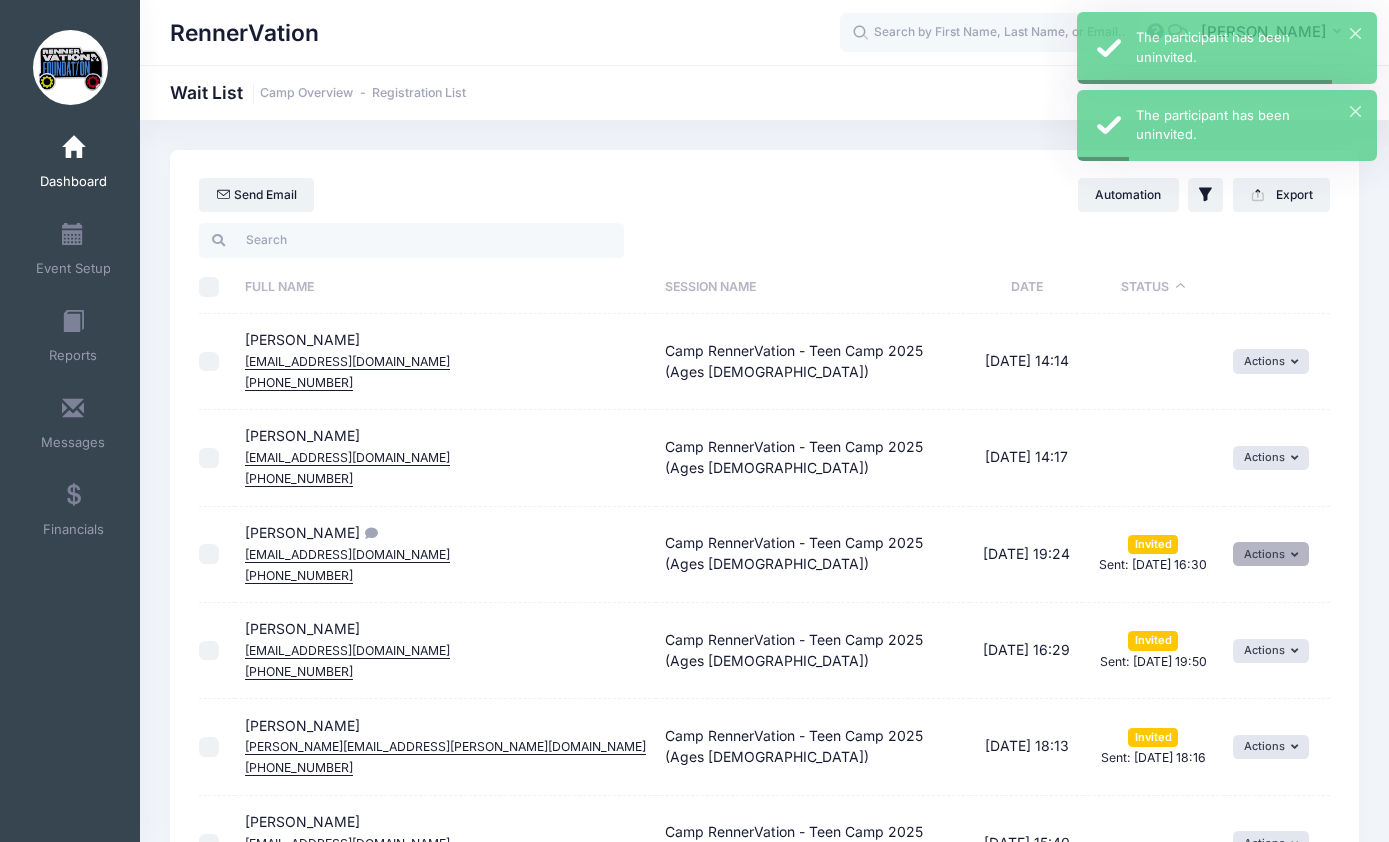 click on "Actions" at bounding box center [1271, 554] 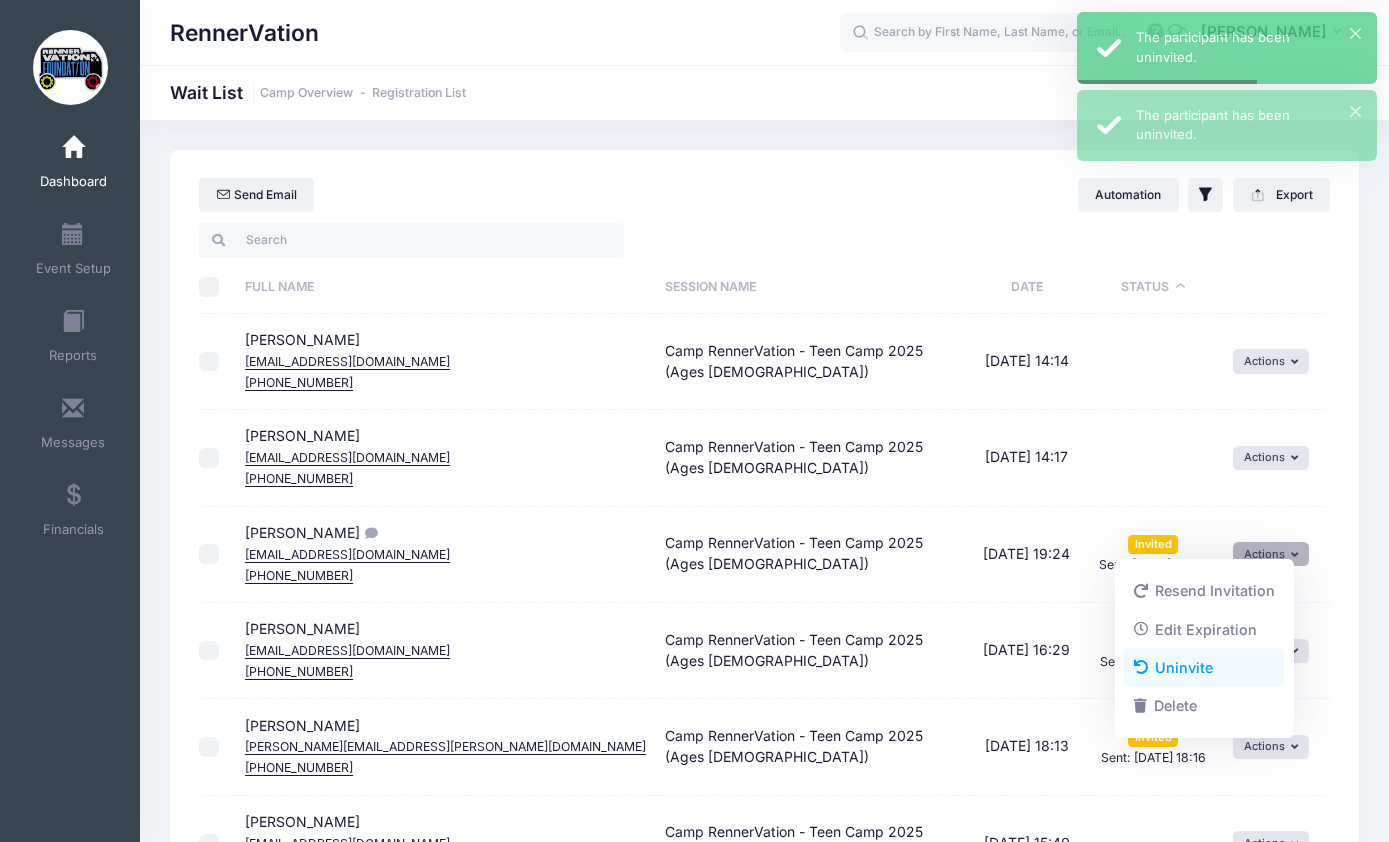 click on "Uninvite" at bounding box center [1204, 668] 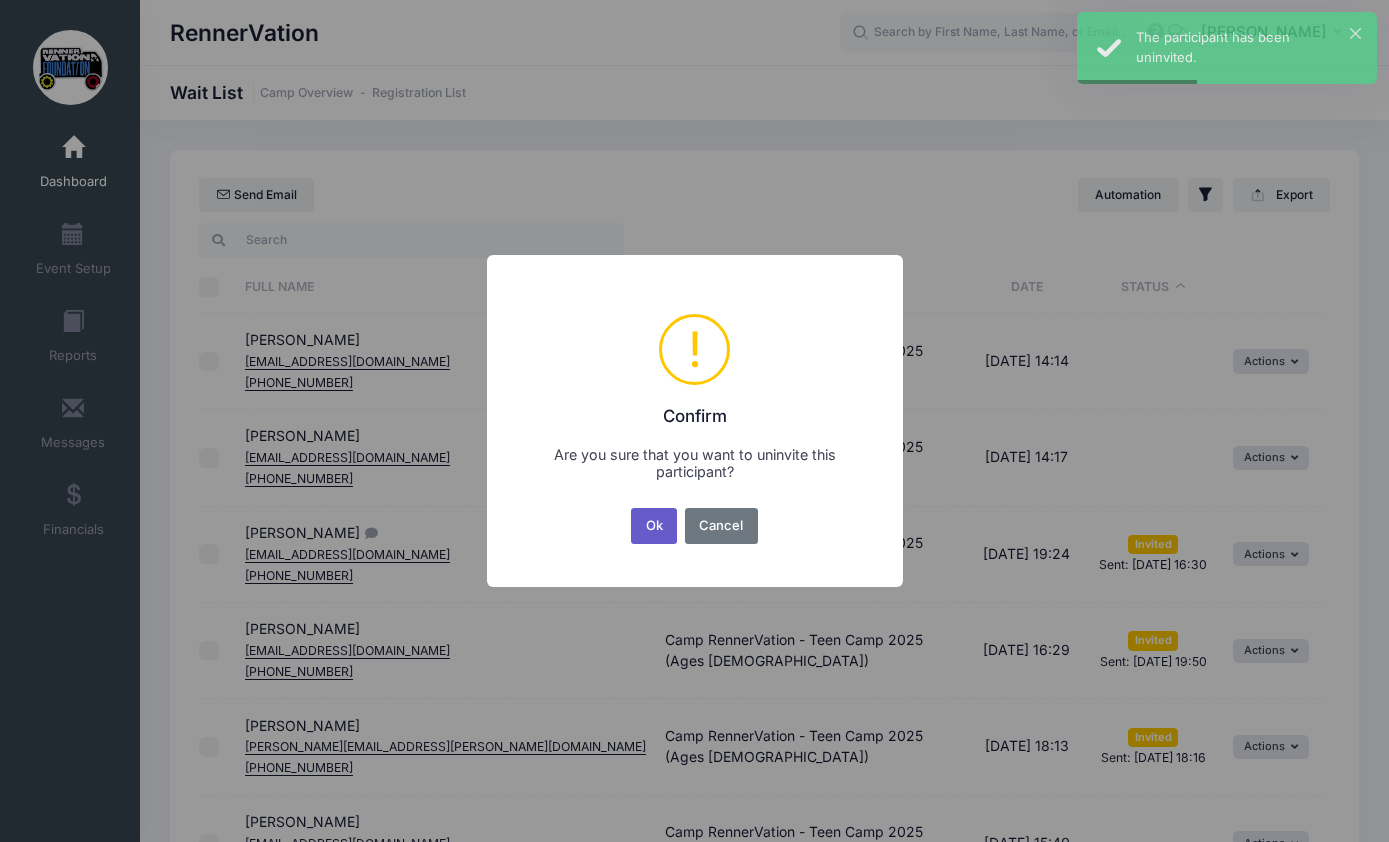 click on "Ok" at bounding box center (654, 526) 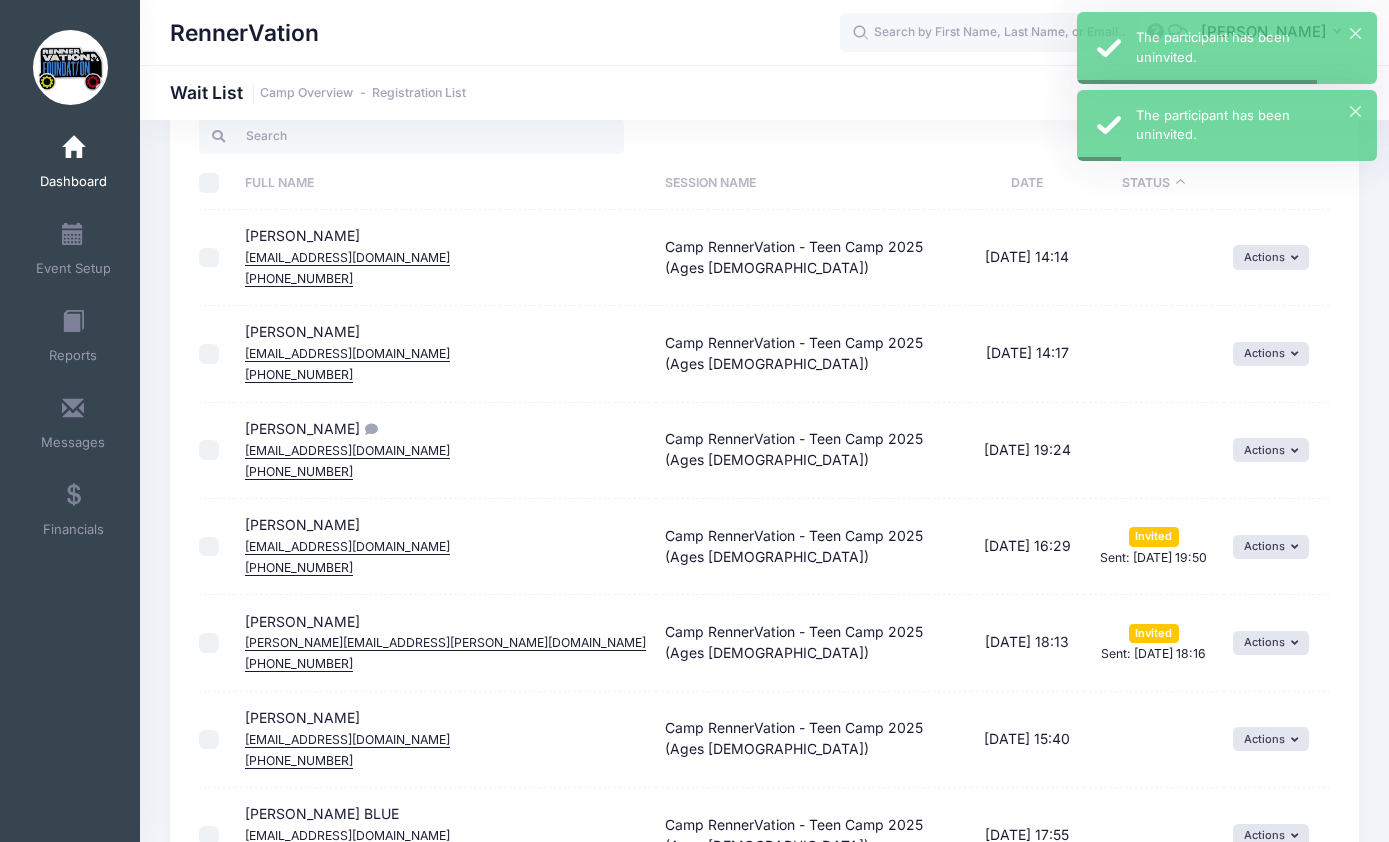 scroll, scrollTop: 100, scrollLeft: 0, axis: vertical 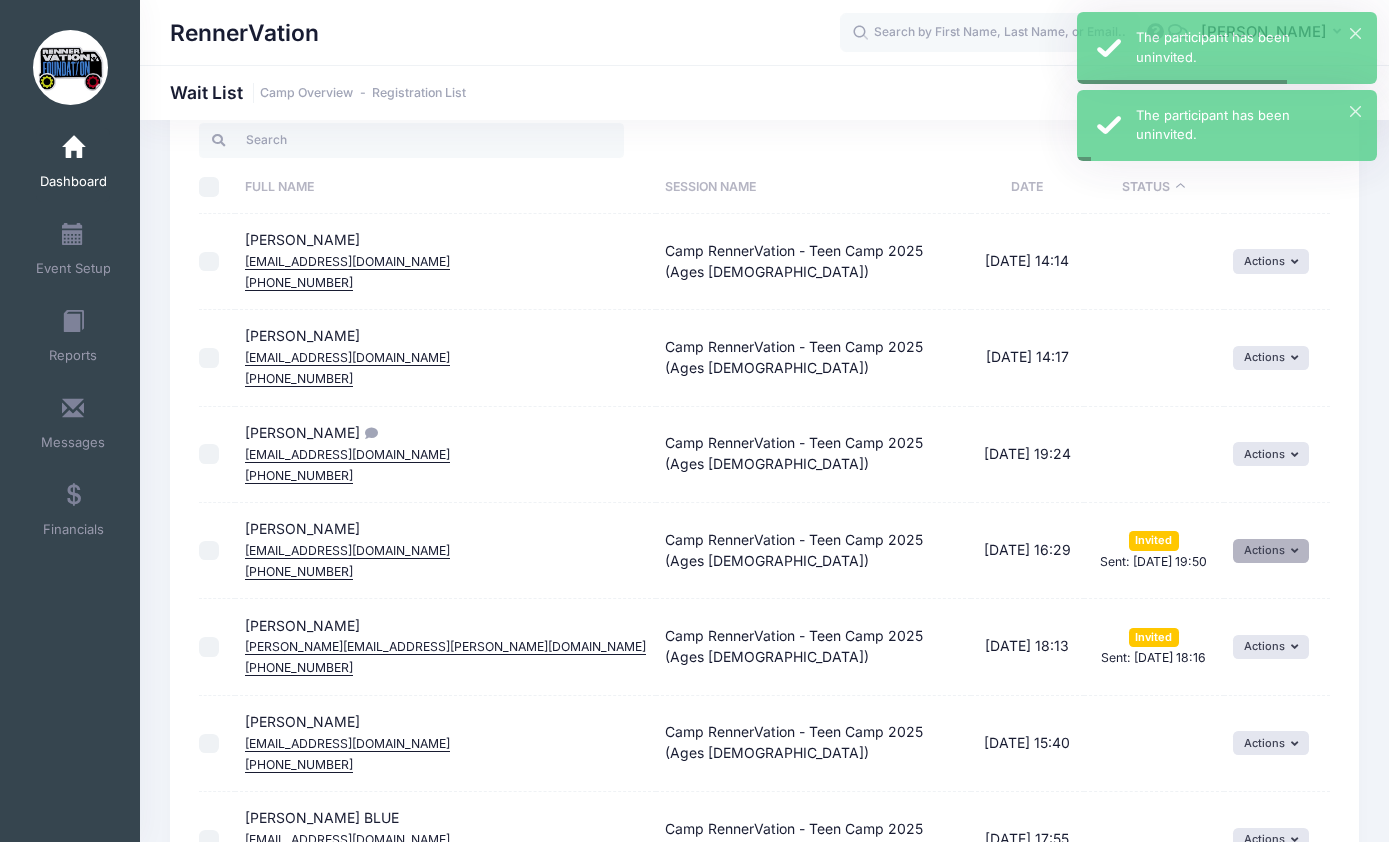 click on "Actions" at bounding box center (1271, 551) 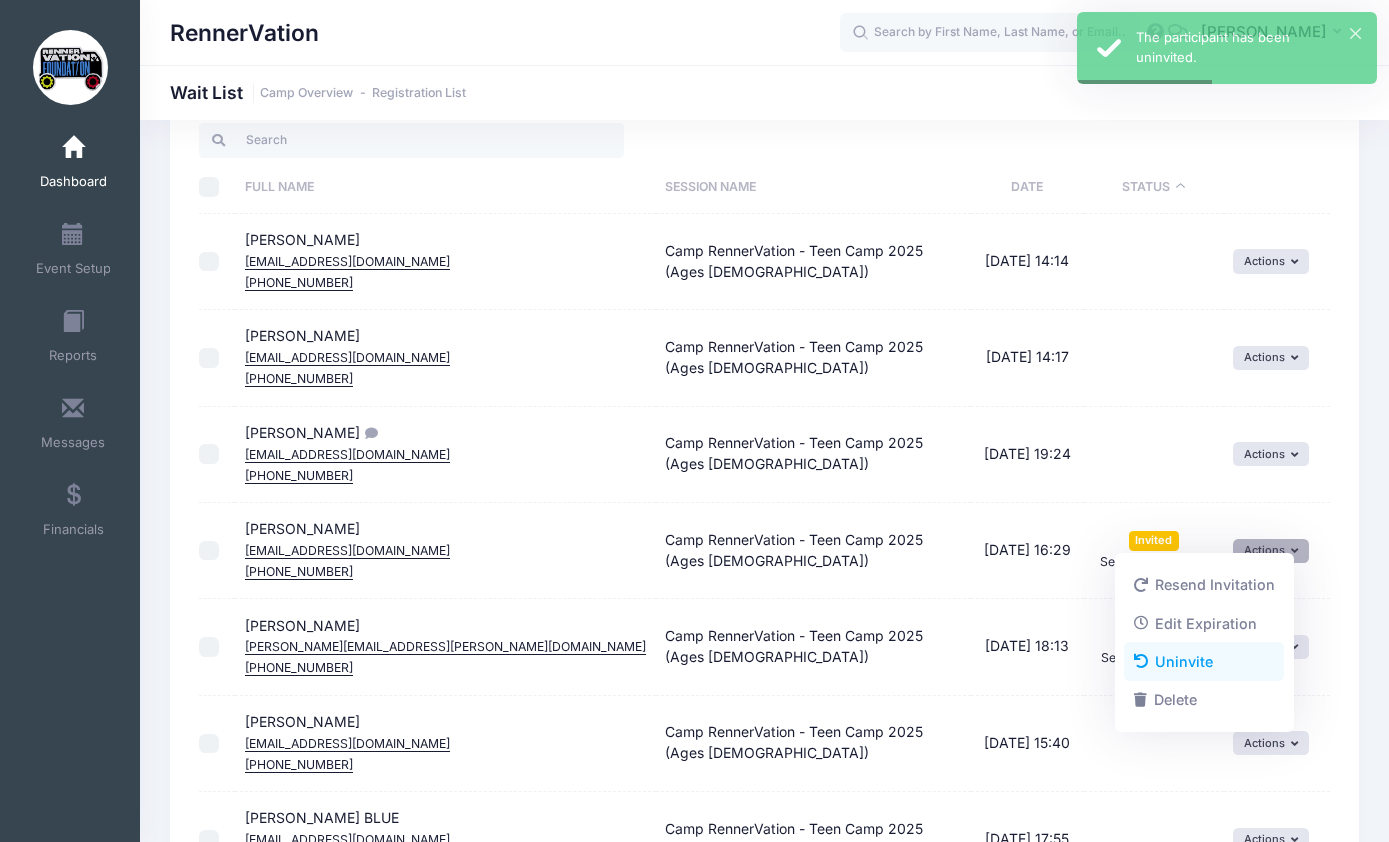 click on "Uninvite" at bounding box center [1204, 662] 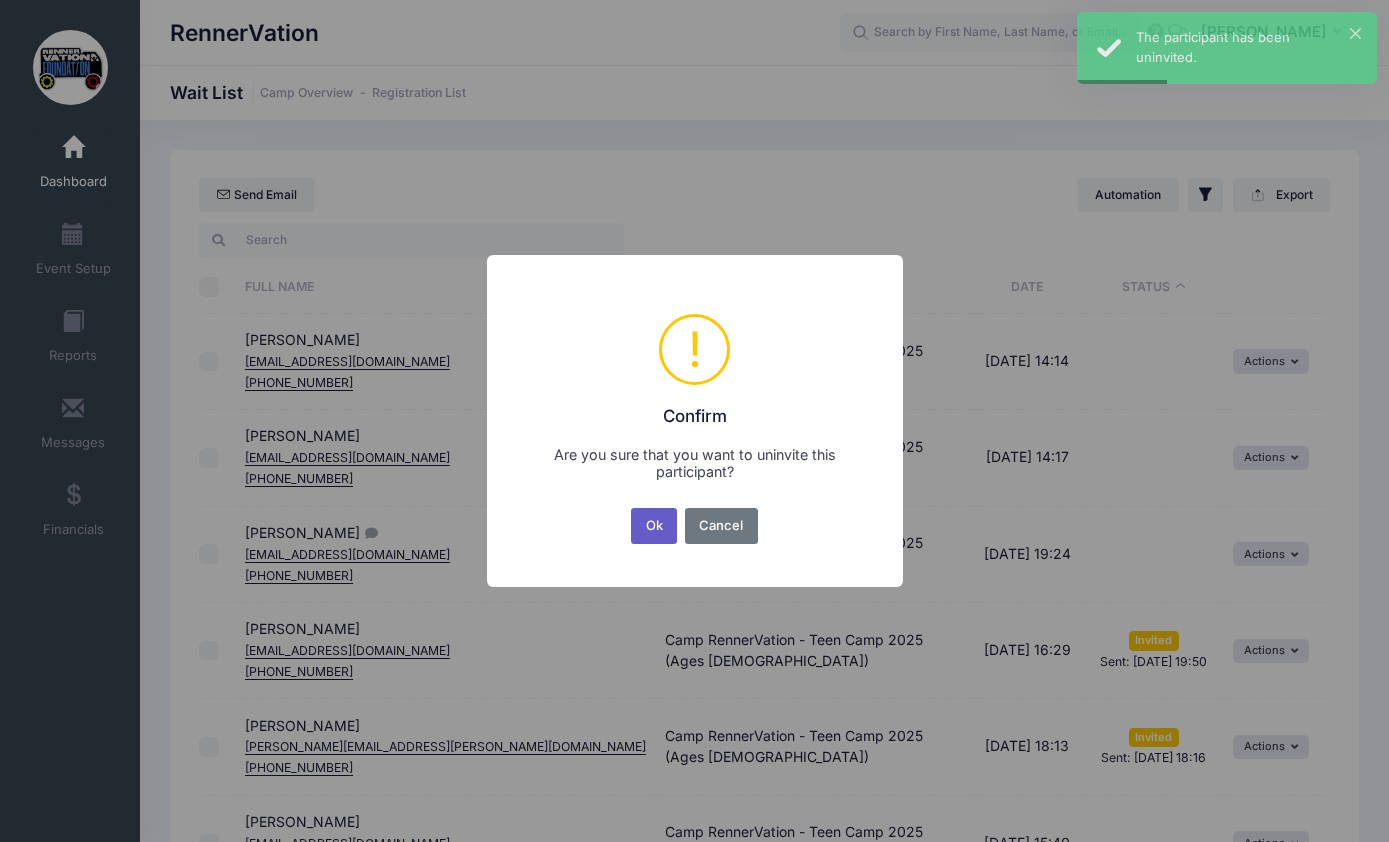 click on "Ok" at bounding box center [654, 526] 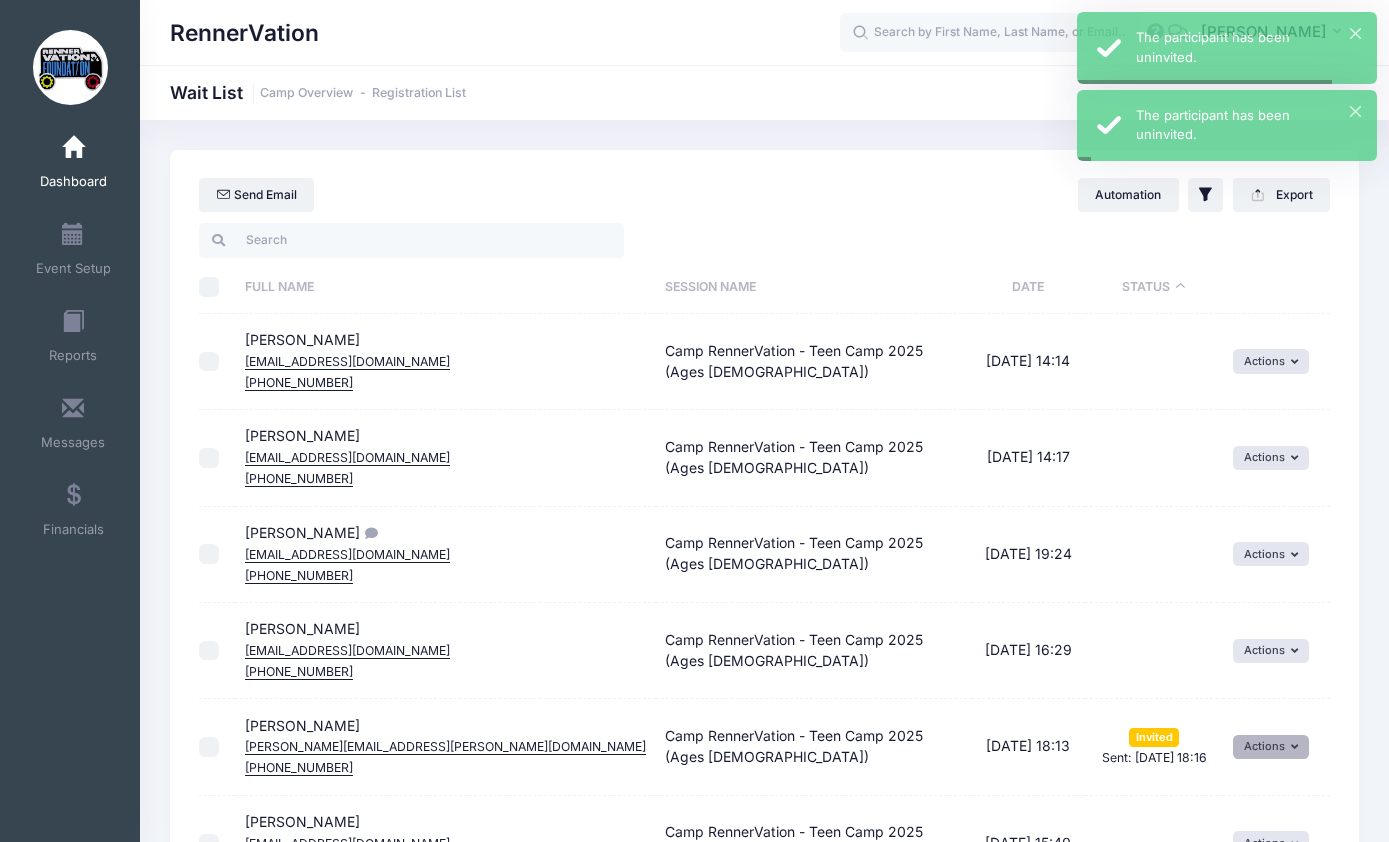 click on "Actions" at bounding box center [1271, 747] 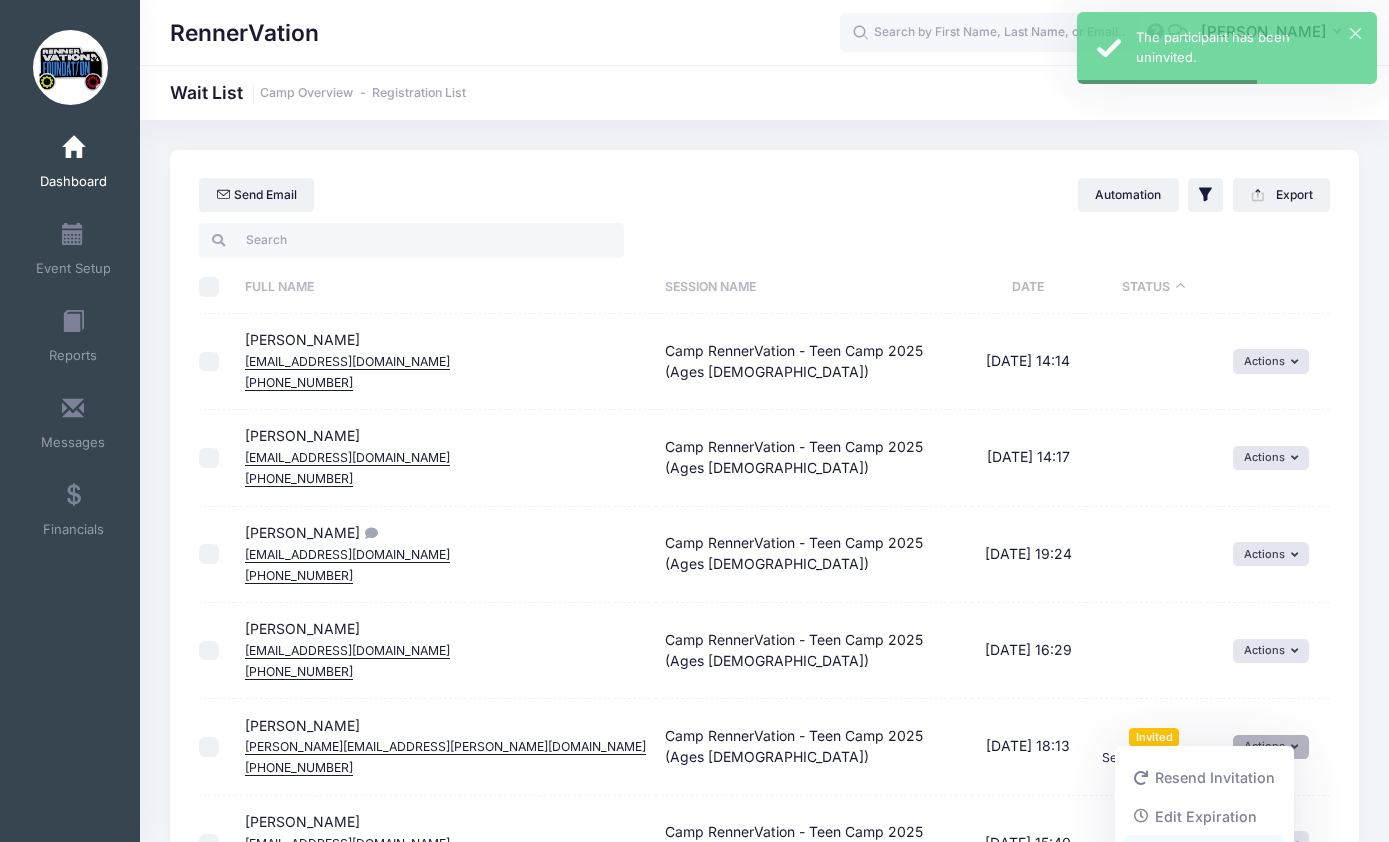 click on "Uninvite" at bounding box center (1204, 855) 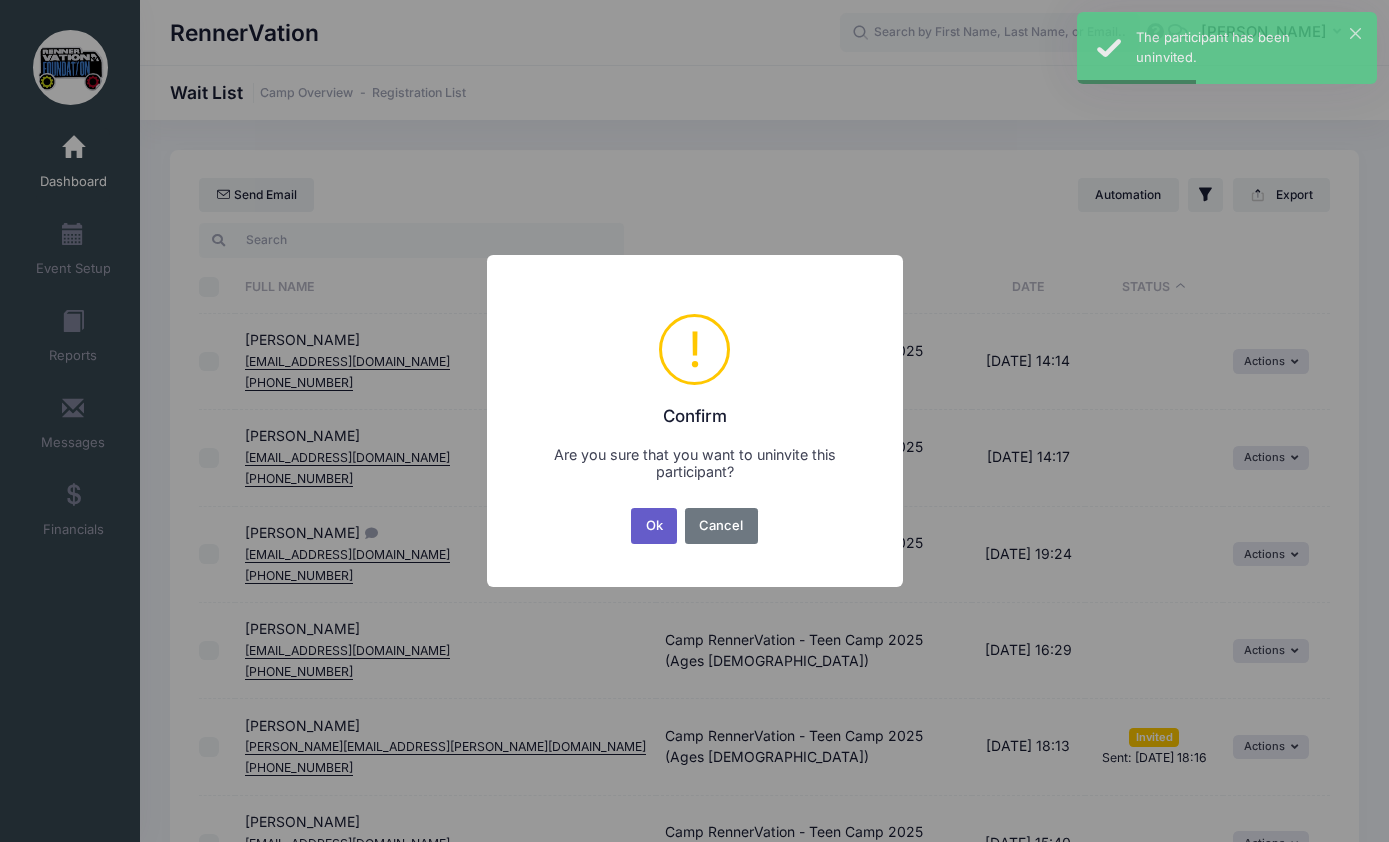 click on "Ok" at bounding box center [654, 526] 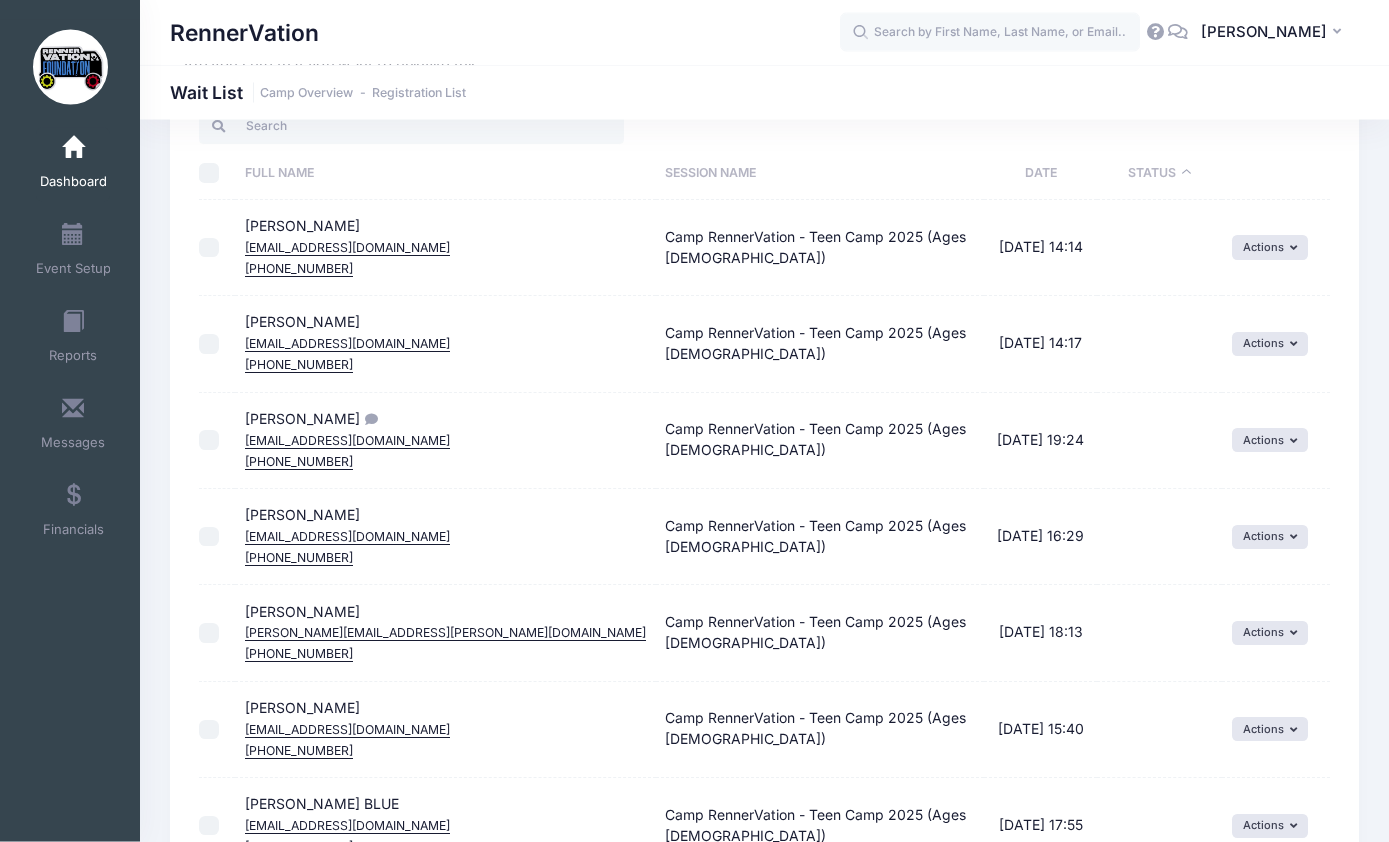 scroll, scrollTop: 0, scrollLeft: 0, axis: both 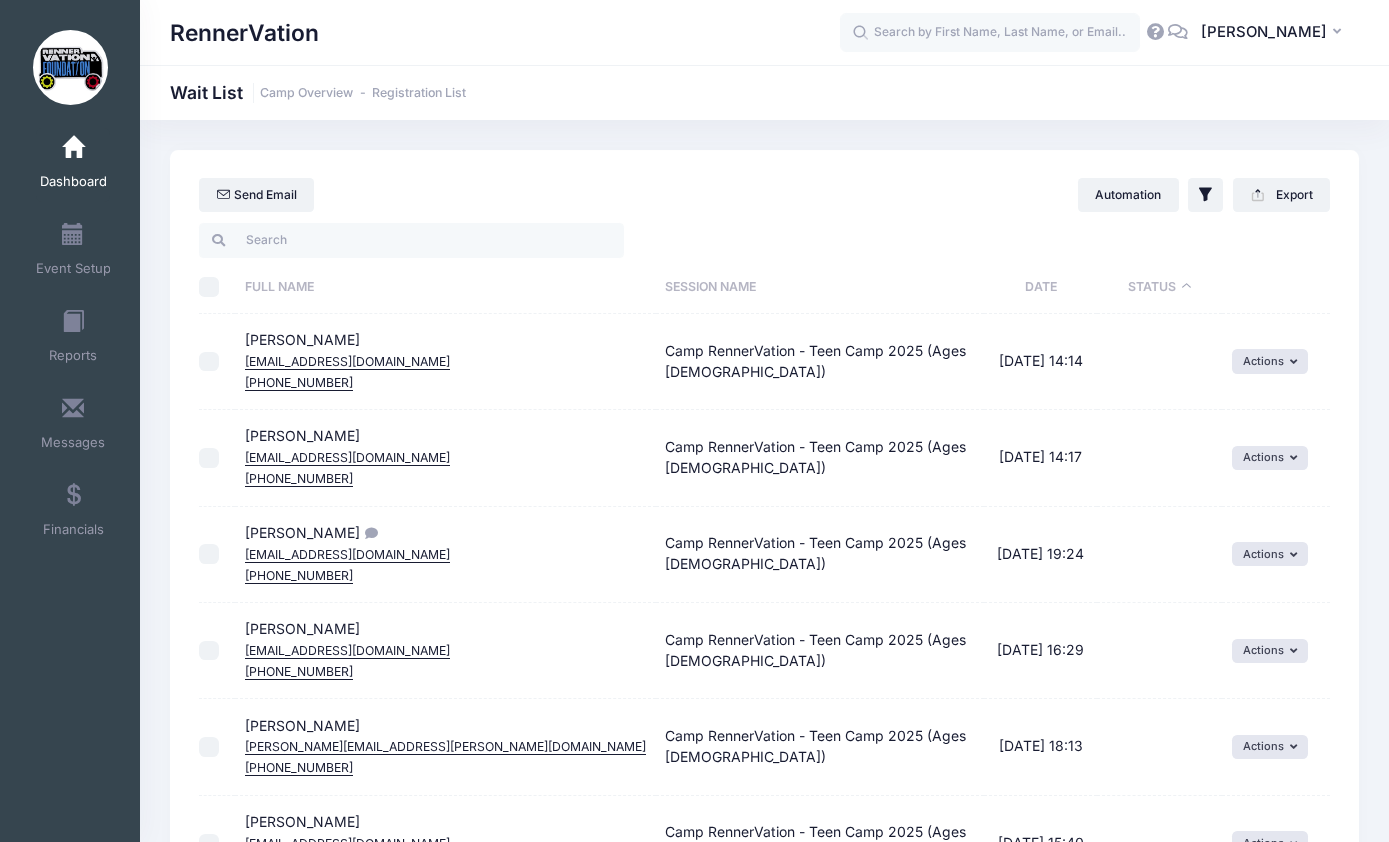 click on "Dashboard" at bounding box center (73, 182) 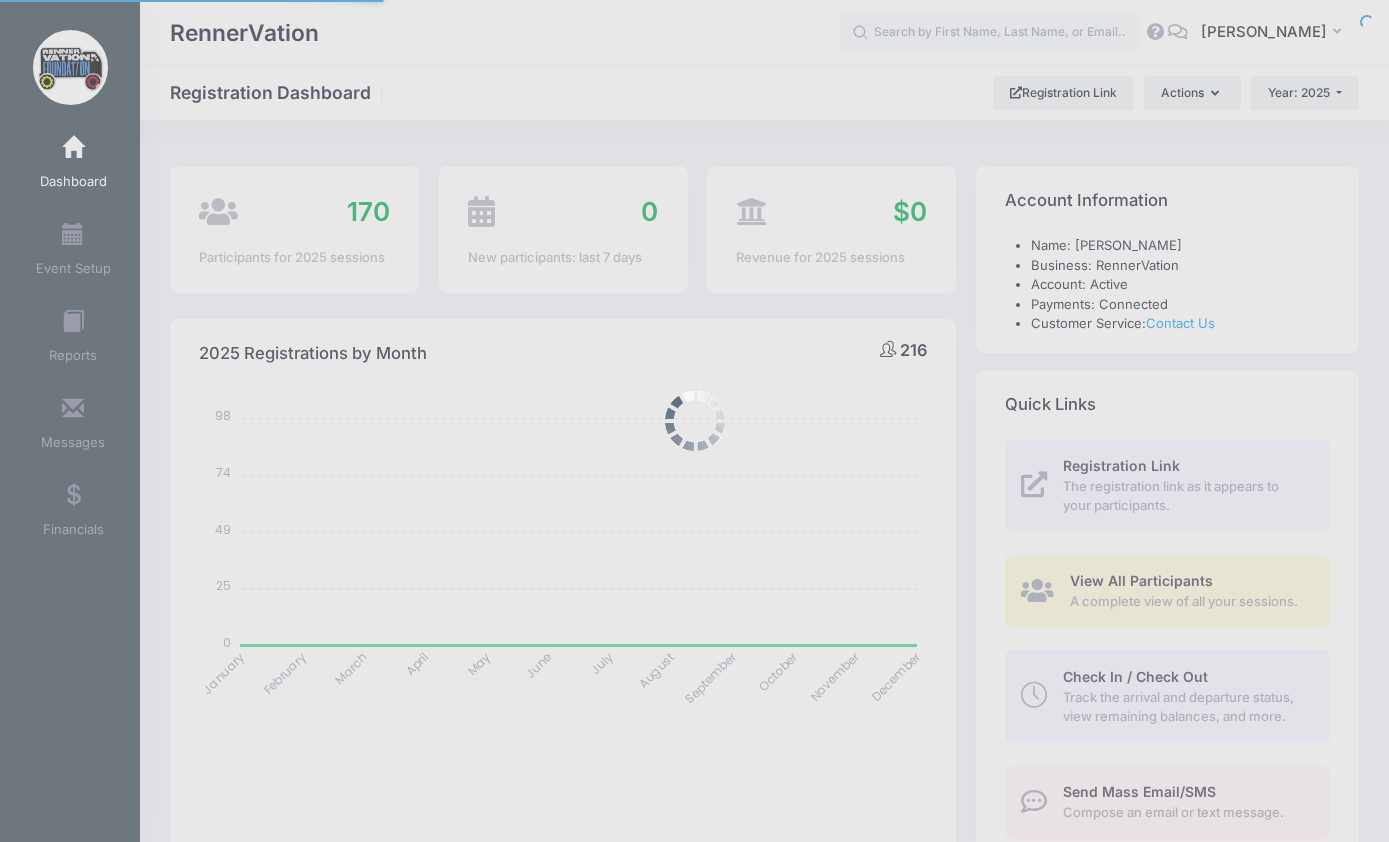 select 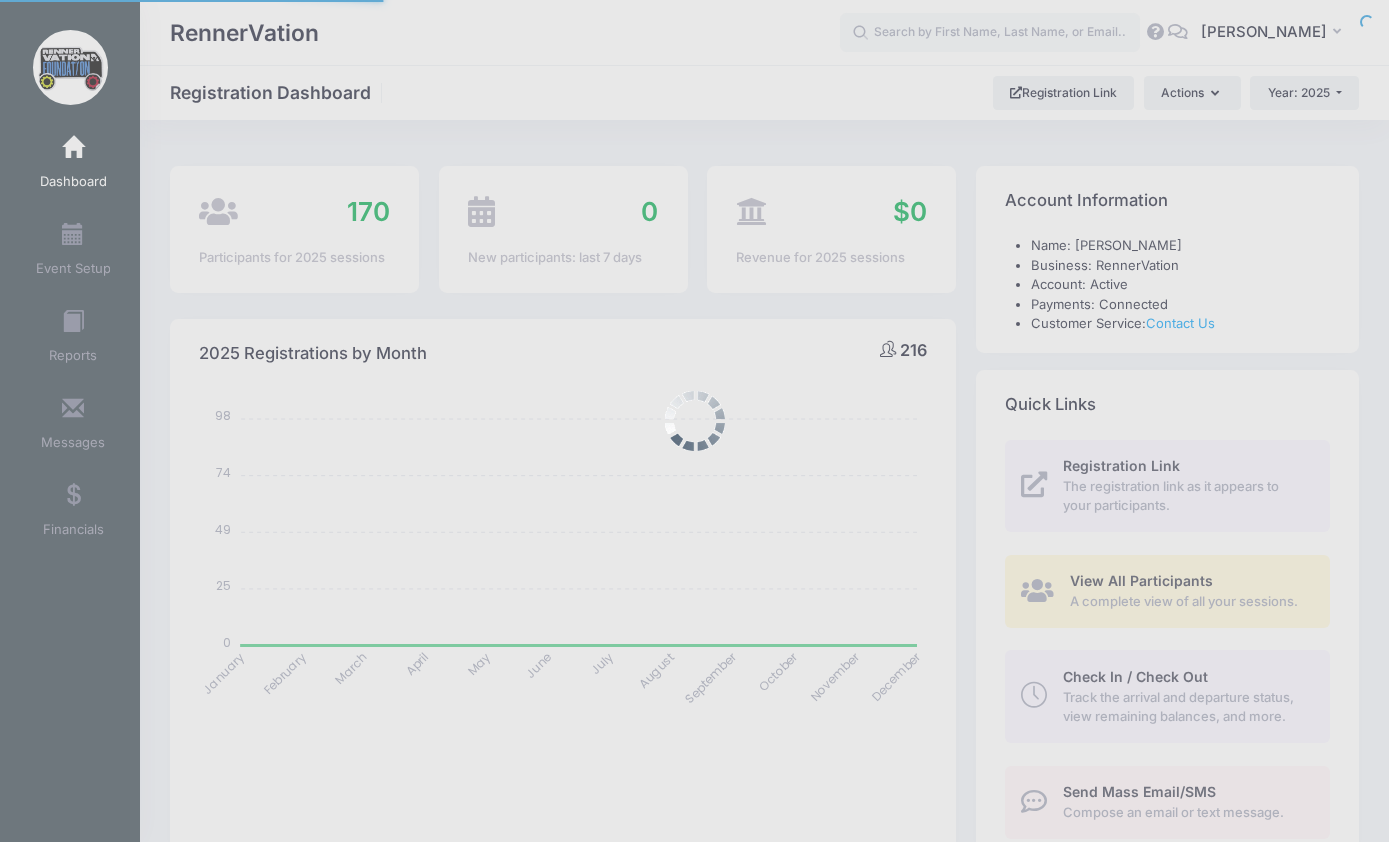 scroll, scrollTop: 0, scrollLeft: 0, axis: both 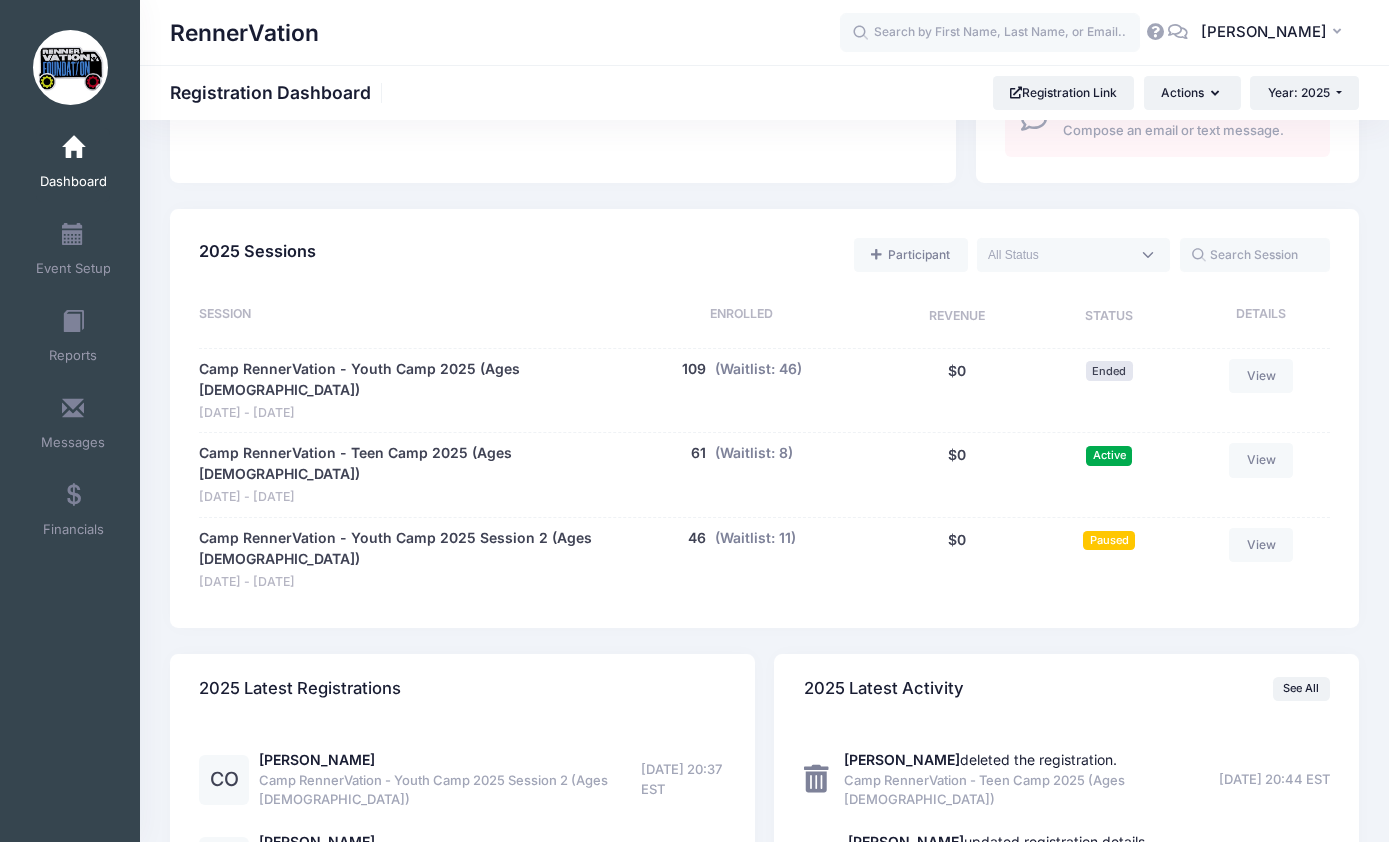 click on "Active" at bounding box center [1109, 455] 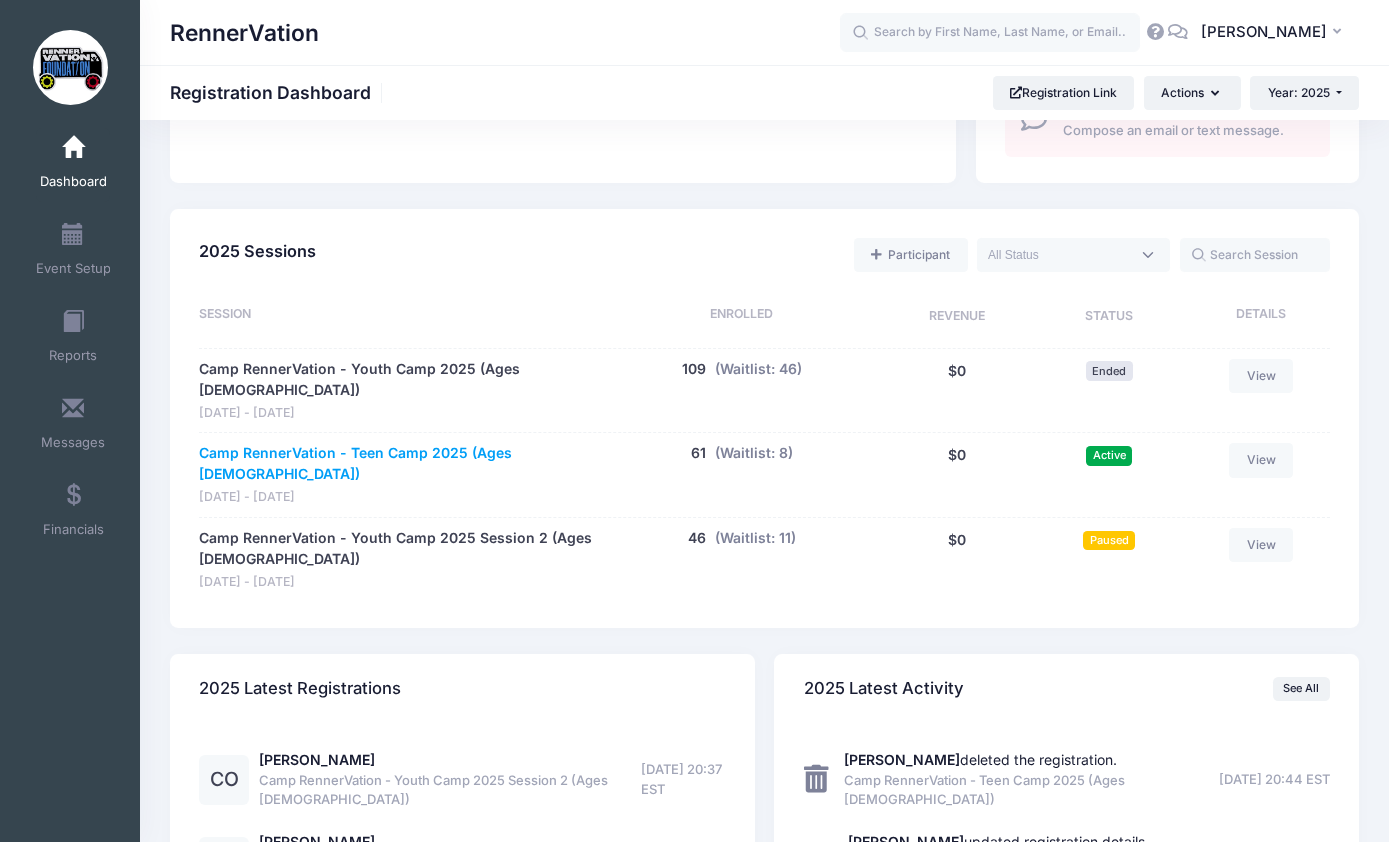 click on "Camp RennerVation - Teen Camp 2025 (Ages [DEMOGRAPHIC_DATA])" at bounding box center [397, 464] 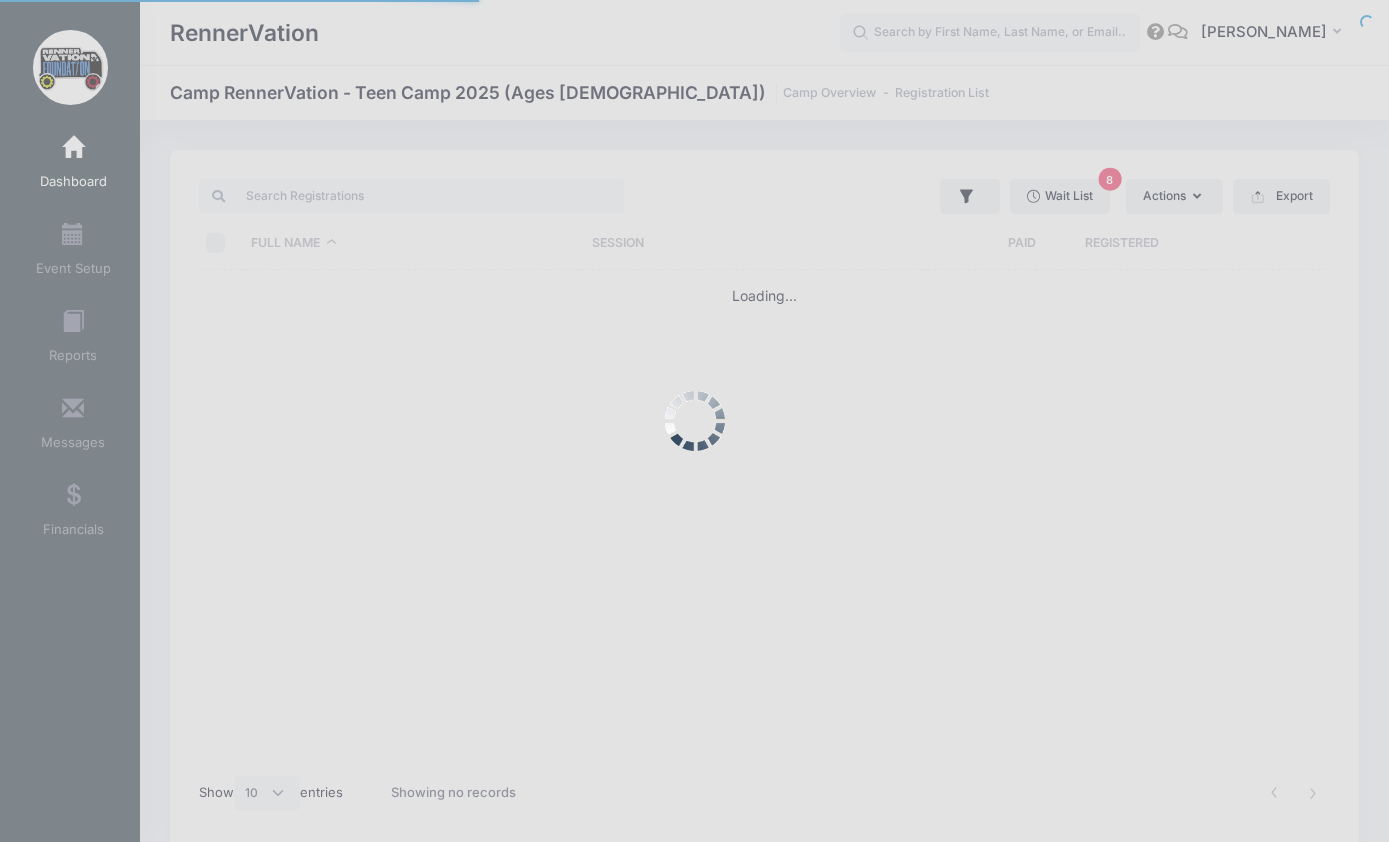 scroll, scrollTop: 0, scrollLeft: 0, axis: both 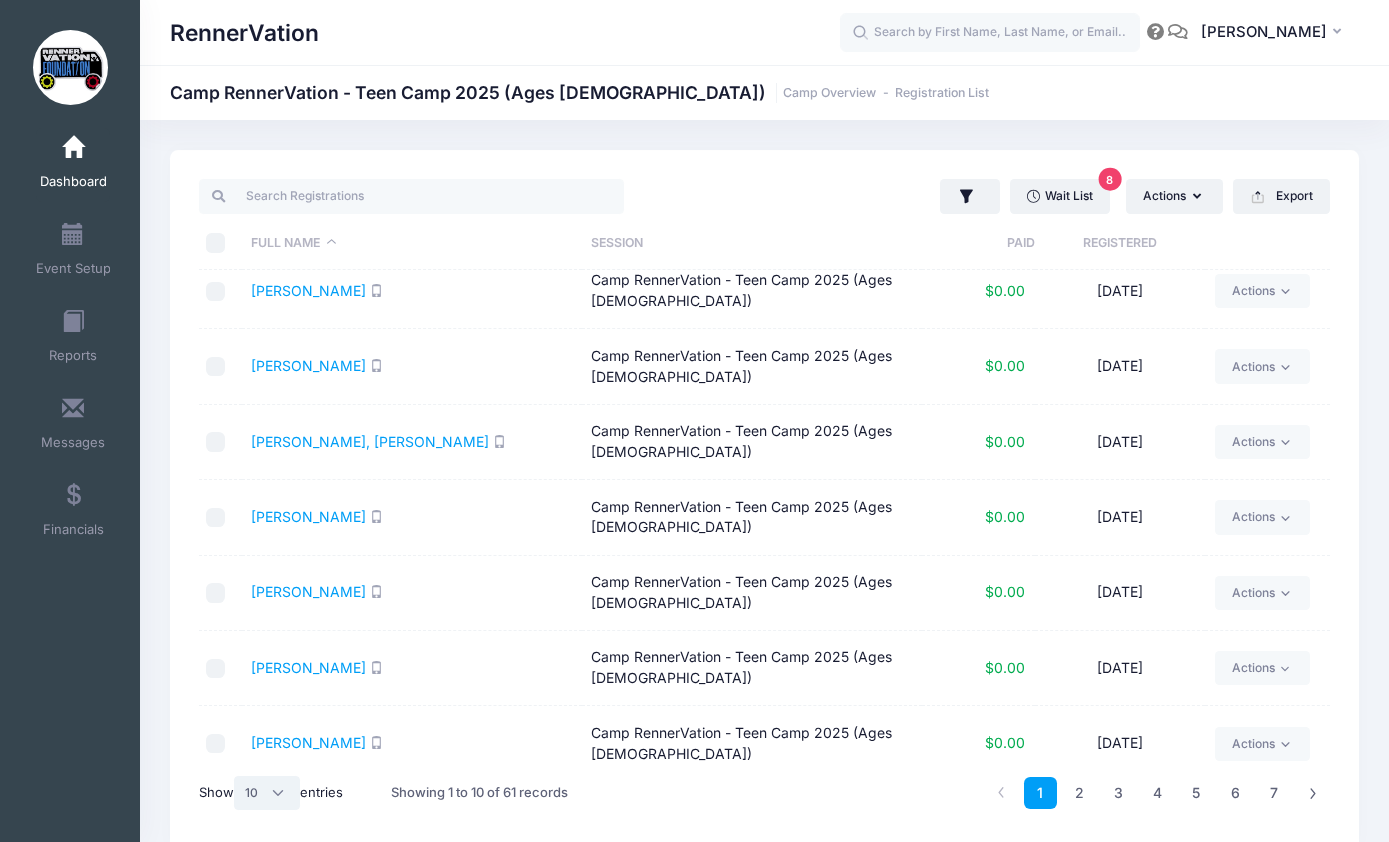 click on "All 10 25 50" at bounding box center [267, 793] 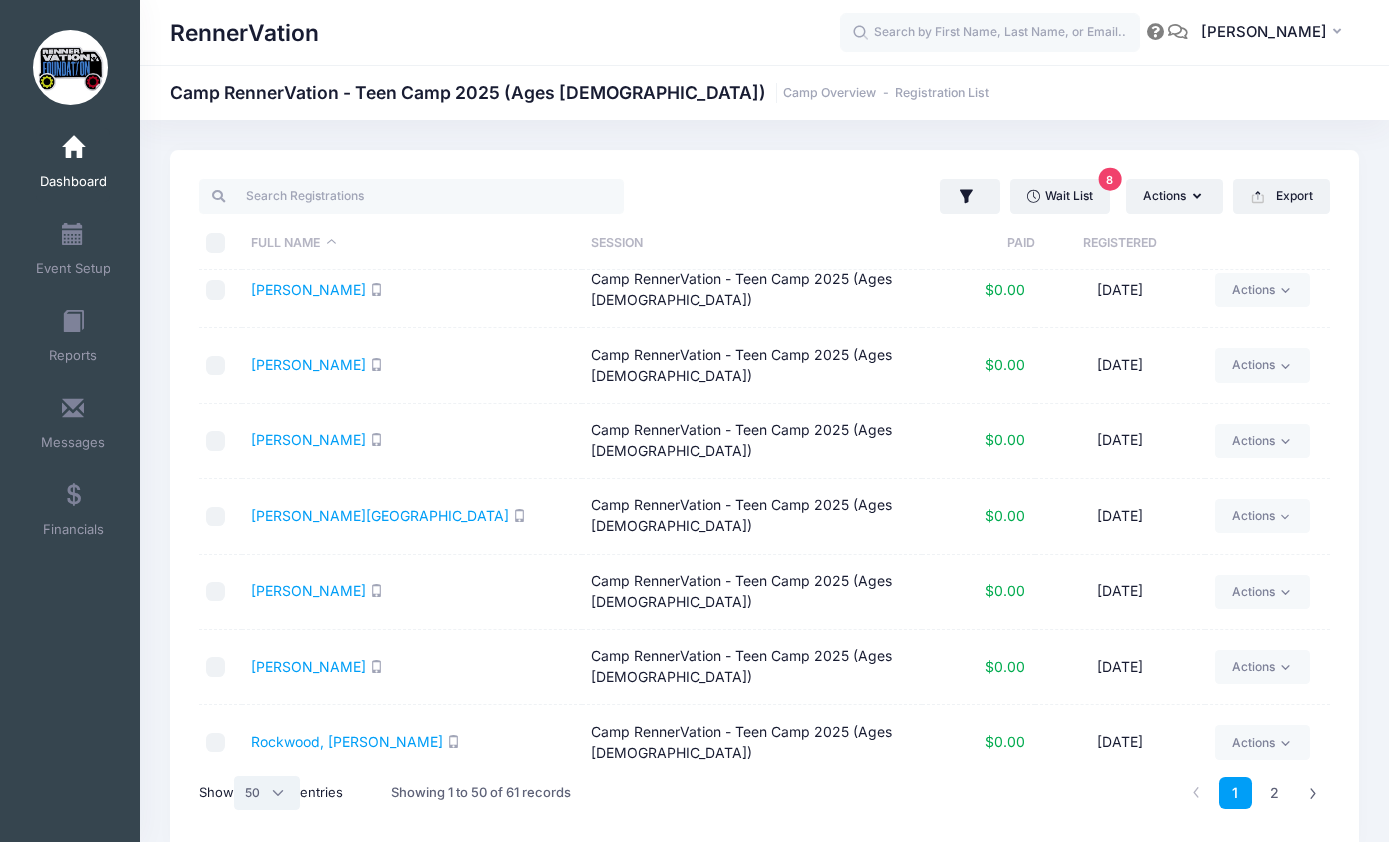 scroll, scrollTop: 3182, scrollLeft: 0, axis: vertical 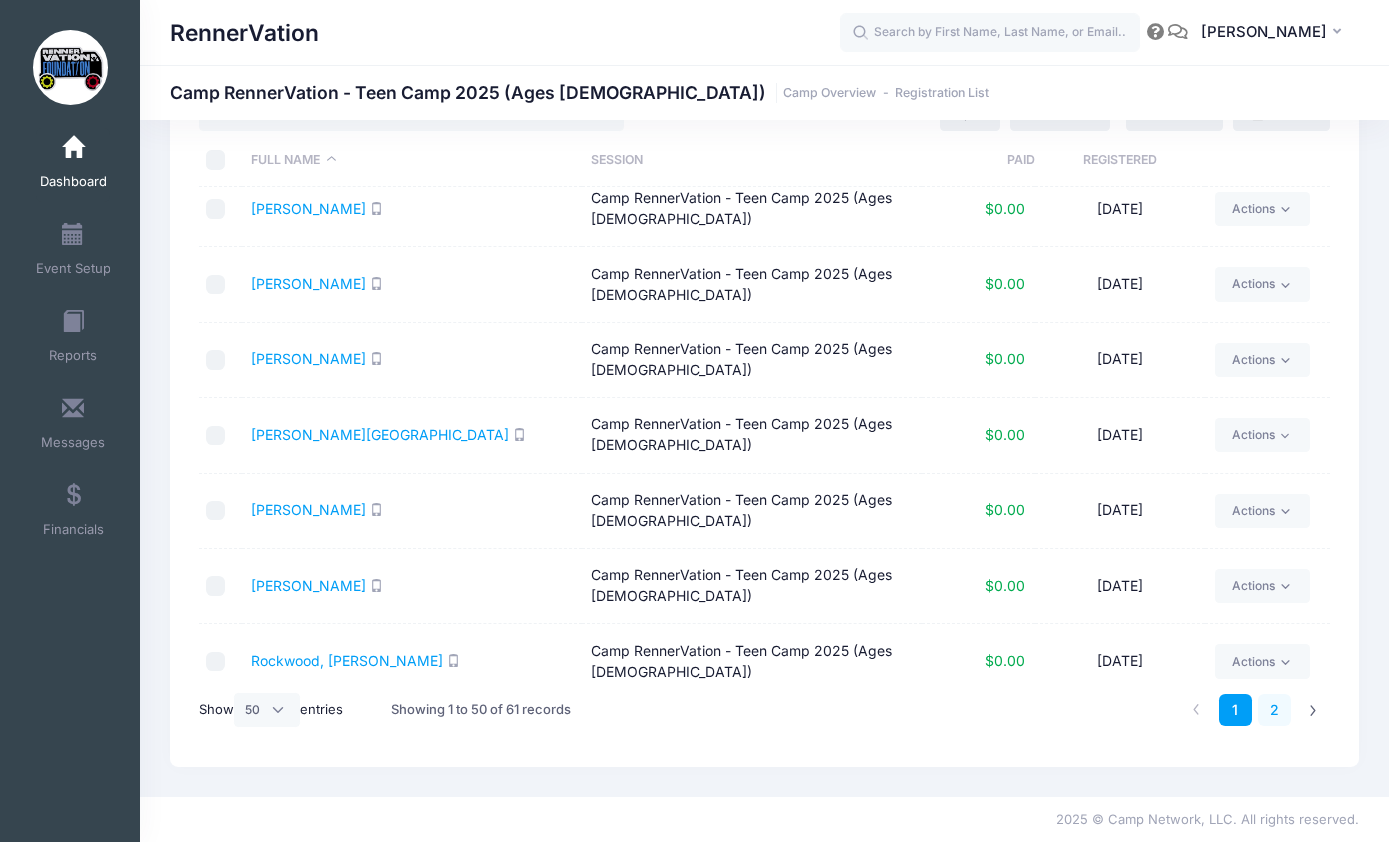 click on "2" at bounding box center [1274, 710] 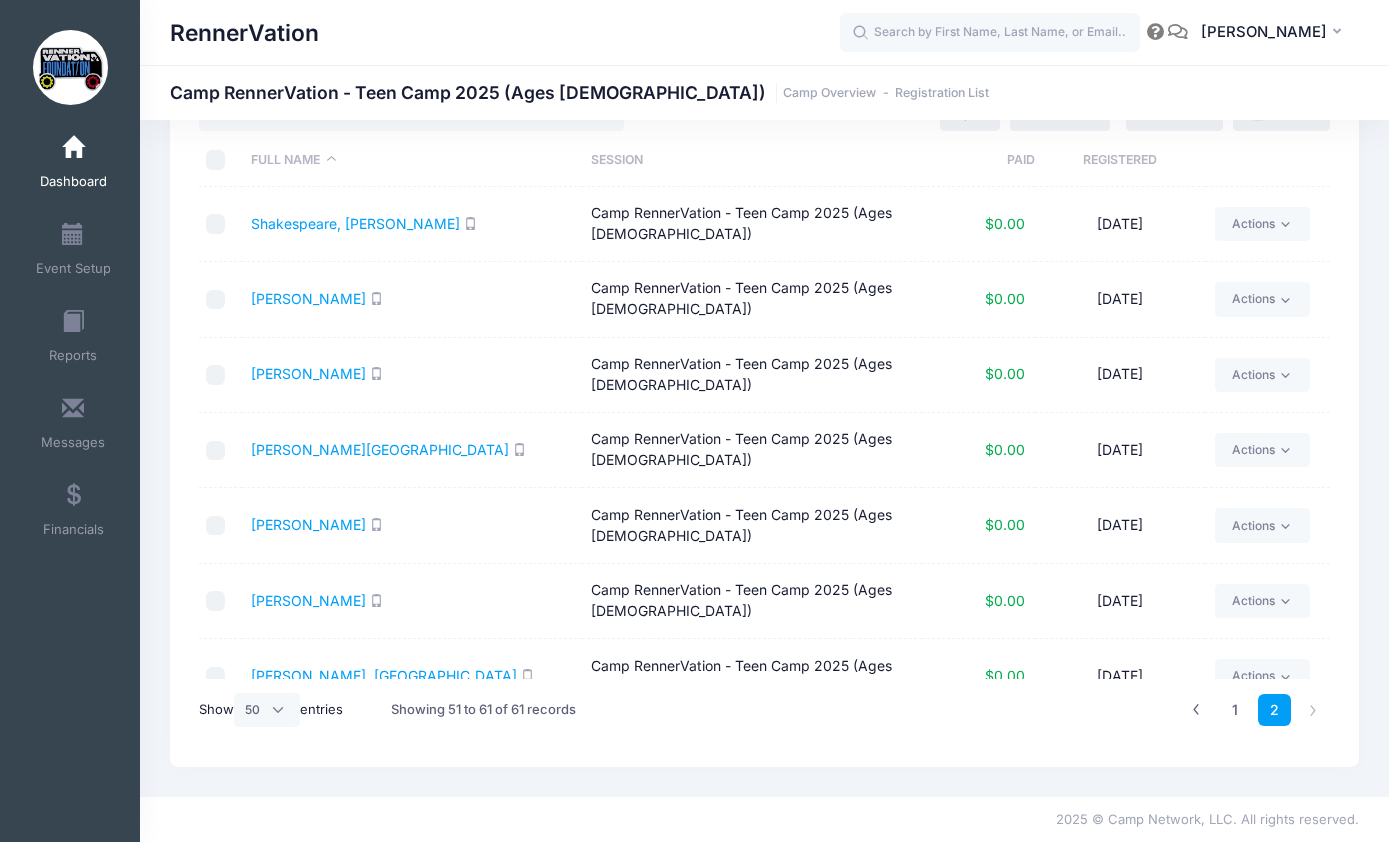scroll, scrollTop: 0, scrollLeft: 0, axis: both 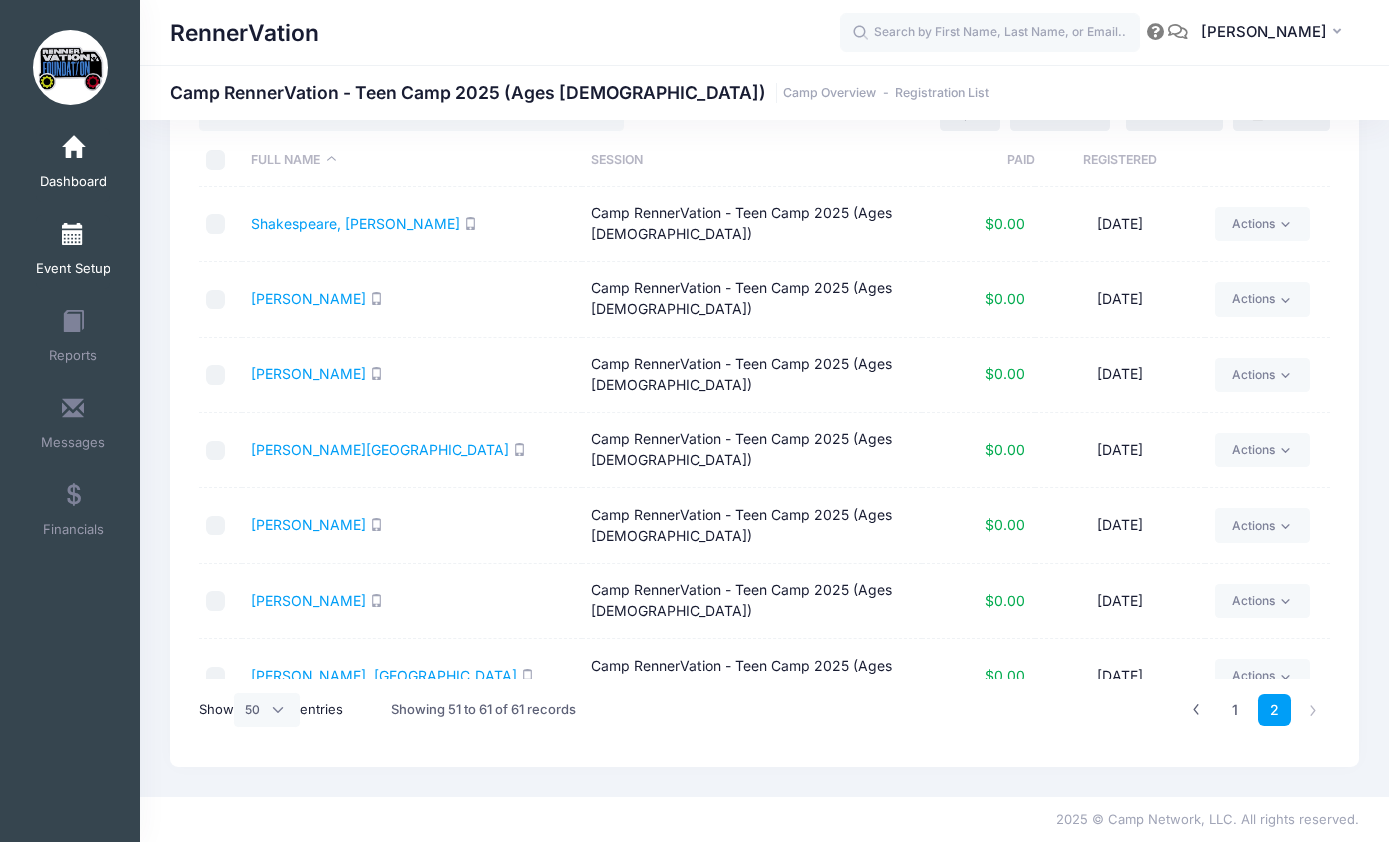 click on "Event Setup" at bounding box center [73, 252] 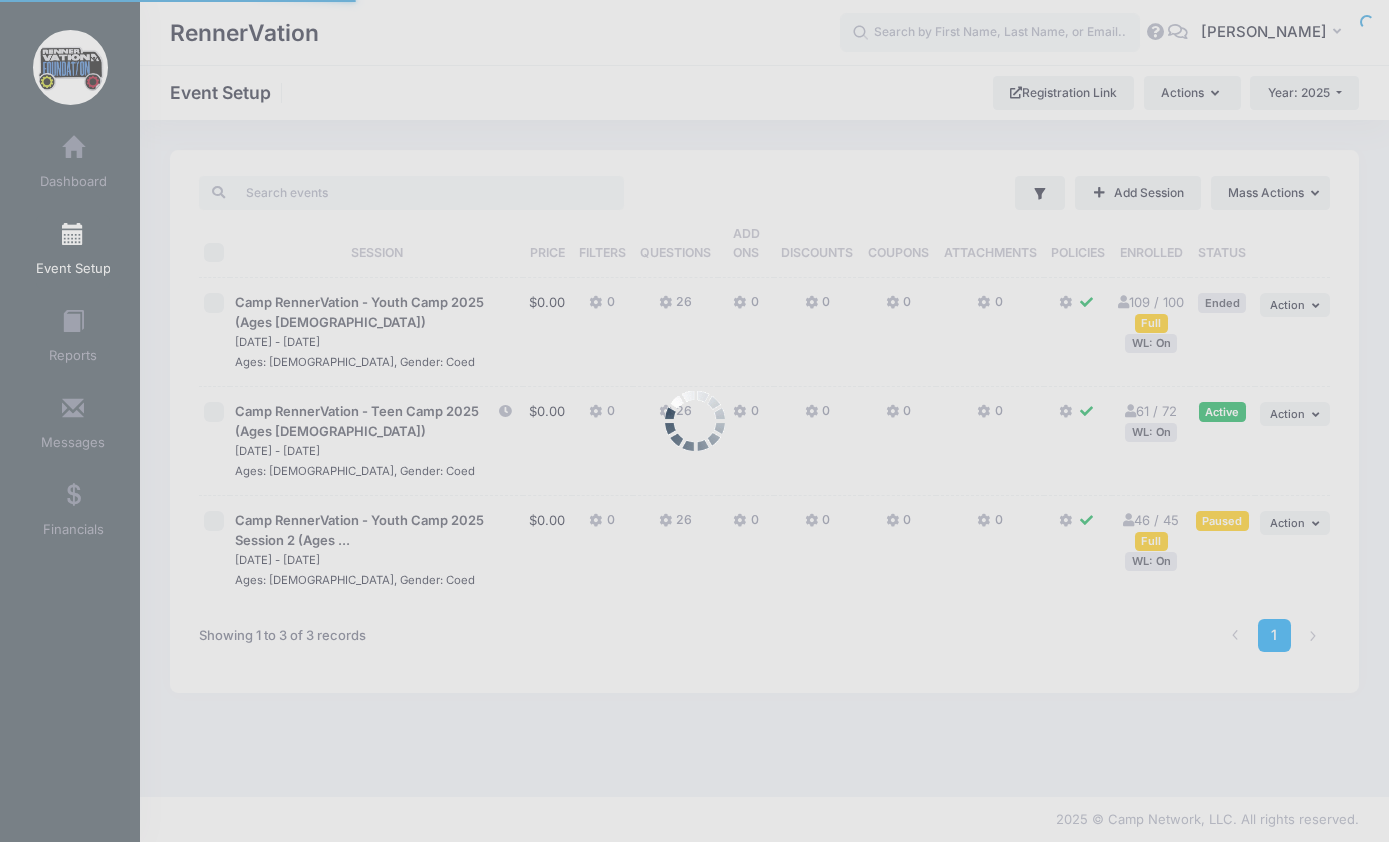 scroll, scrollTop: 0, scrollLeft: 0, axis: both 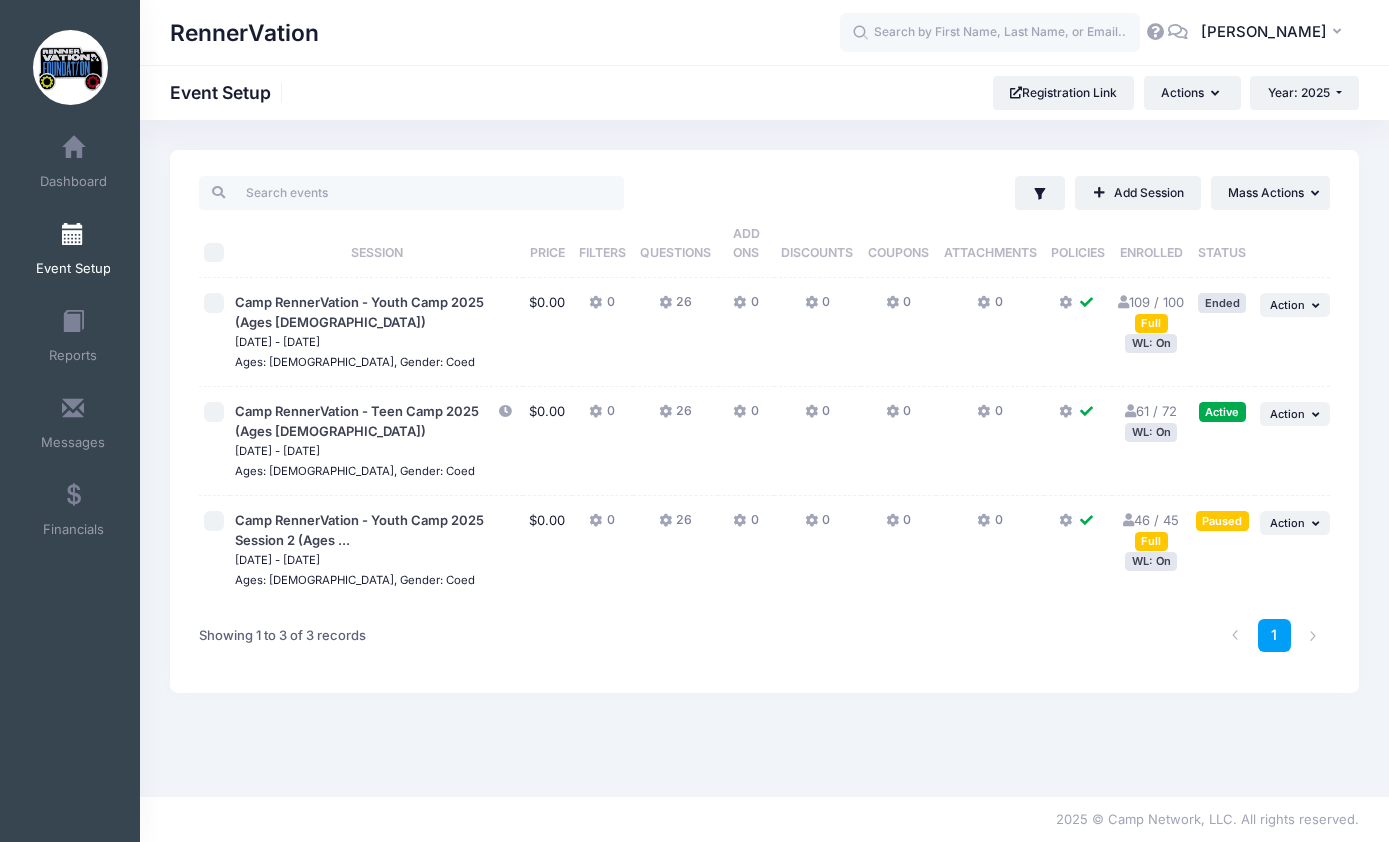 click on "WL:
On" at bounding box center (1151, 561) 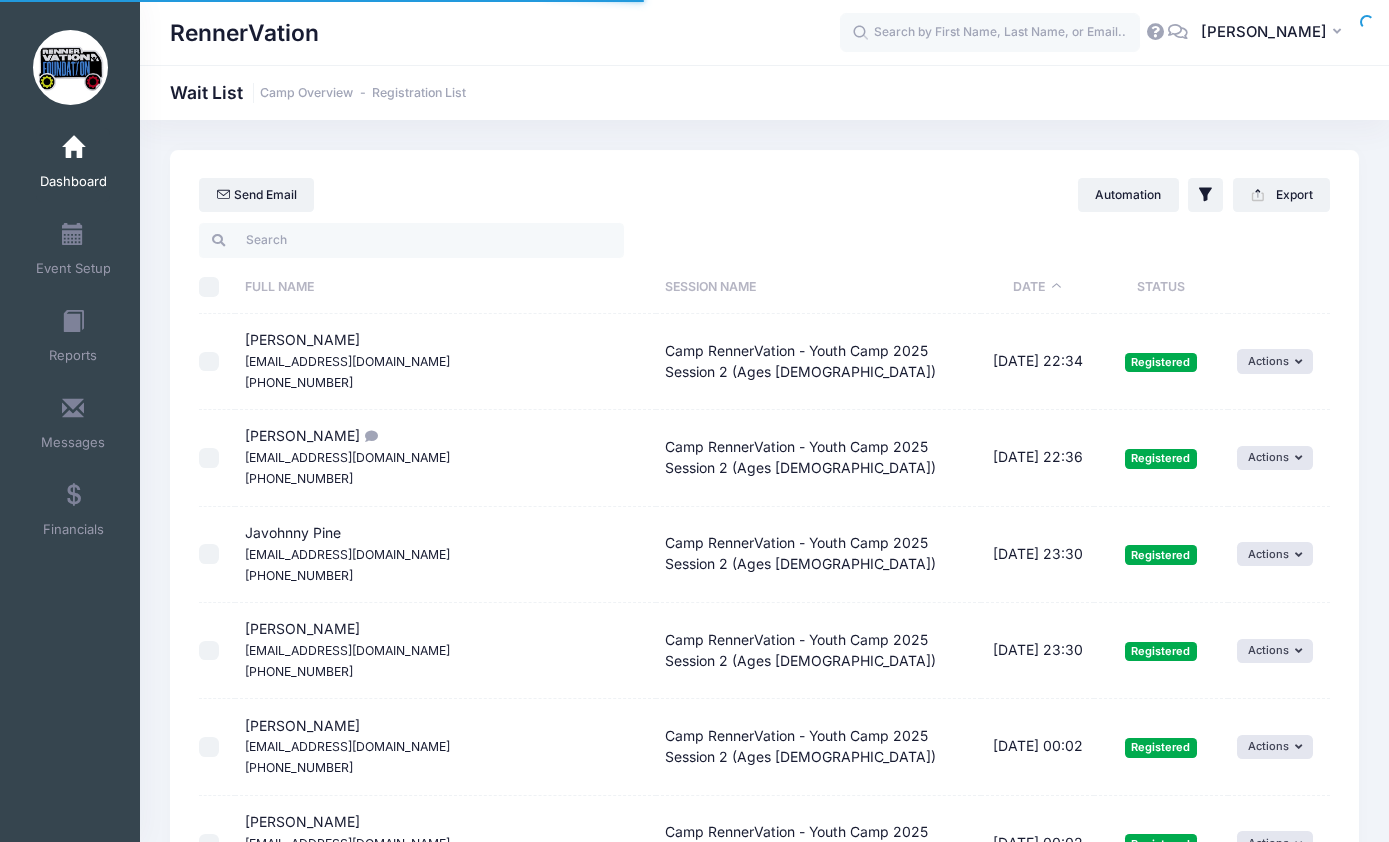 select on "50" 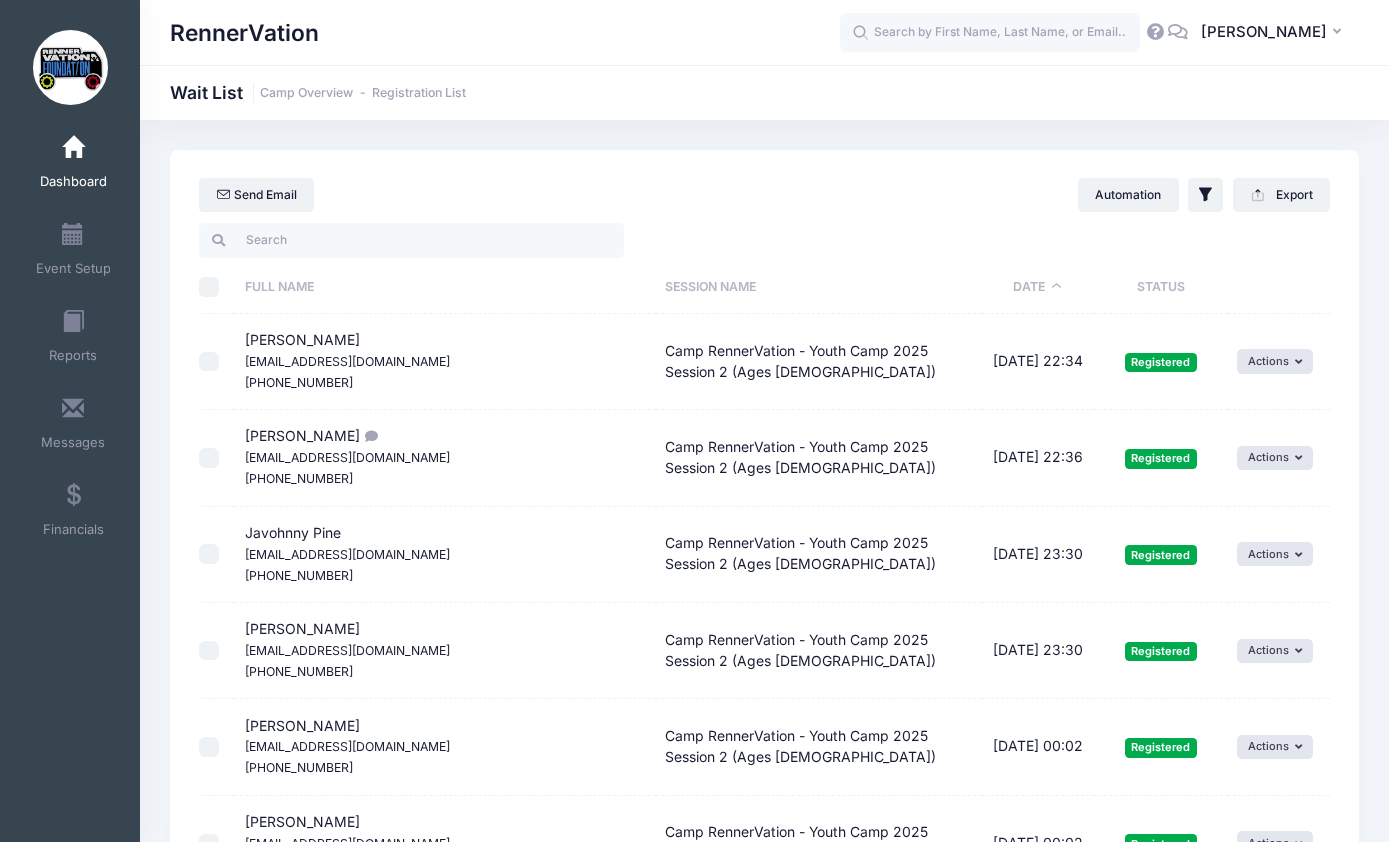 click on "Status" at bounding box center [1161, 287] 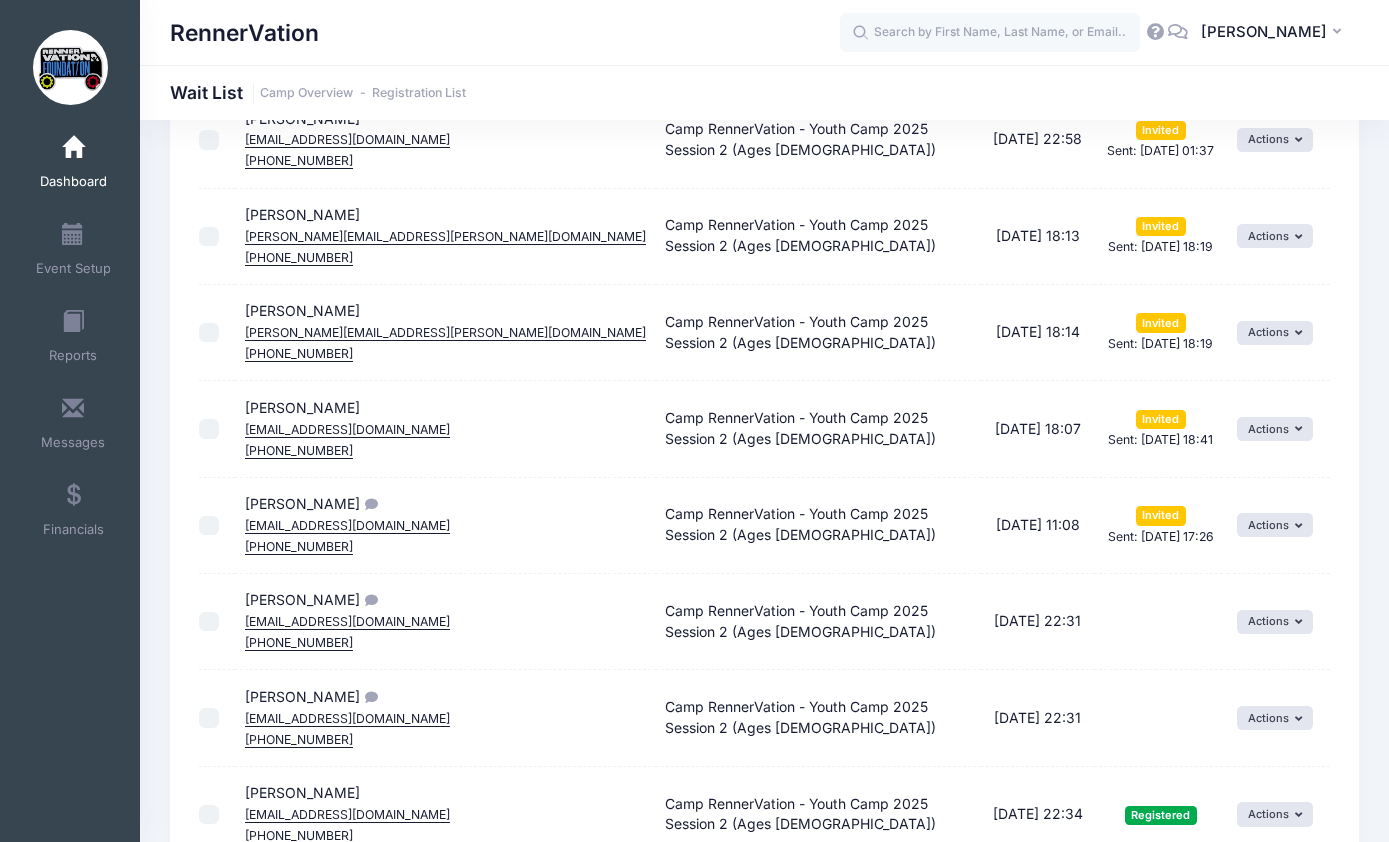 scroll, scrollTop: 602, scrollLeft: 0, axis: vertical 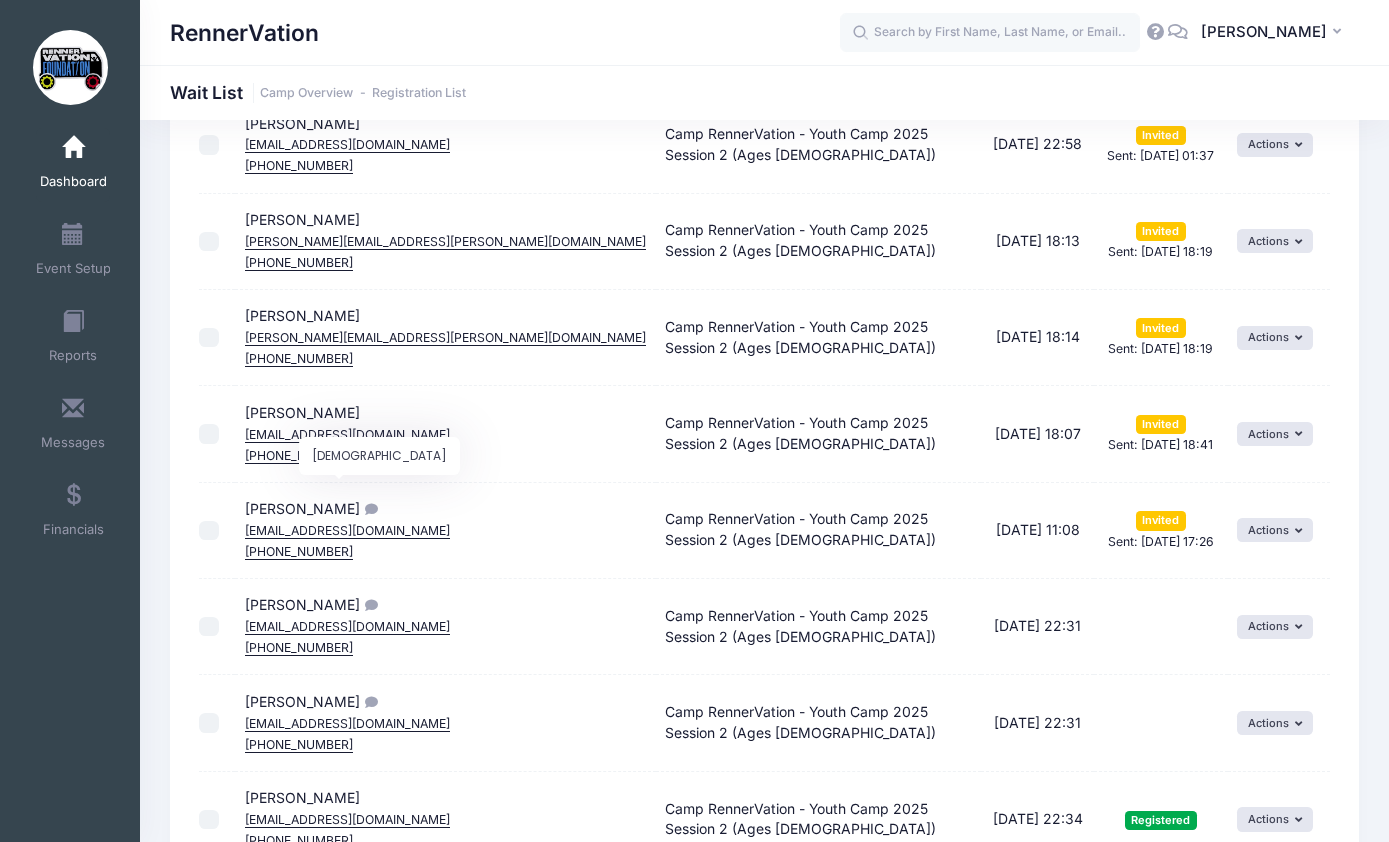 click at bounding box center (369, 509) 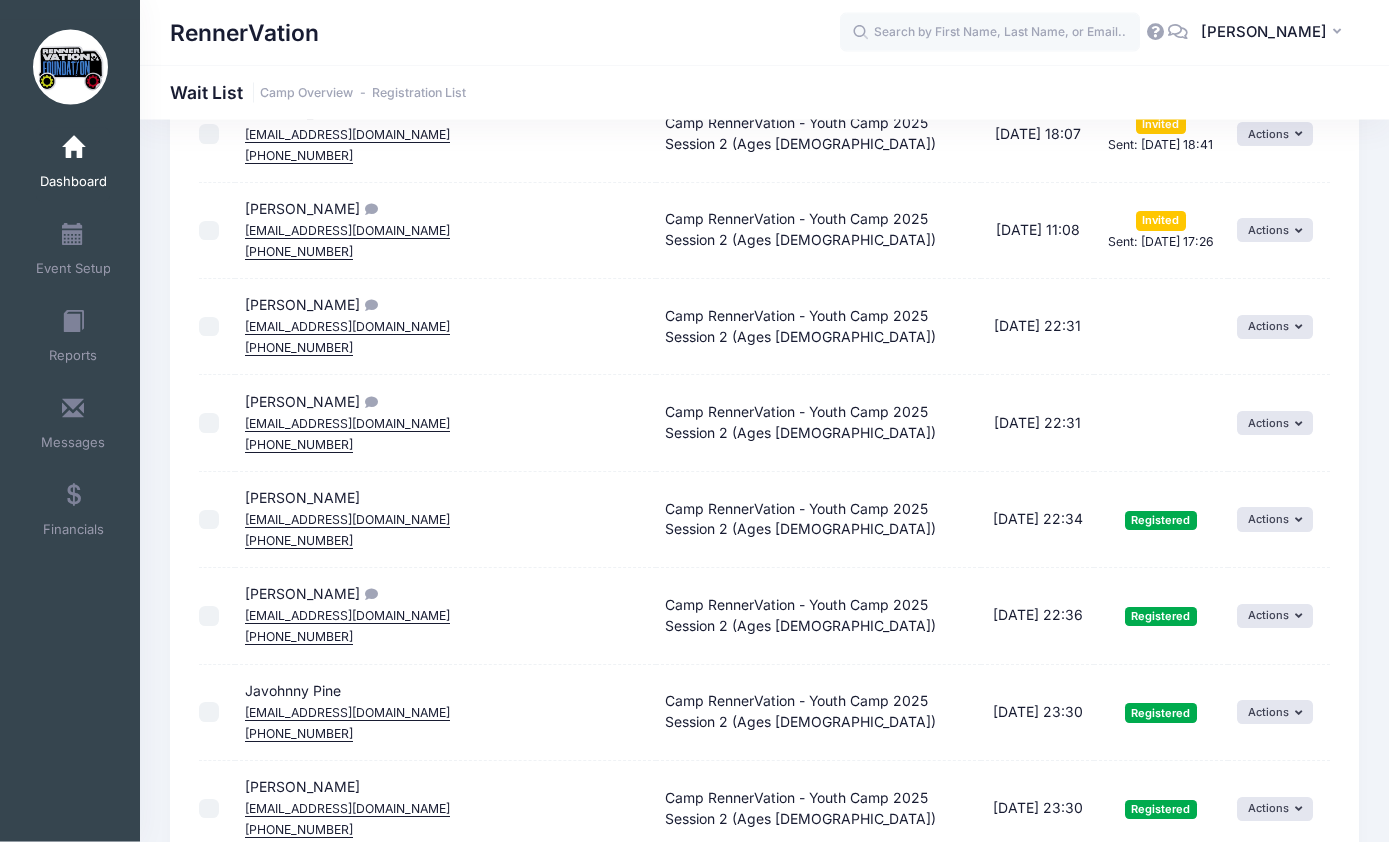scroll, scrollTop: 902, scrollLeft: 0, axis: vertical 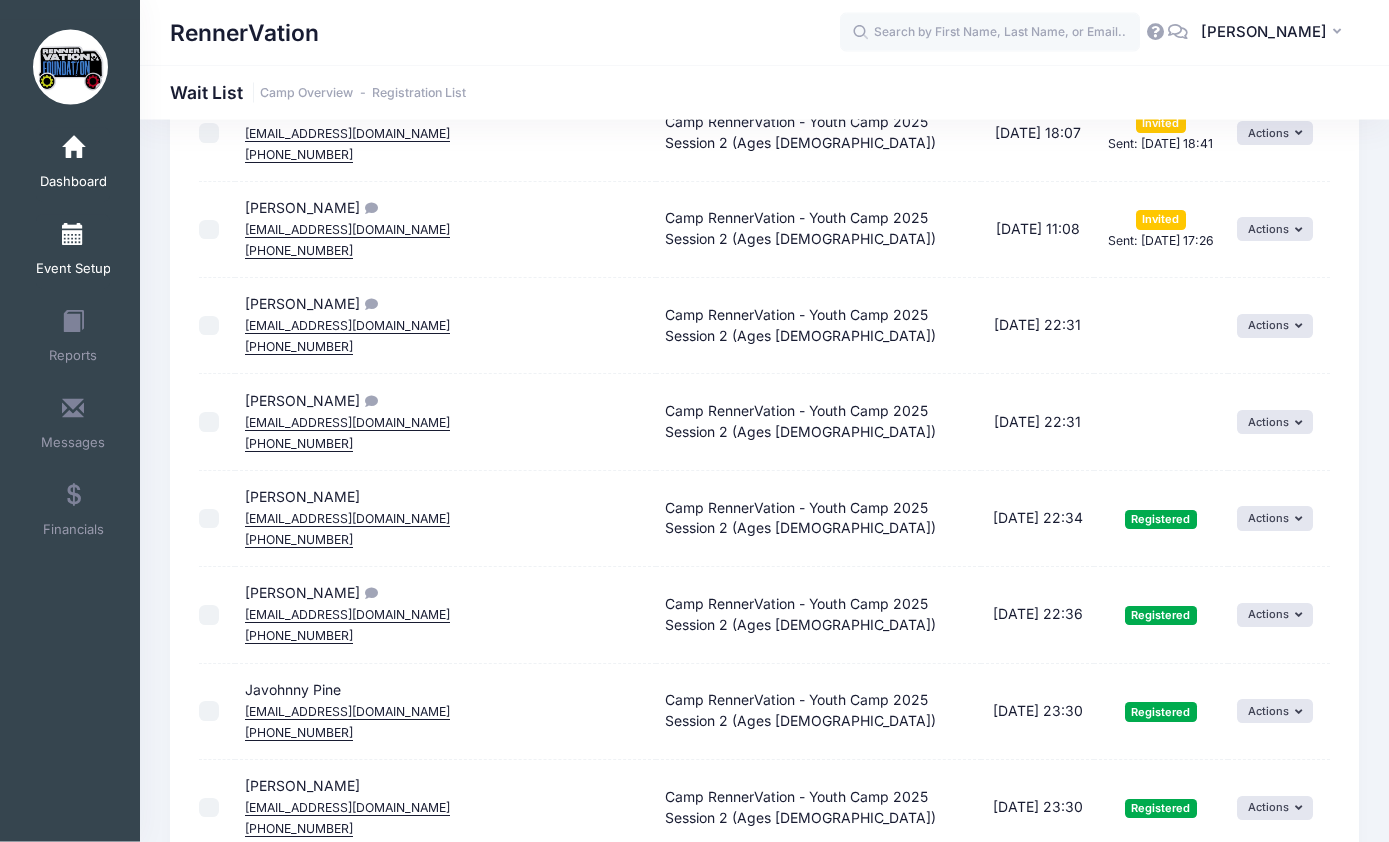 click at bounding box center (73, 235) 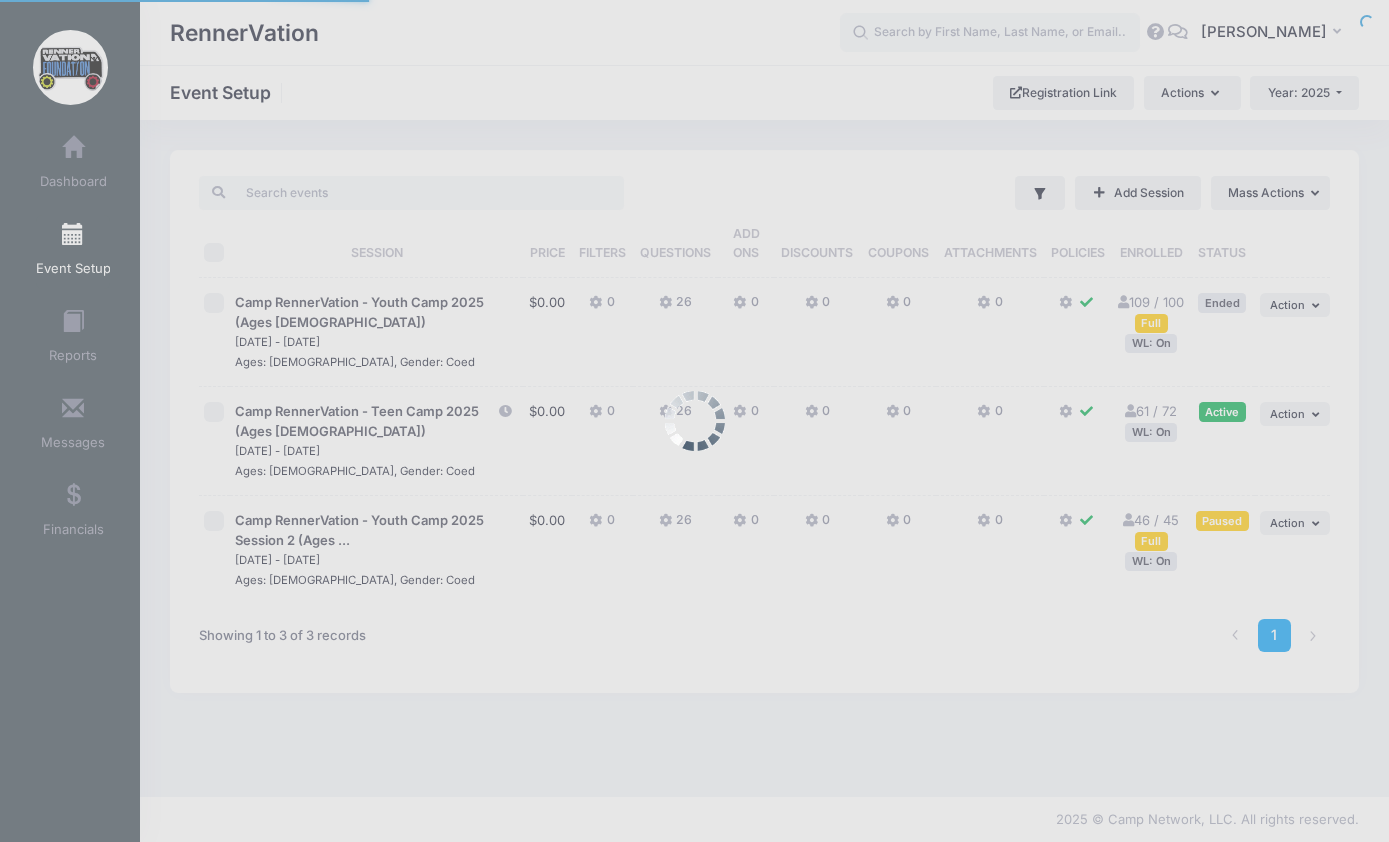 scroll, scrollTop: 0, scrollLeft: 0, axis: both 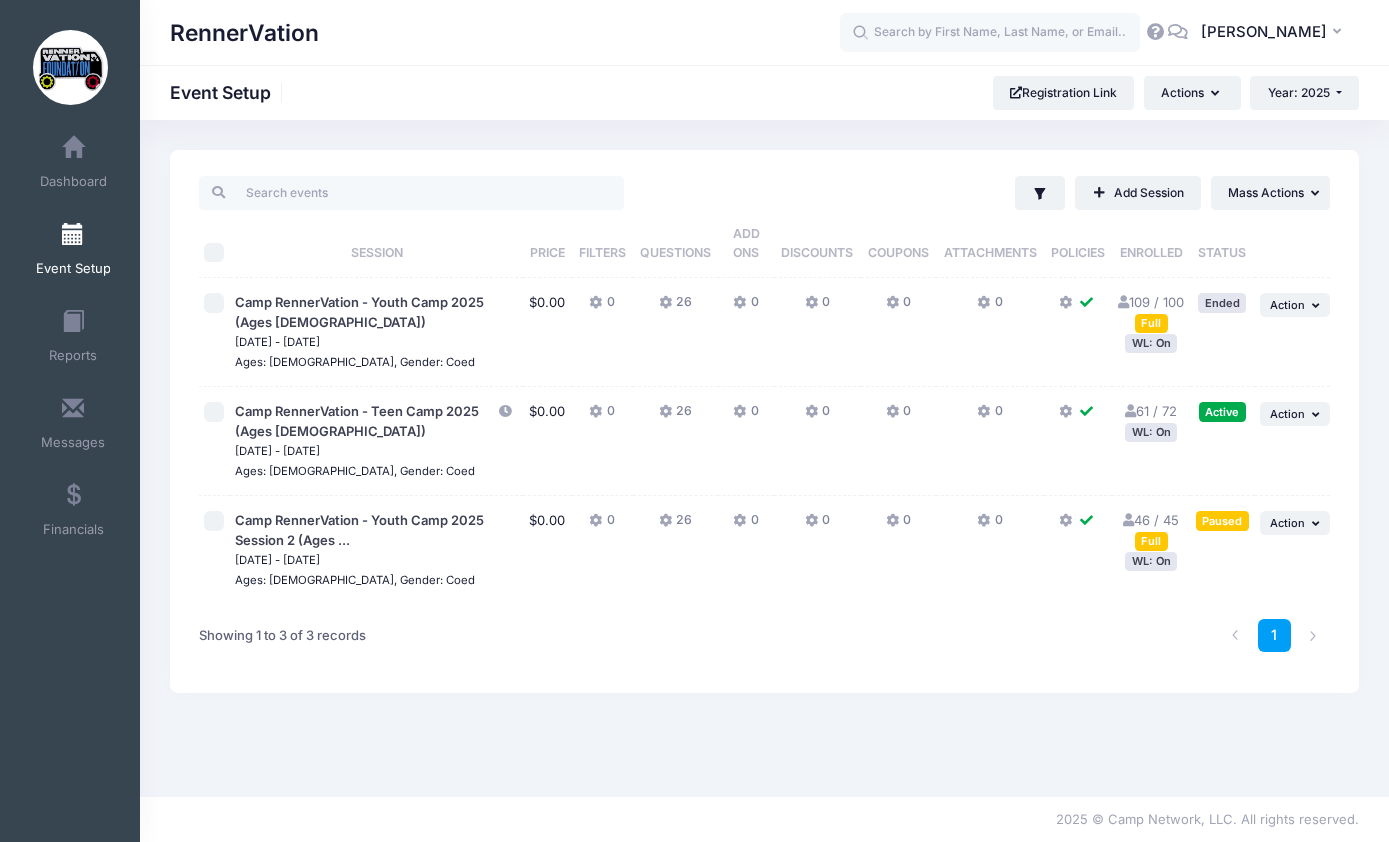 click on "WL:
On" at bounding box center (1151, 561) 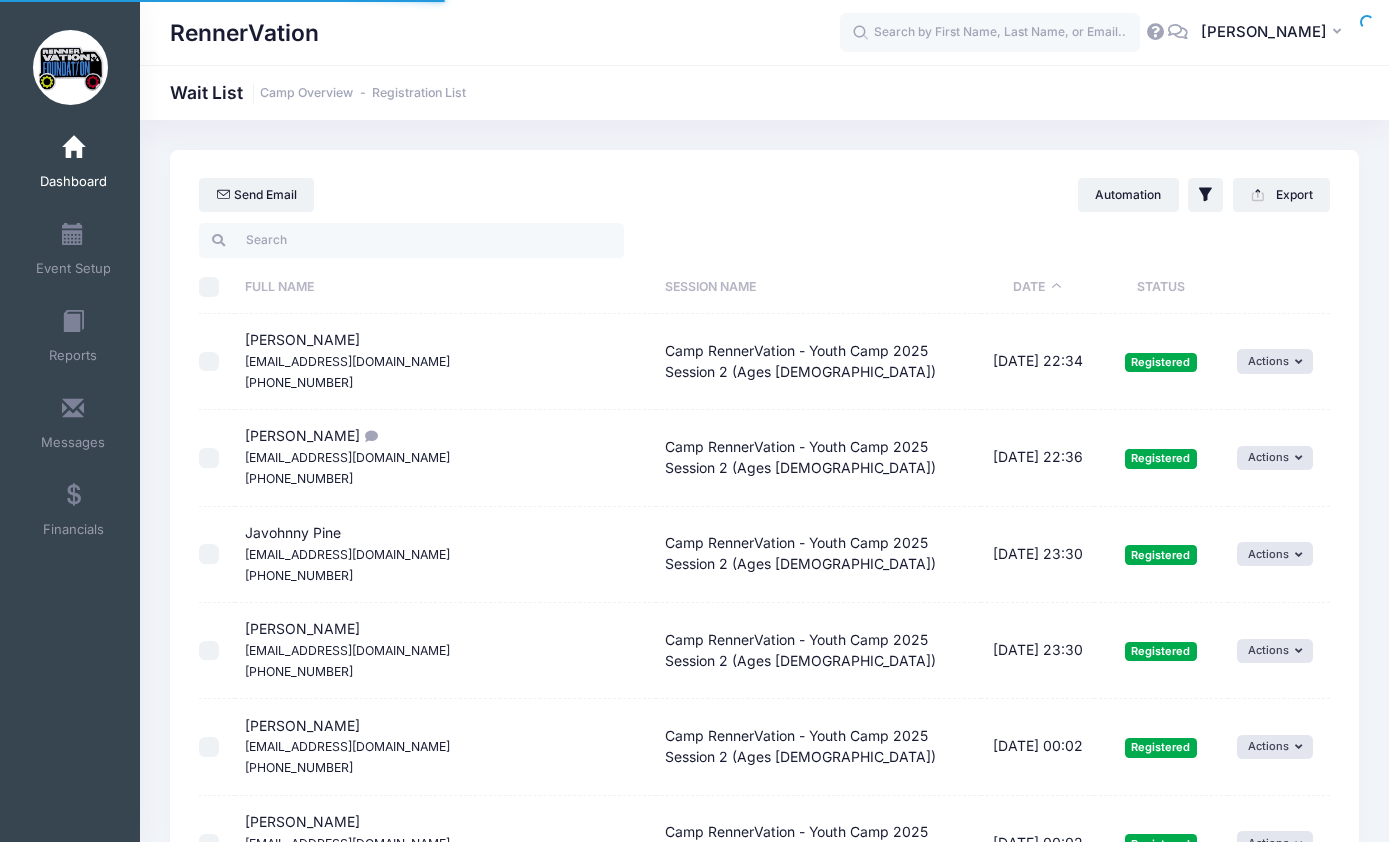 select on "50" 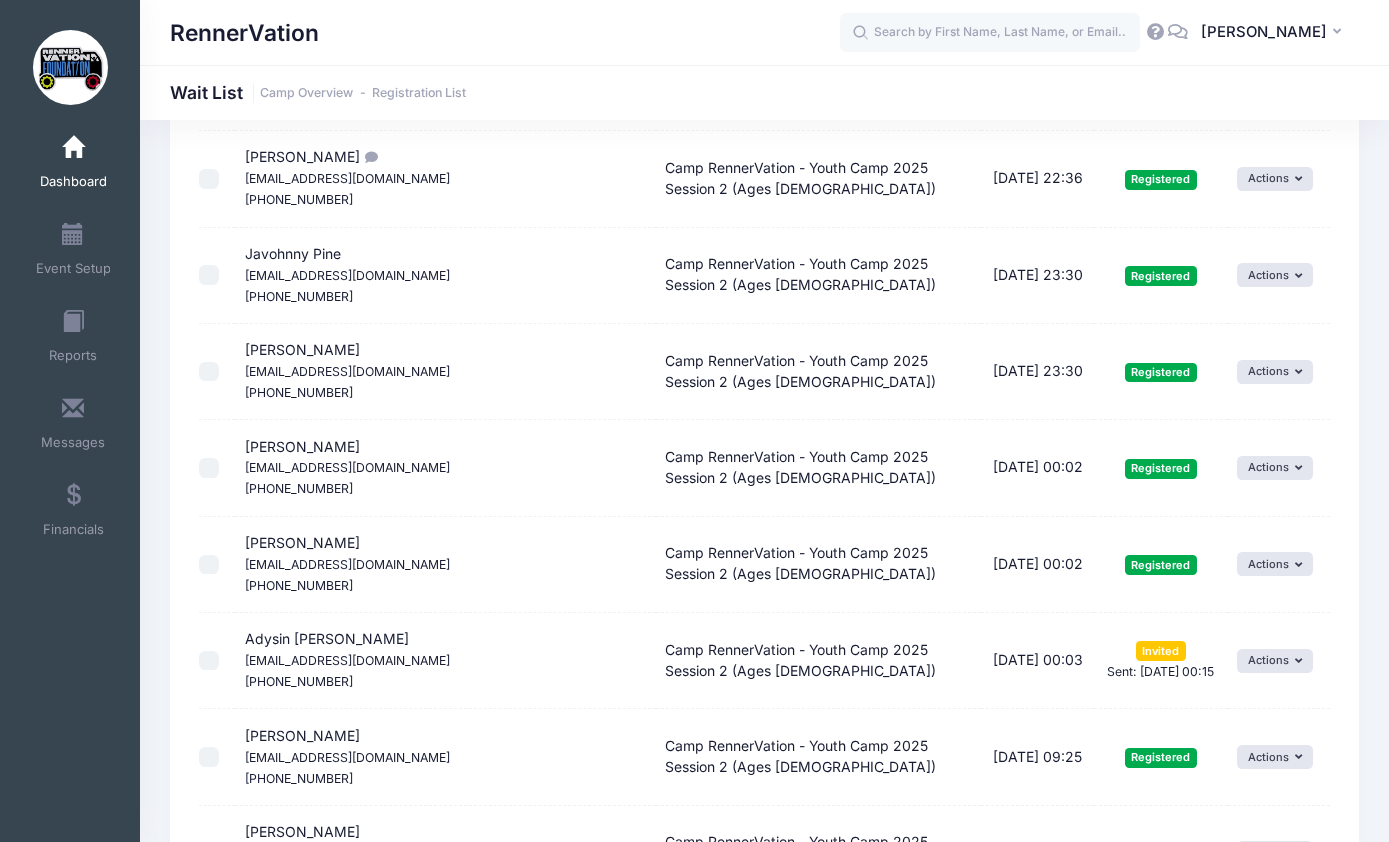 scroll, scrollTop: 0, scrollLeft: 0, axis: both 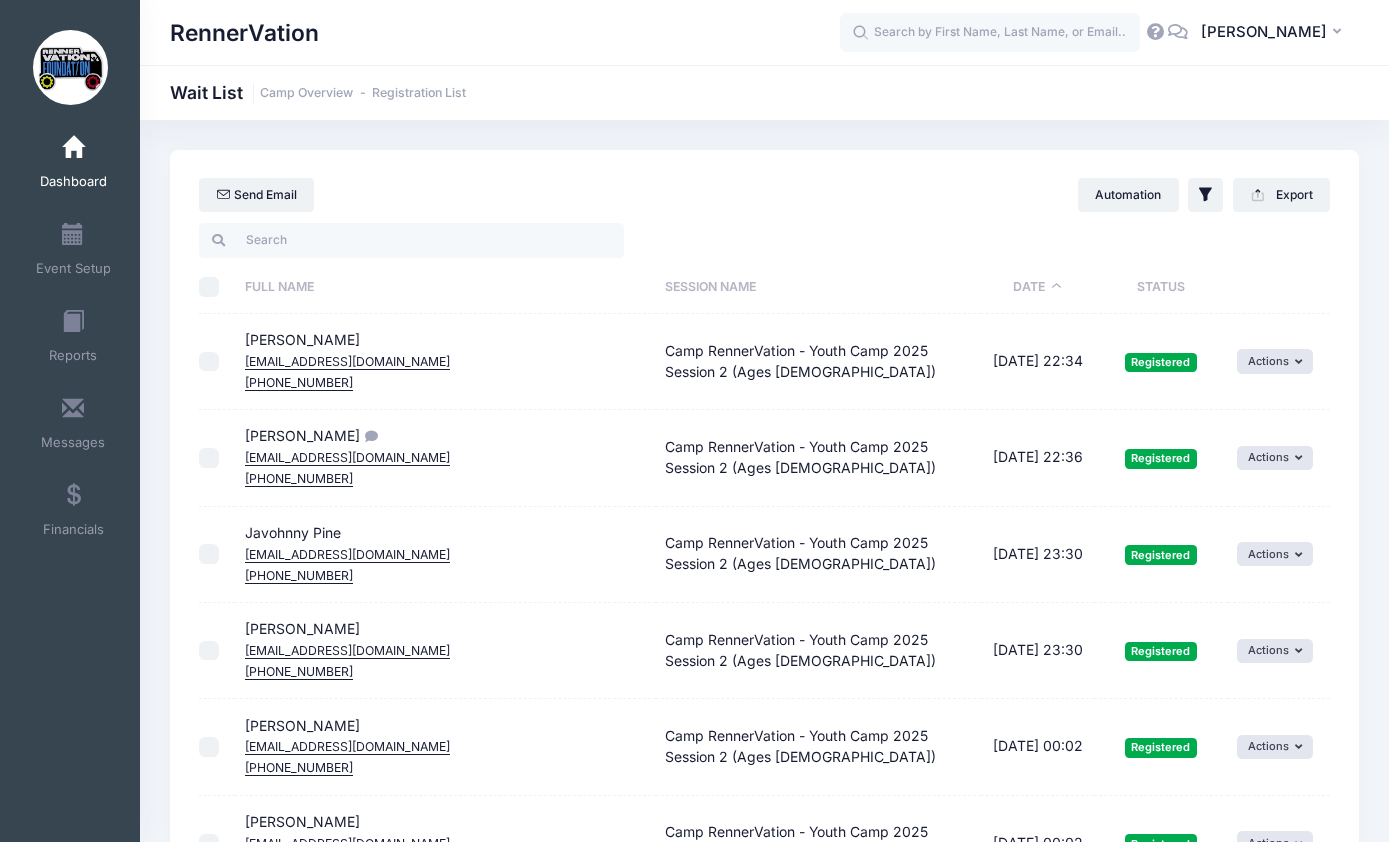 click on "Status" at bounding box center (1161, 287) 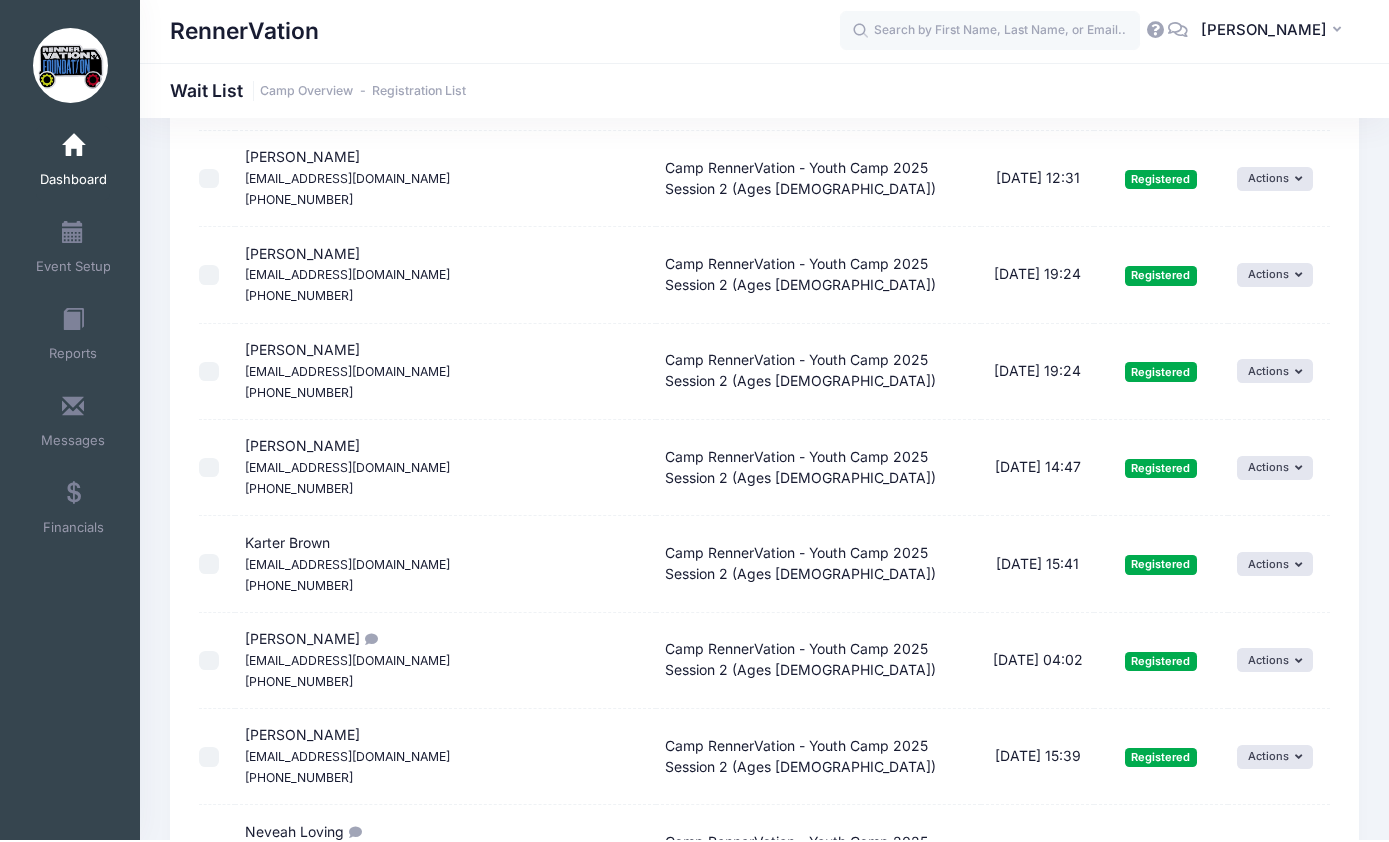 scroll, scrollTop: 4227, scrollLeft: 0, axis: vertical 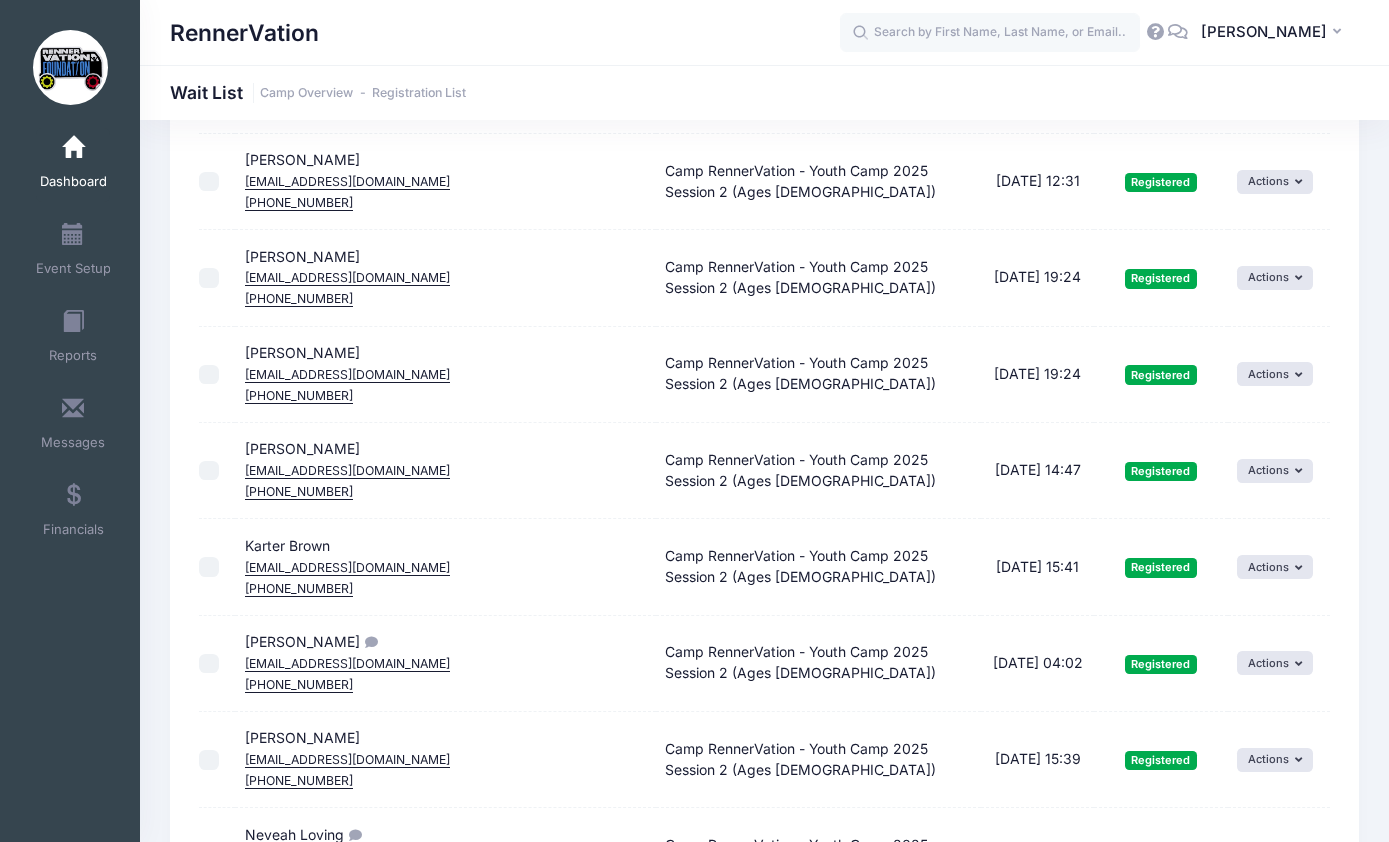 click on "2" at bounding box center (1274, 935) 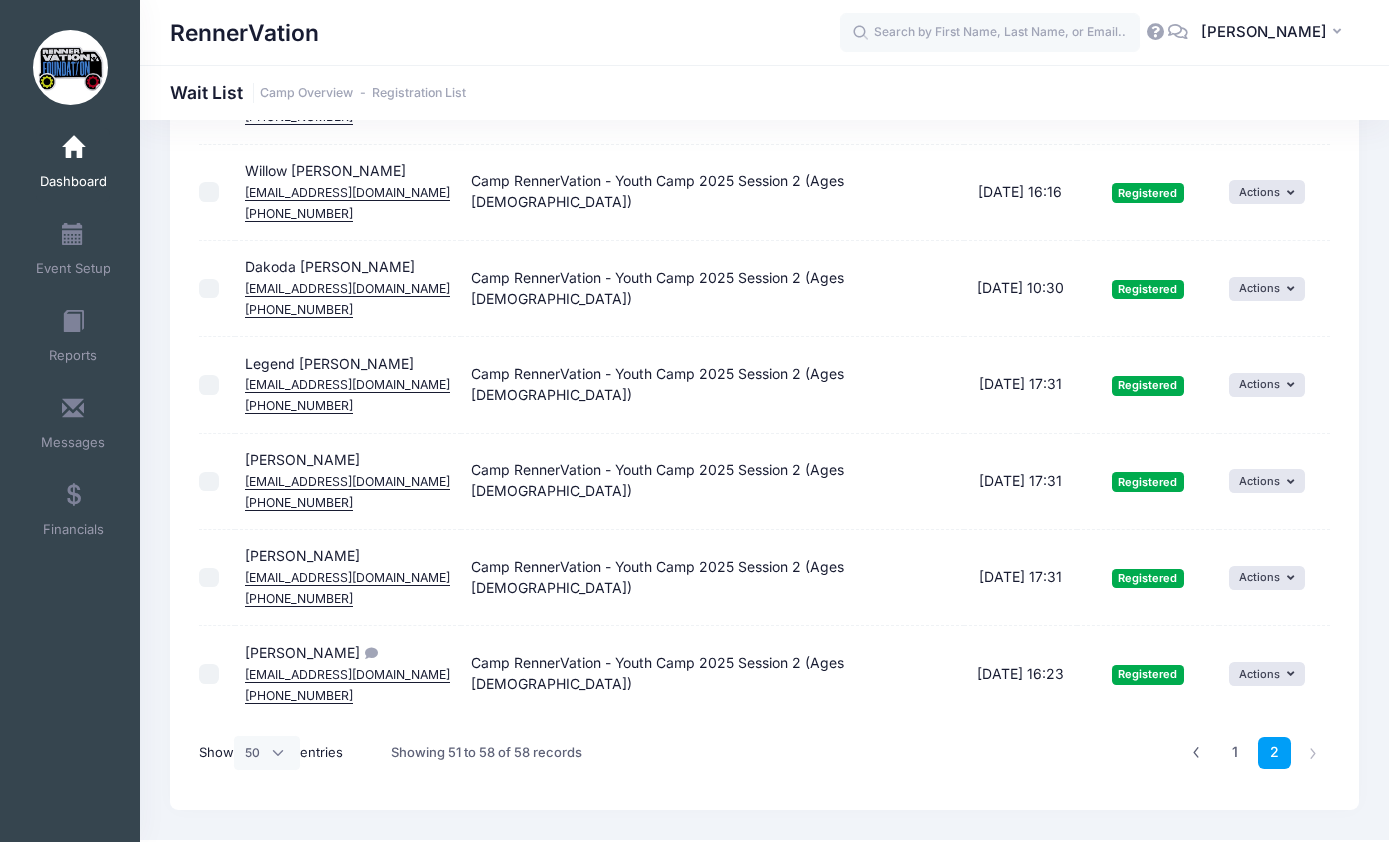 scroll, scrollTop: 361, scrollLeft: 0, axis: vertical 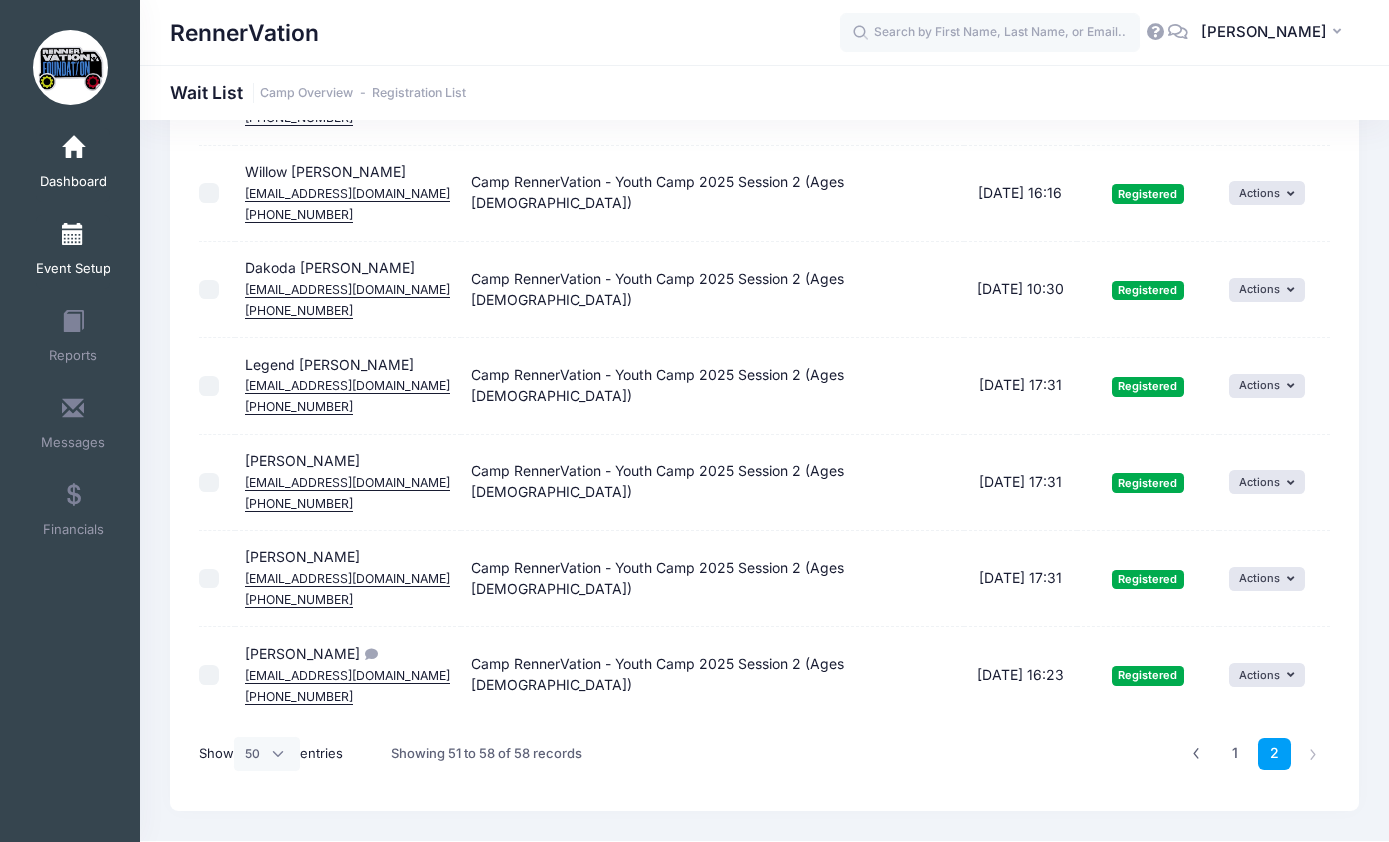click on "Event Setup" at bounding box center (73, 252) 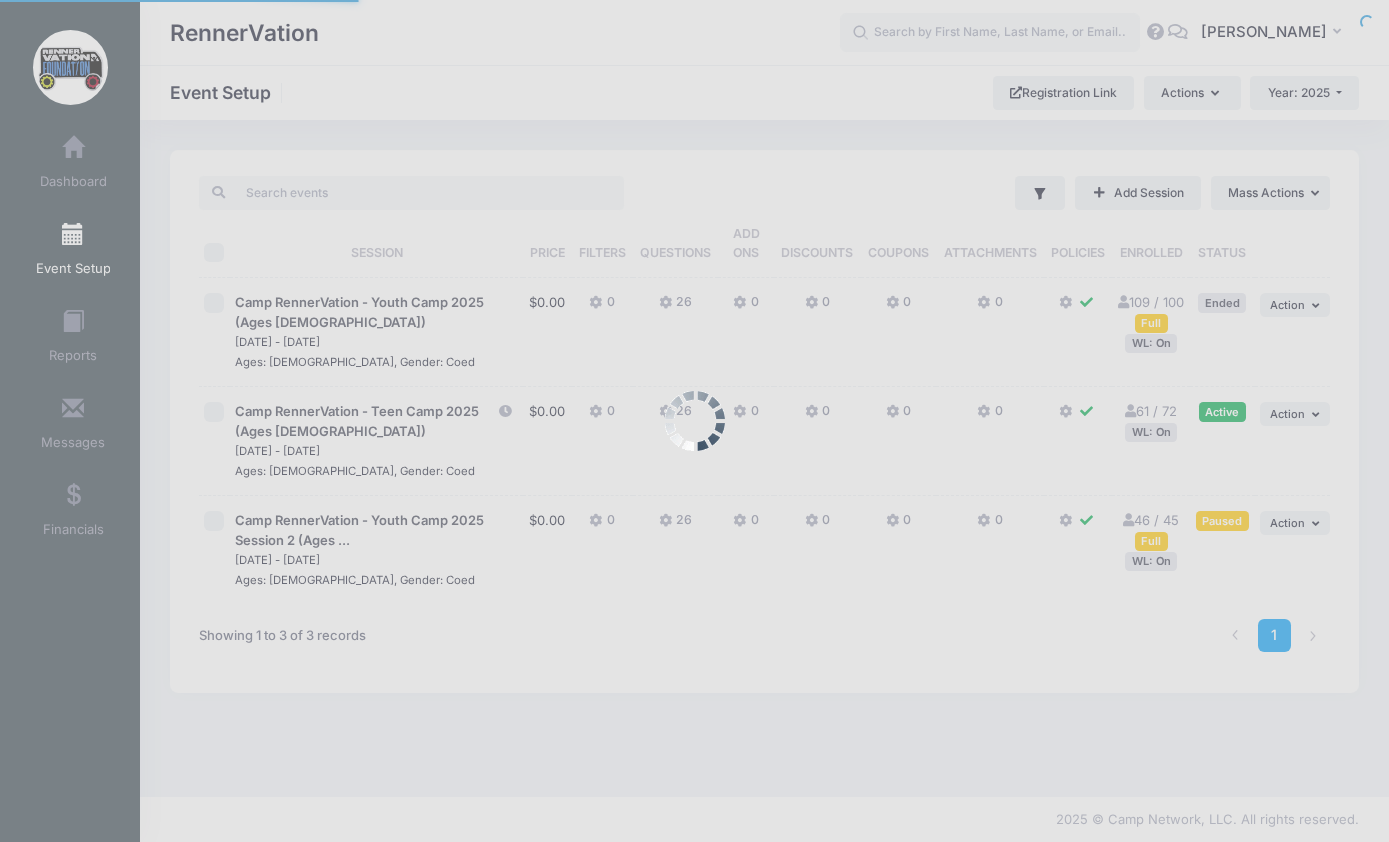 scroll, scrollTop: 0, scrollLeft: 0, axis: both 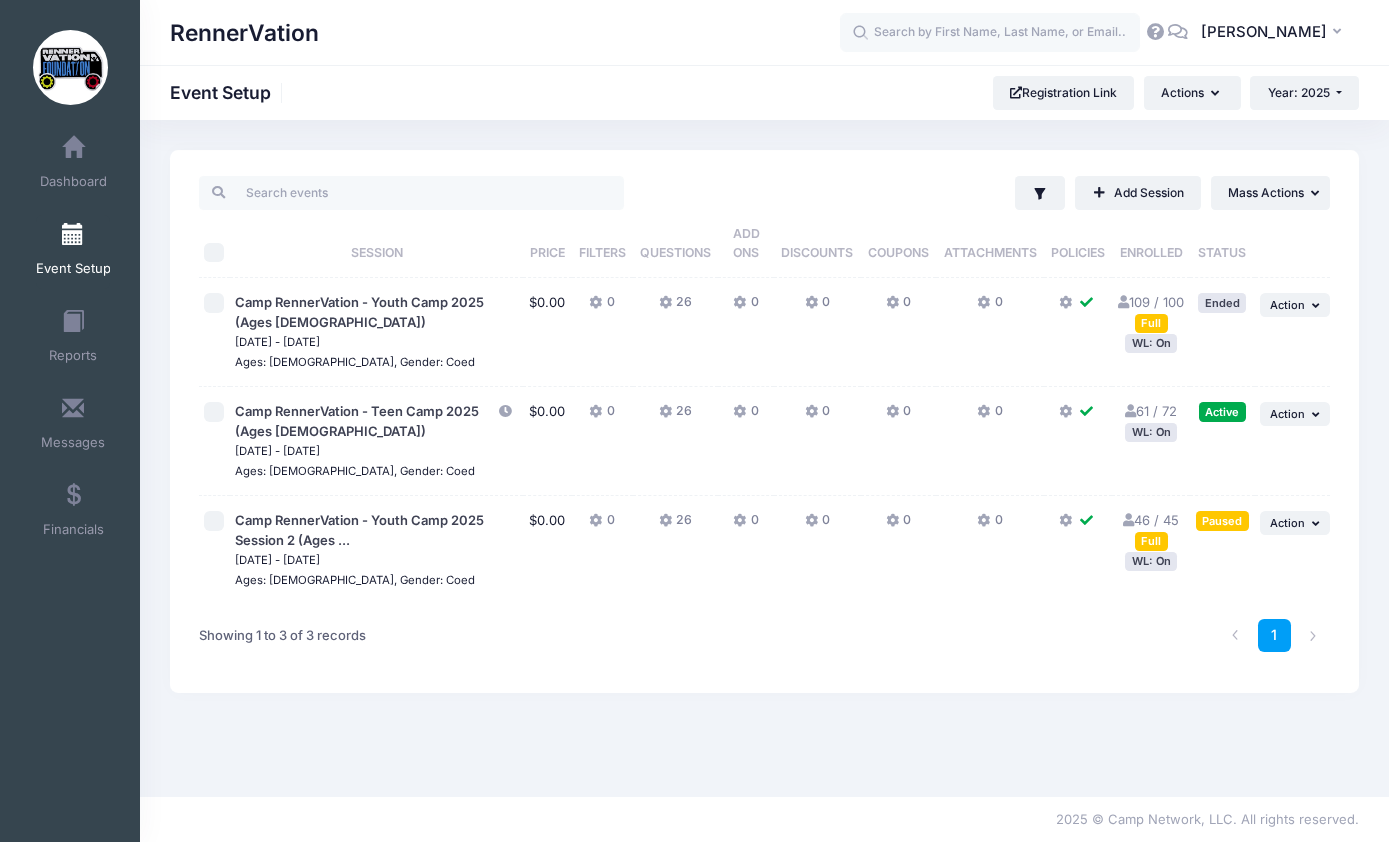 click on "WL:
On" at bounding box center (1151, 561) 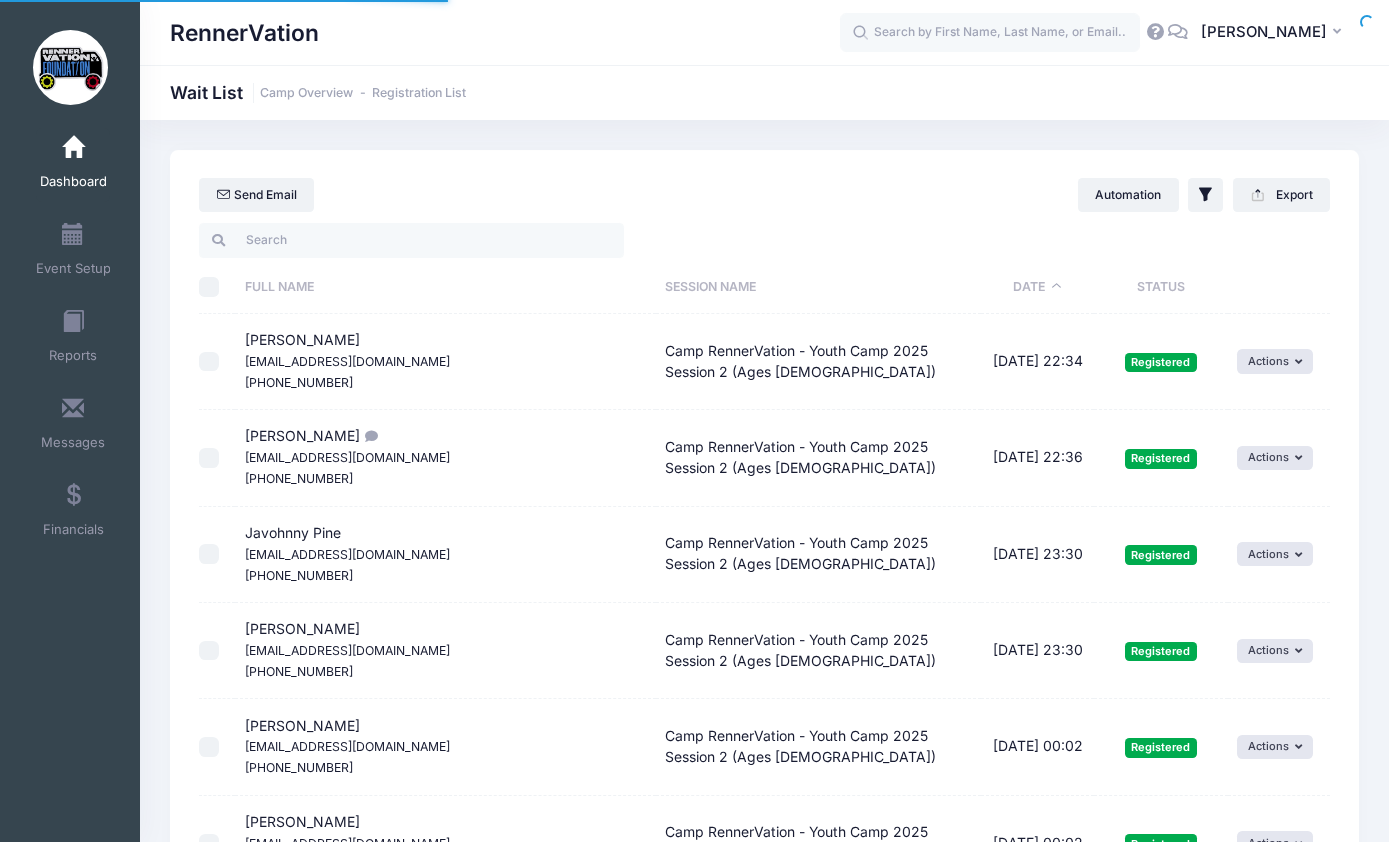 select on "50" 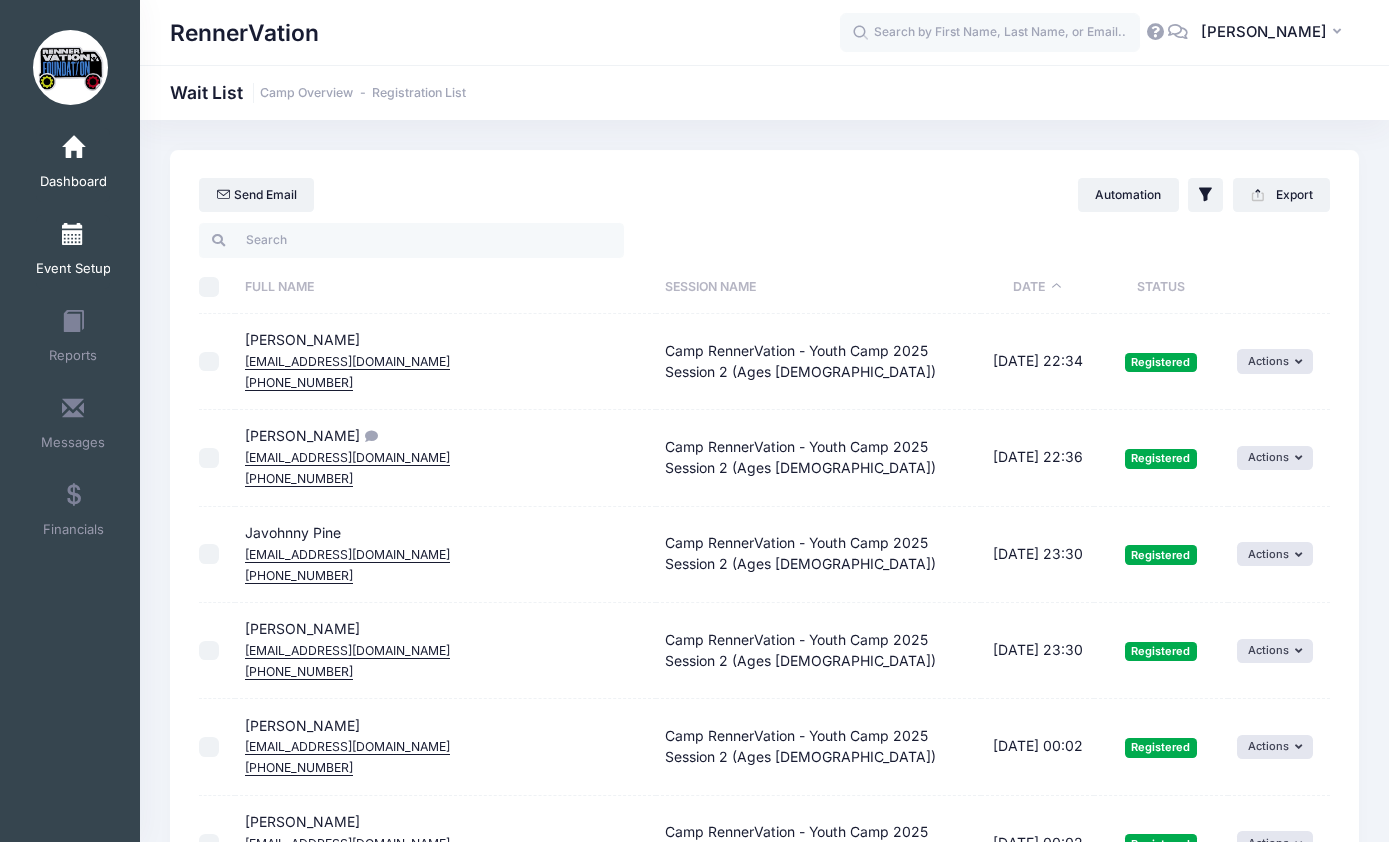 click at bounding box center (73, 235) 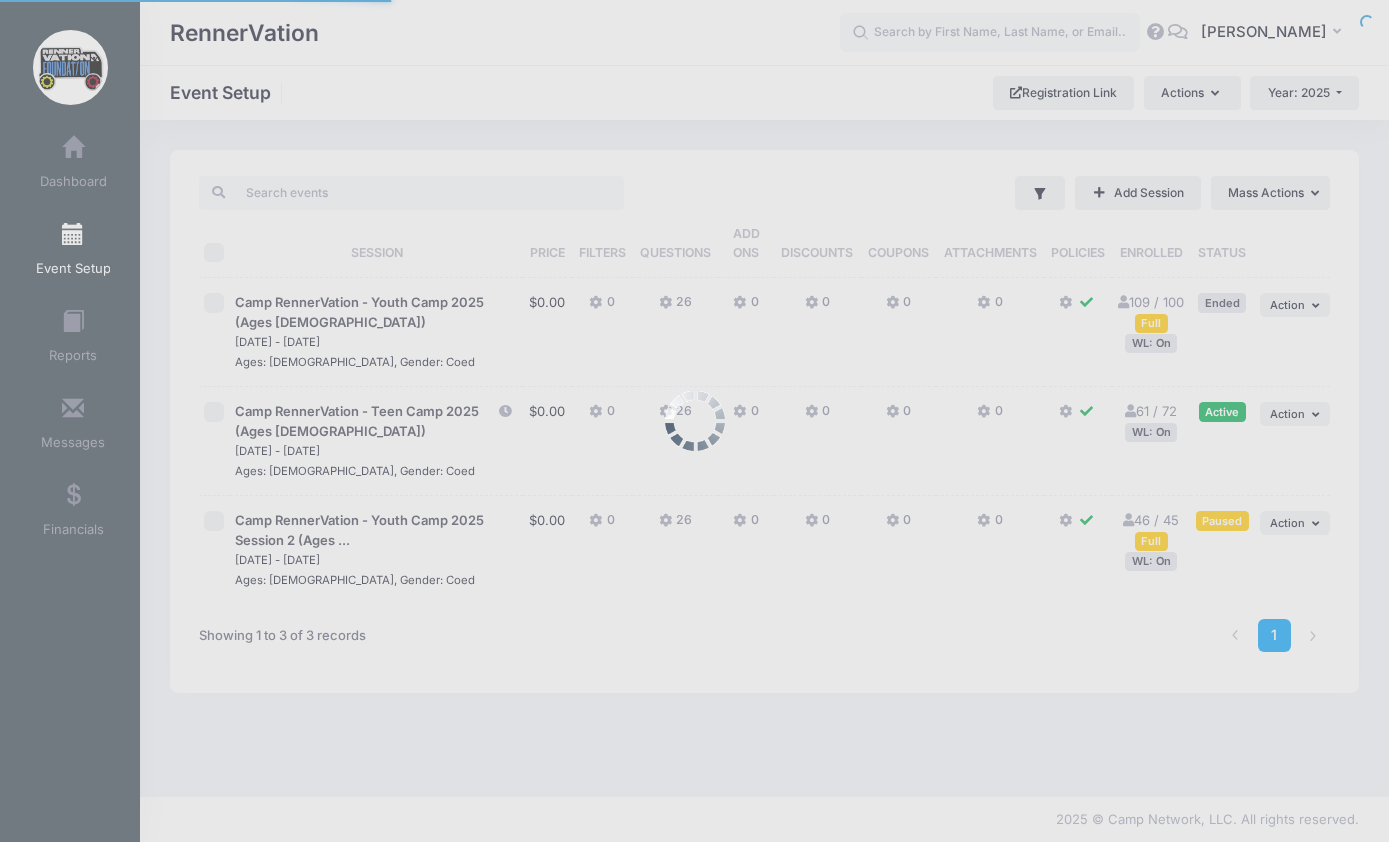 scroll, scrollTop: 0, scrollLeft: 0, axis: both 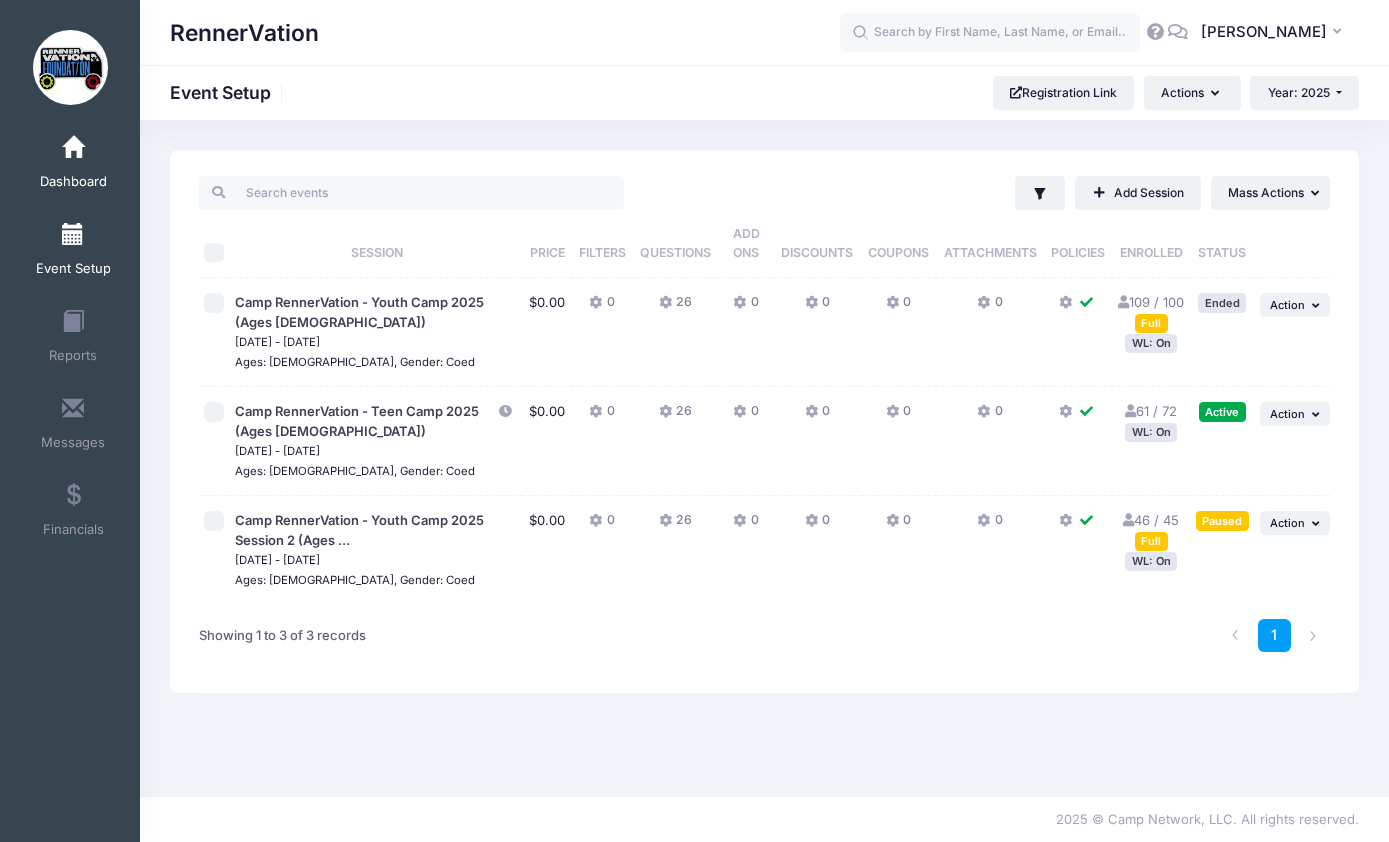click on "Dashboard" at bounding box center [73, 165] 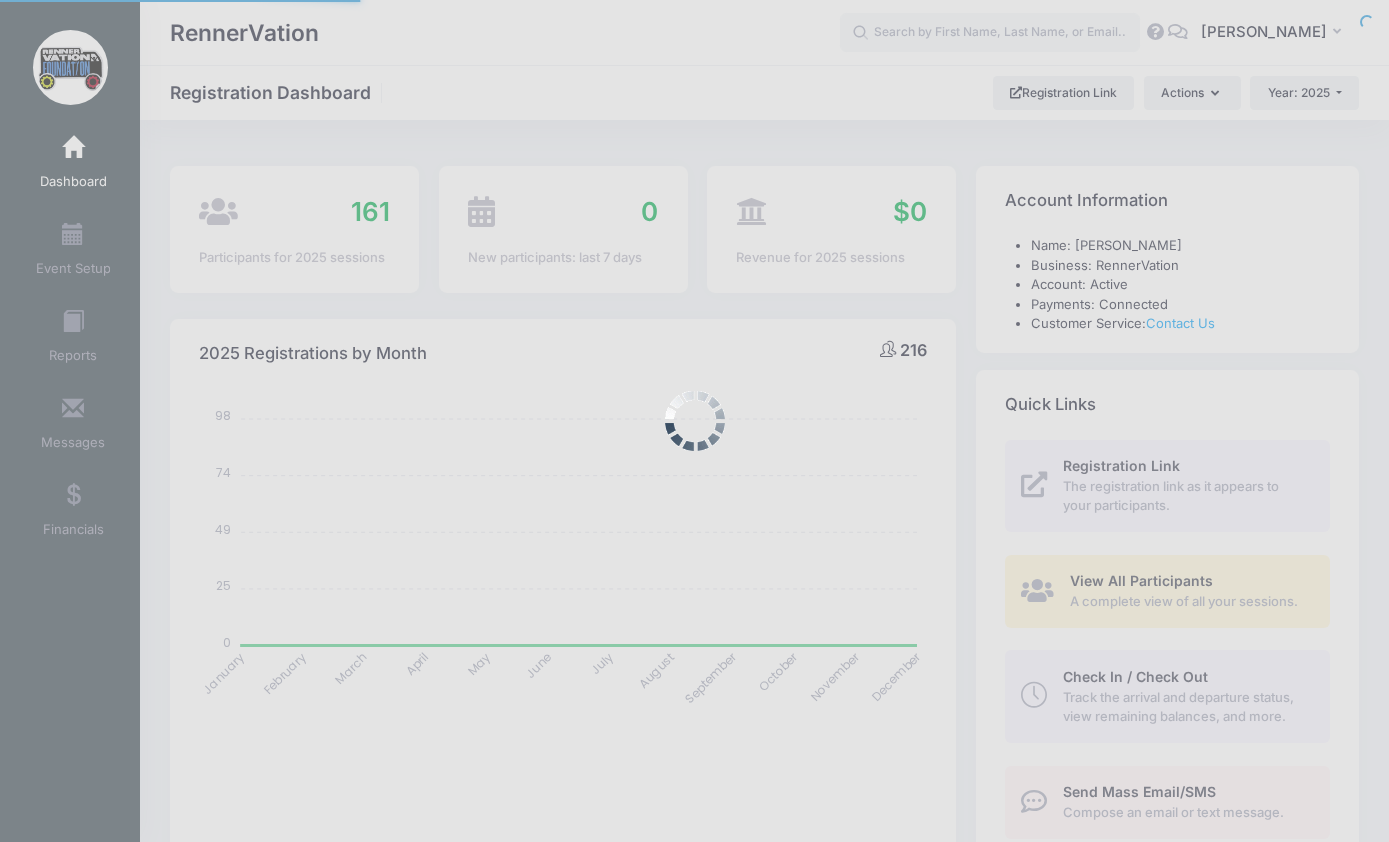 select 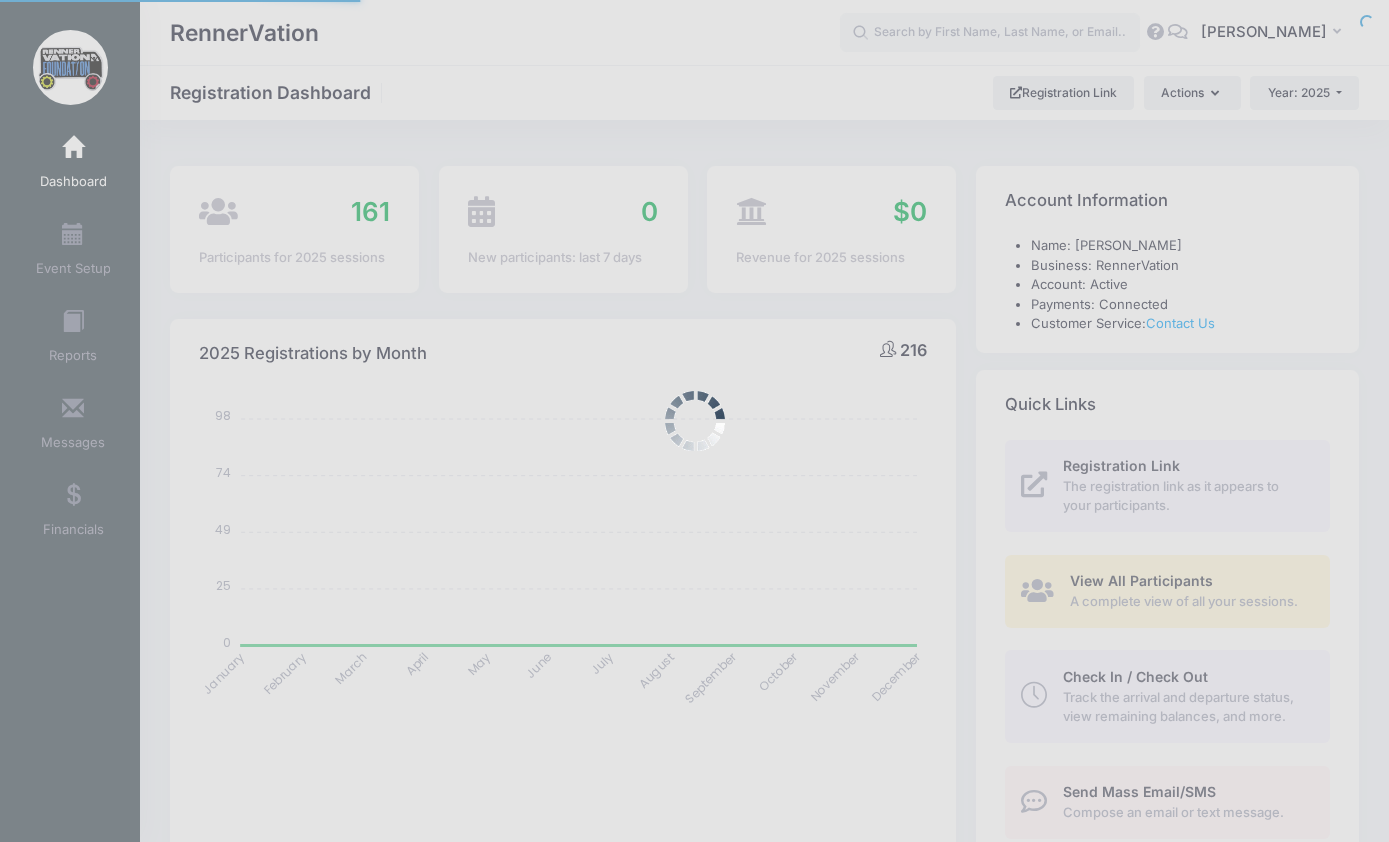 scroll, scrollTop: 0, scrollLeft: 0, axis: both 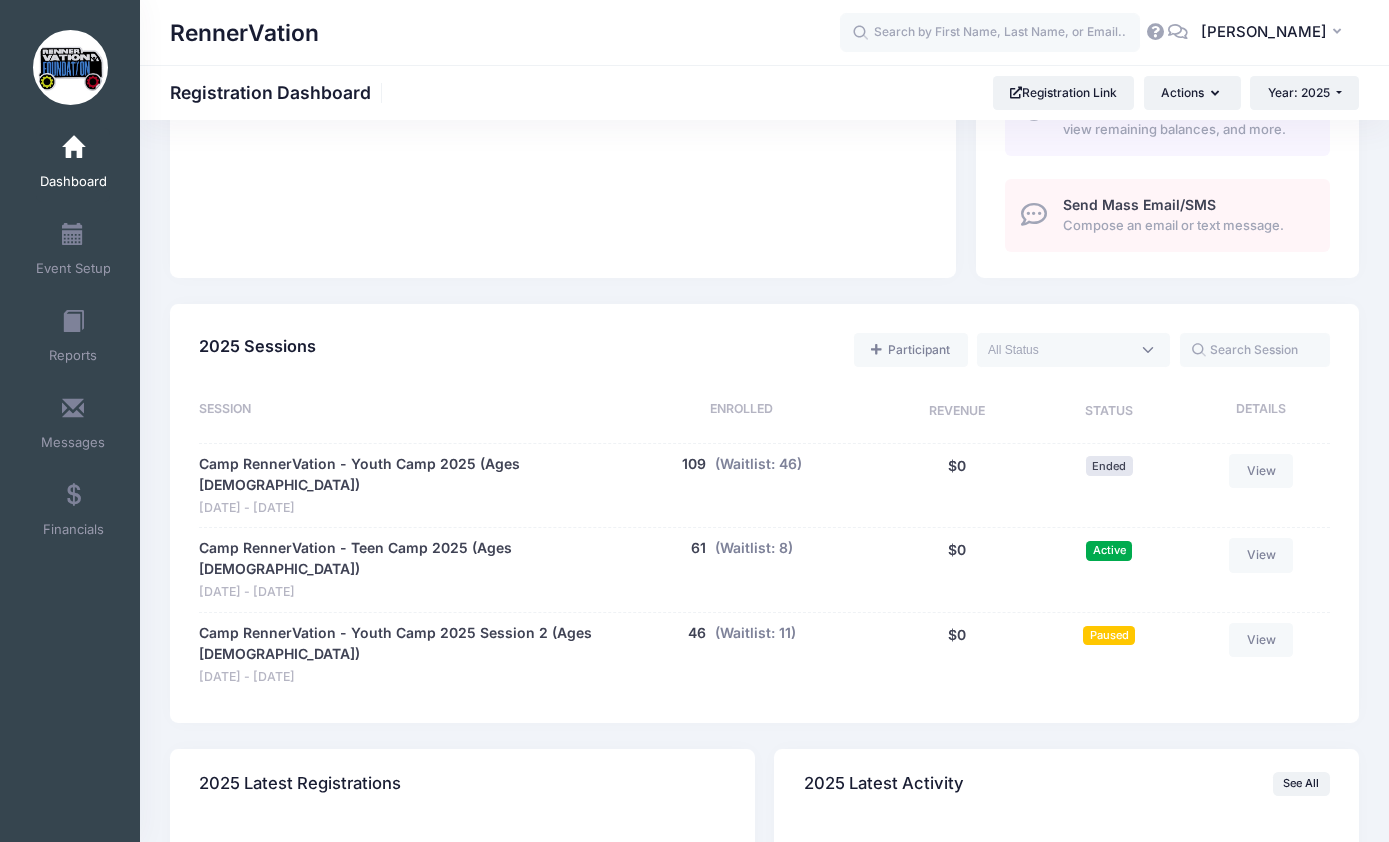 click on "Paused" at bounding box center (1109, 635) 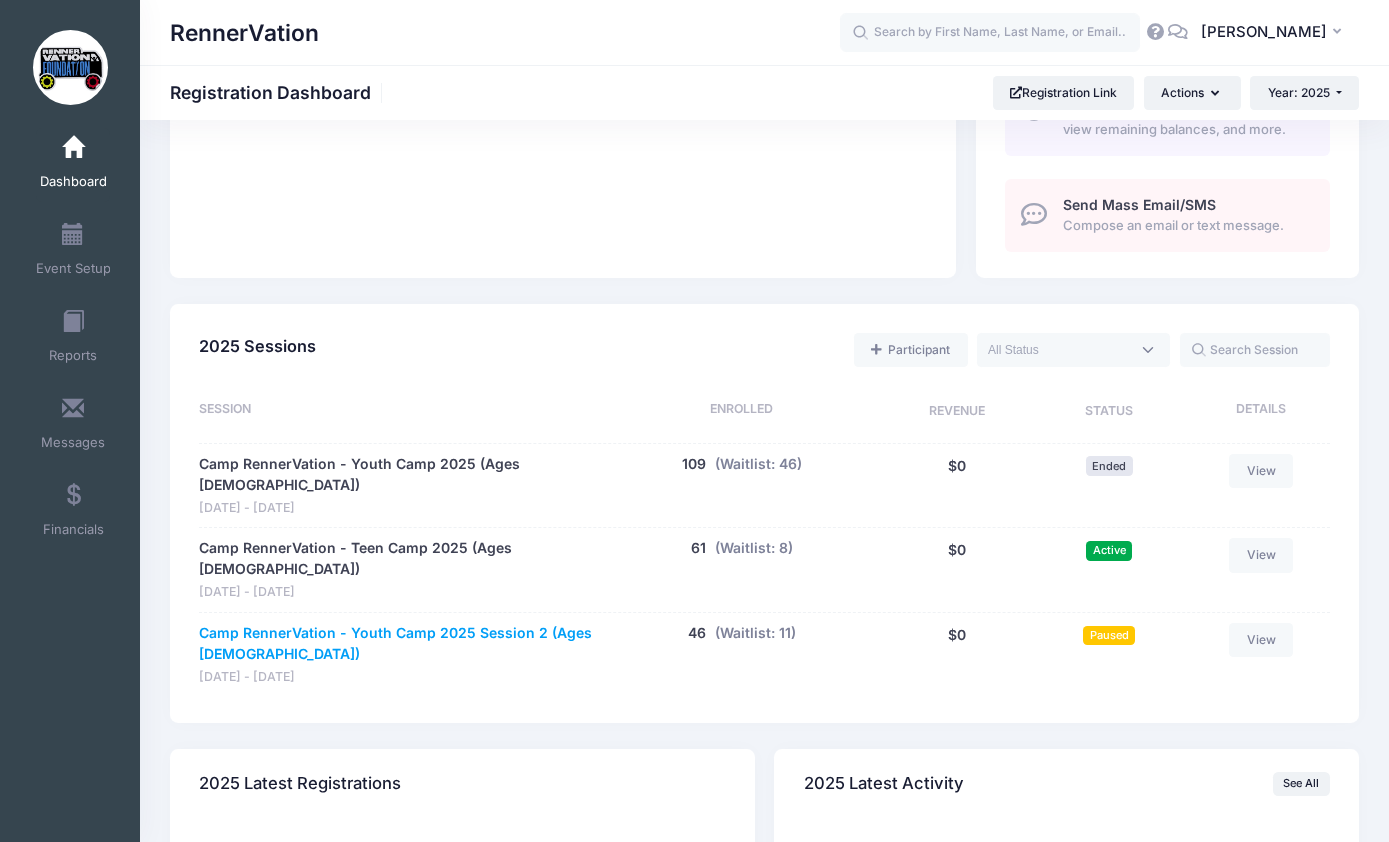 click on "Camp RennerVation - Youth Camp 2025 Session 2 (Ages [DEMOGRAPHIC_DATA])" at bounding box center [397, 644] 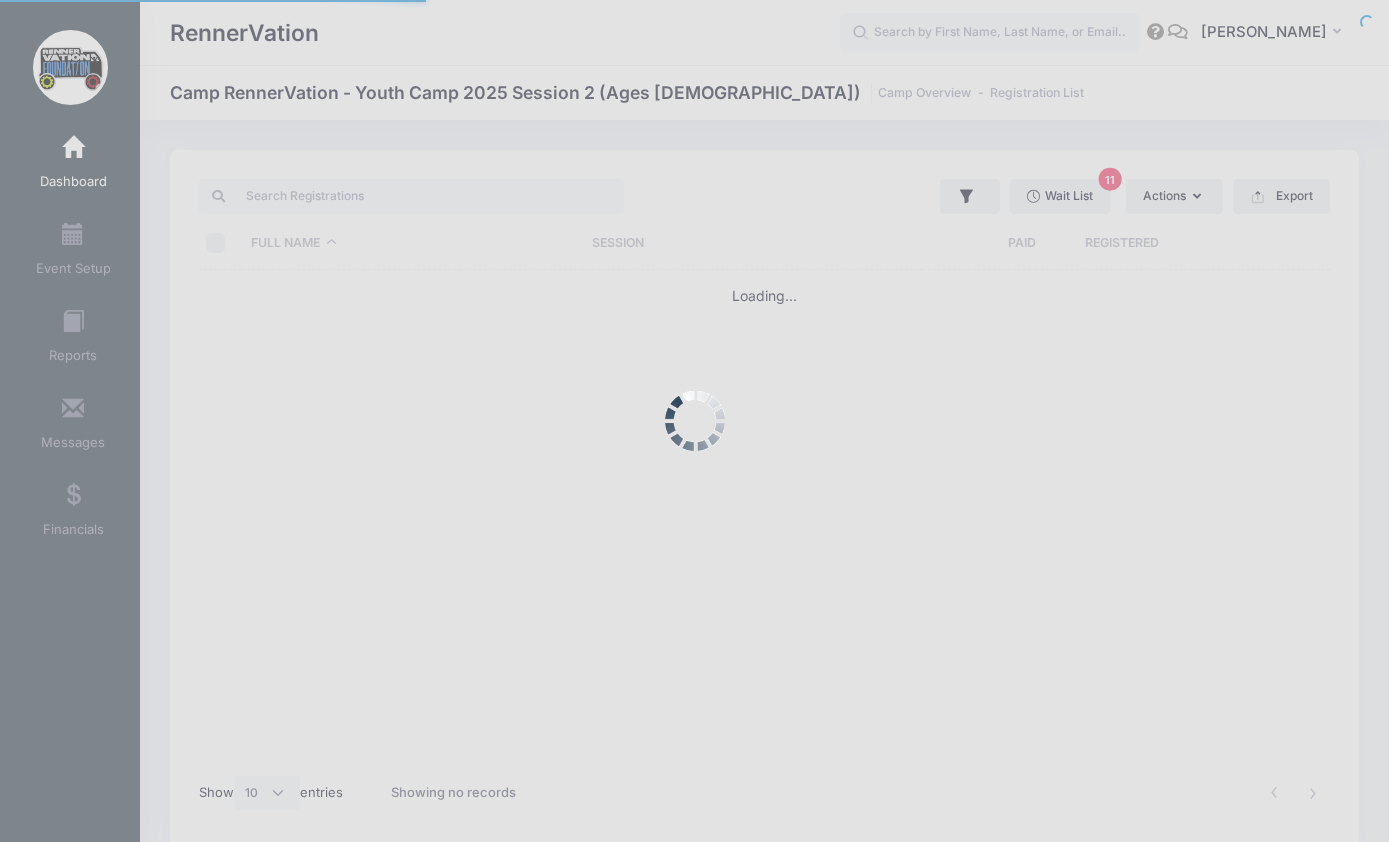 scroll, scrollTop: 0, scrollLeft: 0, axis: both 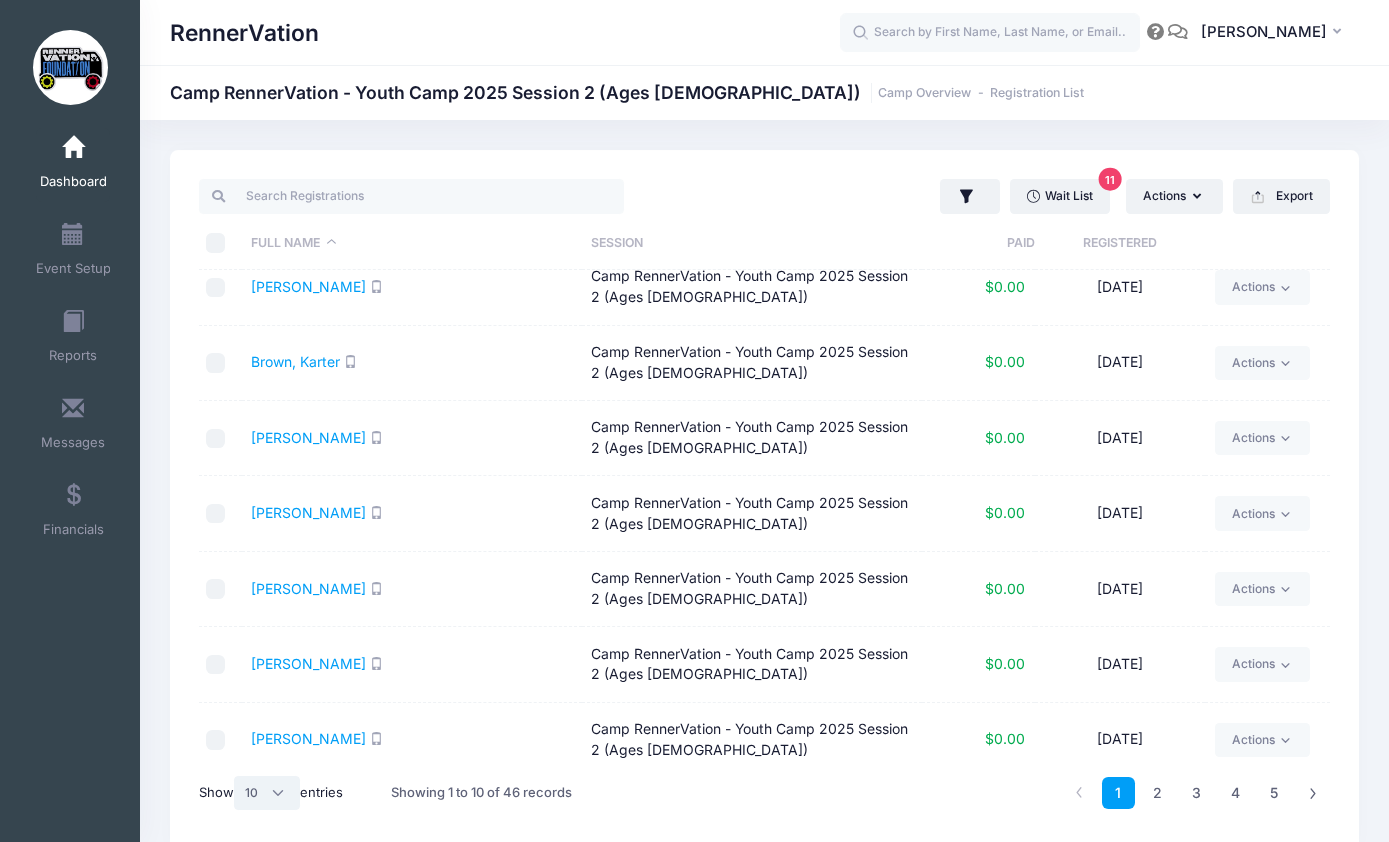 click on "All 10 25 50" at bounding box center (267, 793) 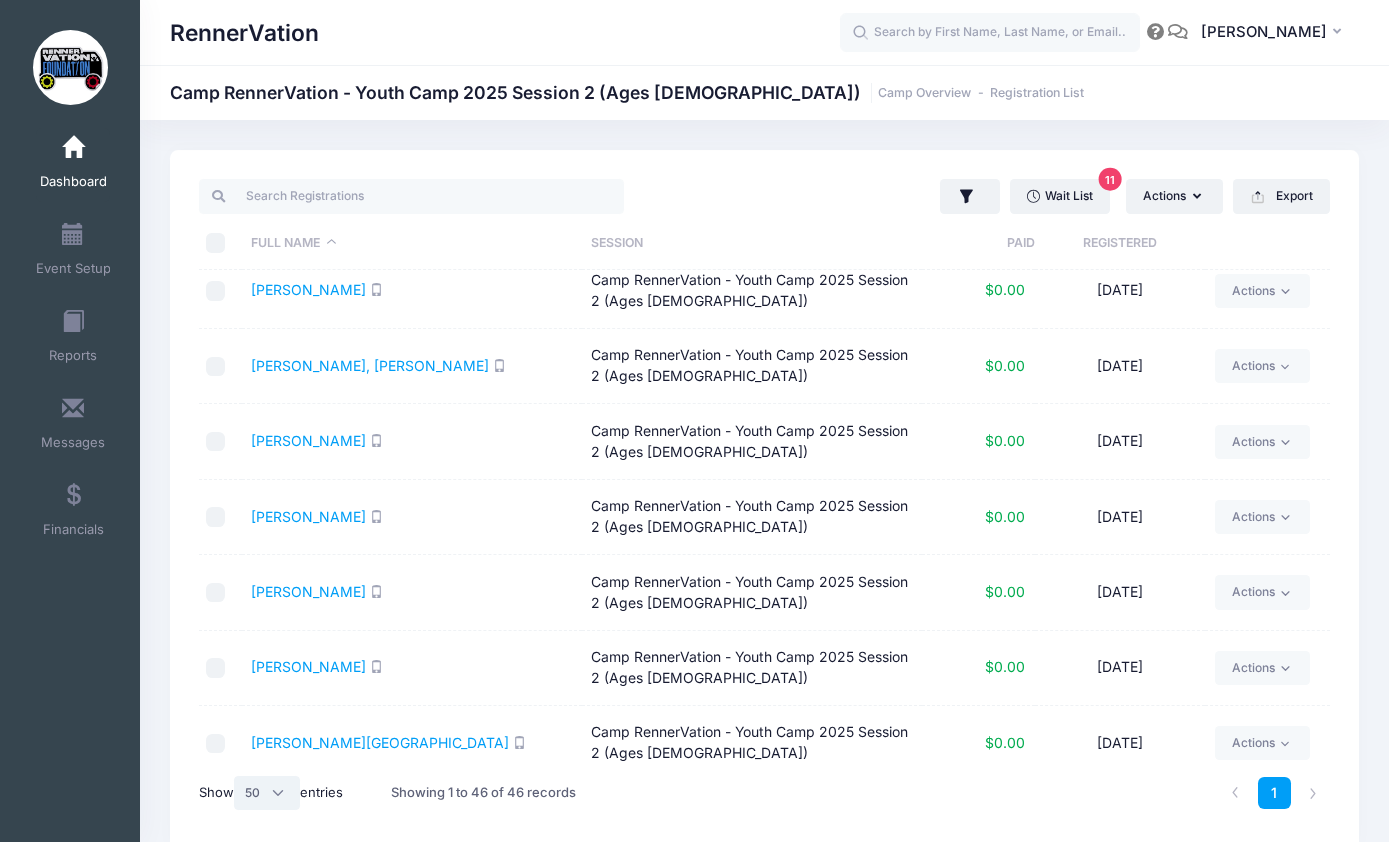 scroll, scrollTop: 550, scrollLeft: 0, axis: vertical 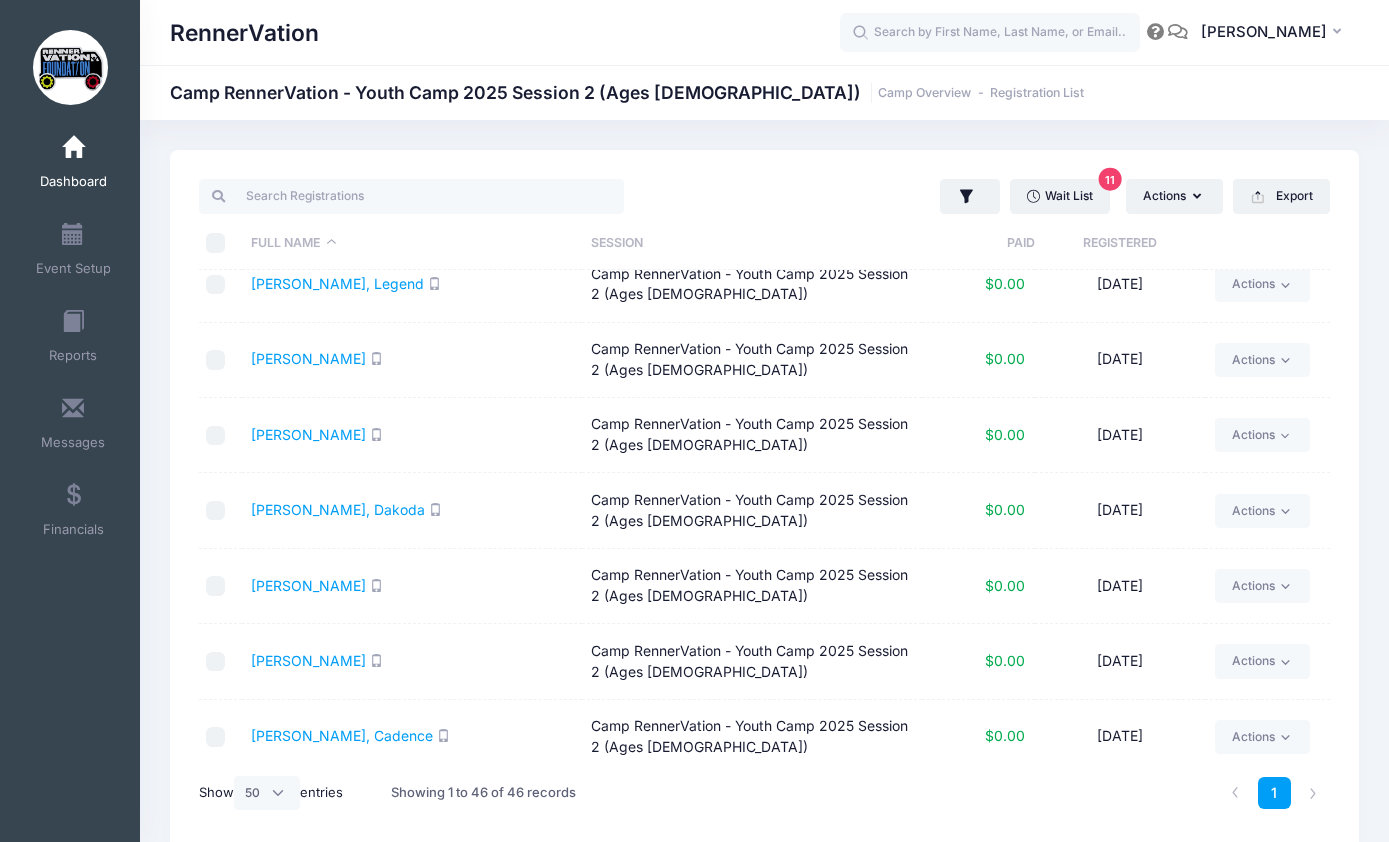 click on "Full Name" at bounding box center [412, 243] 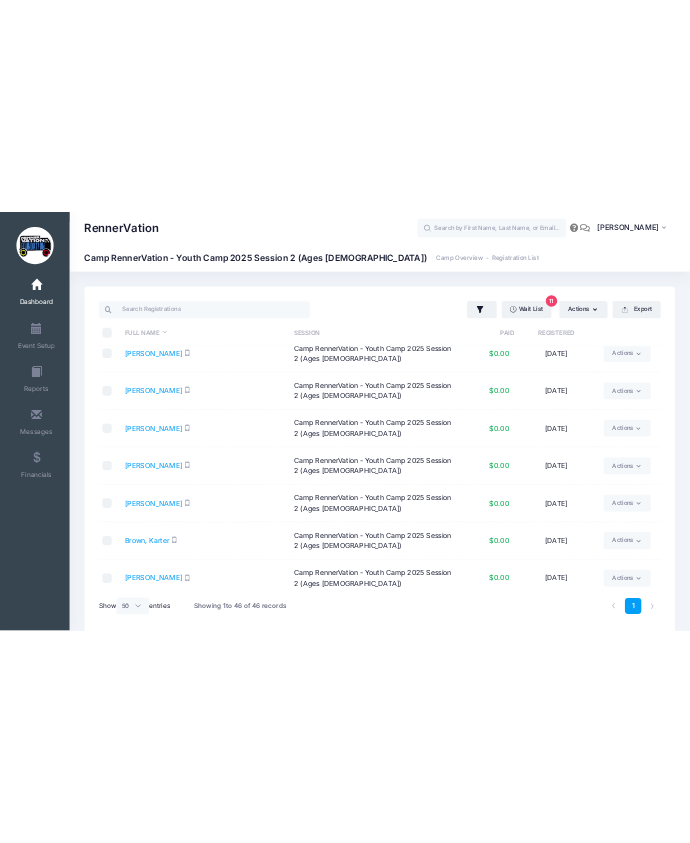 scroll, scrollTop: 0, scrollLeft: 0, axis: both 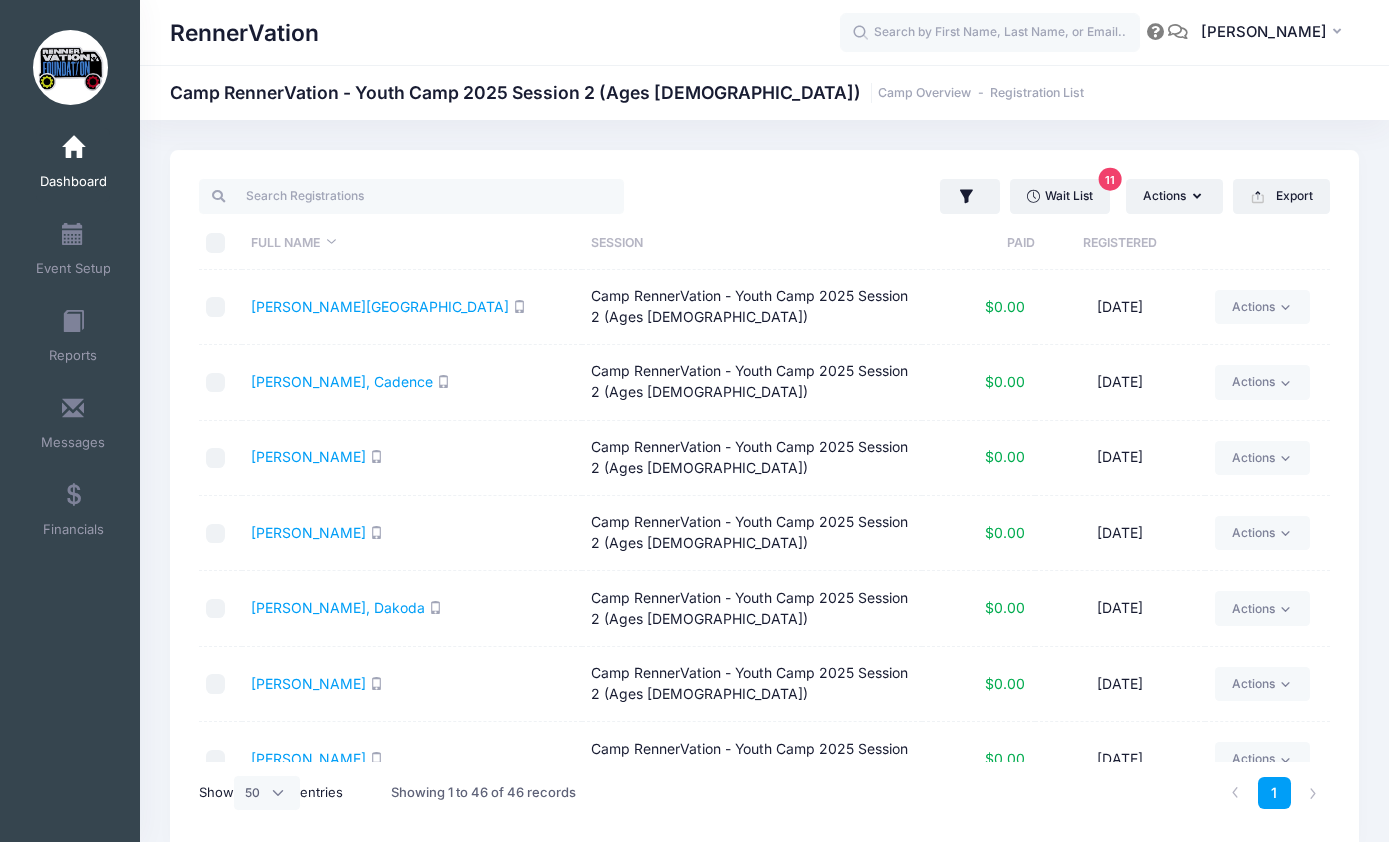 click on "Full Name" at bounding box center [412, 243] 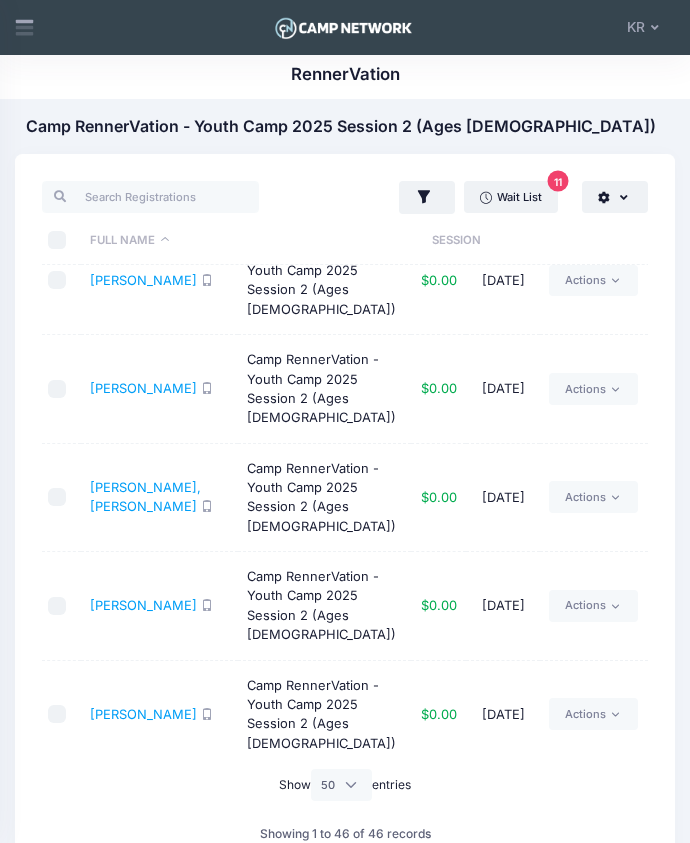 scroll, scrollTop: 690, scrollLeft: 0, axis: vertical 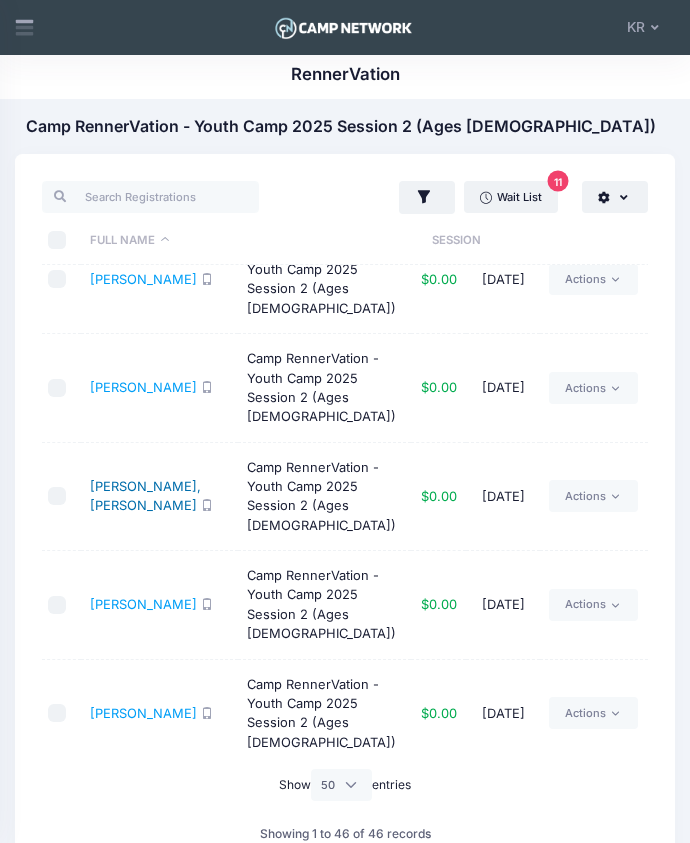 click on "[PERSON_NAME], [PERSON_NAME]" at bounding box center (145, 496) 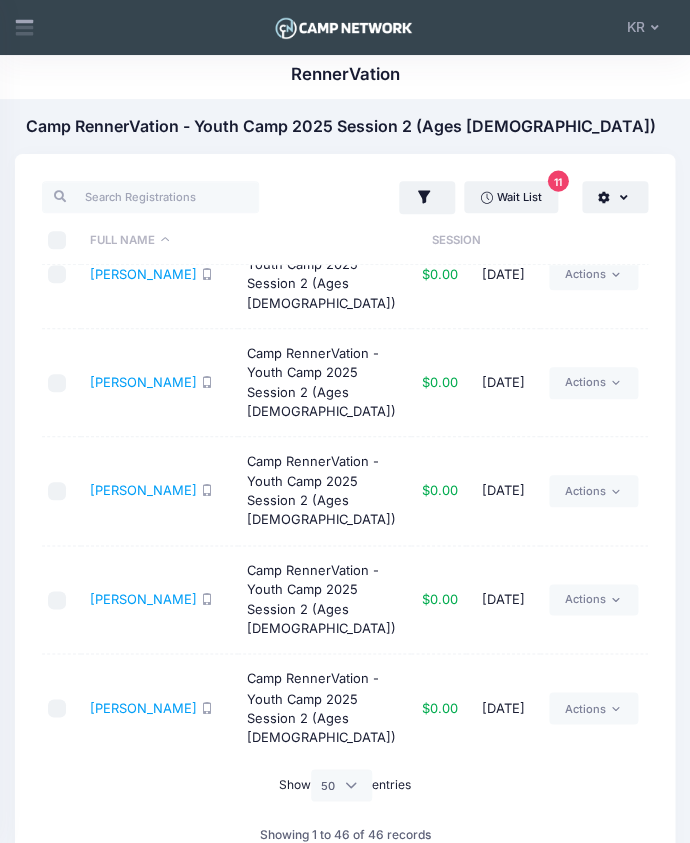 scroll, scrollTop: 2880, scrollLeft: 0, axis: vertical 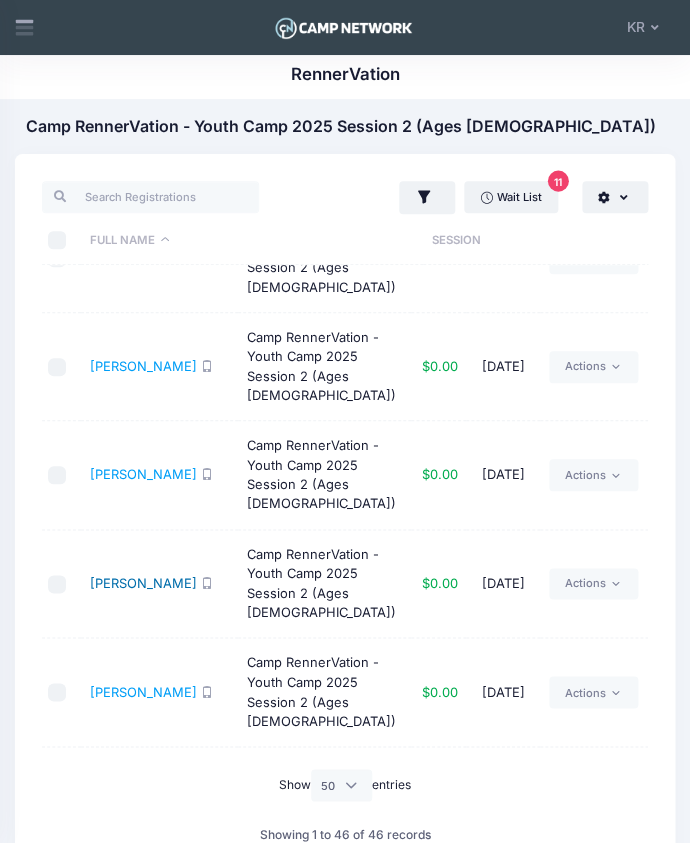 click on "[PERSON_NAME]" at bounding box center (143, 583) 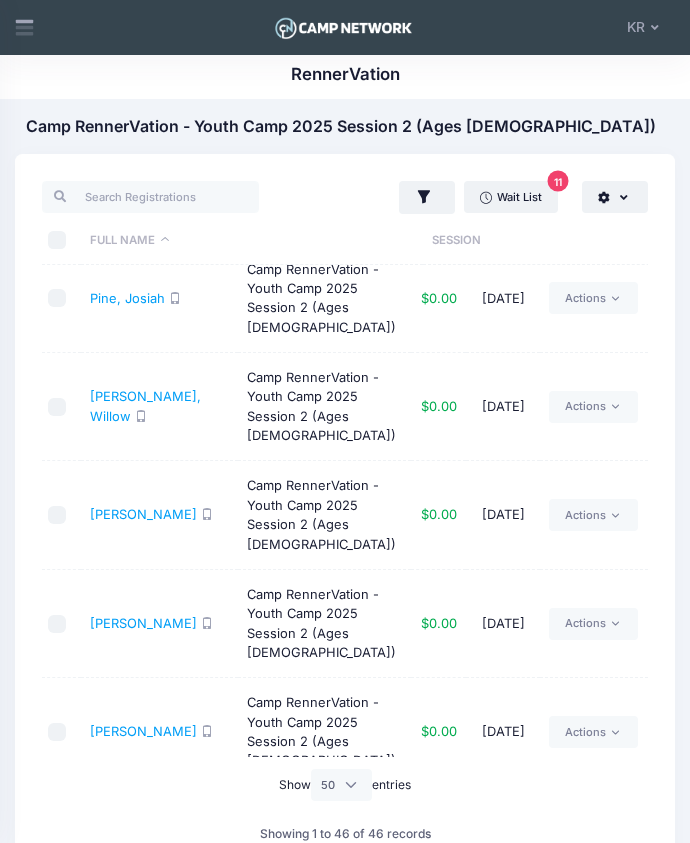 scroll, scrollTop: 3609, scrollLeft: 0, axis: vertical 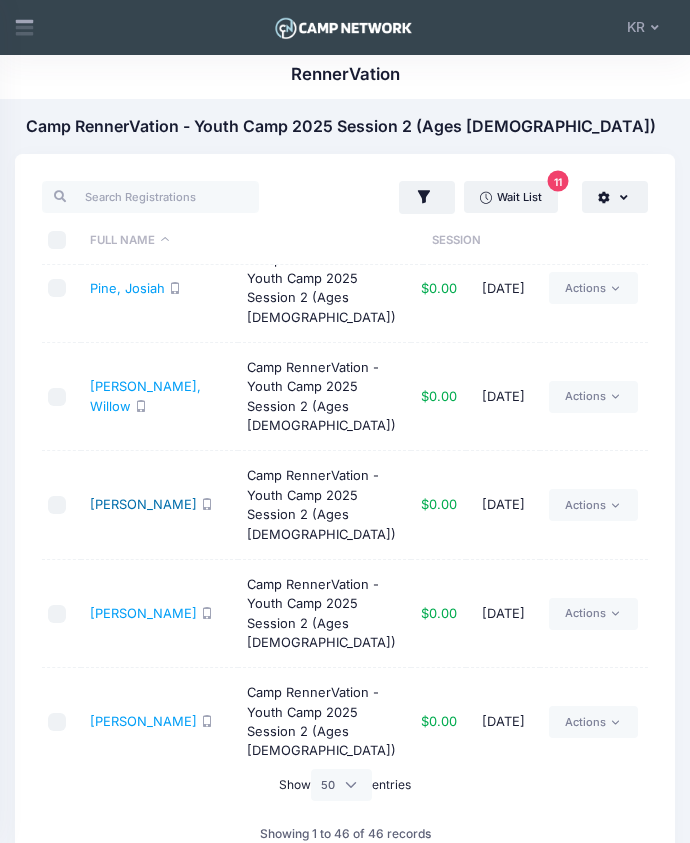 click on "Ray, Matthew" at bounding box center (143, 504) 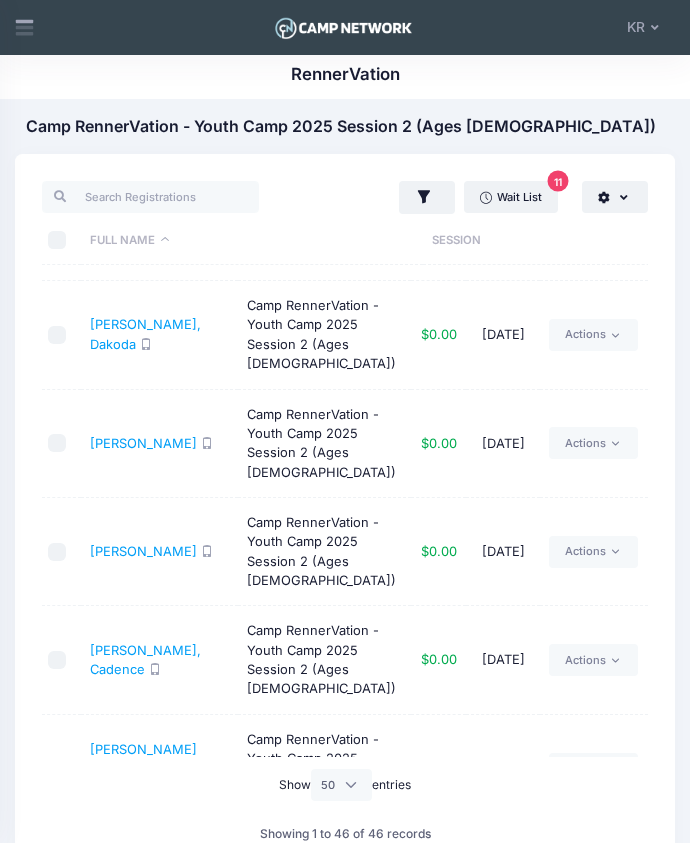 scroll, scrollTop: 4429, scrollLeft: 0, axis: vertical 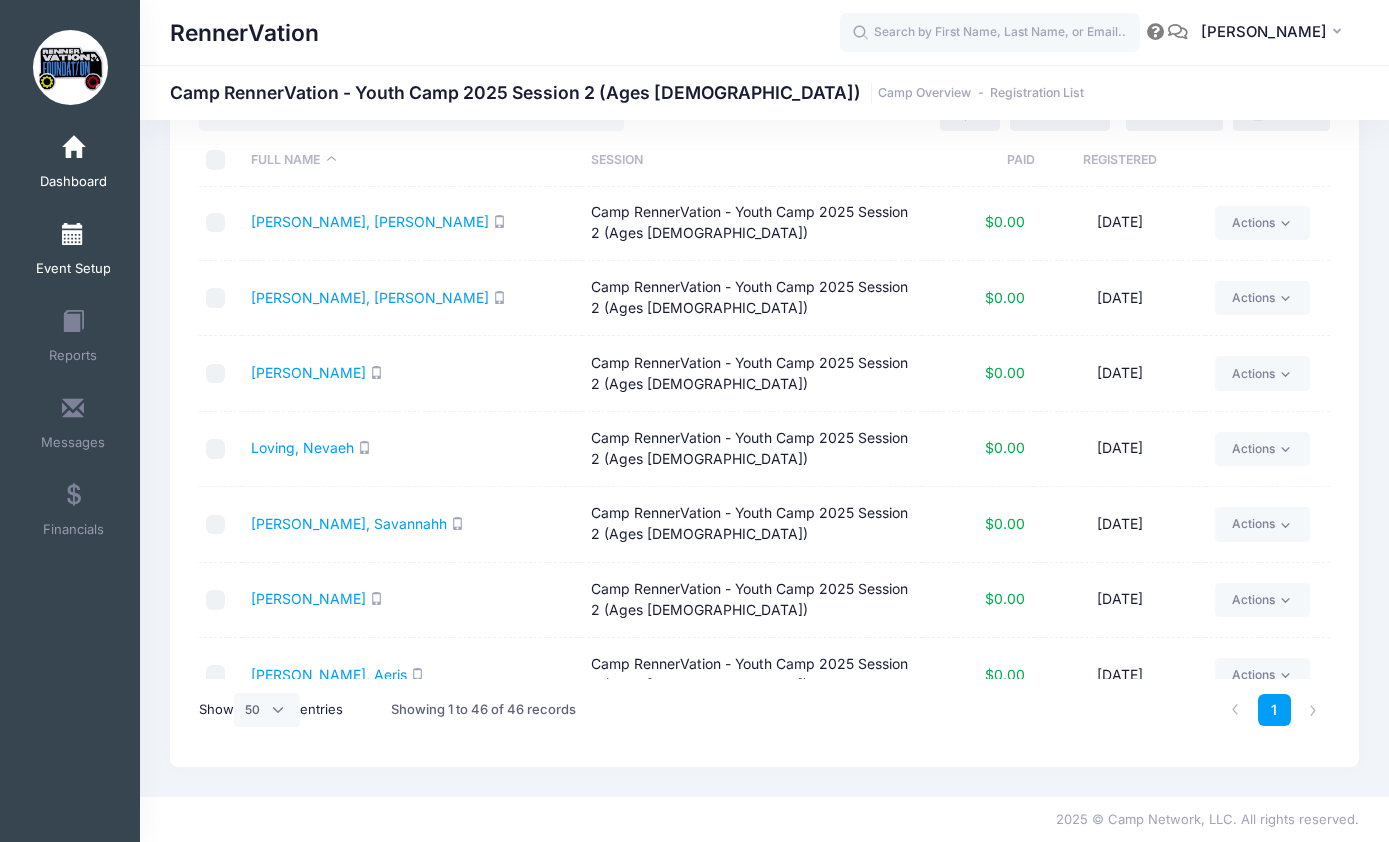 click on "Event Setup" at bounding box center [73, 252] 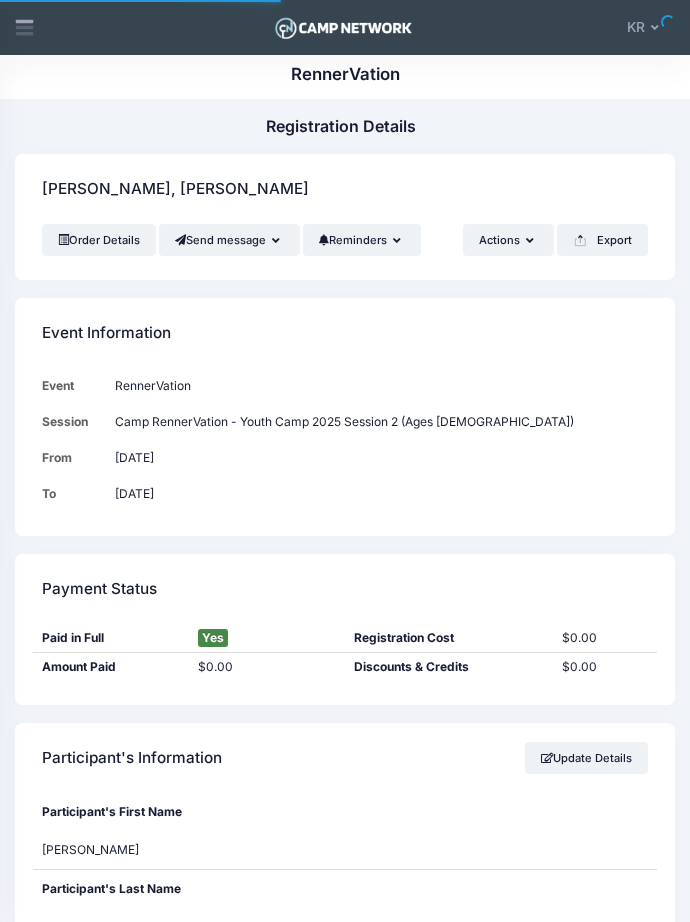 scroll, scrollTop: 0, scrollLeft: 0, axis: both 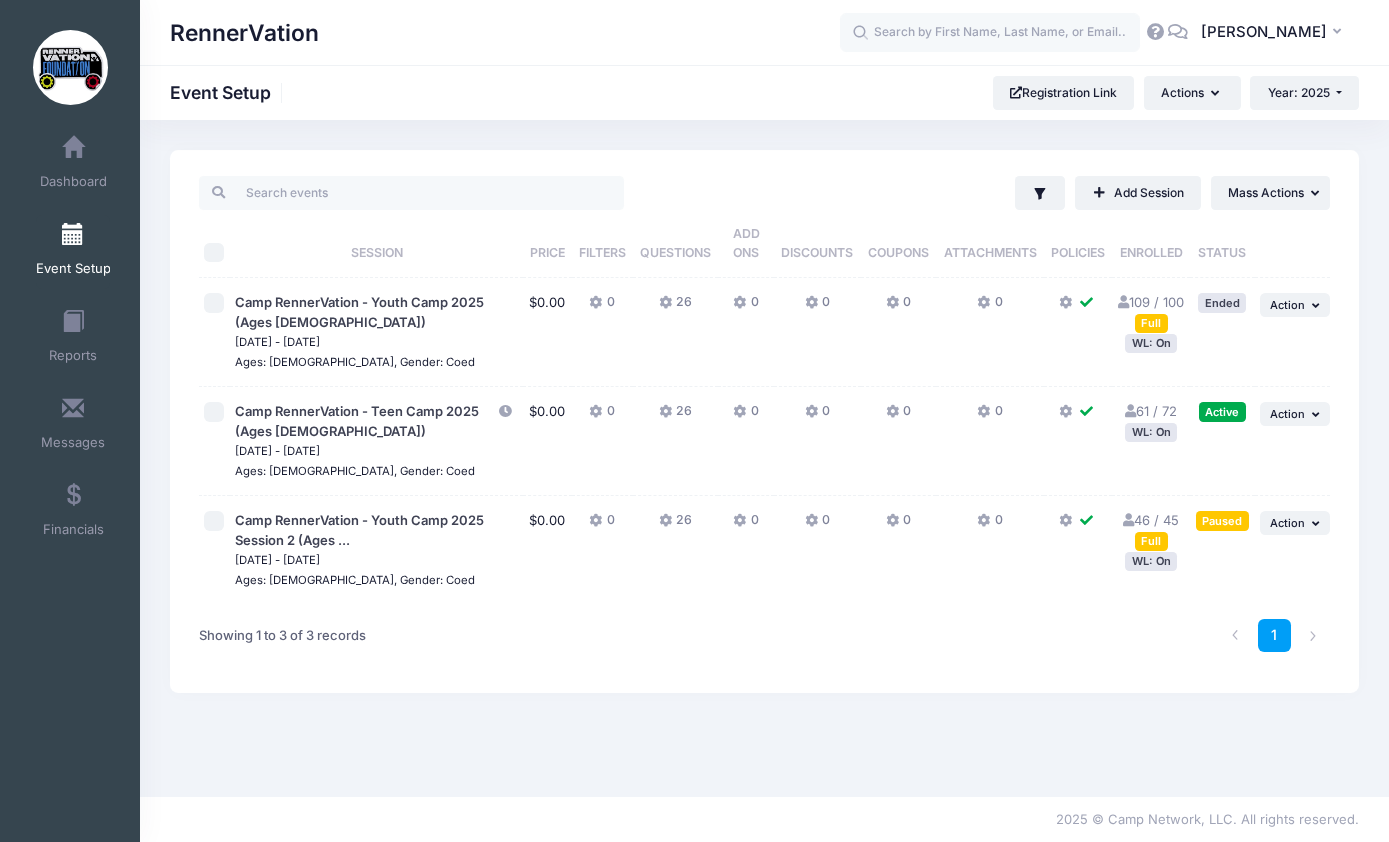 click on "46             / 45
Full
WL:
On" at bounding box center (1150, 550) 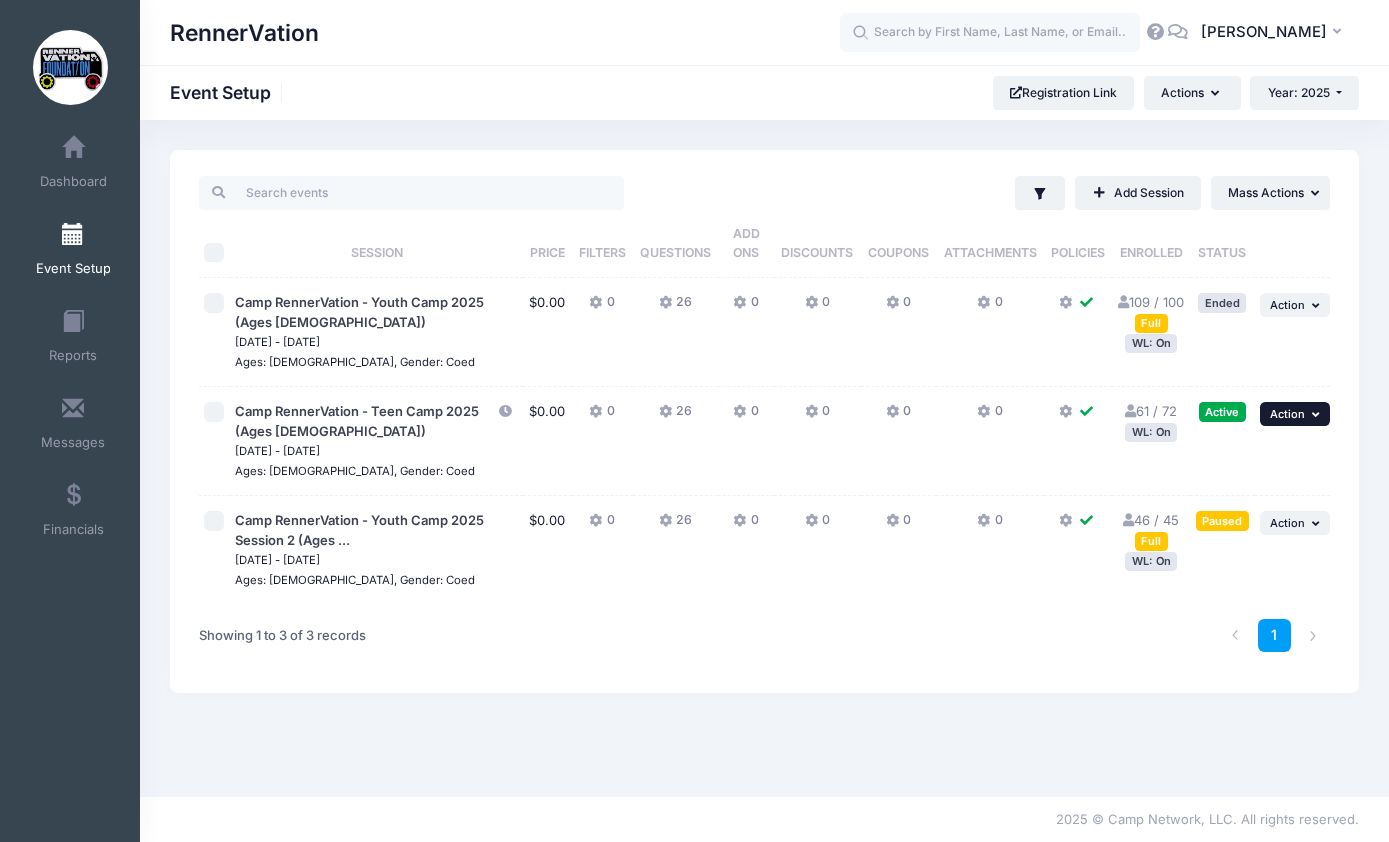 click on "Action" at bounding box center [1287, 414] 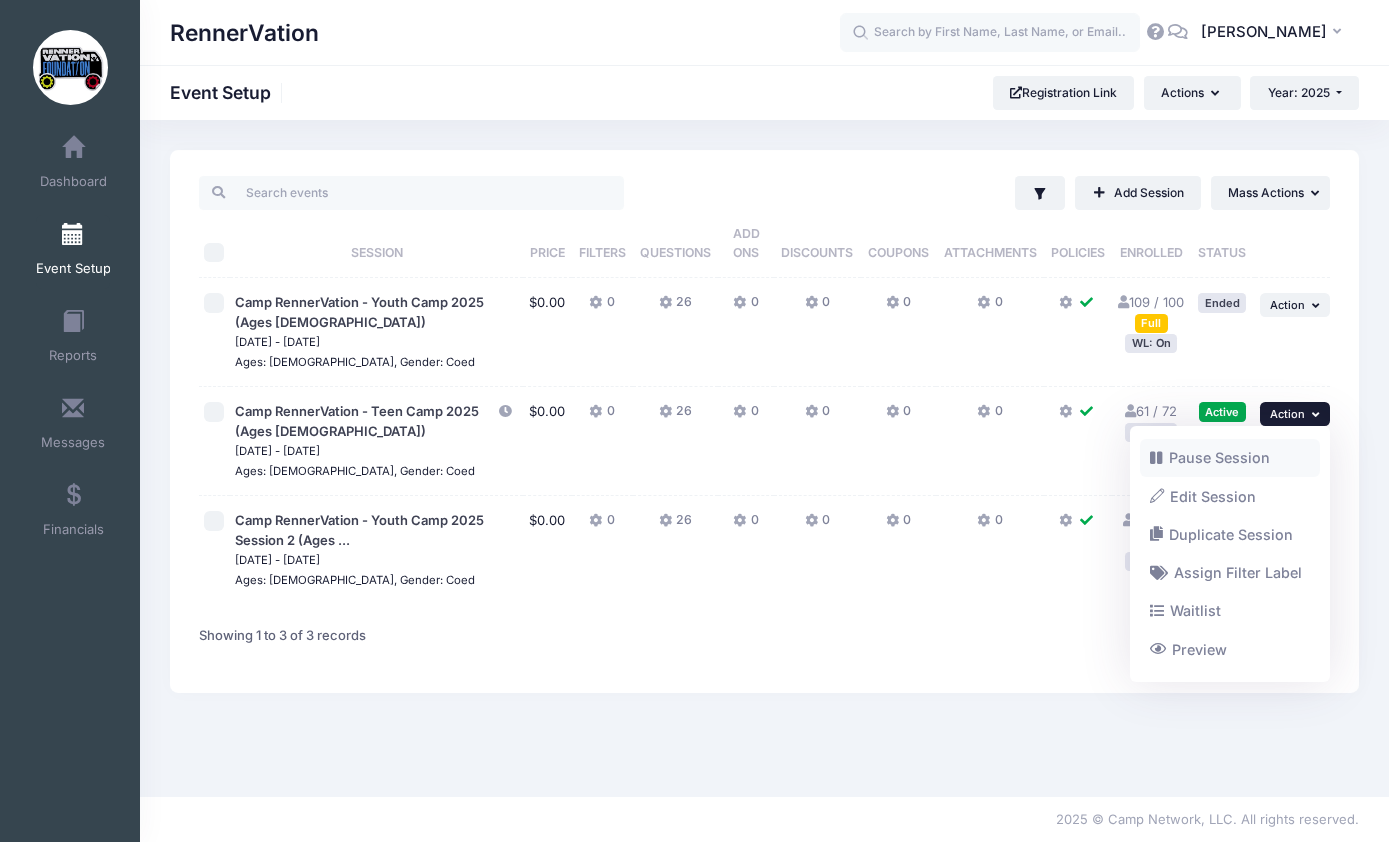 click on "Pause Session" at bounding box center (1230, 458) 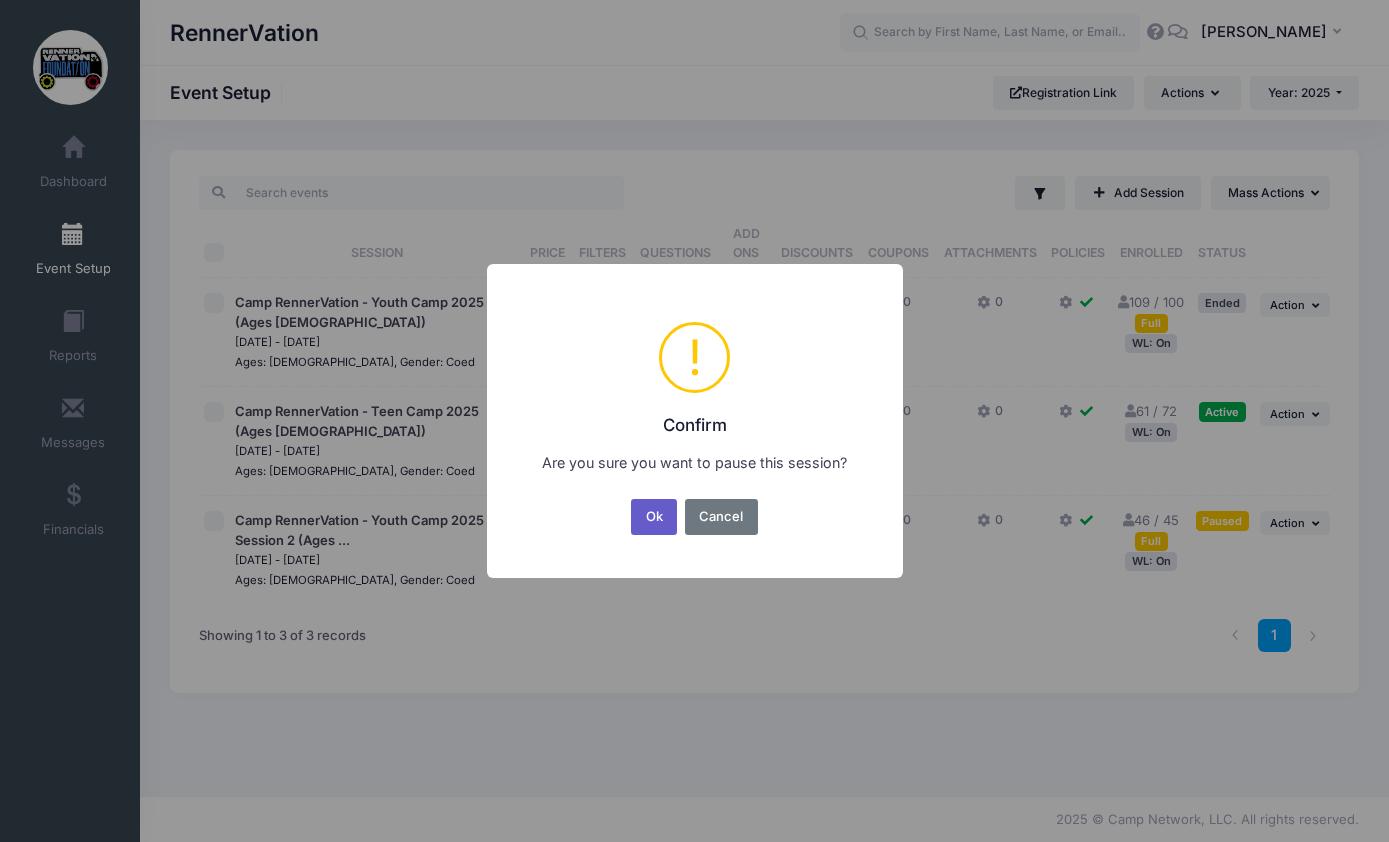 click on "Ok" at bounding box center (654, 517) 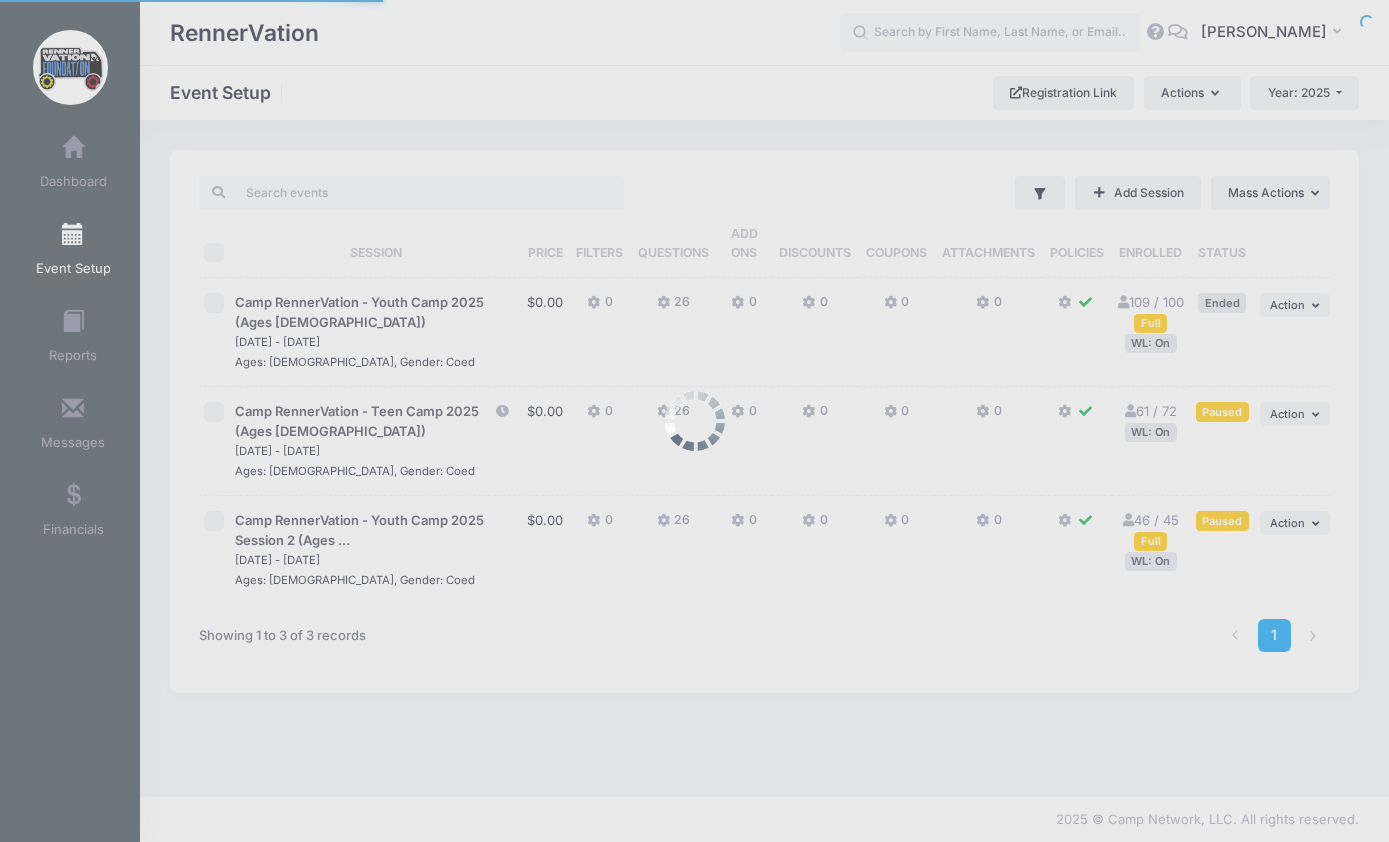 scroll, scrollTop: 0, scrollLeft: 0, axis: both 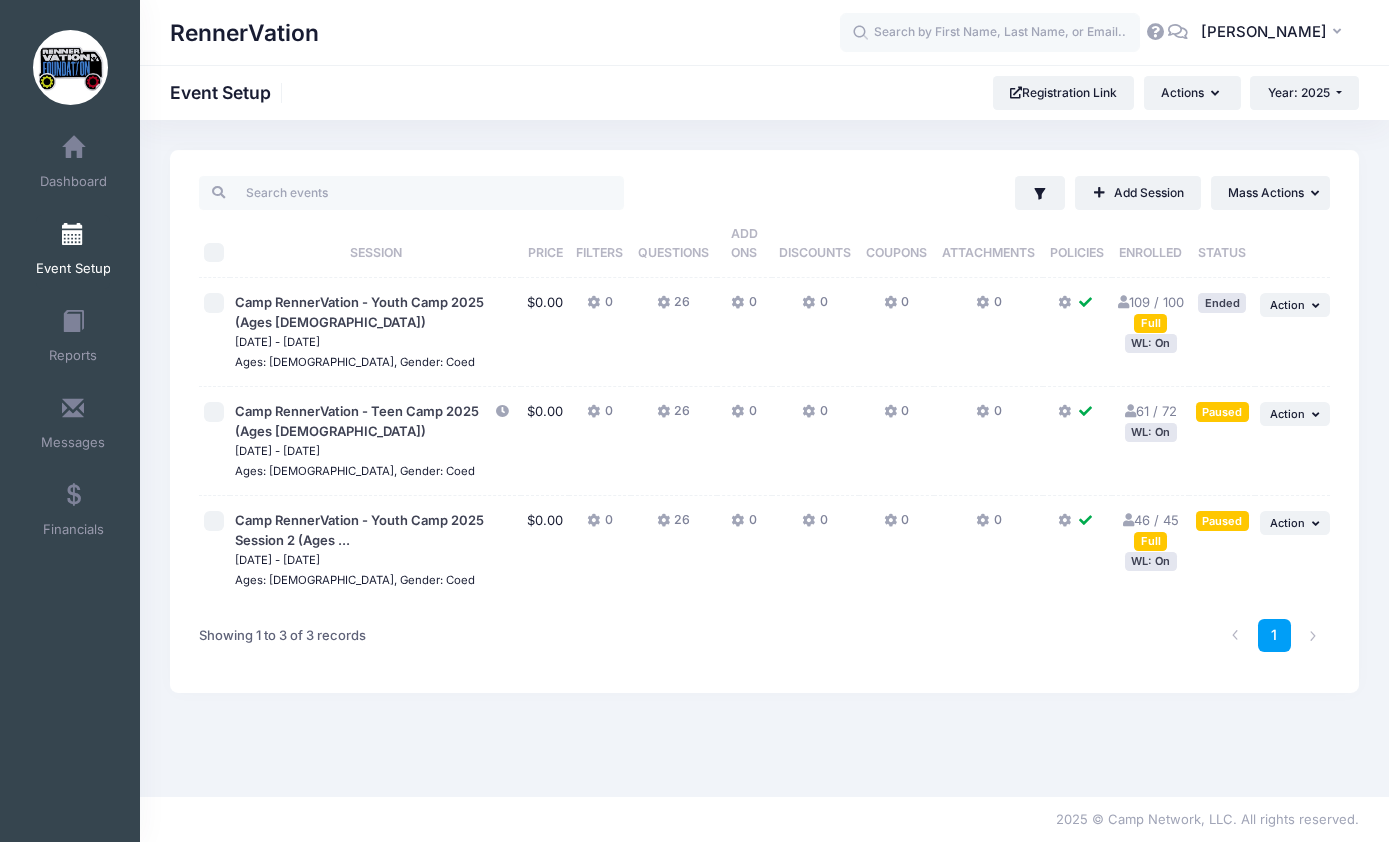 click on "WL:
On" at bounding box center (1151, 561) 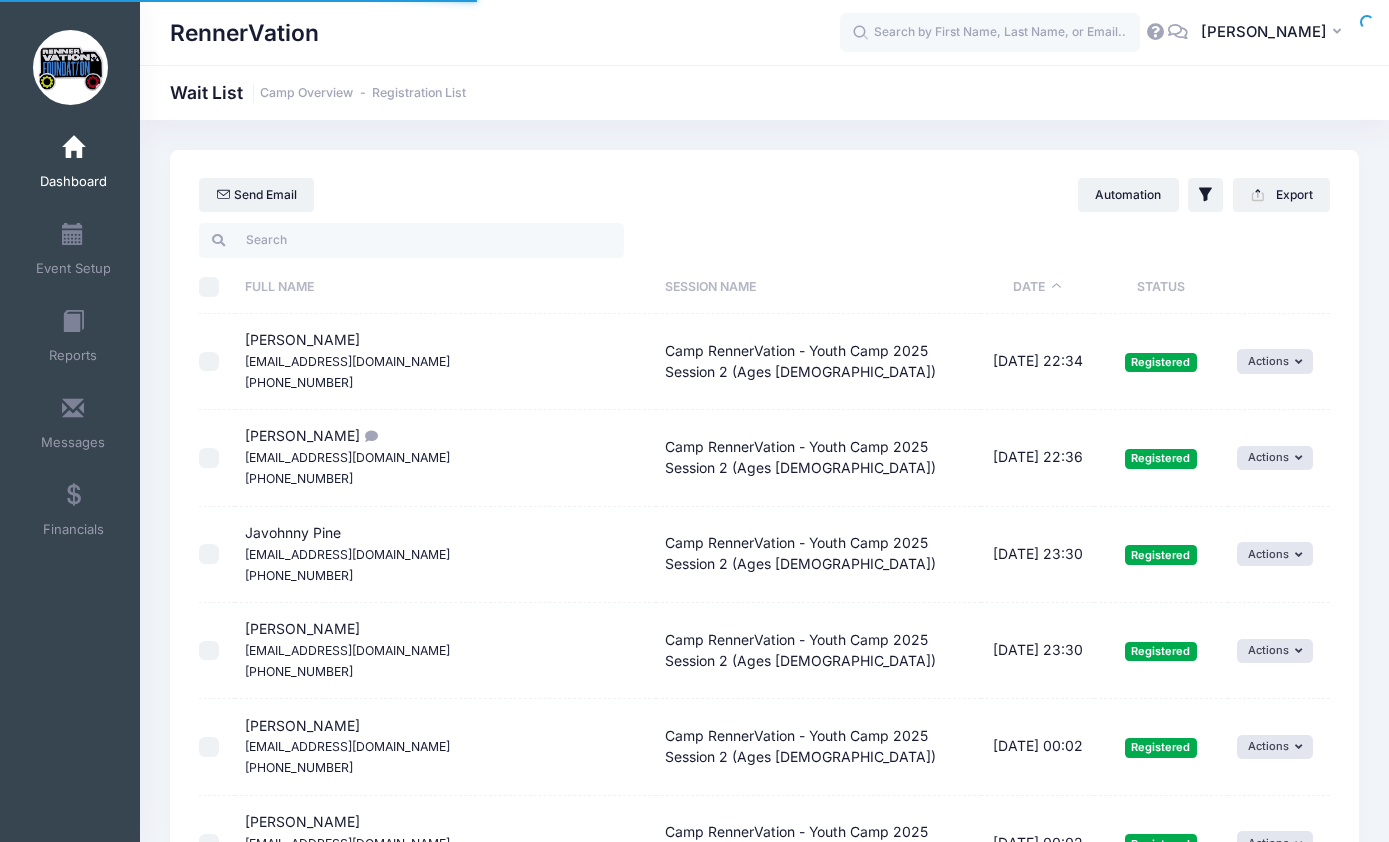 select on "50" 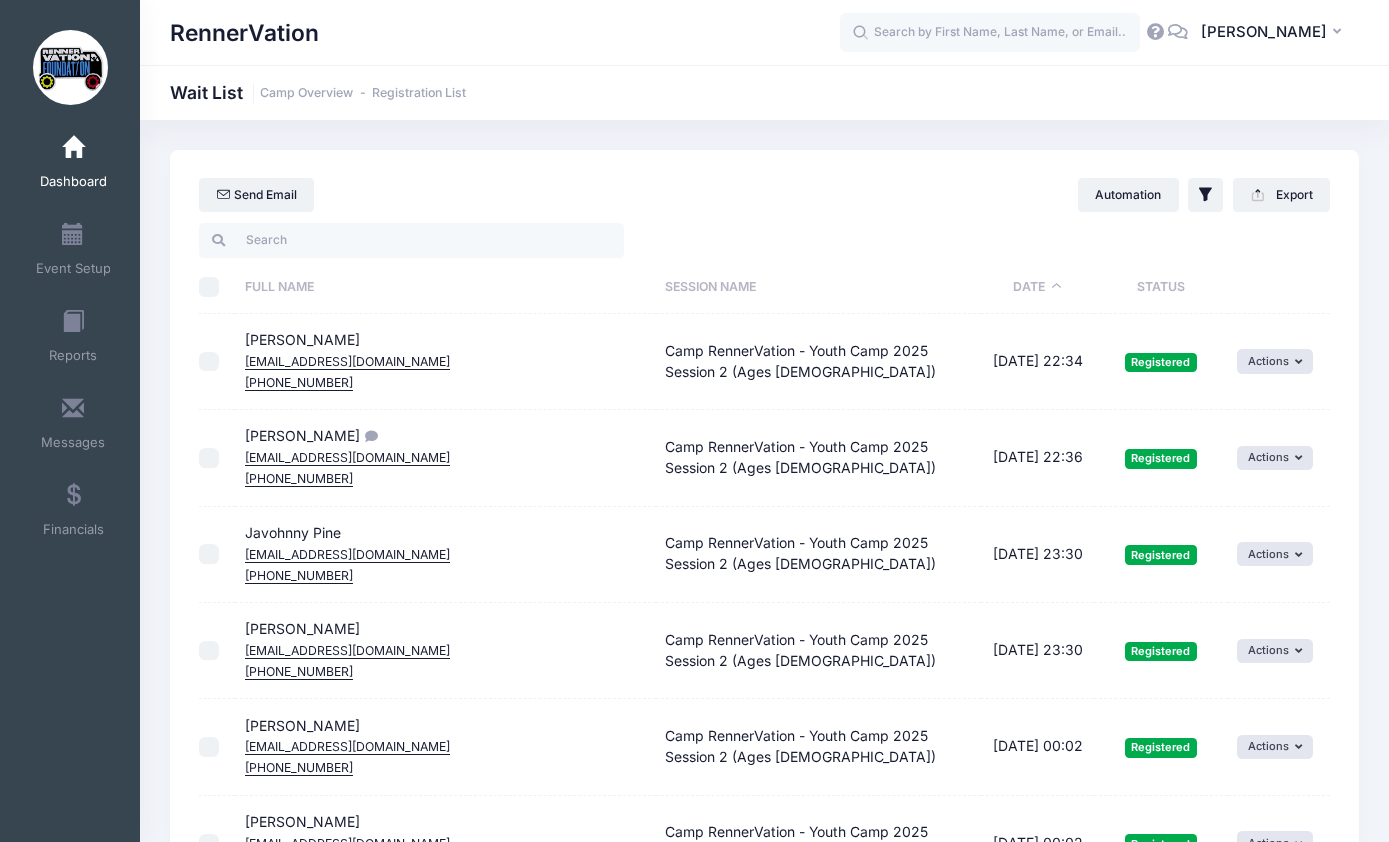 click on "Status" at bounding box center [1161, 287] 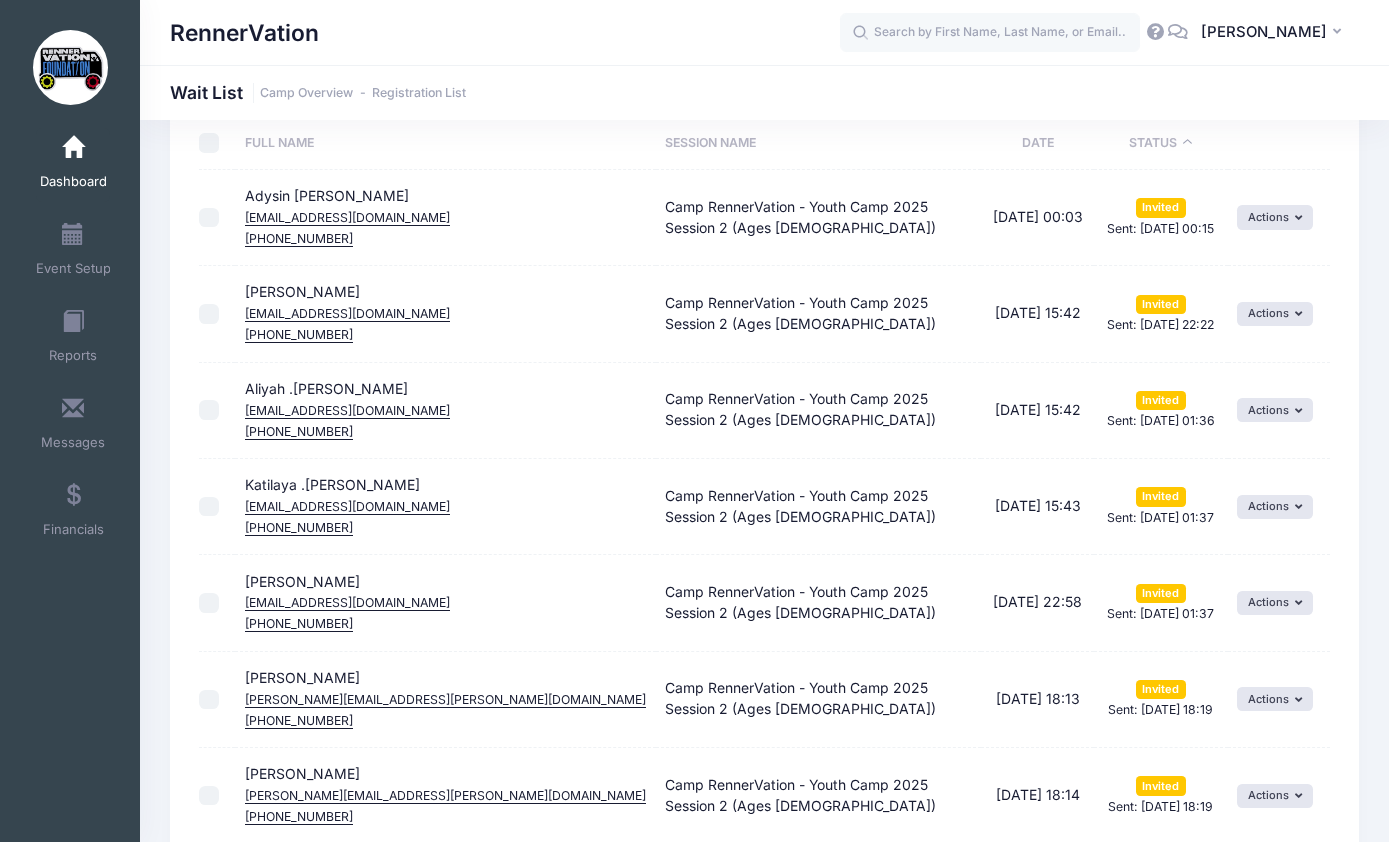 scroll, scrollTop: 143, scrollLeft: 0, axis: vertical 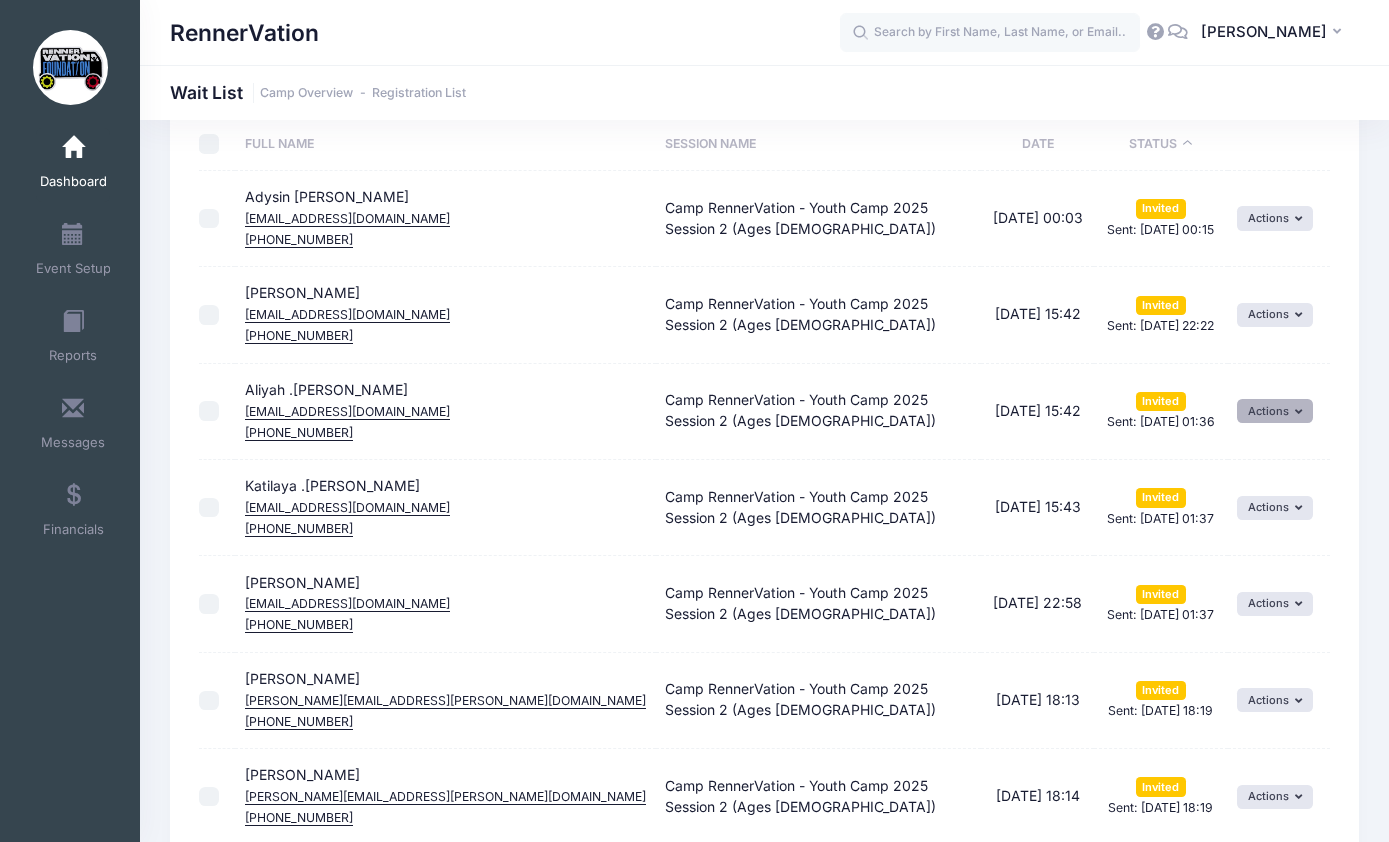 click on "Actions" at bounding box center [1275, 411] 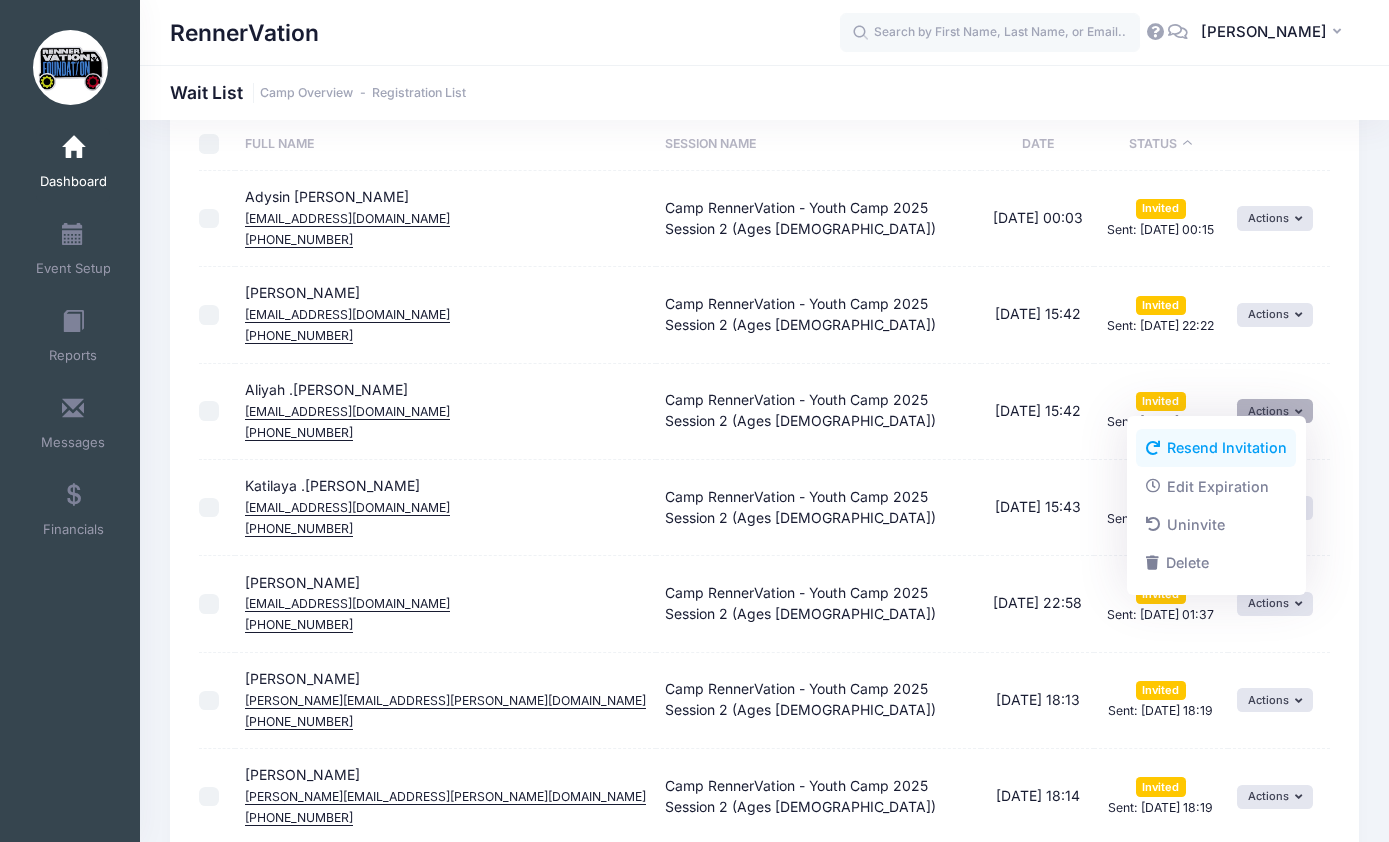 click on "Resend Invitation" at bounding box center [1216, 448] 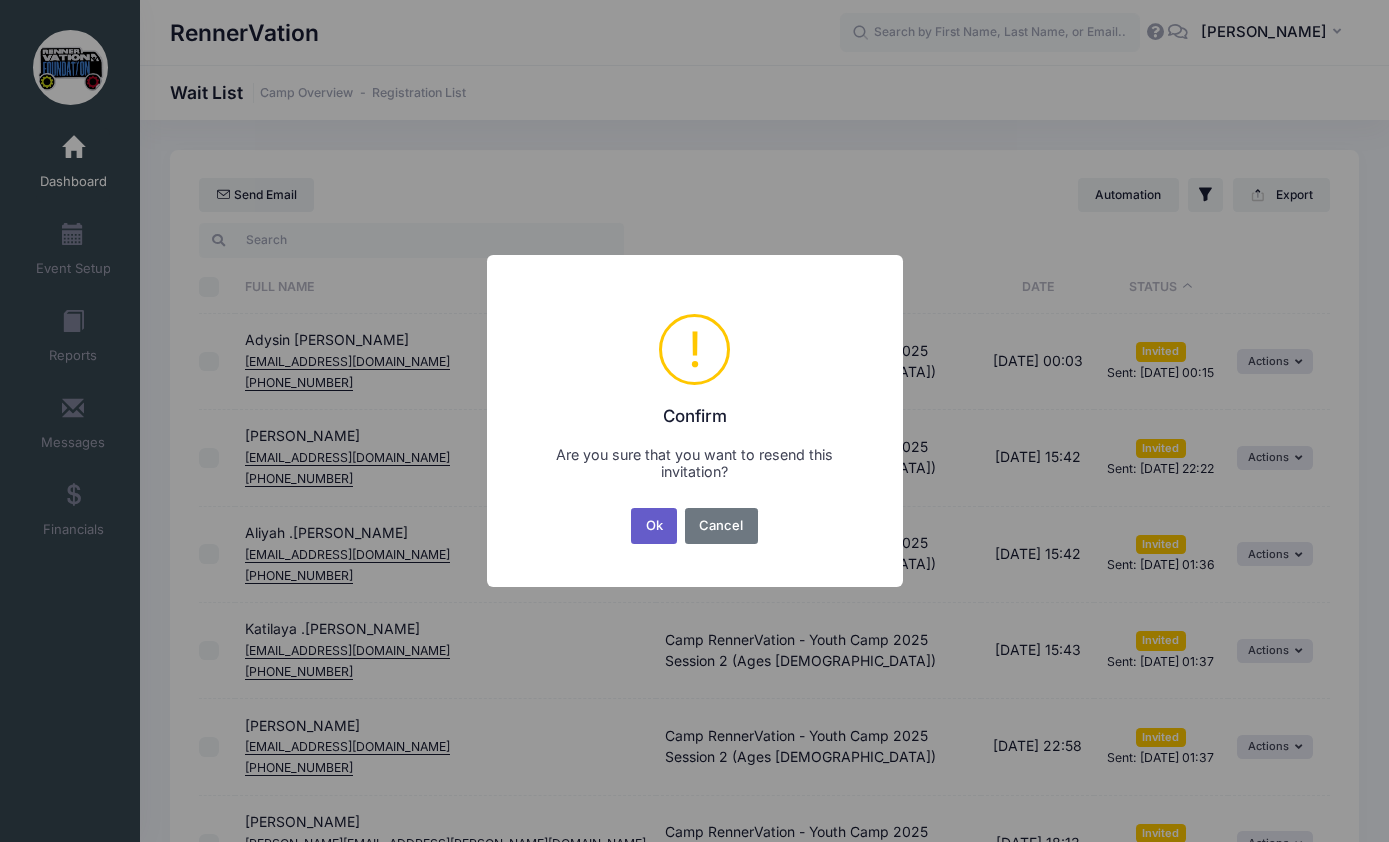 click on "Ok" at bounding box center (654, 526) 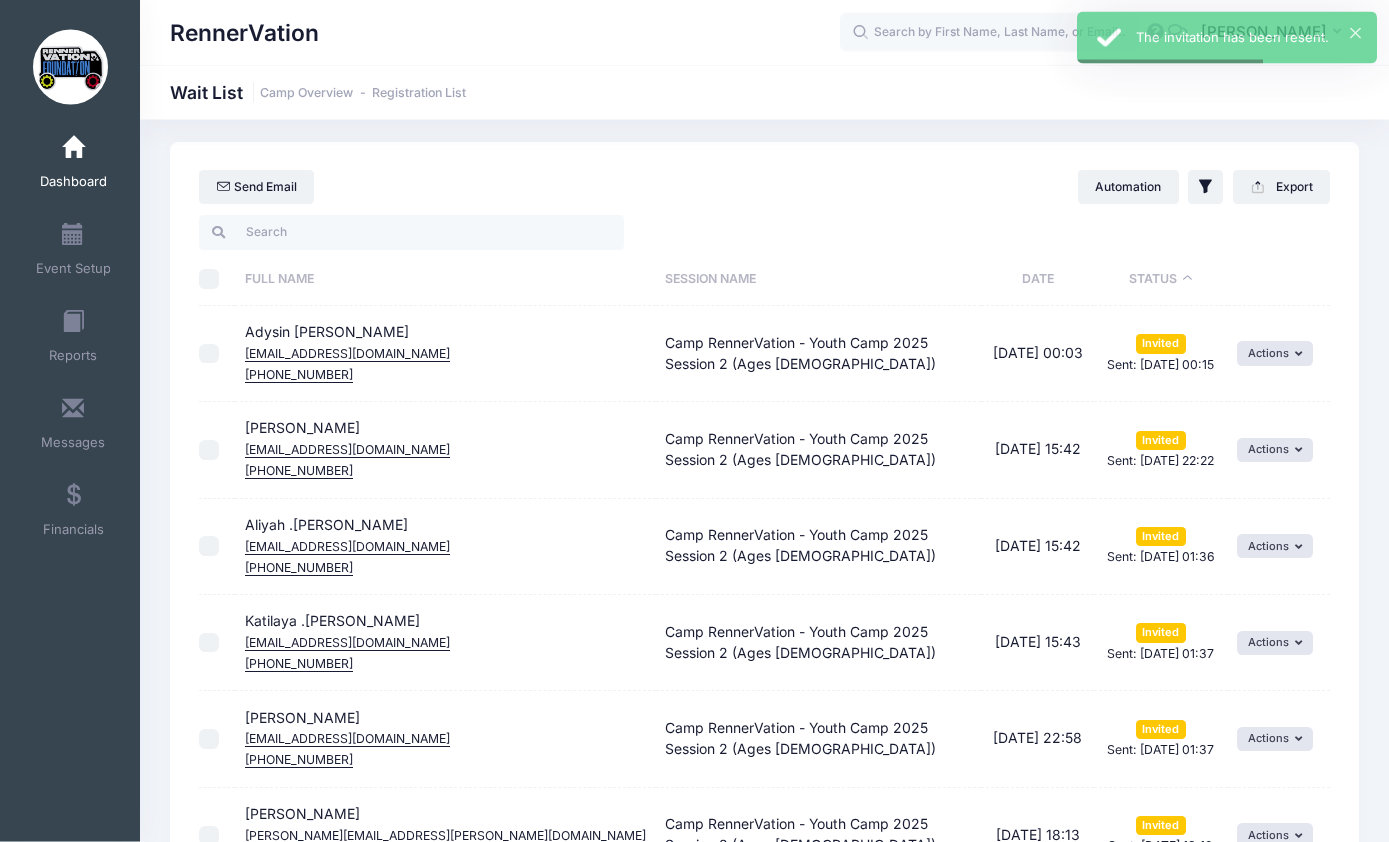 scroll, scrollTop: 15, scrollLeft: 0, axis: vertical 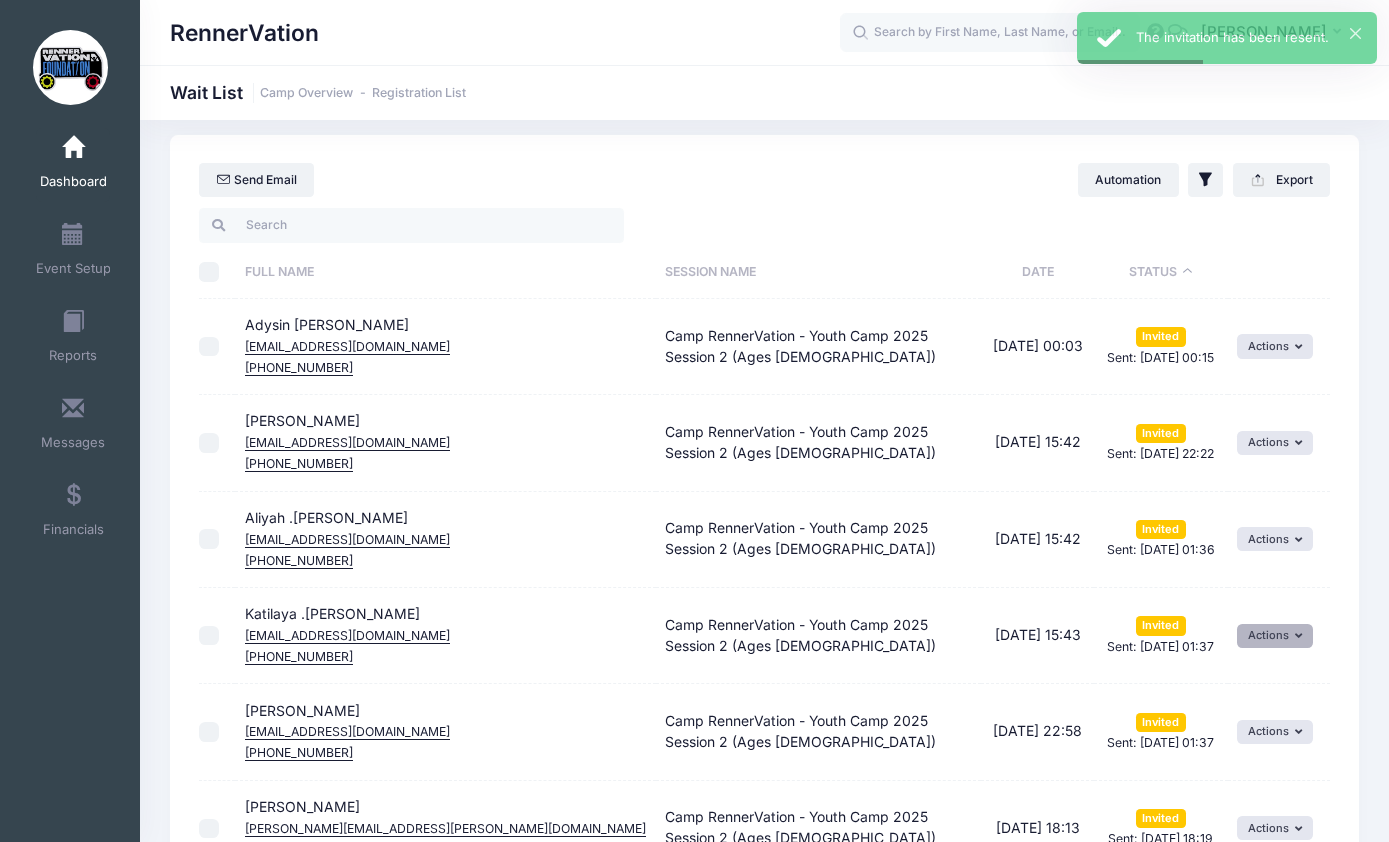 click on "Actions" at bounding box center (1275, 636) 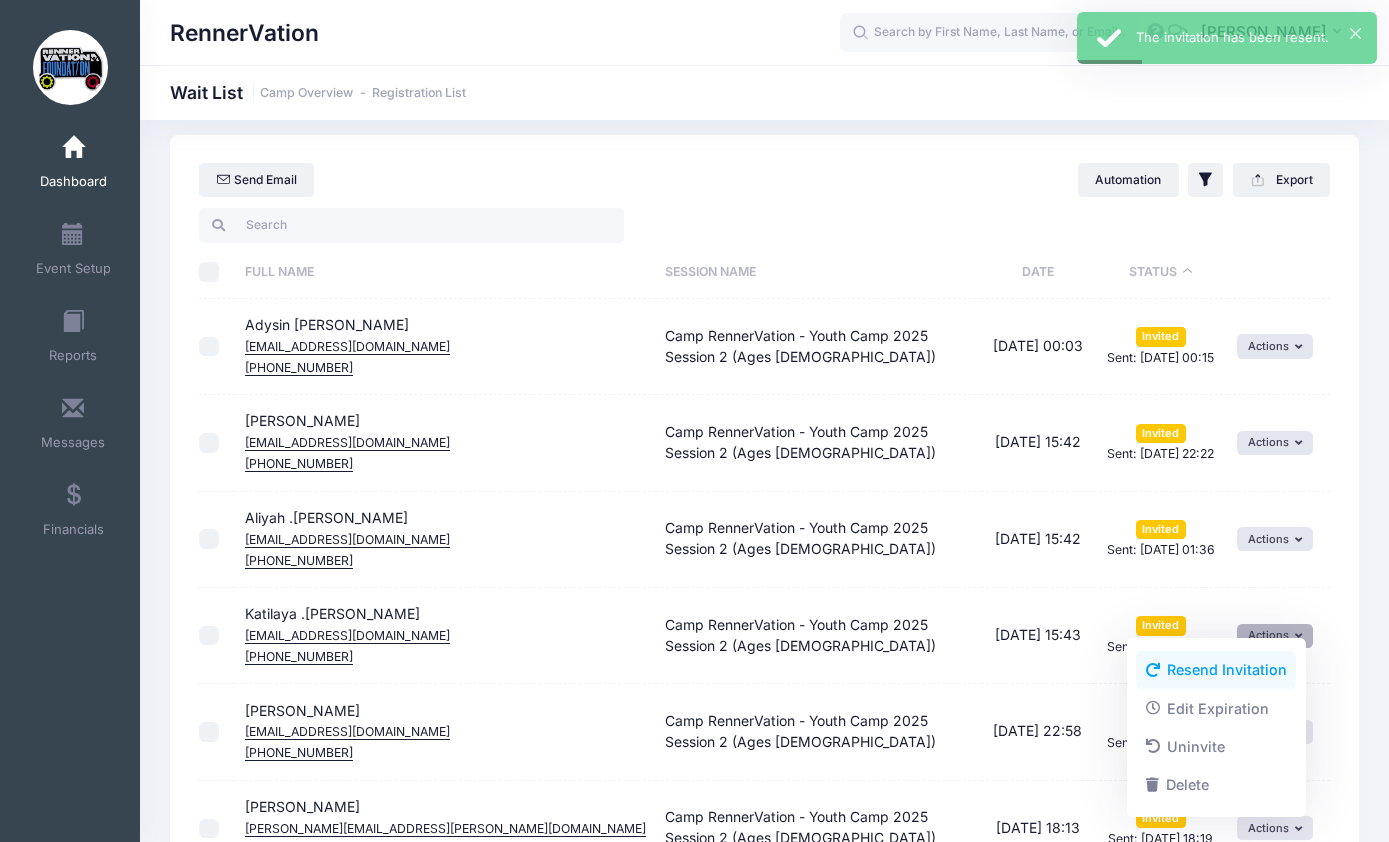 click on "Resend Invitation" at bounding box center [1216, 670] 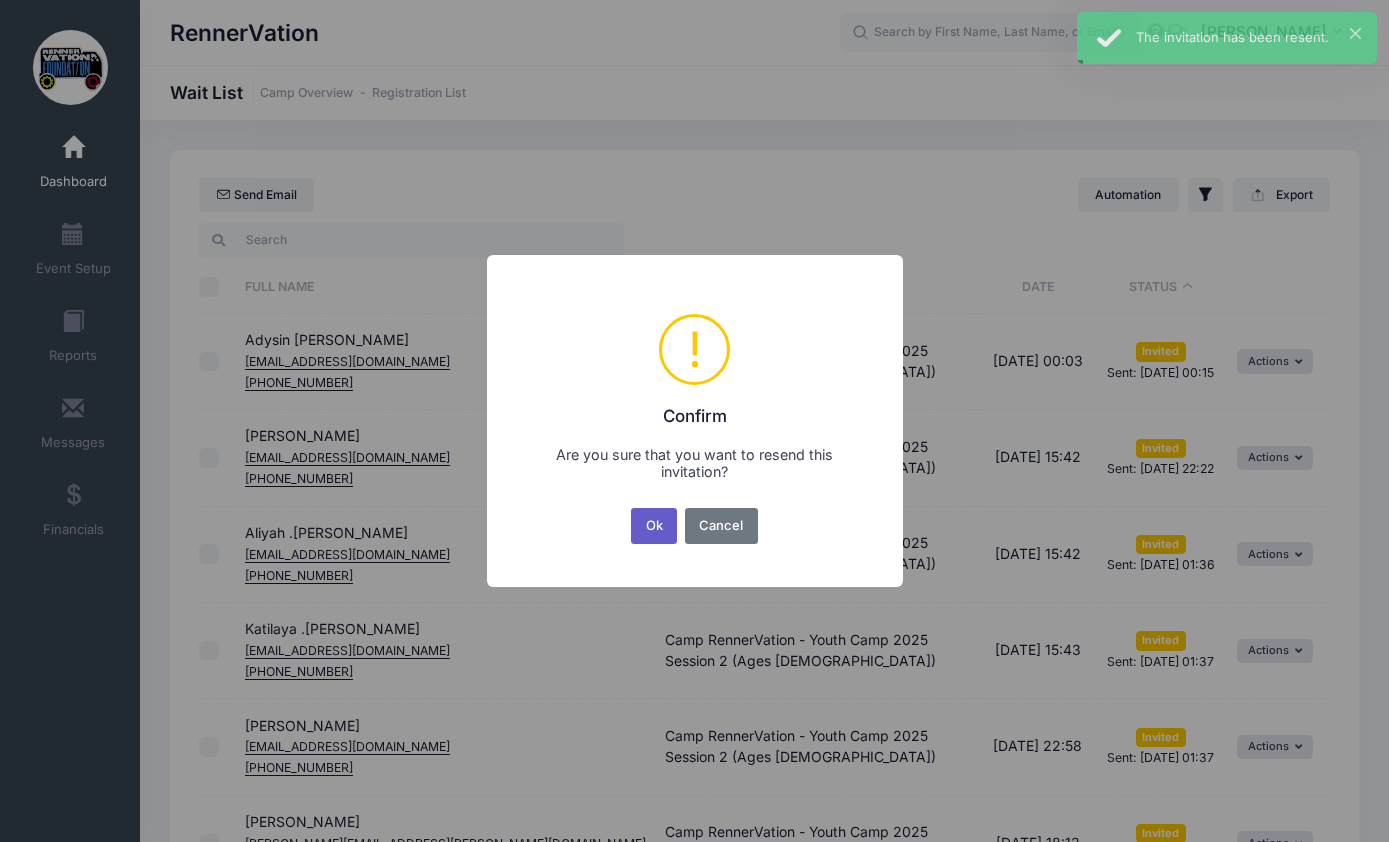 click on "Ok" at bounding box center [654, 526] 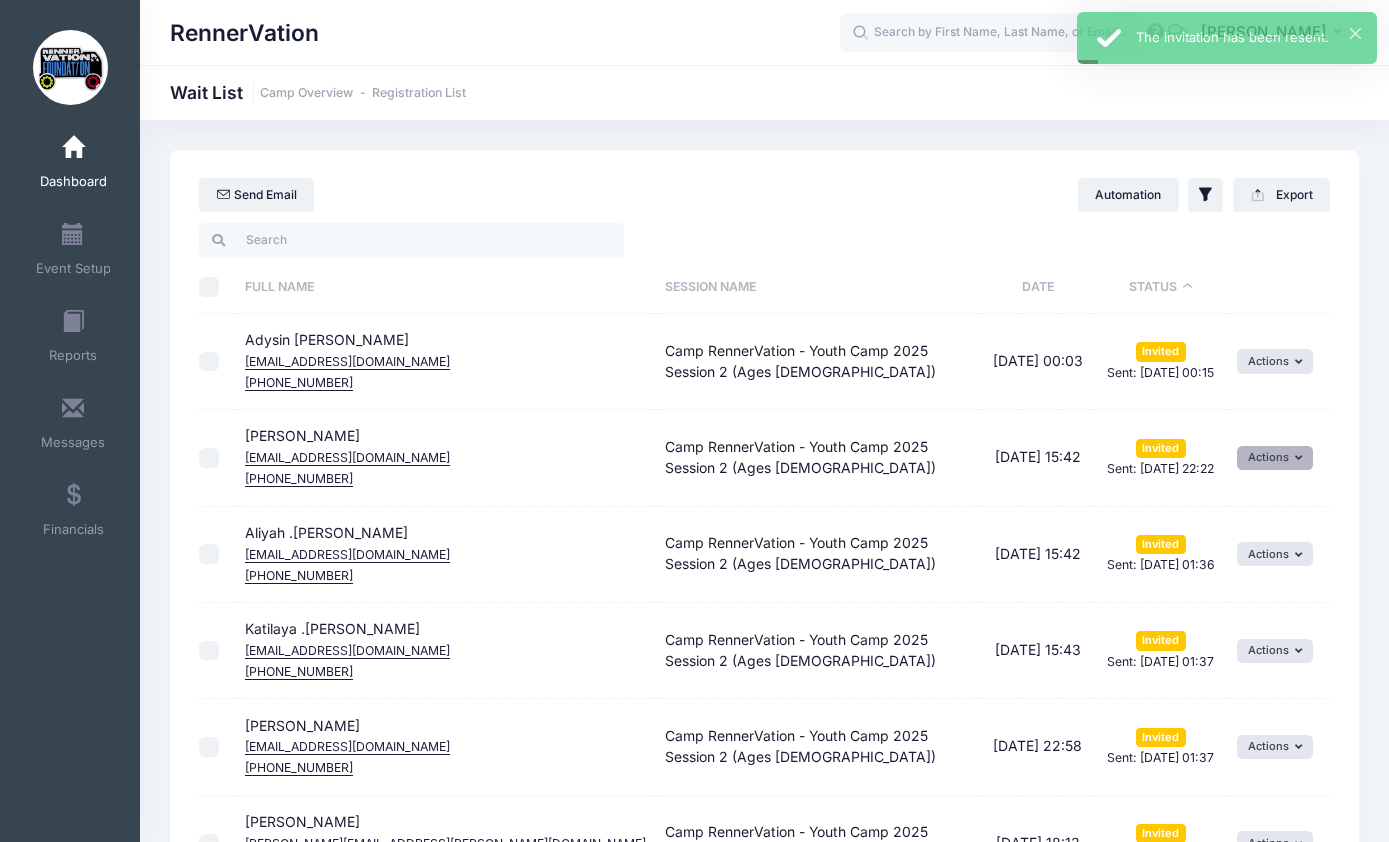 click on "Actions" at bounding box center (1275, 458) 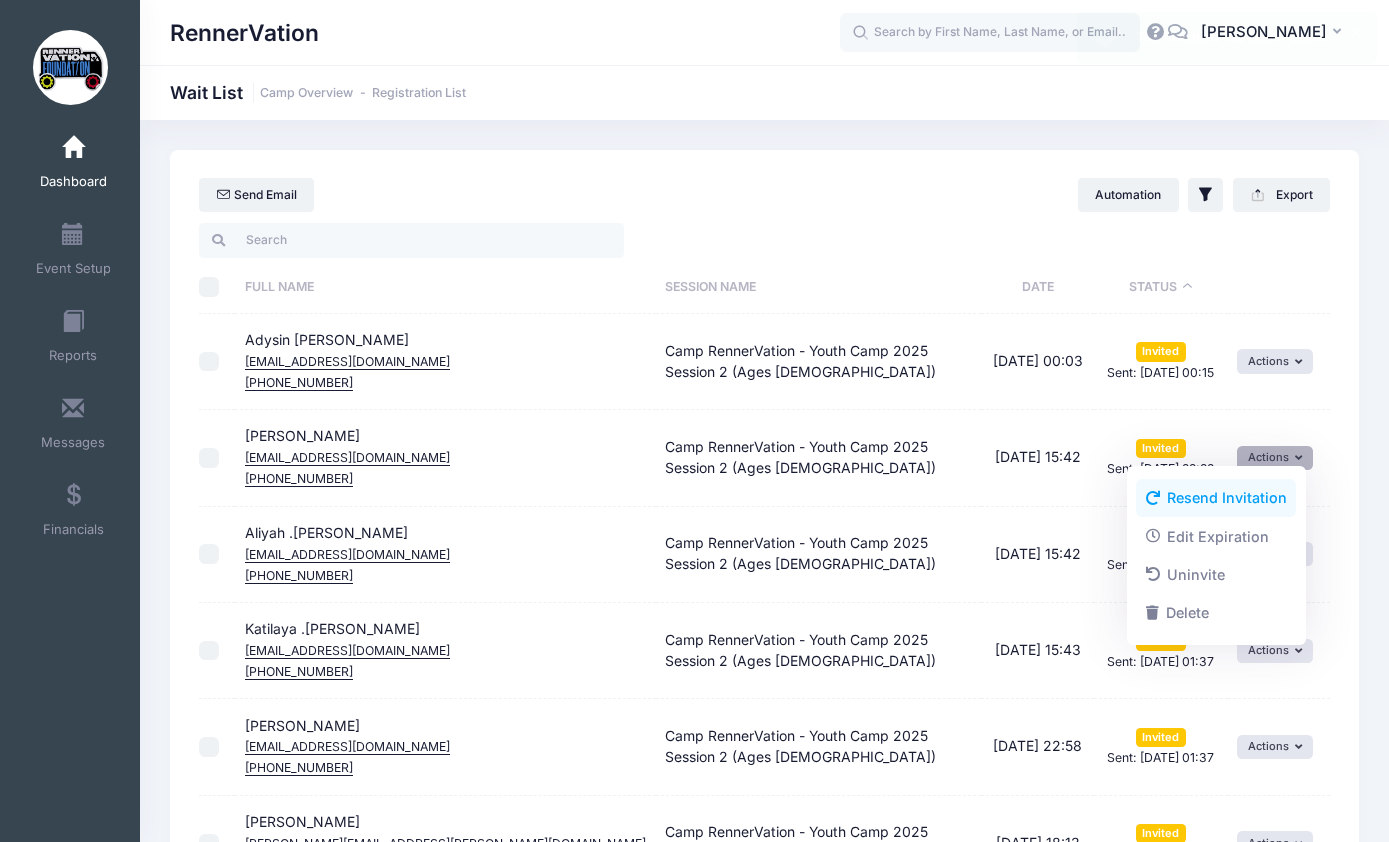 click on "Resend Invitation" at bounding box center [1216, 498] 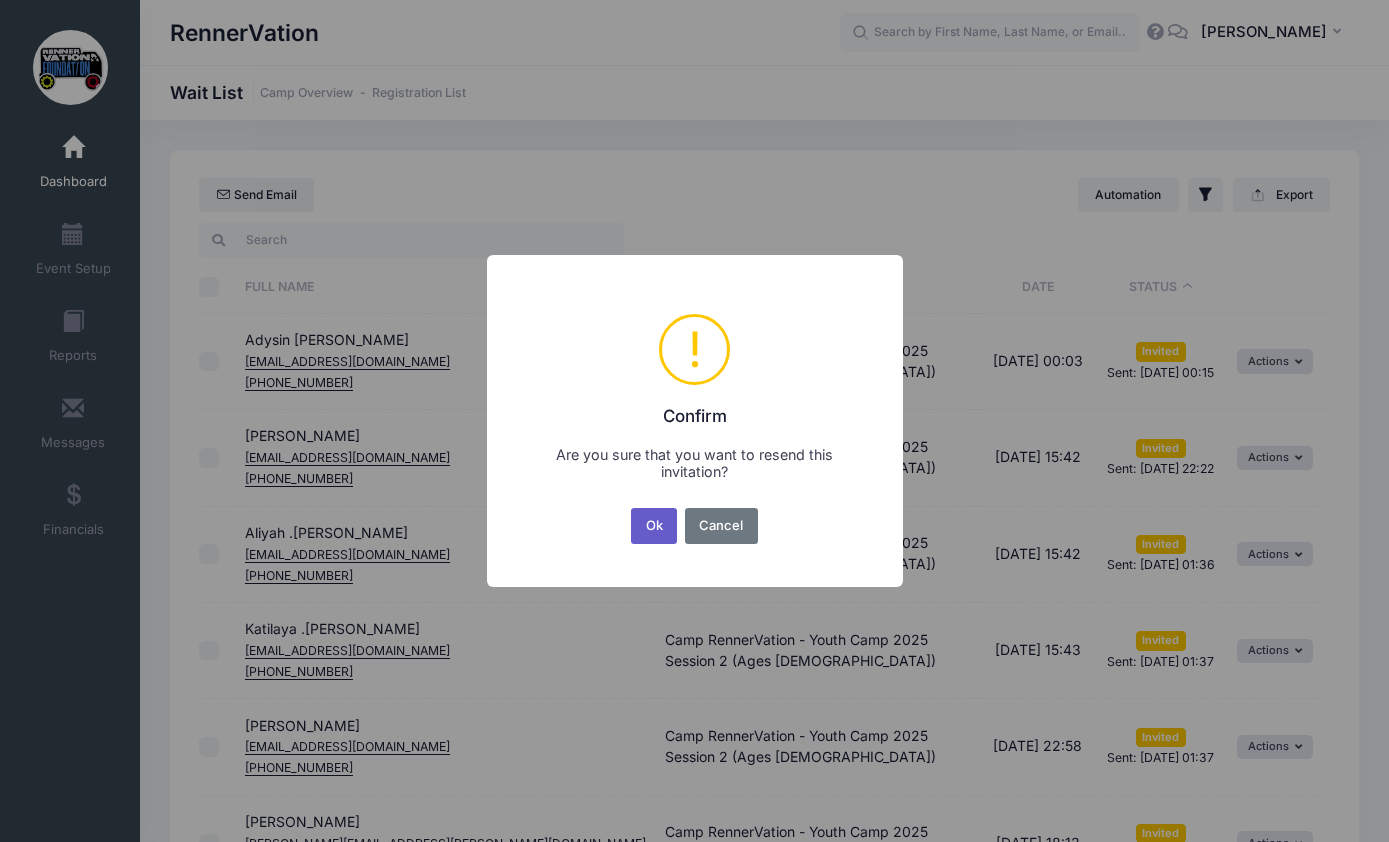 click on "Ok" at bounding box center [654, 526] 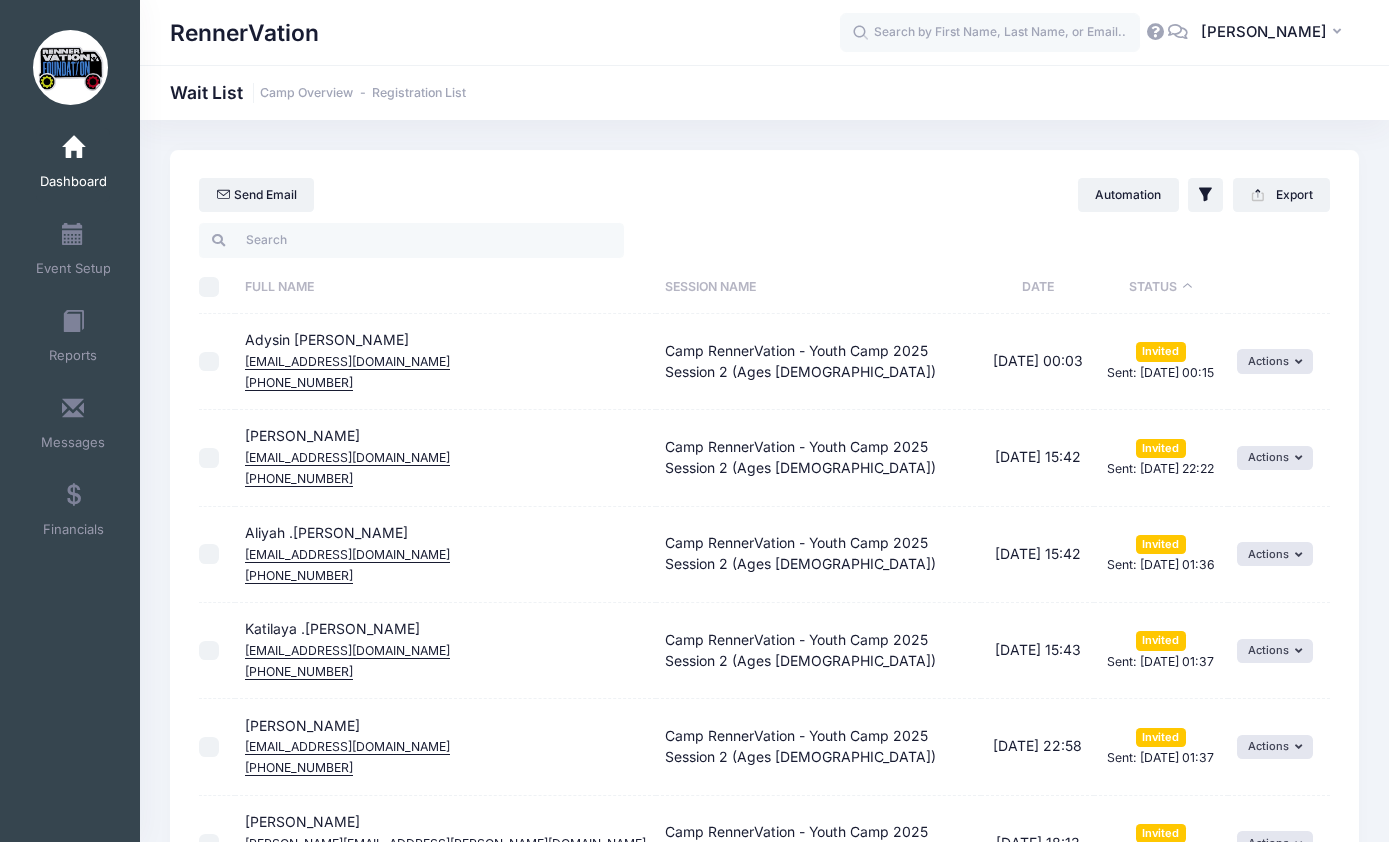 scroll, scrollTop: 19, scrollLeft: 0, axis: vertical 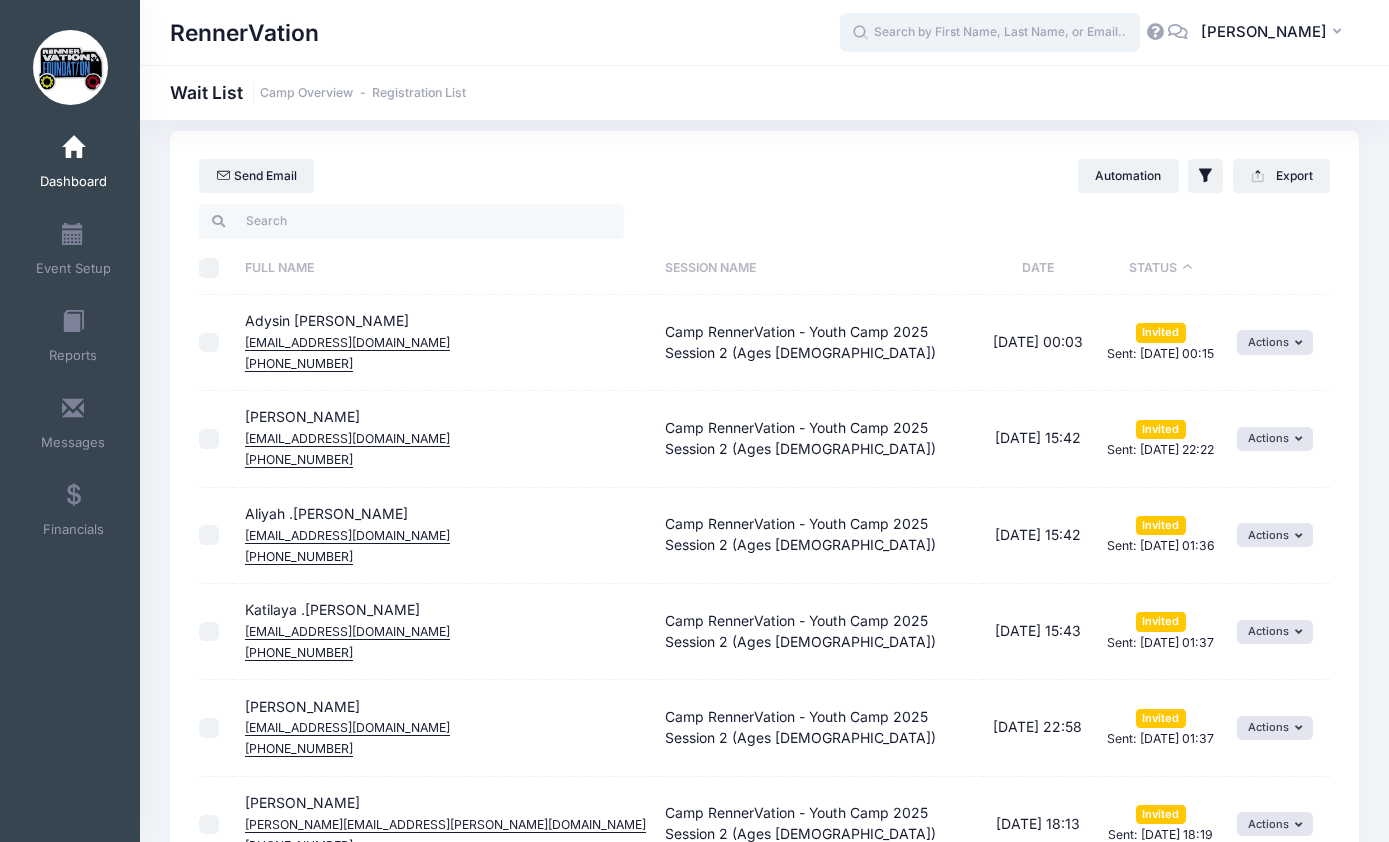 click at bounding box center [990, 33] 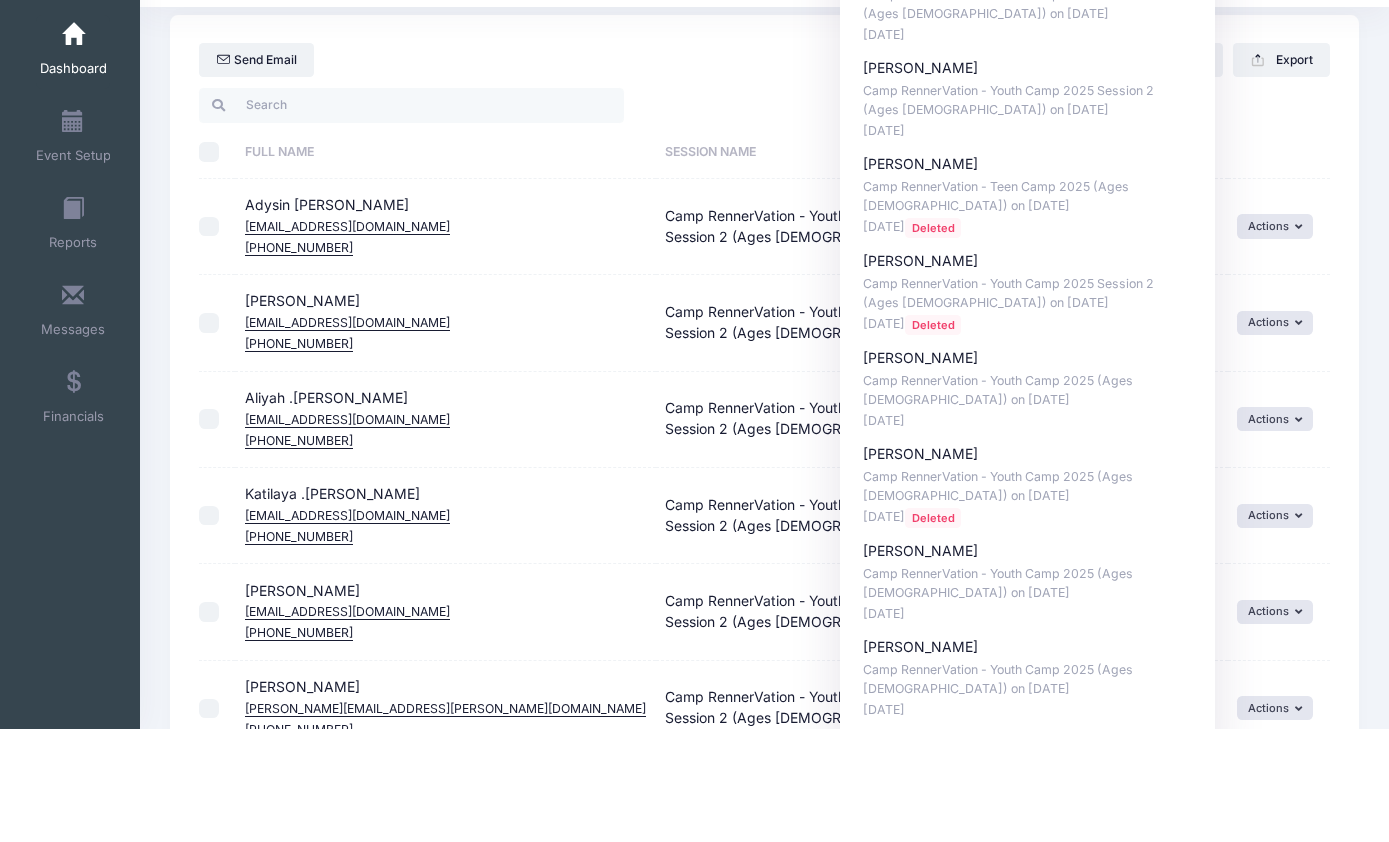 scroll, scrollTop: 24, scrollLeft: 0, axis: vertical 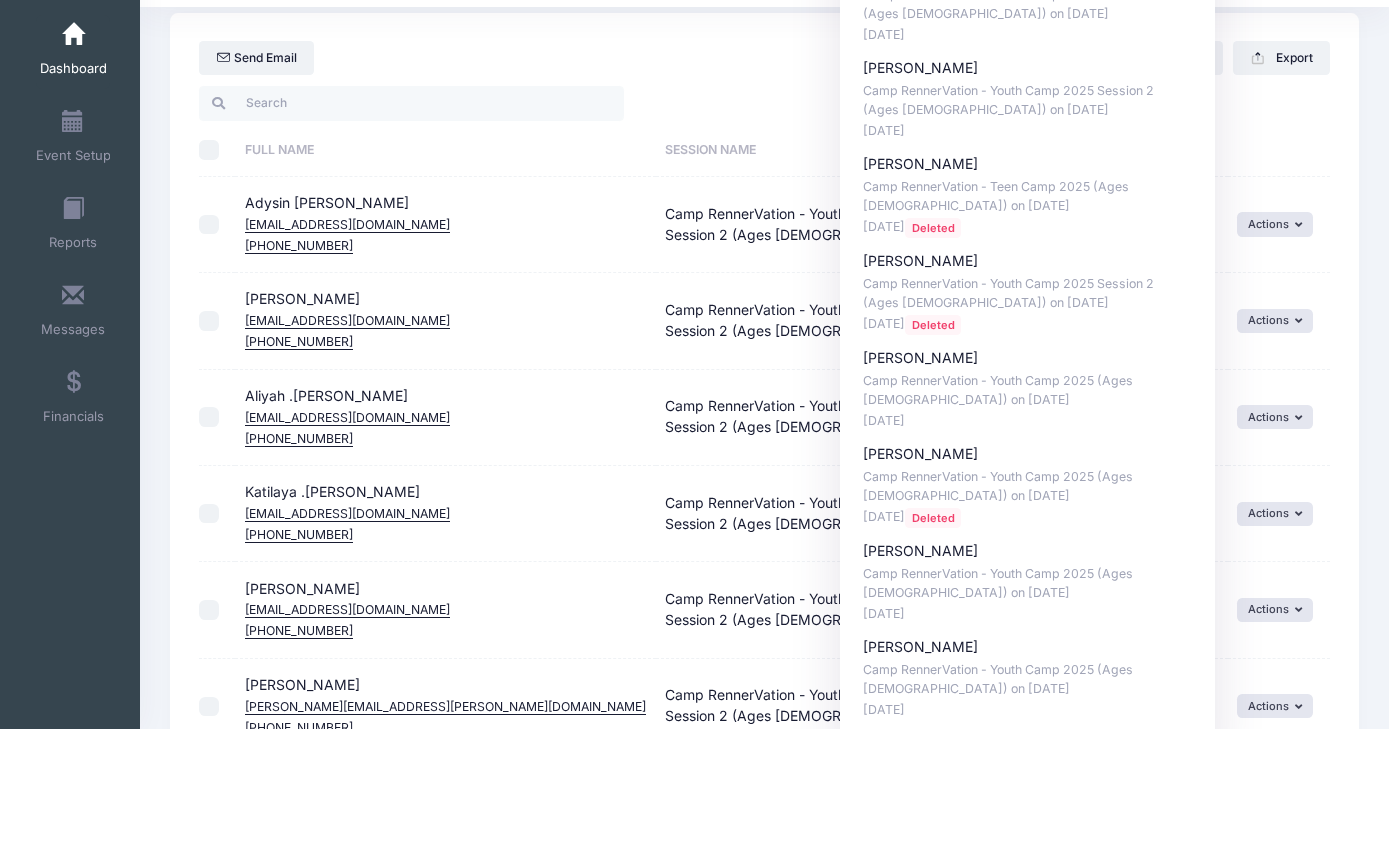 type on "Corner" 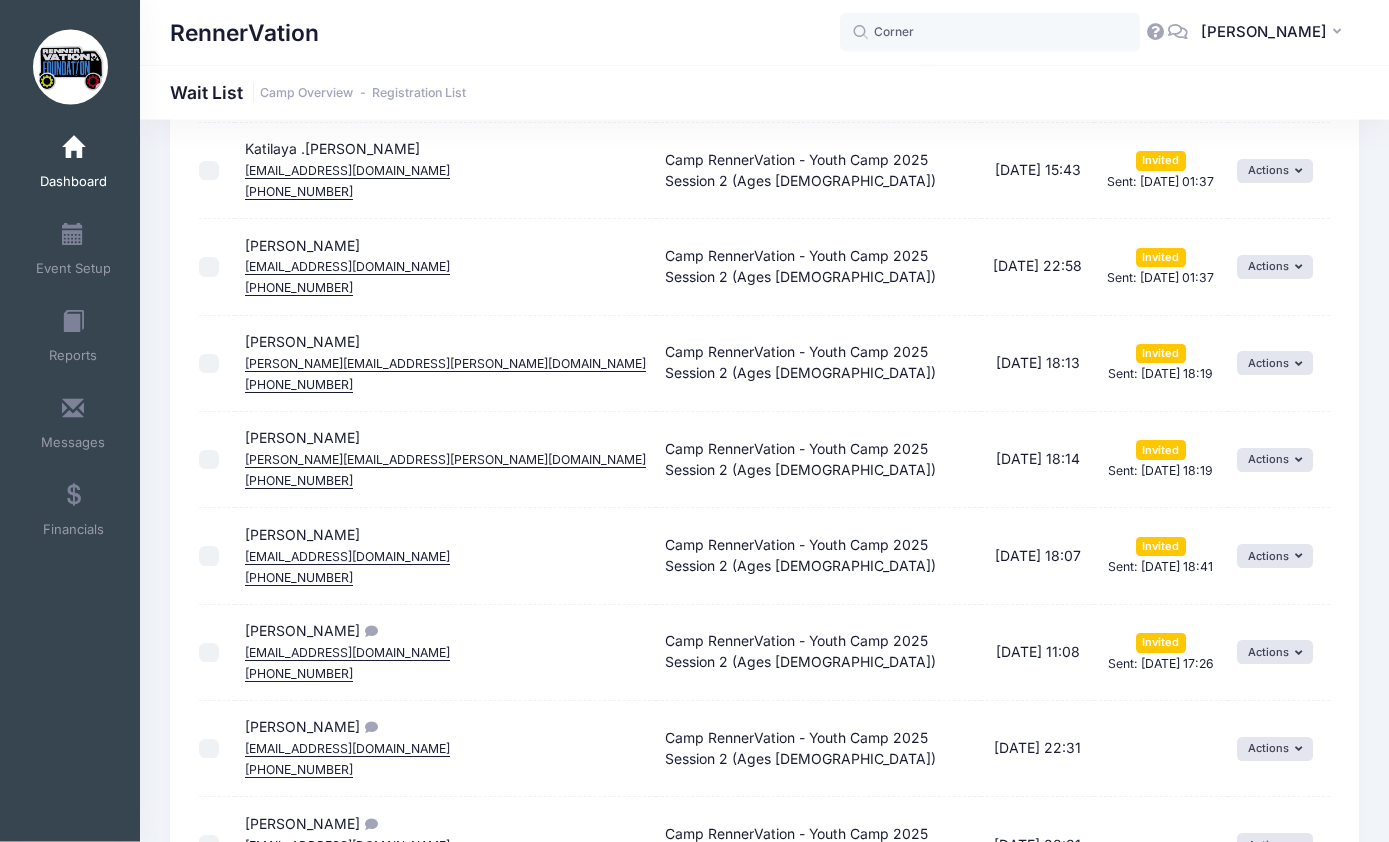 scroll, scrollTop: 488, scrollLeft: 0, axis: vertical 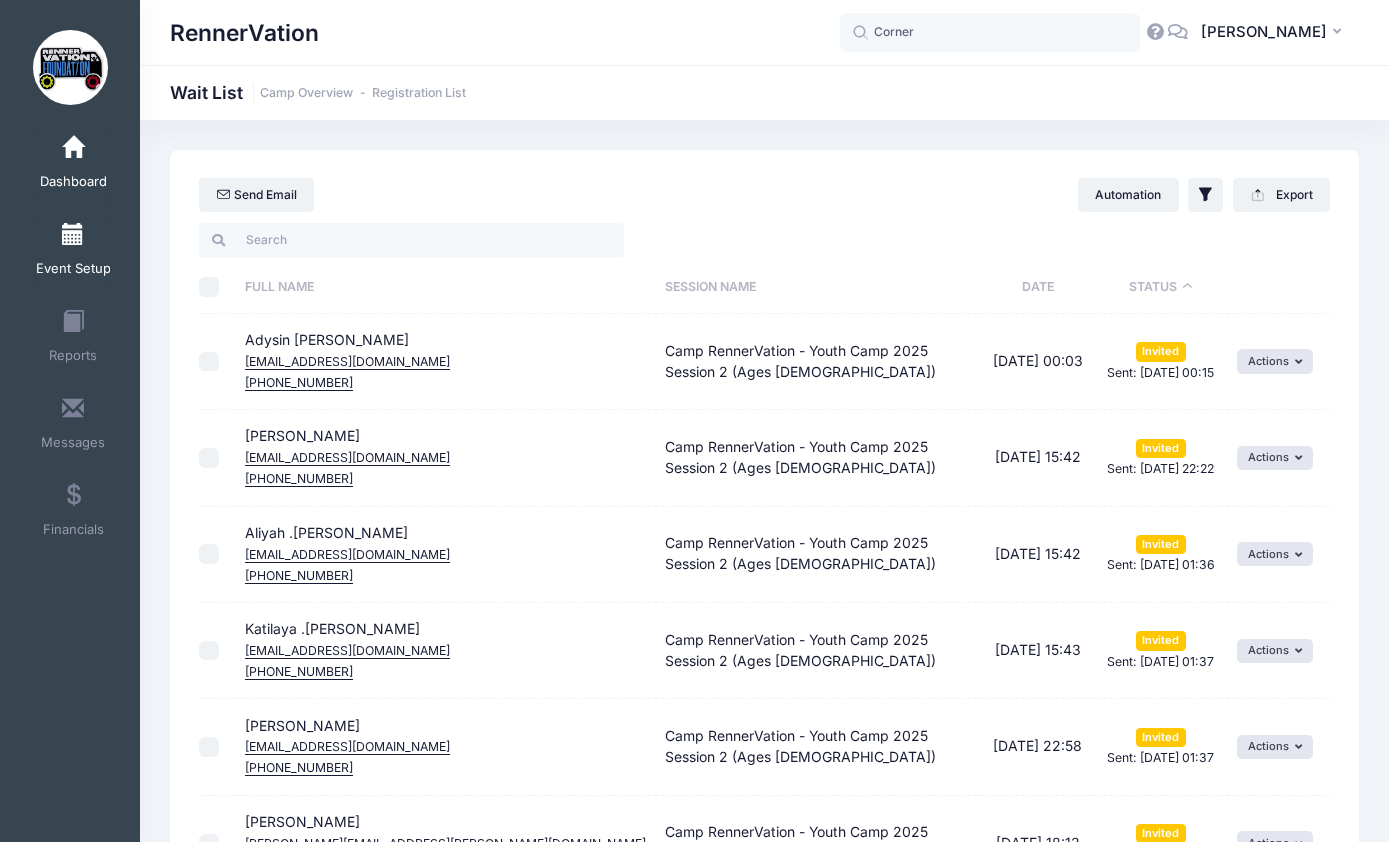 click at bounding box center (73, 235) 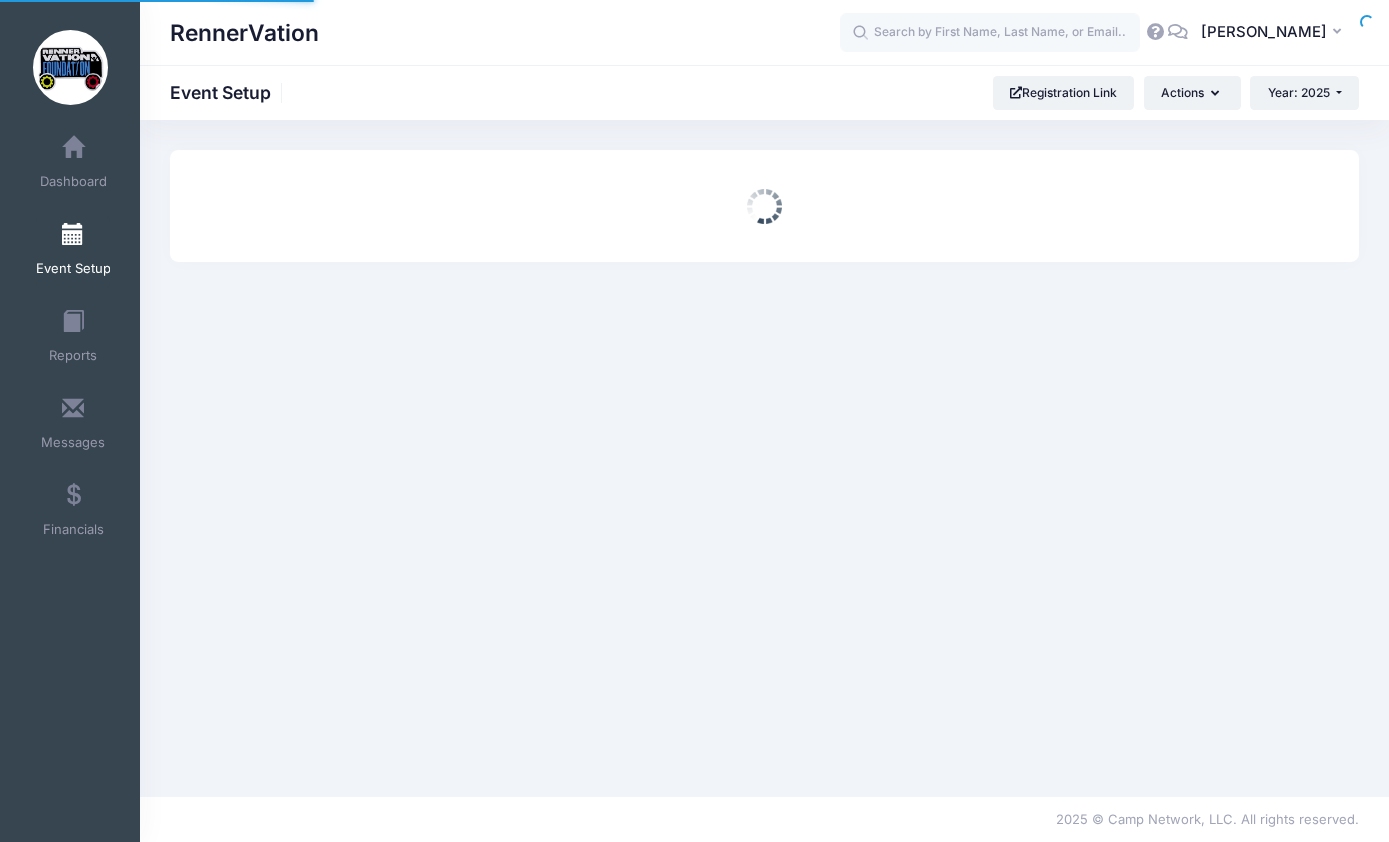 scroll, scrollTop: 0, scrollLeft: 0, axis: both 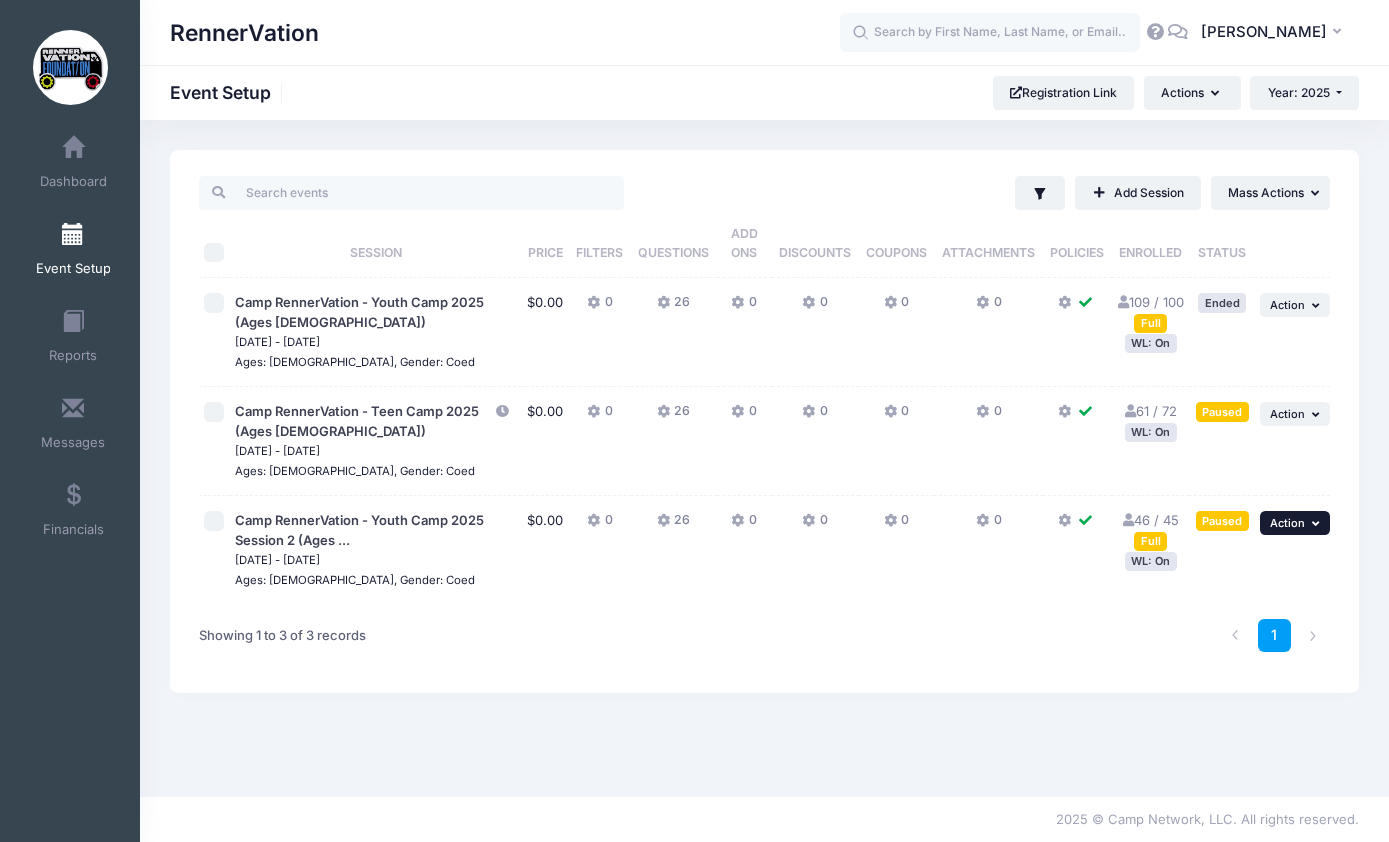 click on "Action" at bounding box center [1287, 523] 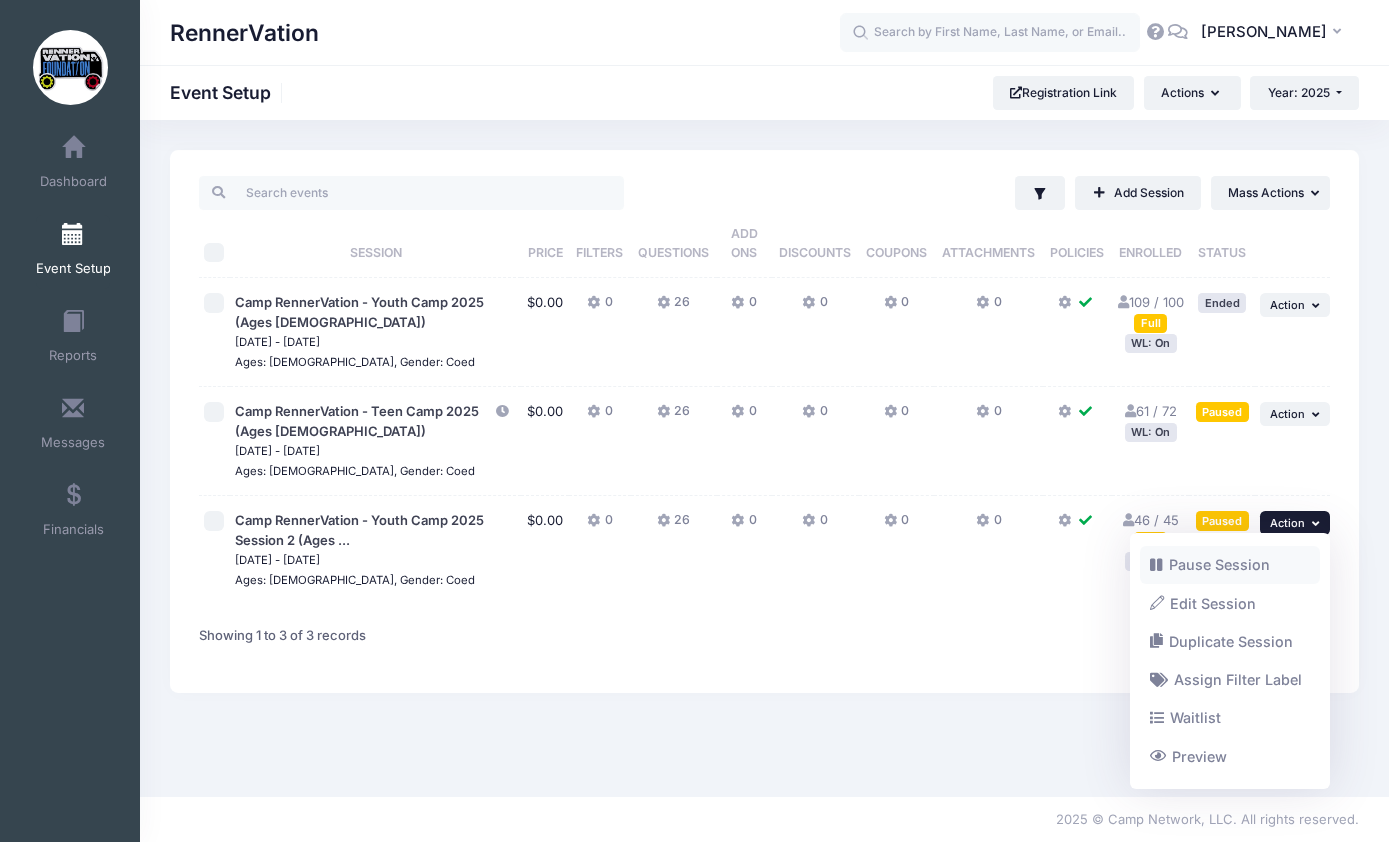 click on "Pause Session" at bounding box center [1230, 565] 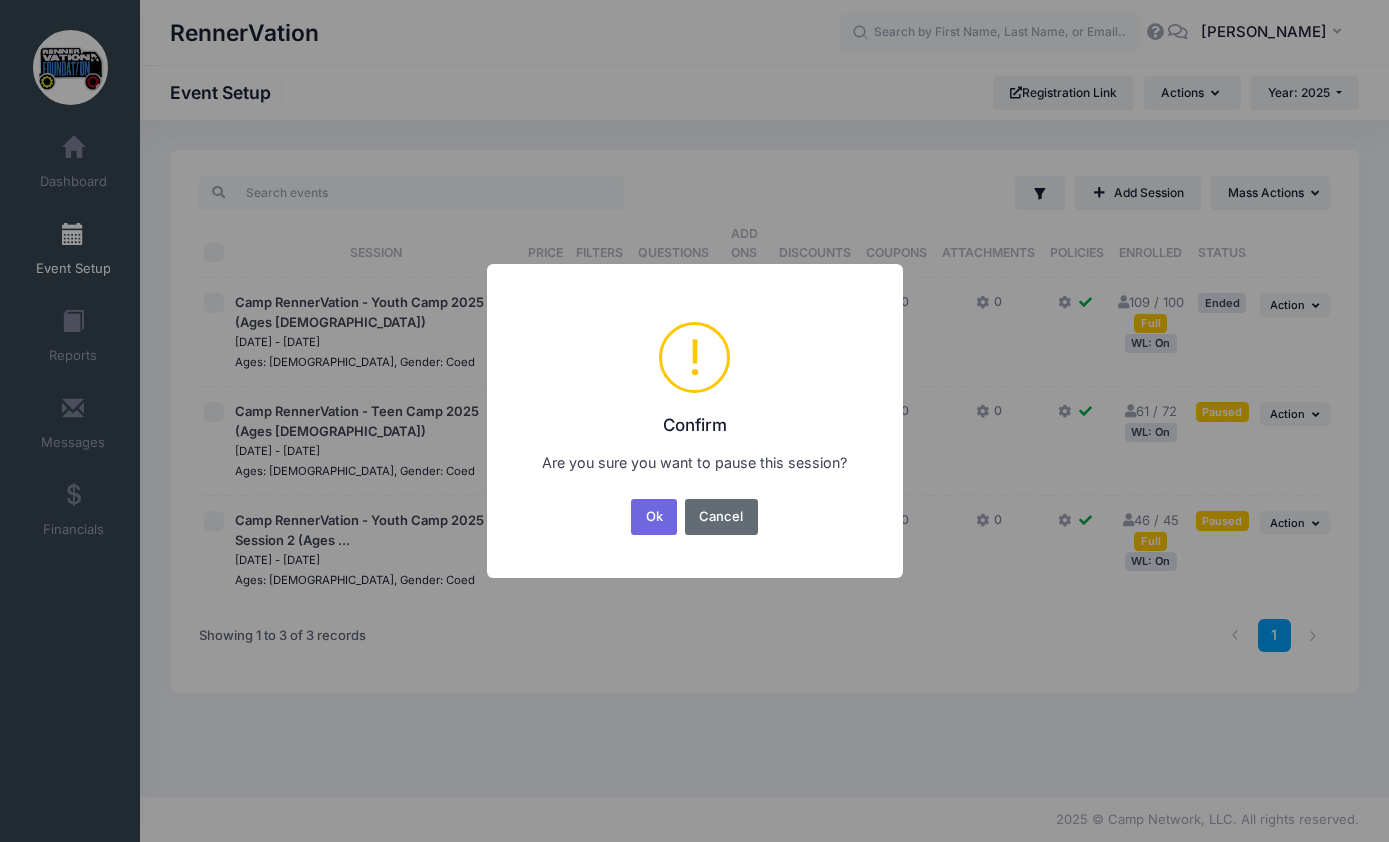 click on "Cancel" at bounding box center (721, 517) 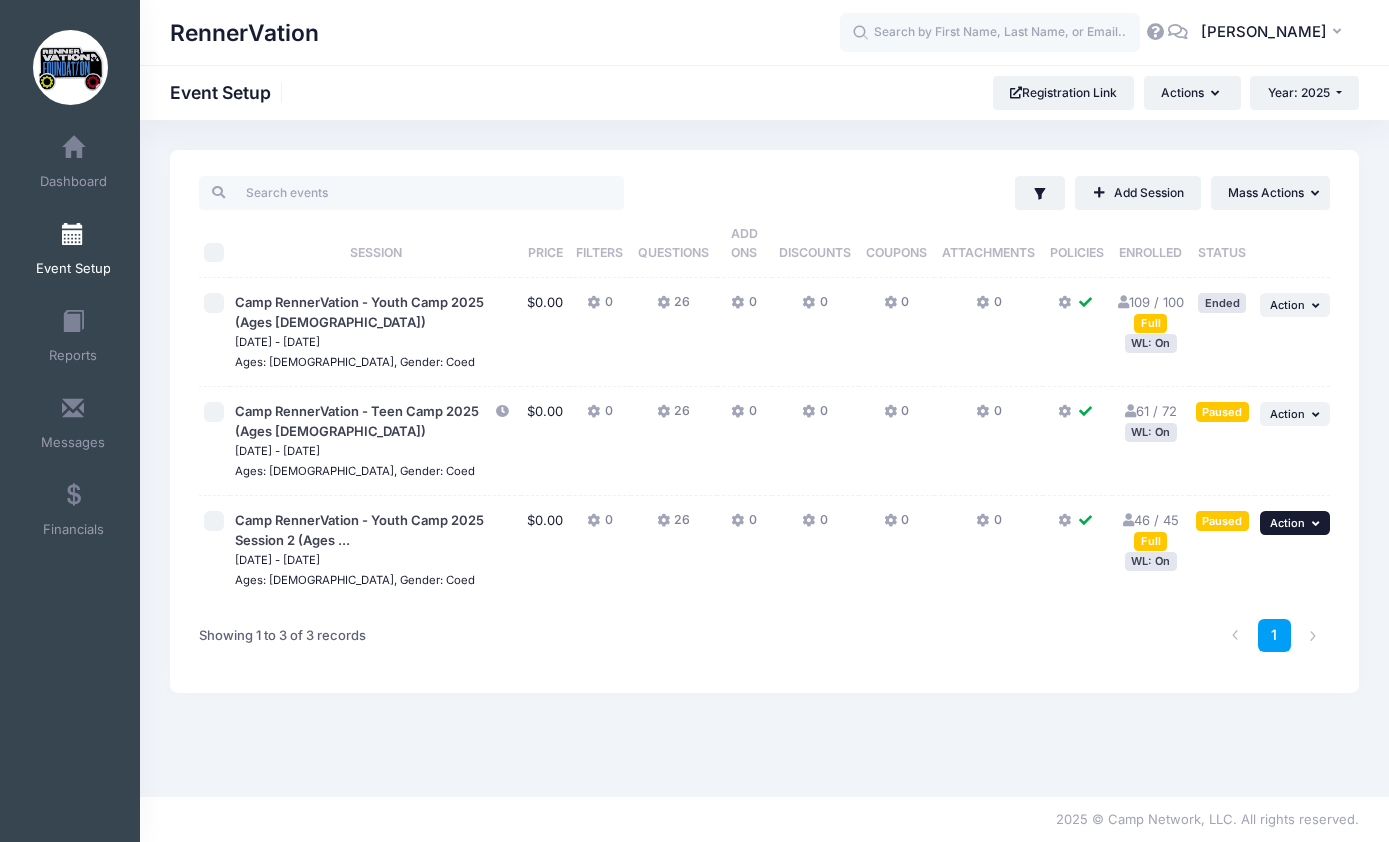 click on "Action" at bounding box center (1287, 523) 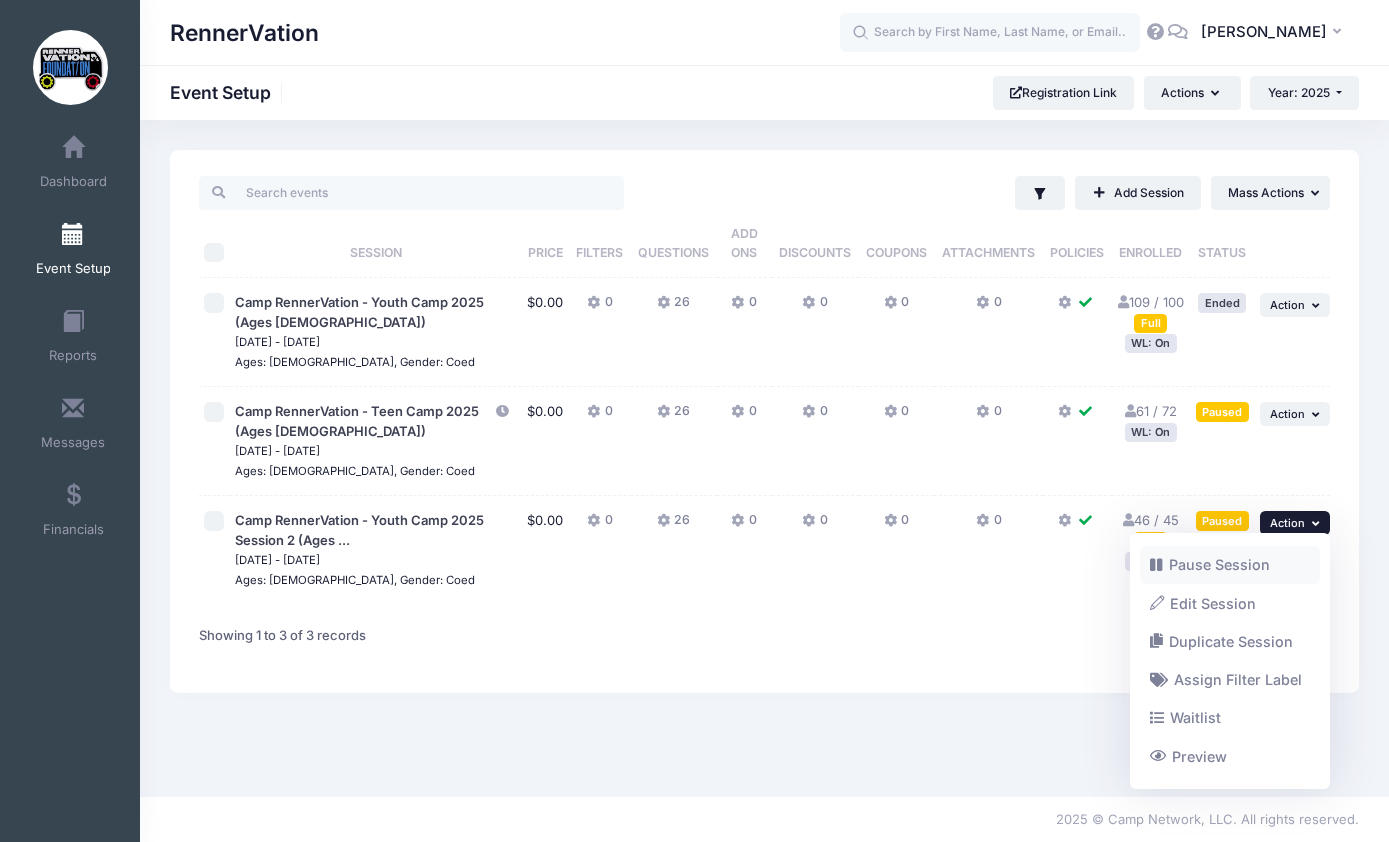 click on "Pause Session" at bounding box center [1230, 565] 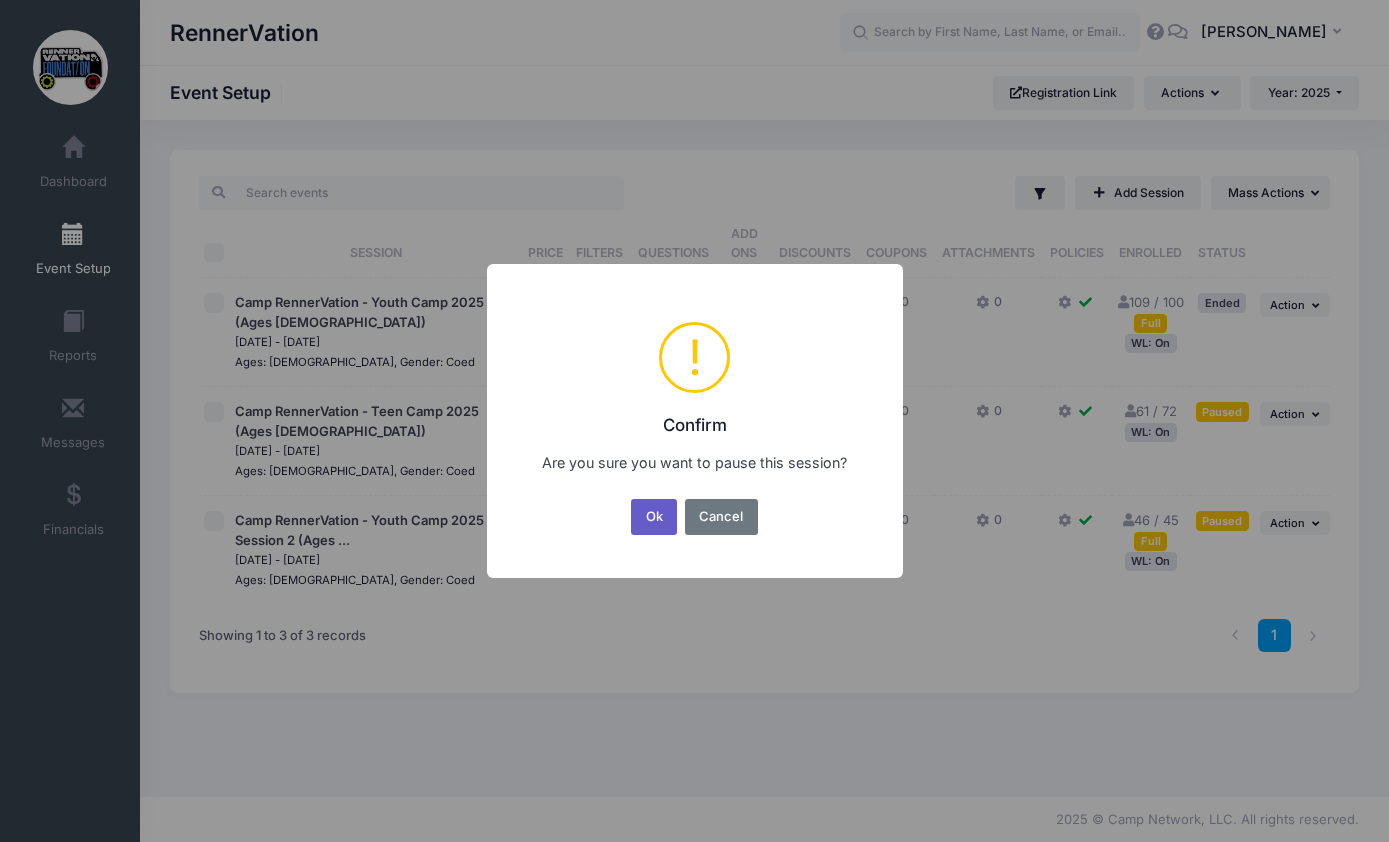 click on "Ok" at bounding box center [654, 517] 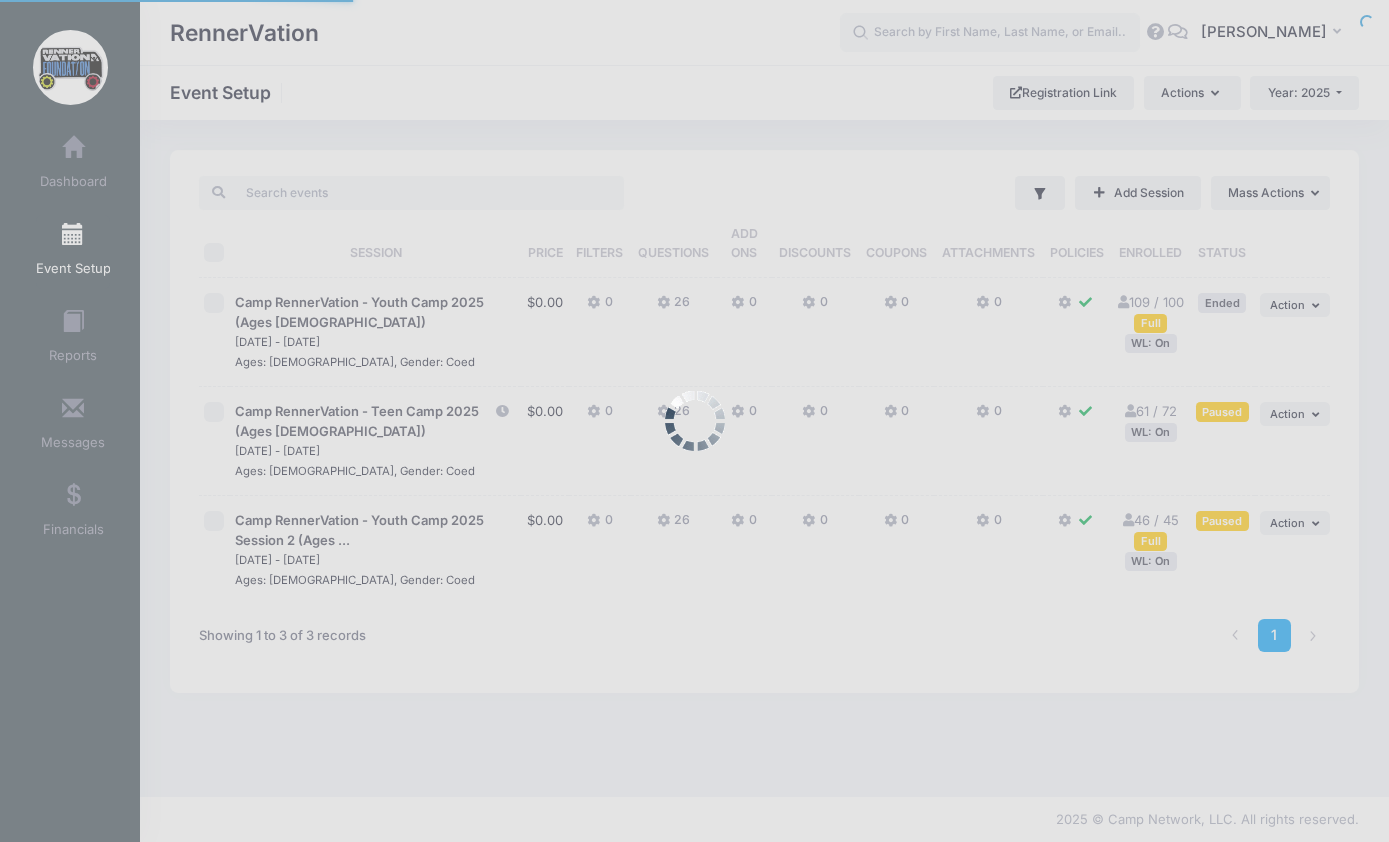 scroll, scrollTop: 0, scrollLeft: 0, axis: both 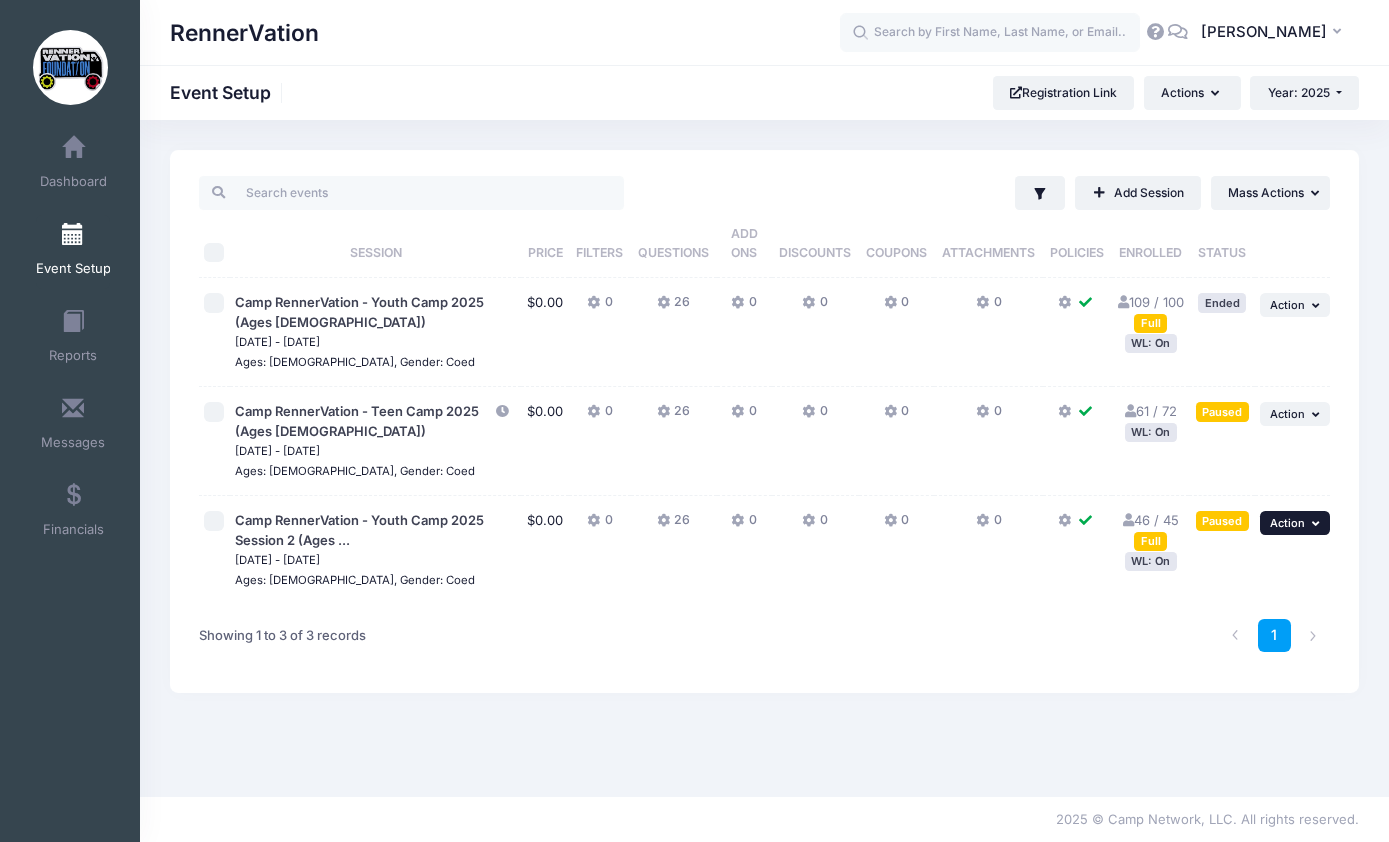 click on "Action" at bounding box center [1287, 523] 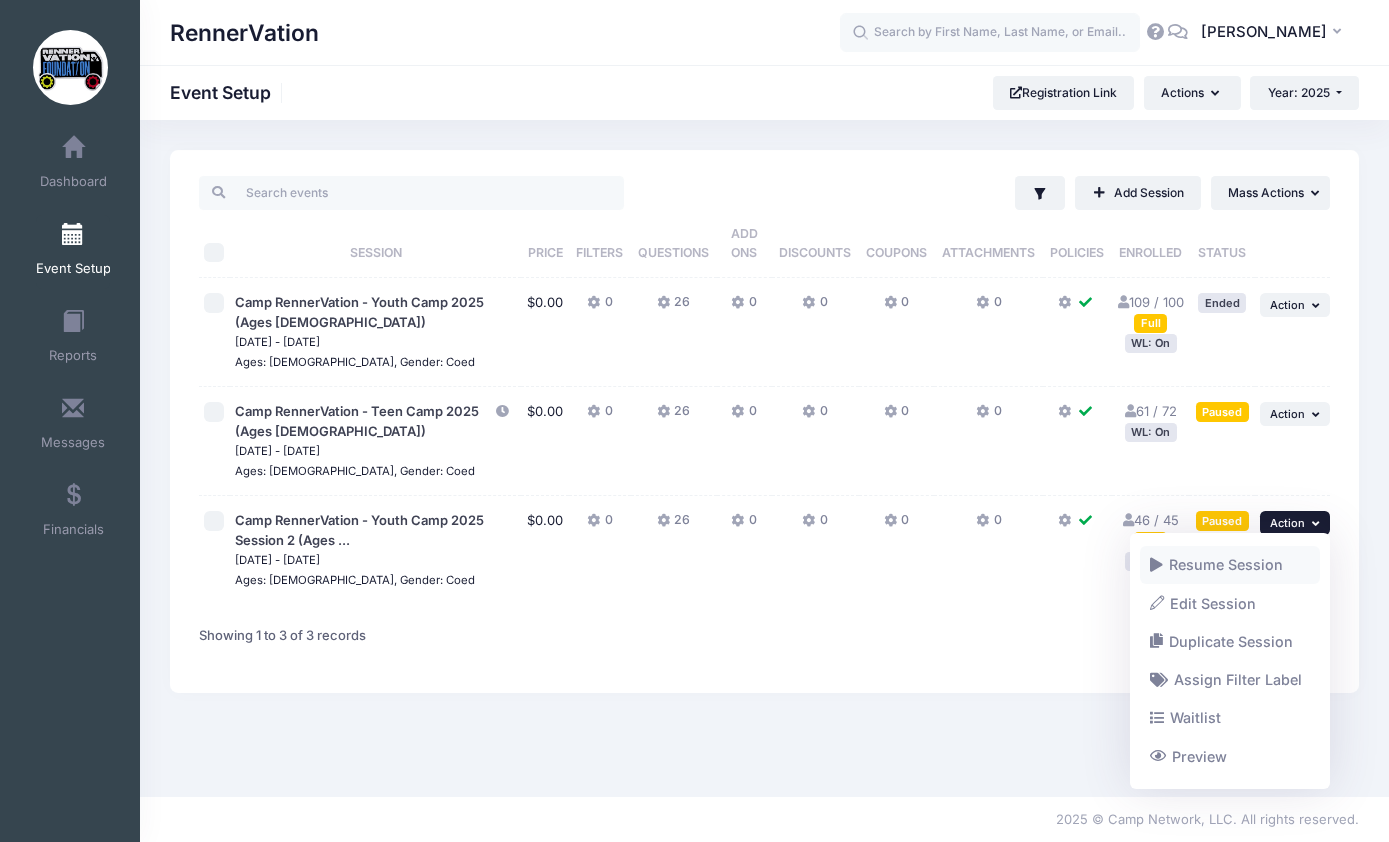 click on "Resume Session" at bounding box center (1230, 565) 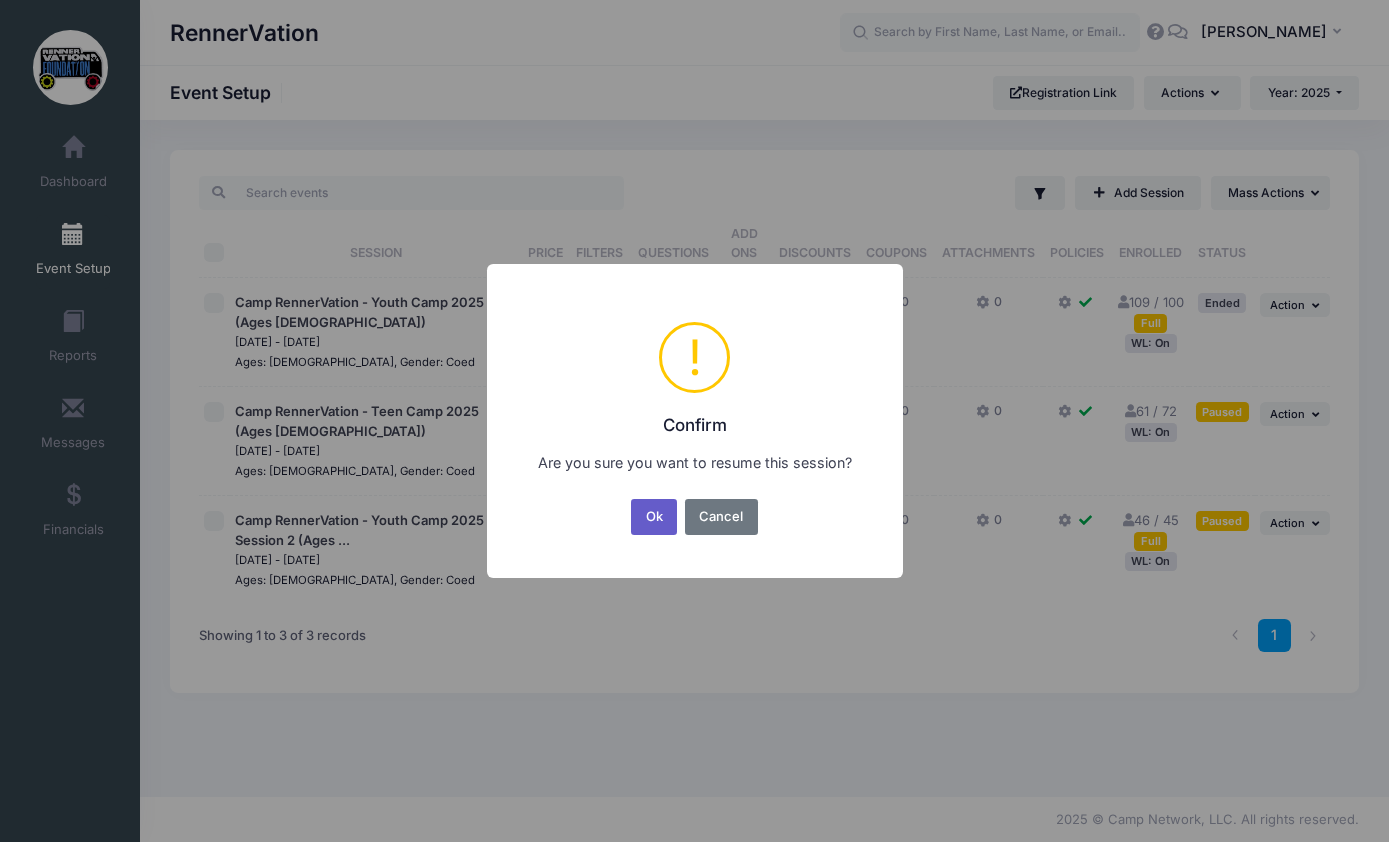 click on "Ok" at bounding box center (654, 517) 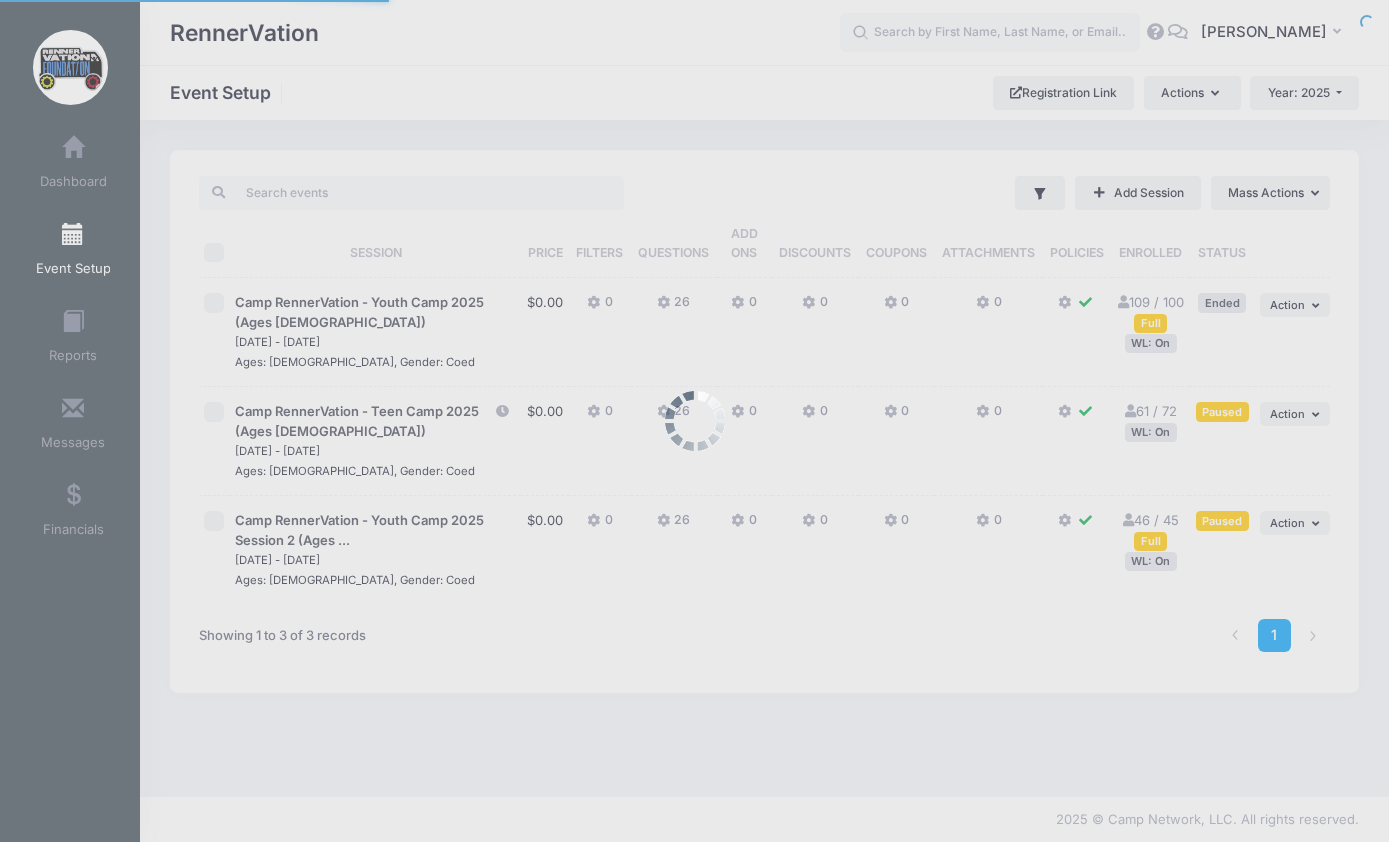 scroll, scrollTop: 0, scrollLeft: 0, axis: both 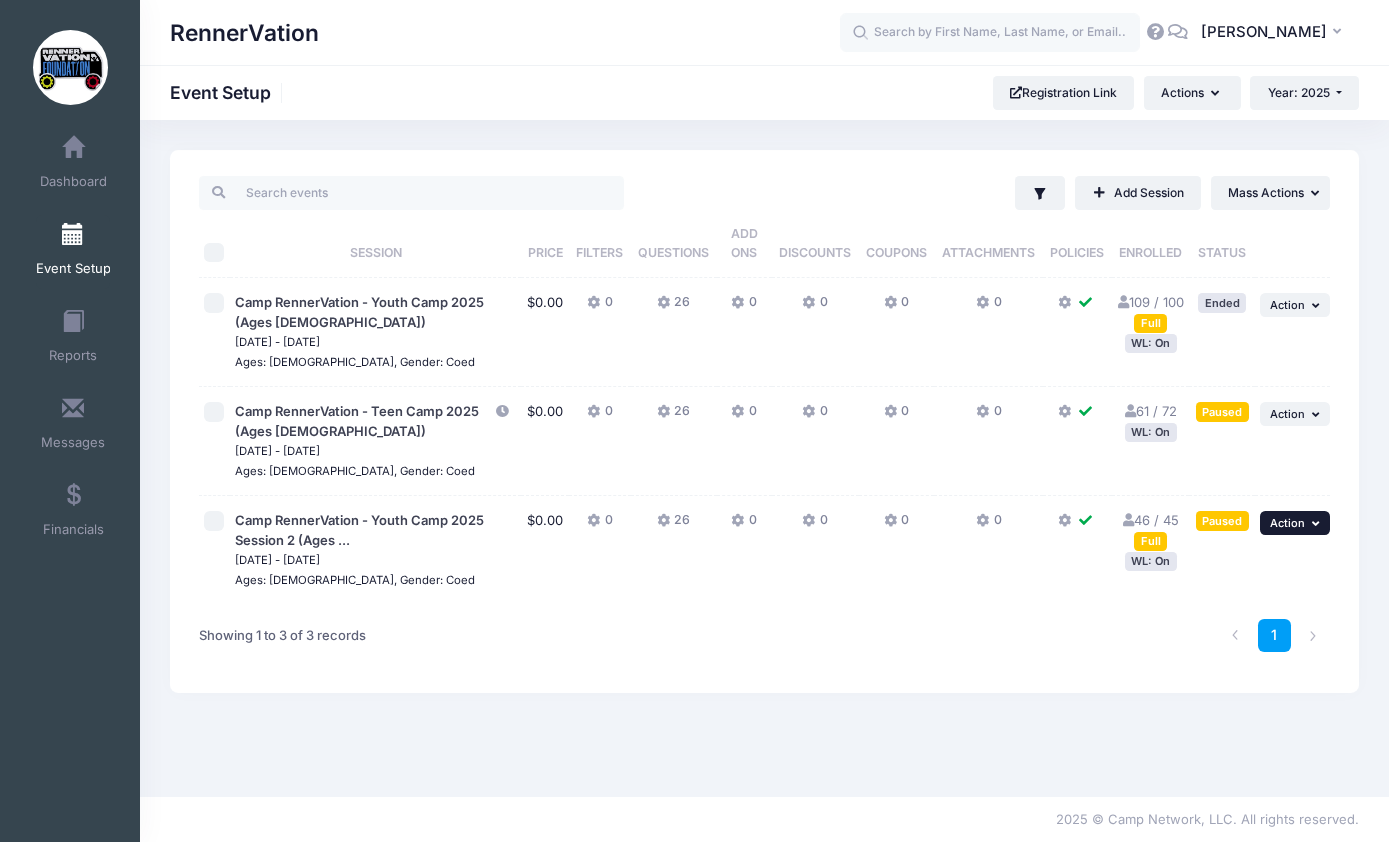 click on "... Action" at bounding box center [1295, 523] 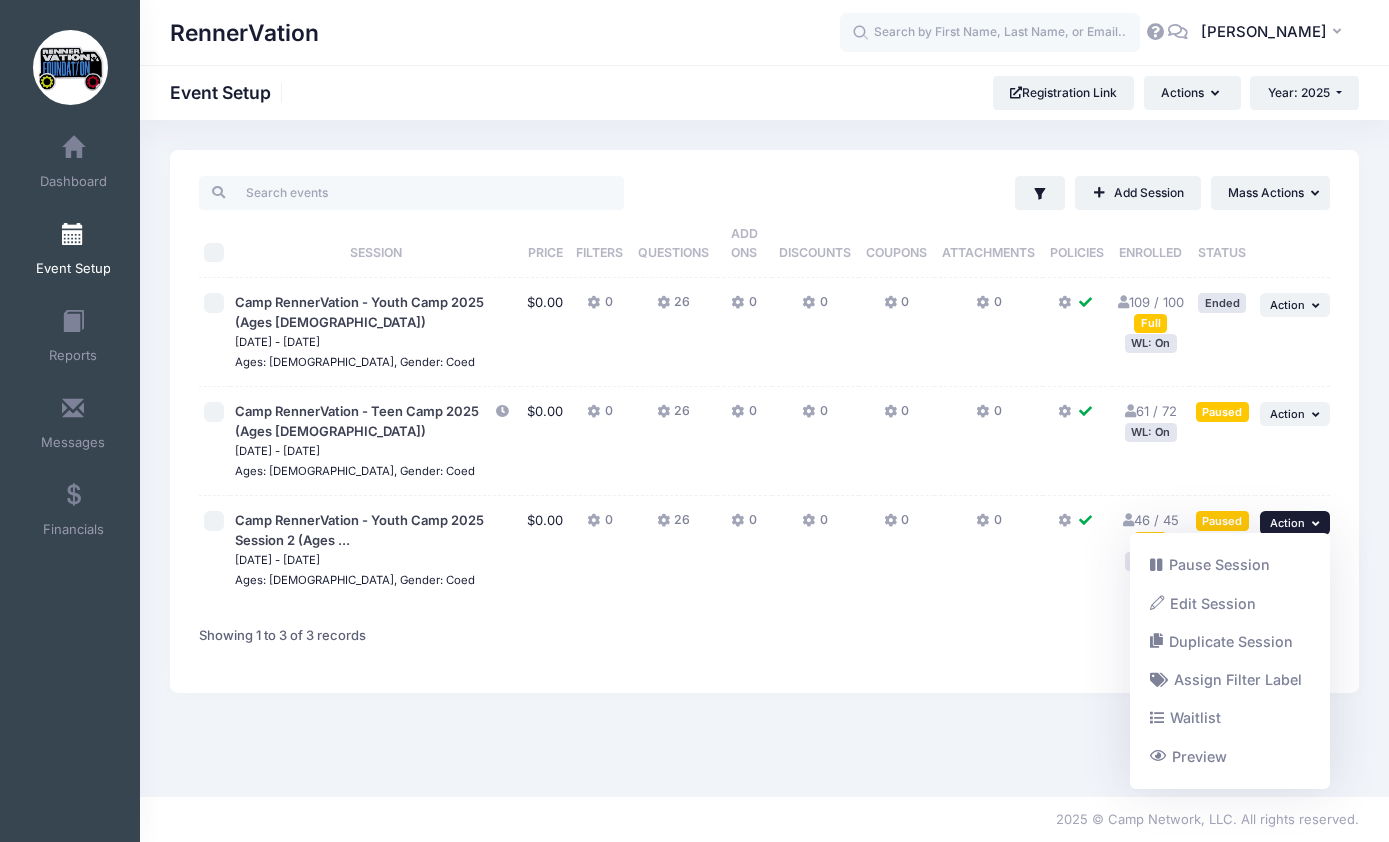 click on "1" at bounding box center [1004, 635] 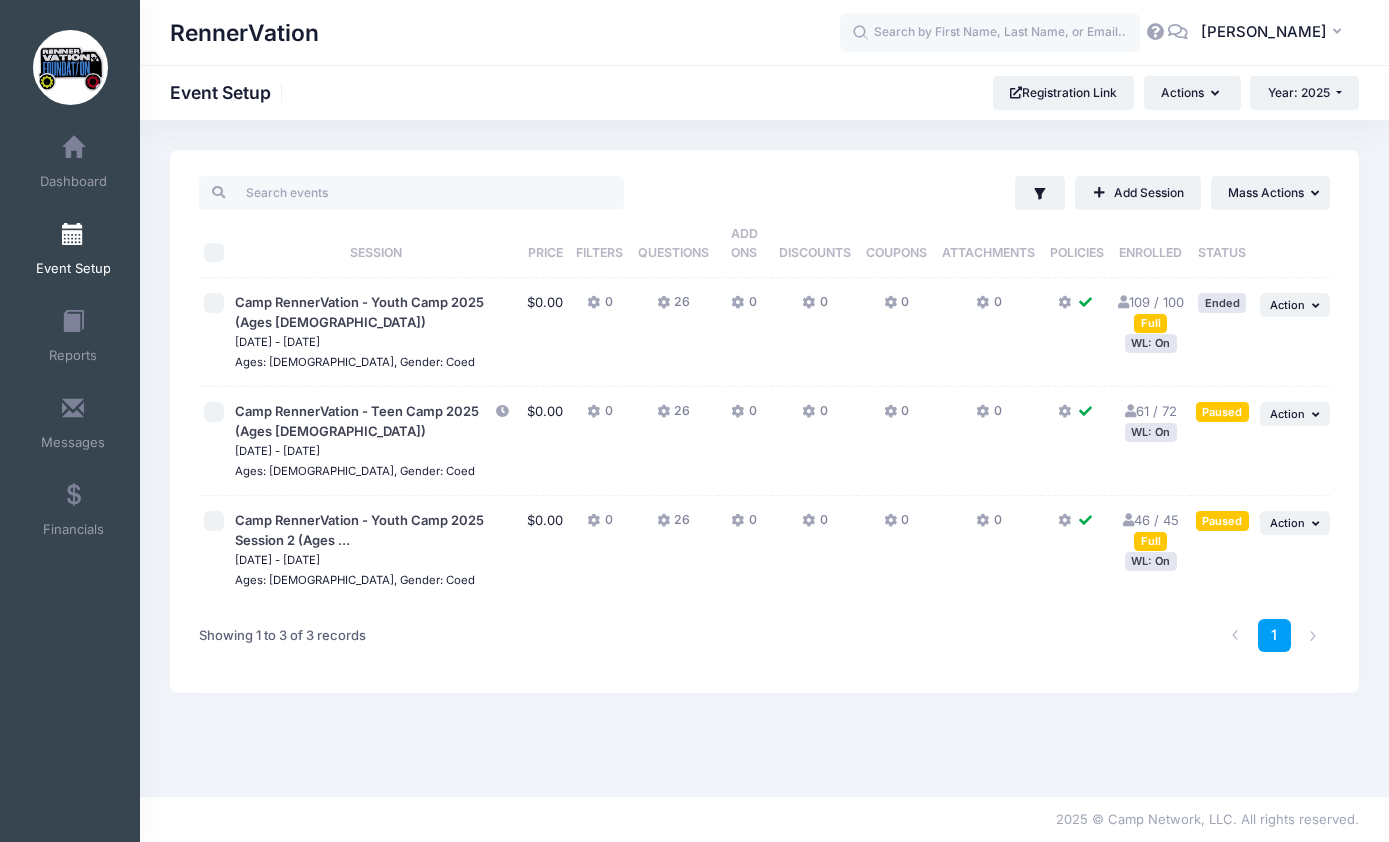 click on "WL:
On" at bounding box center (1151, 561) 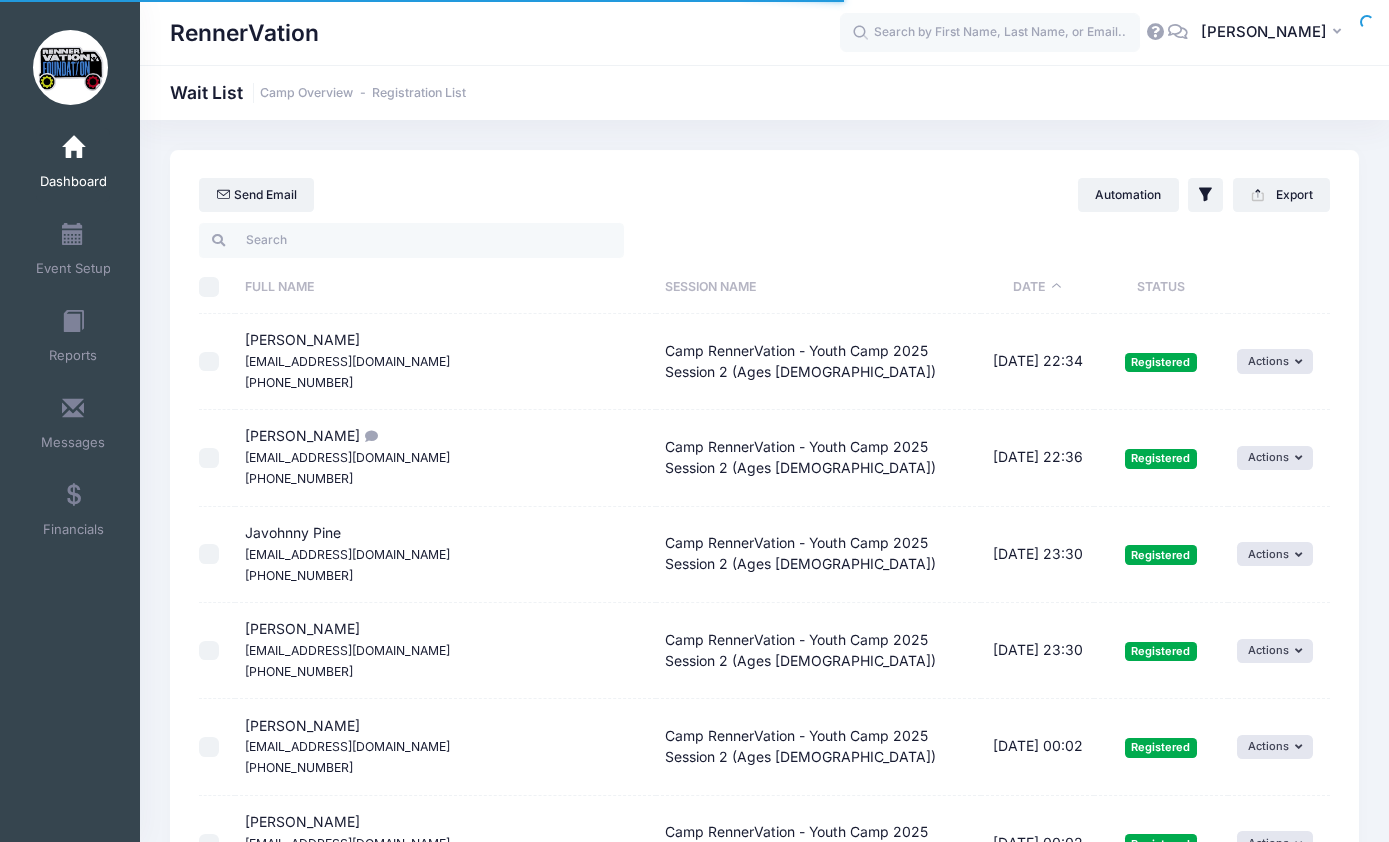 select on "50" 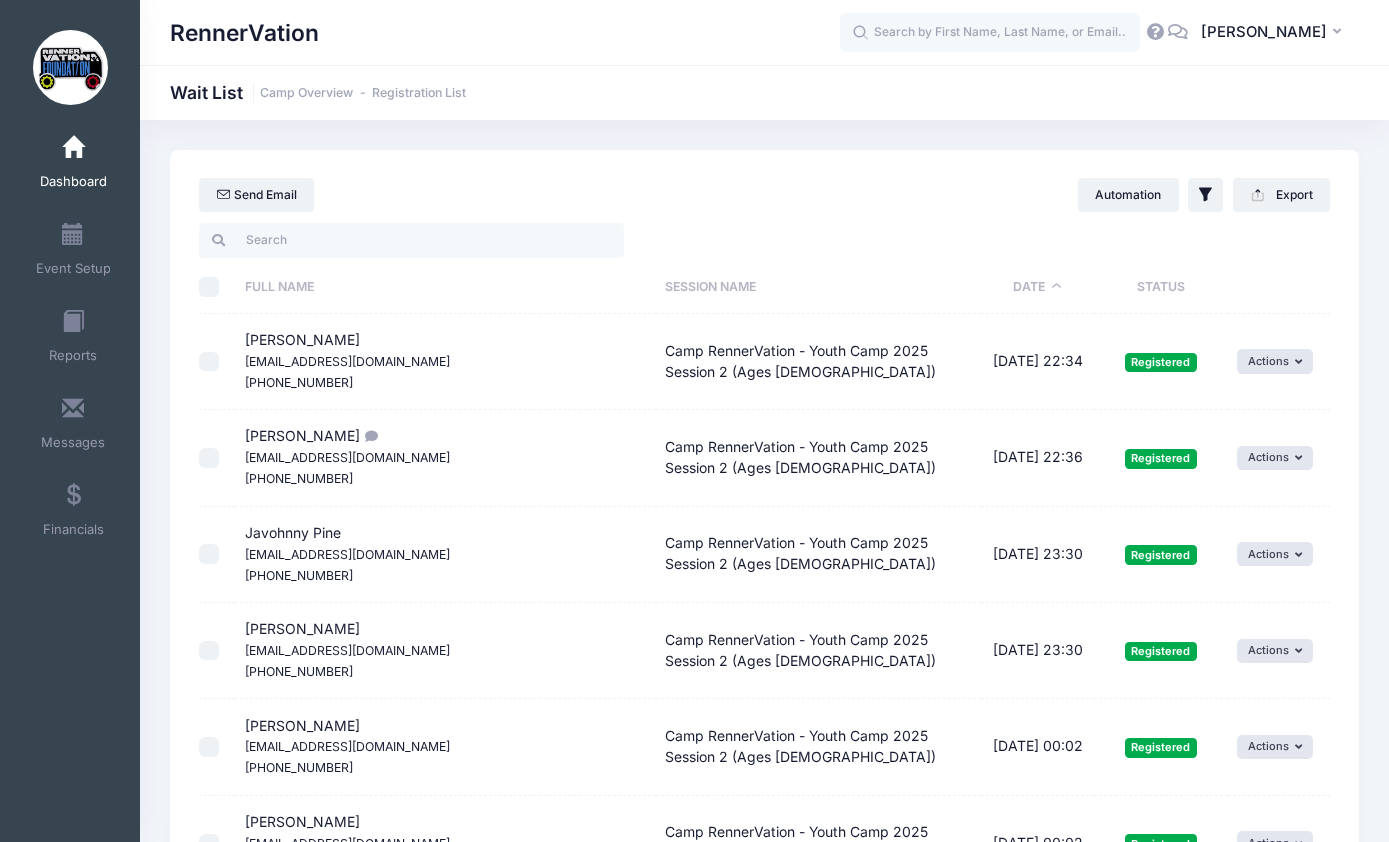 click on "Status" at bounding box center (1161, 287) 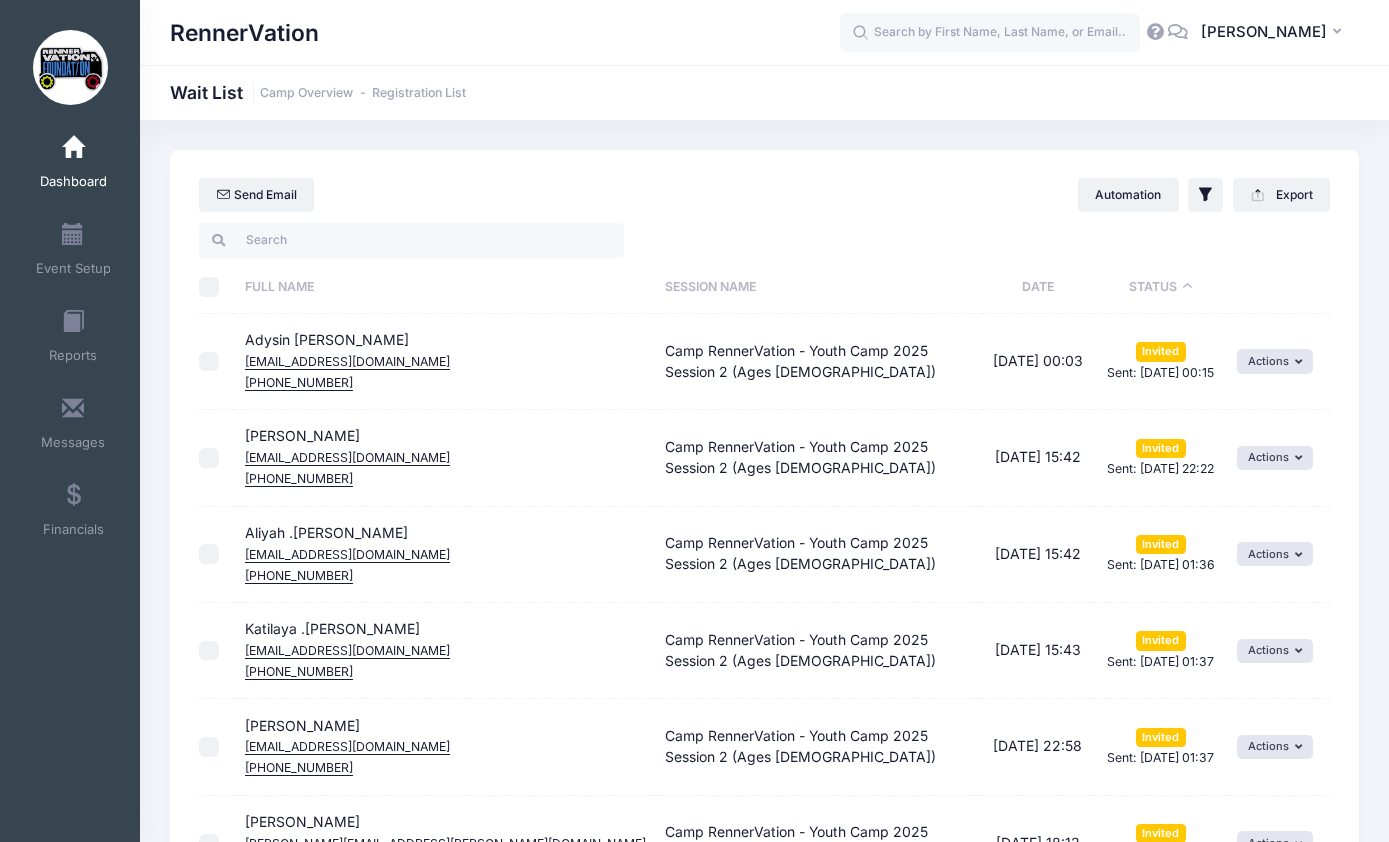 click at bounding box center [209, 362] 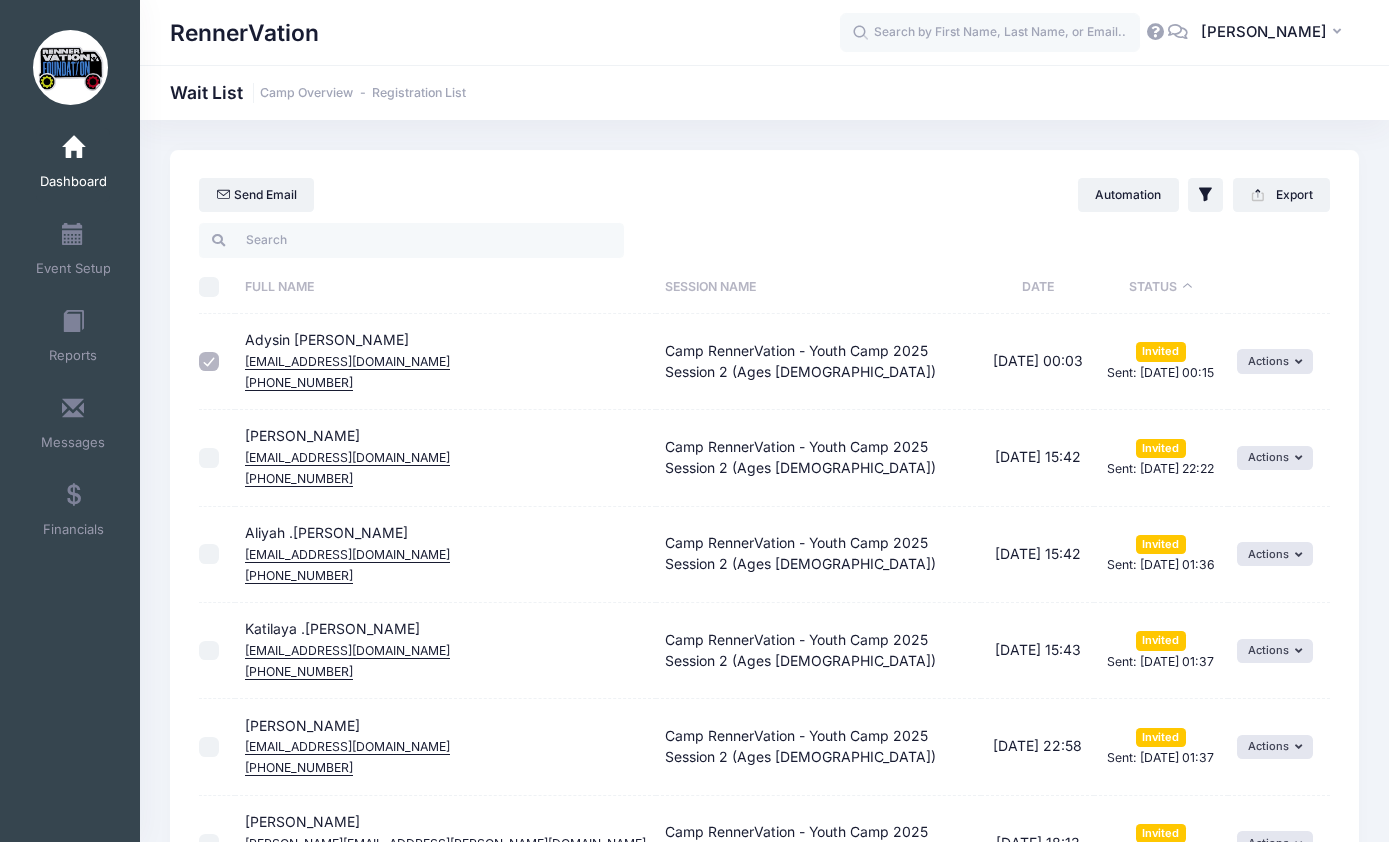 click at bounding box center (209, 458) 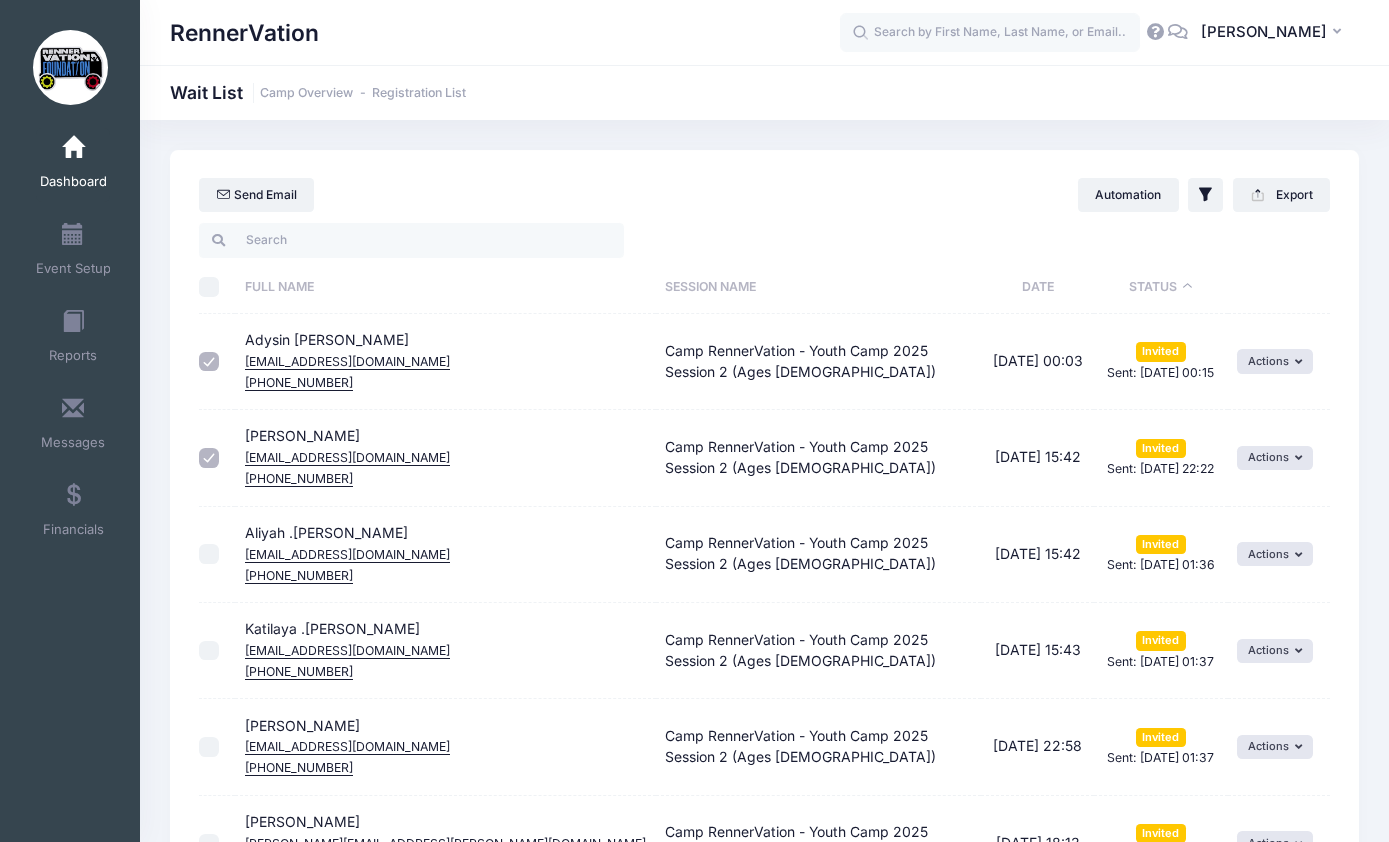 click at bounding box center (209, 554) 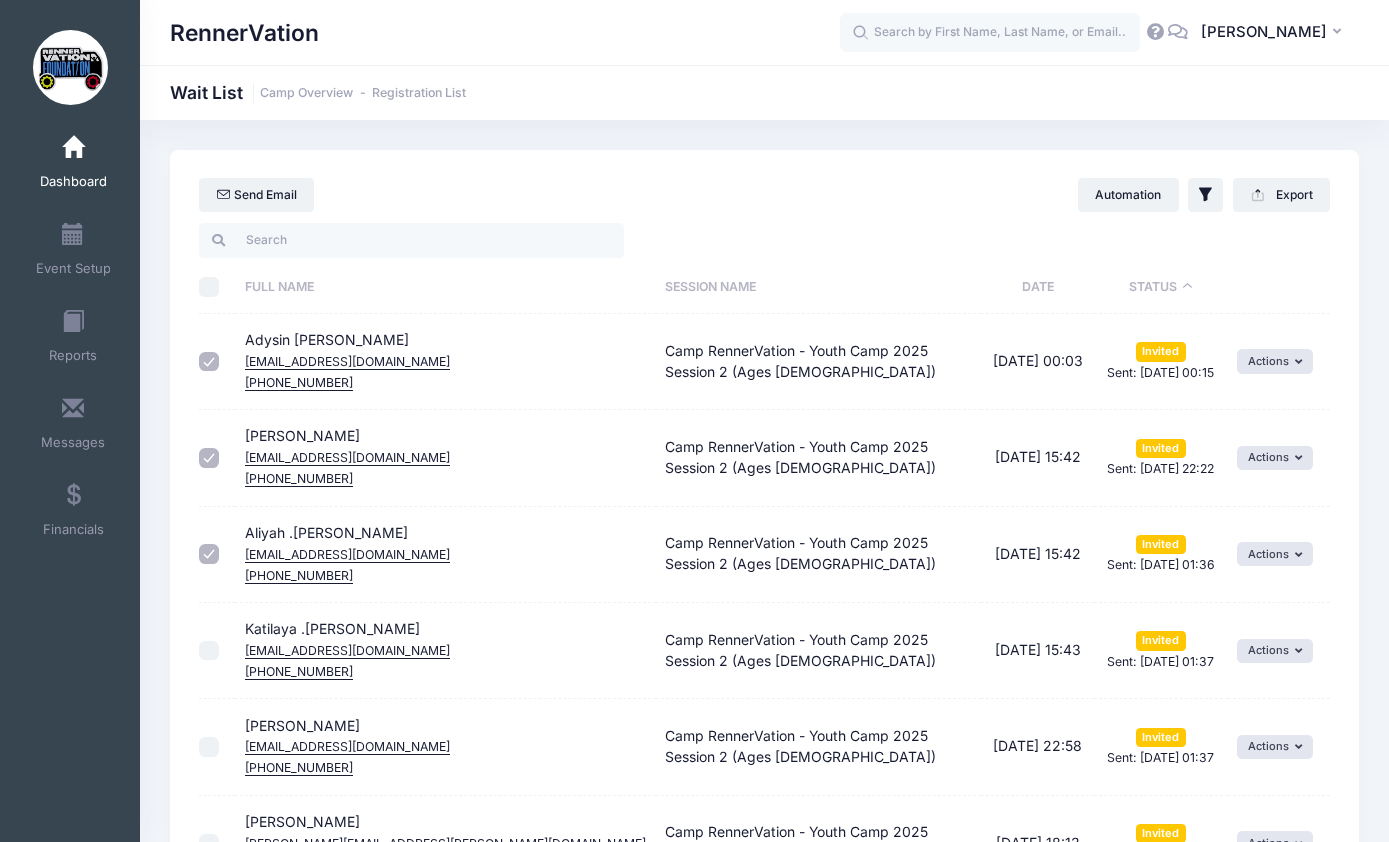 click at bounding box center [209, 651] 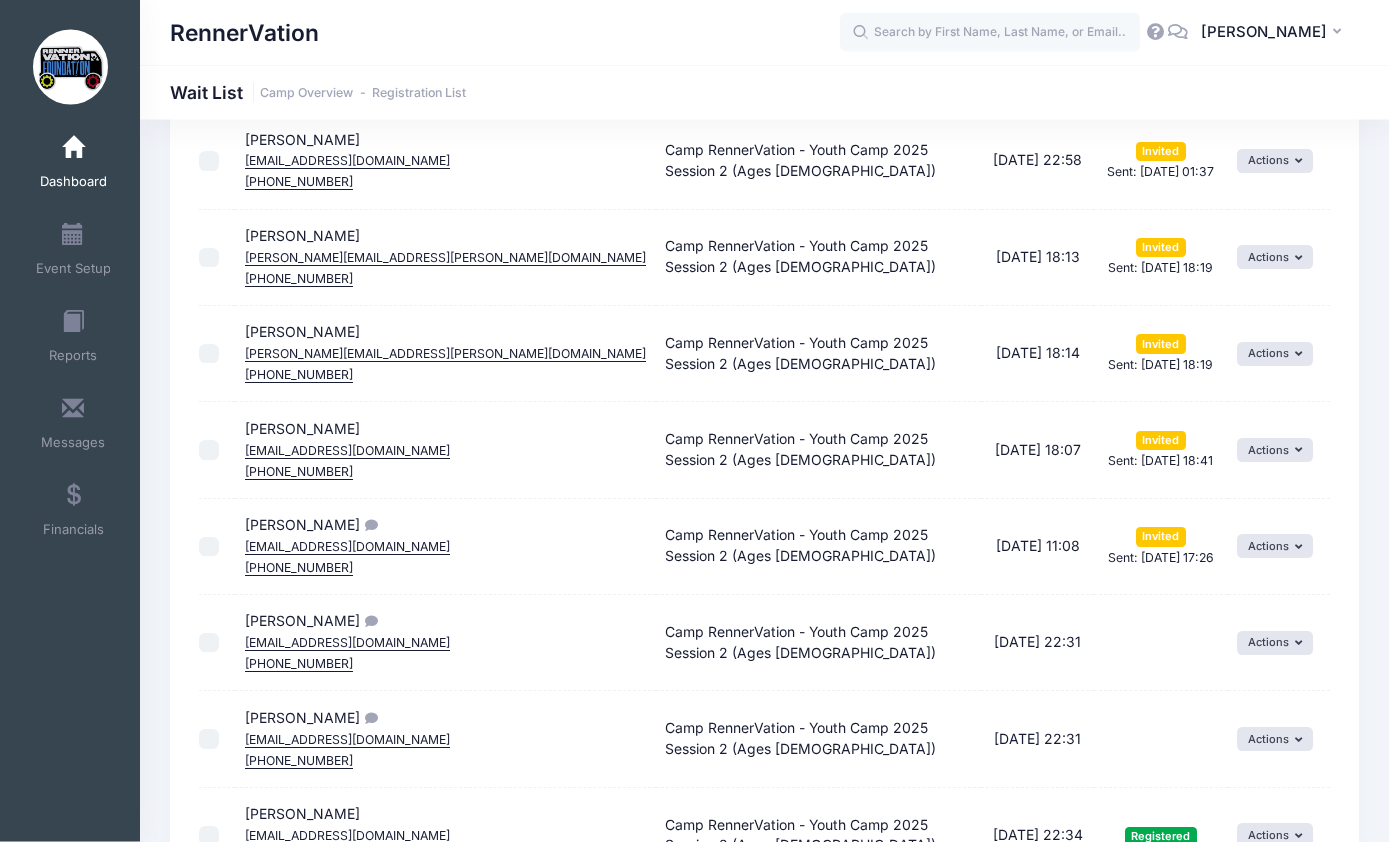 scroll, scrollTop: 586, scrollLeft: 0, axis: vertical 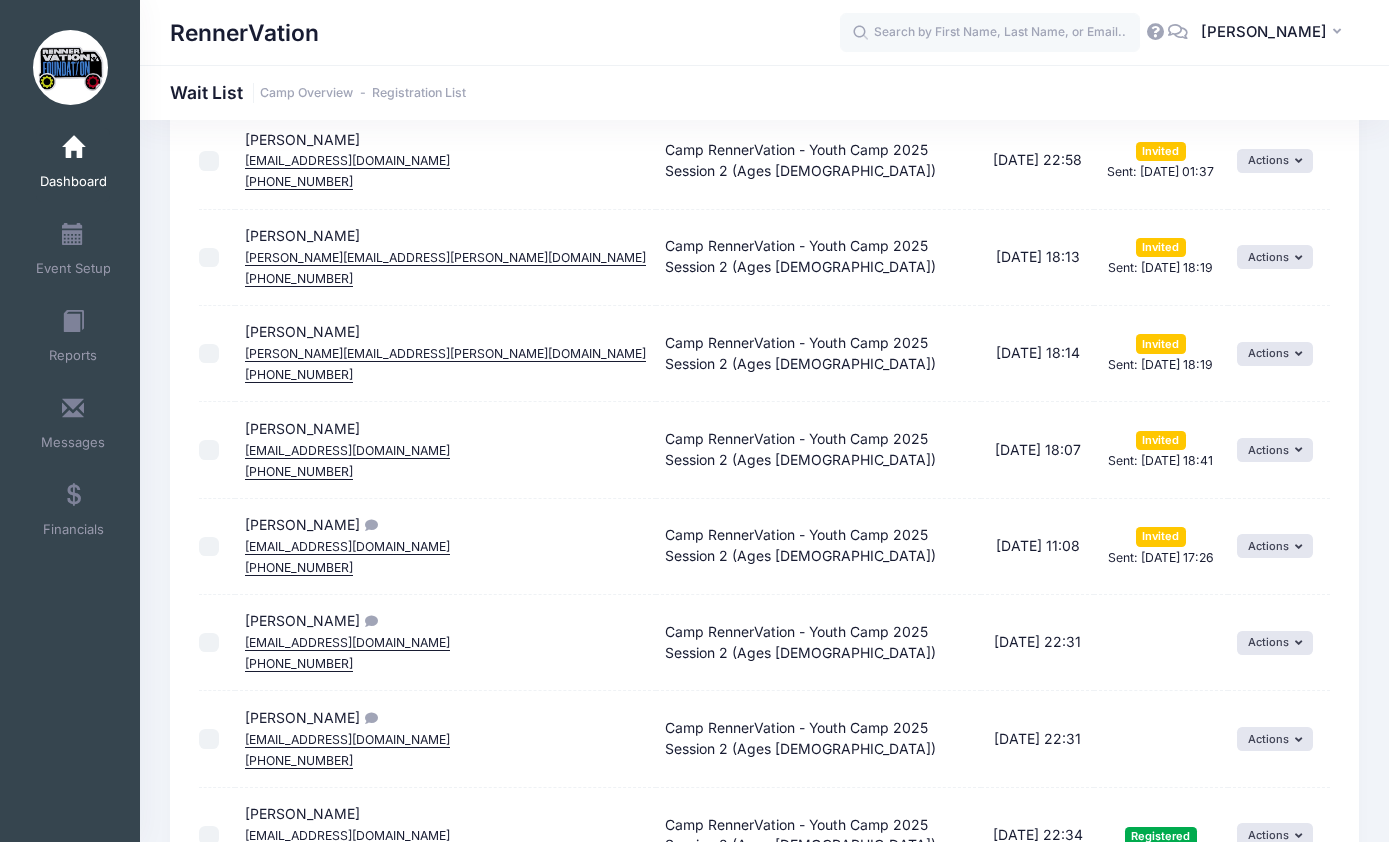 click on "Melvin Brown
eqselle@gmail.com
(775) 379-6686" at bounding box center (347, 641) 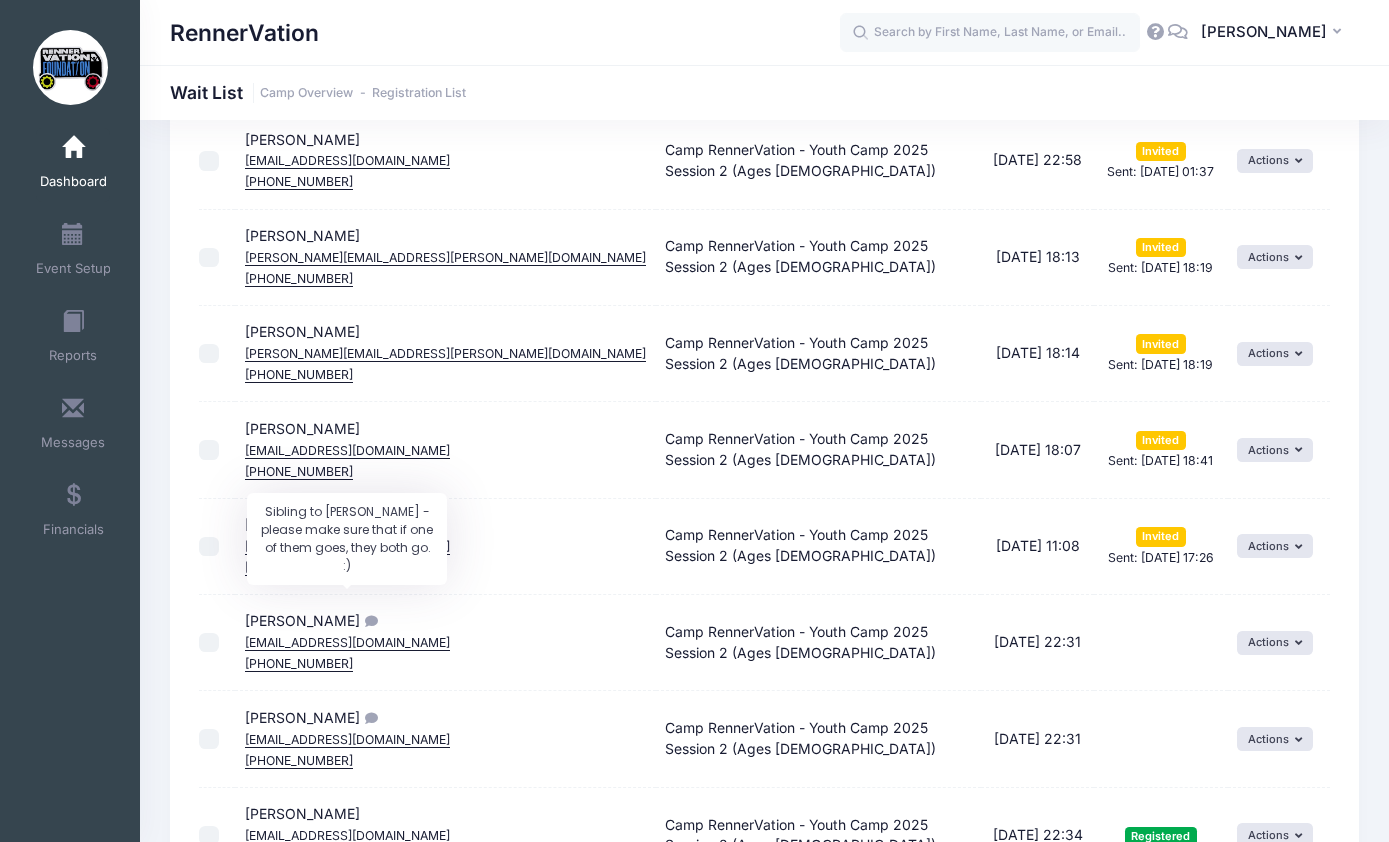 click at bounding box center (369, 621) 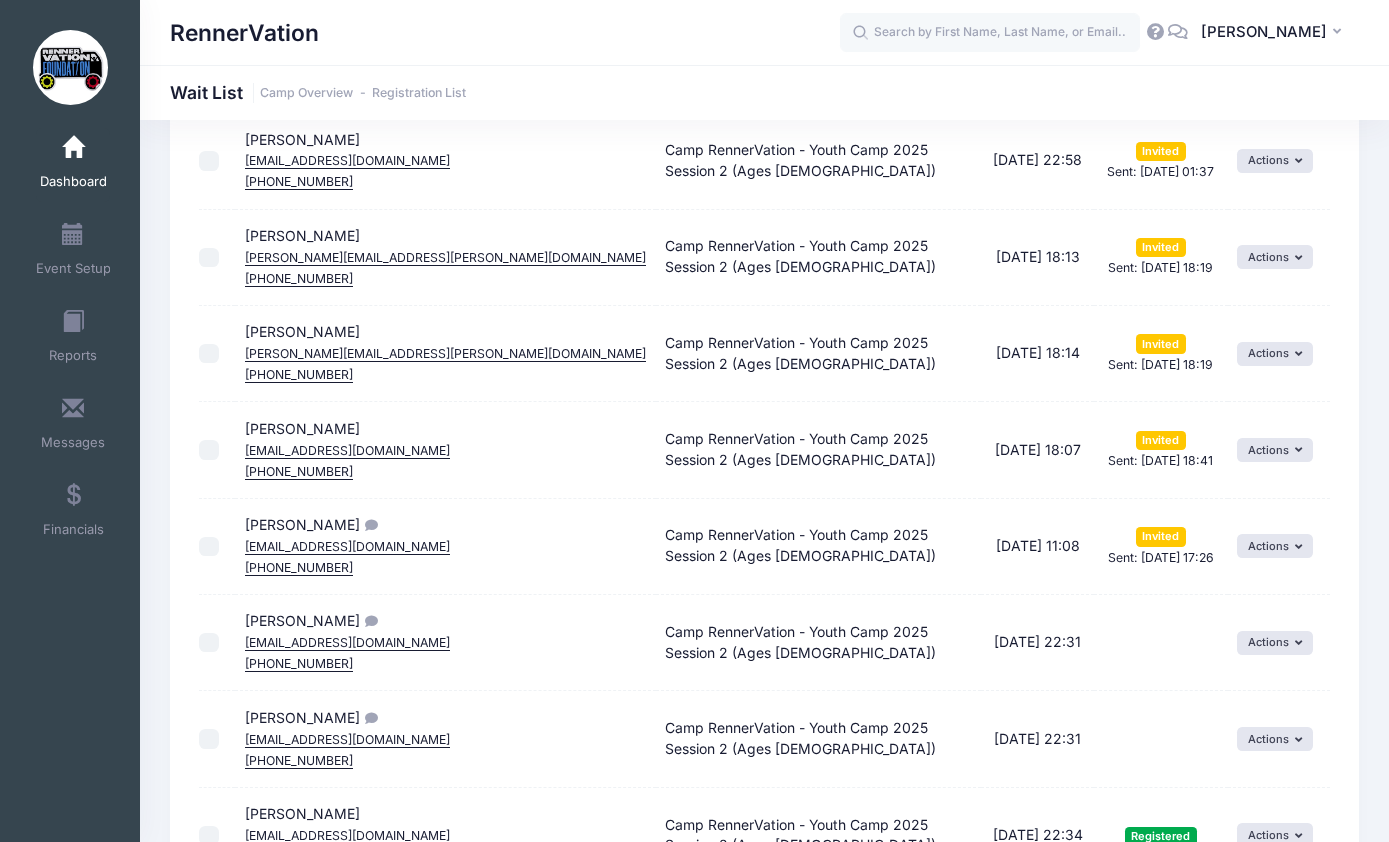 click on "Full Name Session Name Date Status Full Name Email Phone ID Comments Status" at bounding box center [764, 2133] 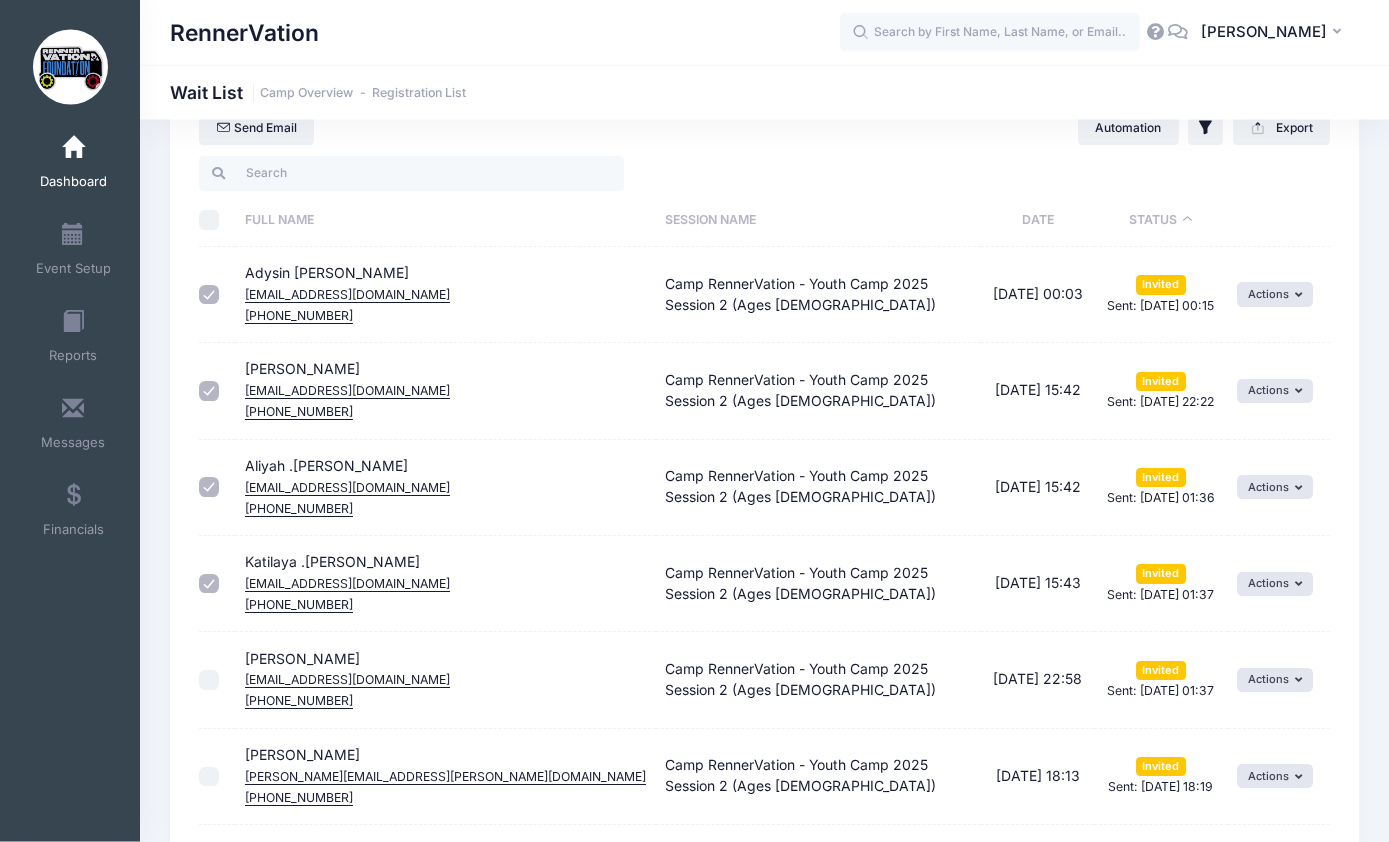 scroll, scrollTop: 0, scrollLeft: 0, axis: both 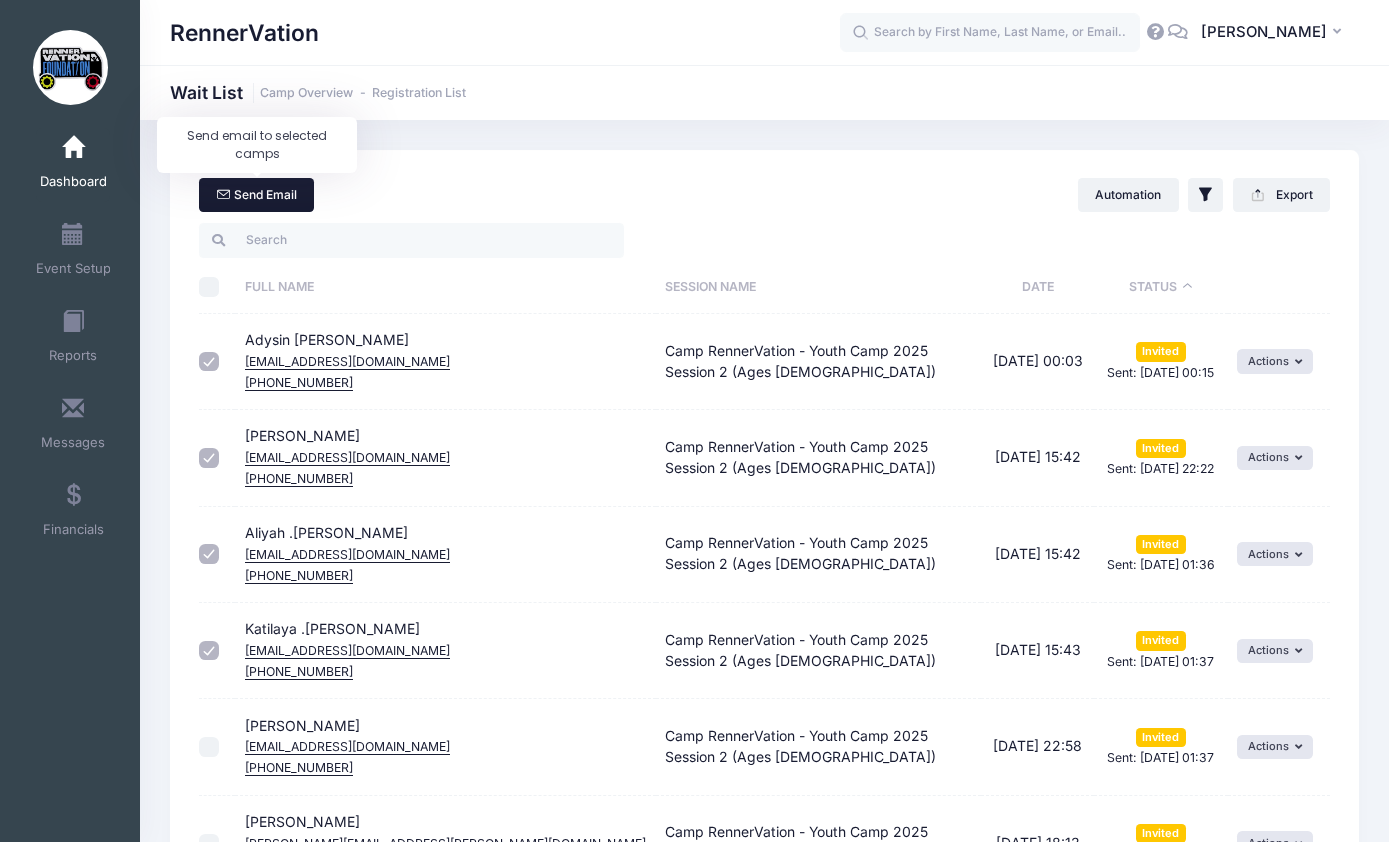 click on "Send Email" at bounding box center (256, 195) 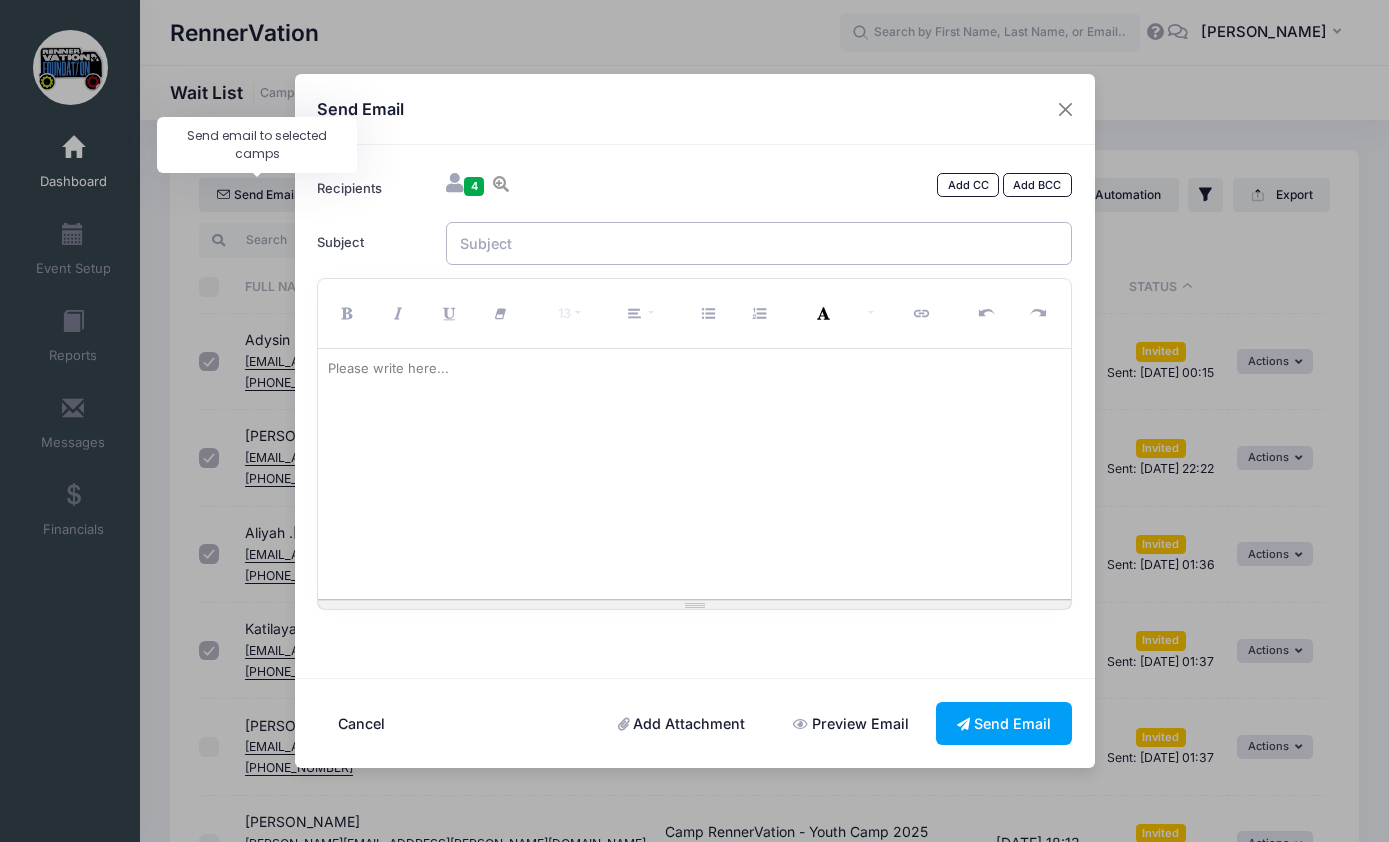 click on "Subject" at bounding box center [759, 243] 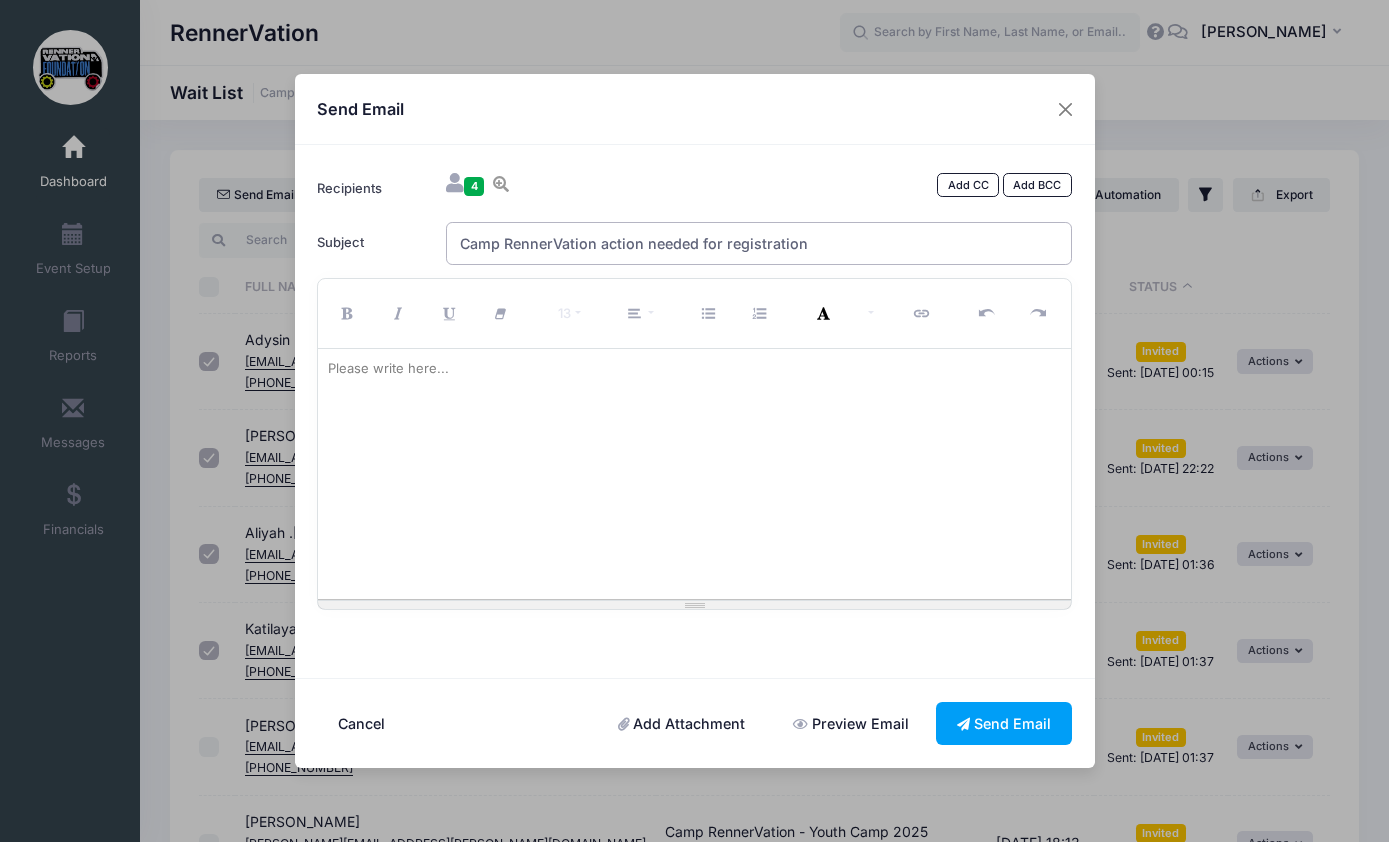 type on "Camp RennerVation action needed for registration" 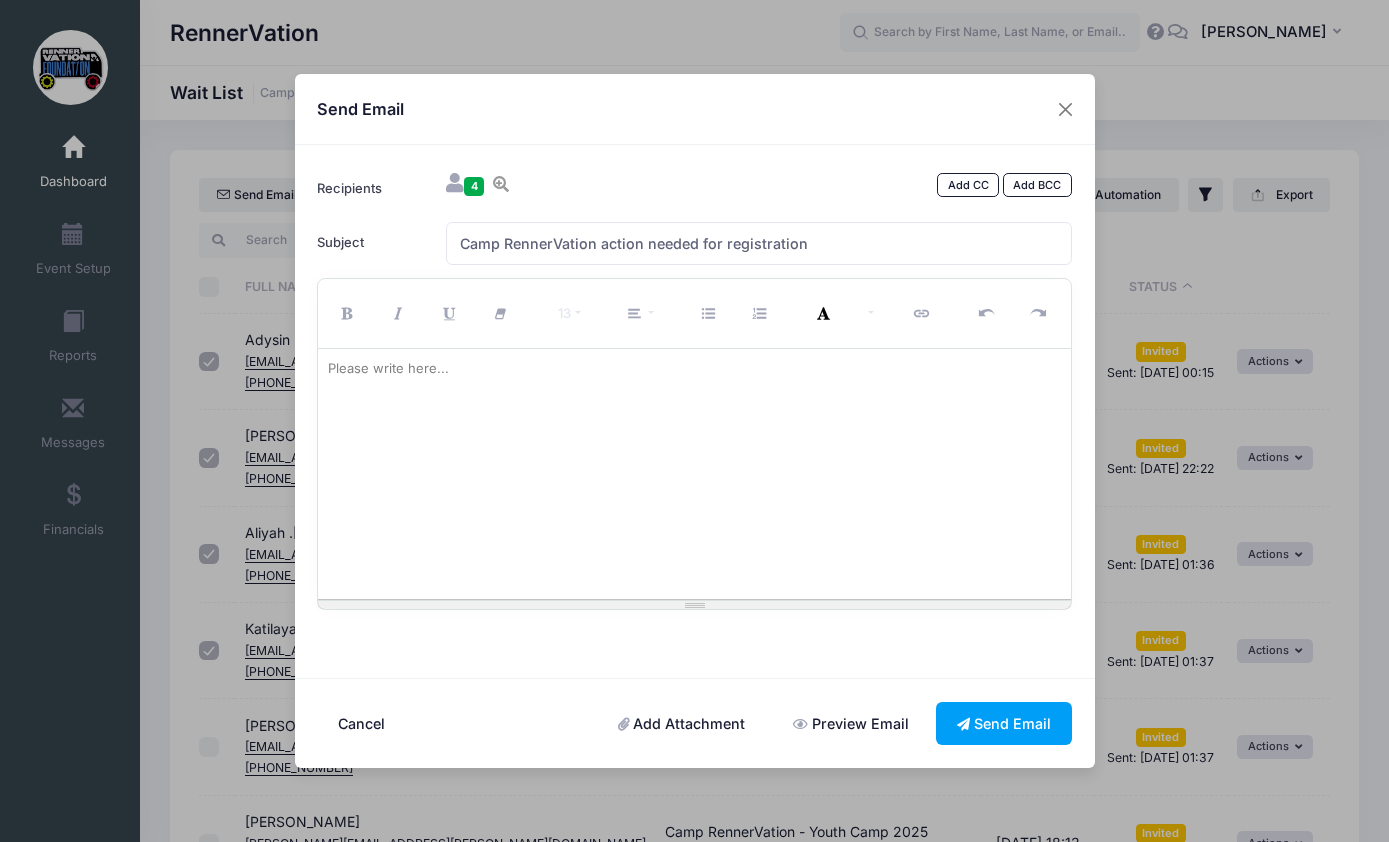 click at bounding box center (694, 474) 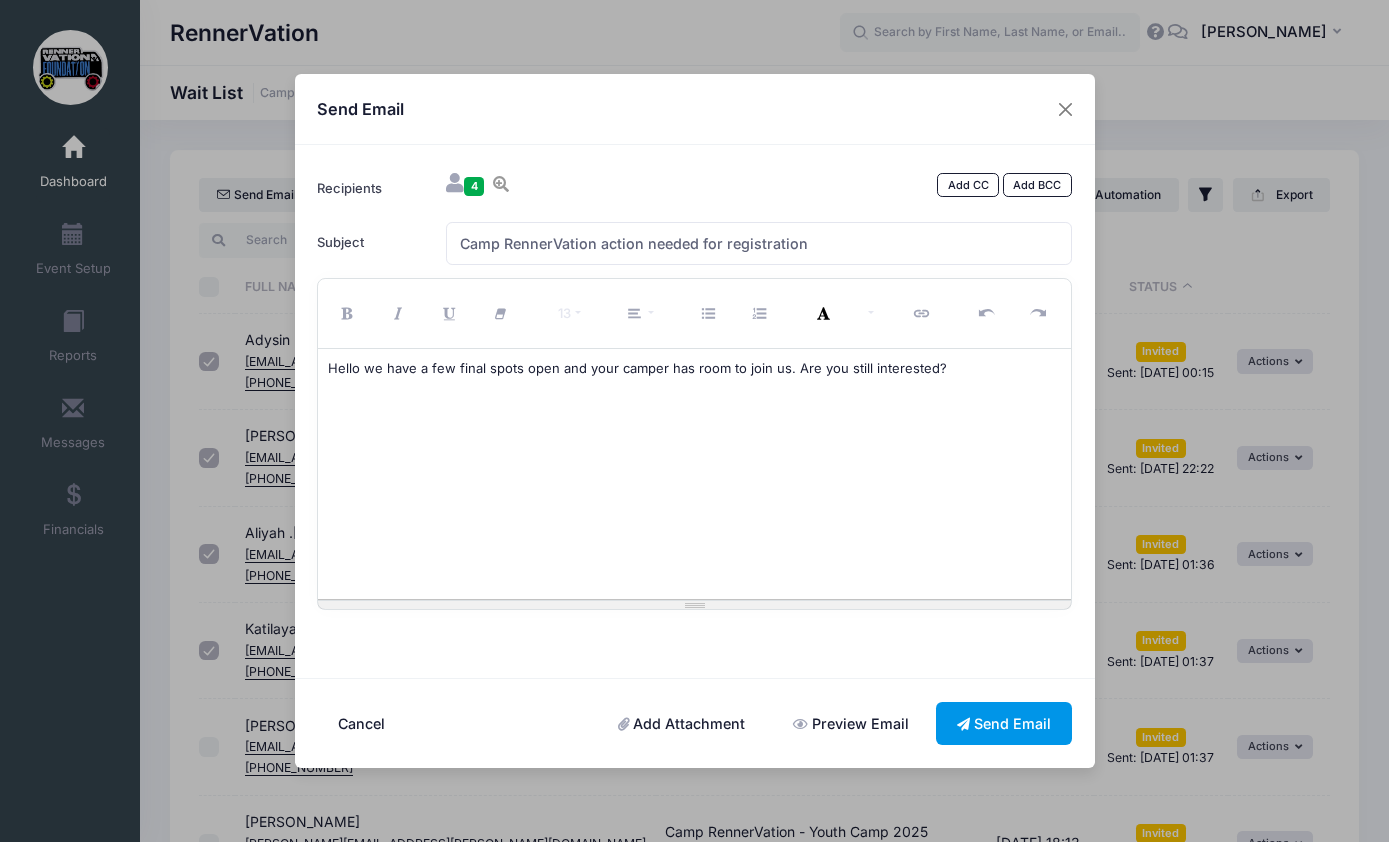 click on "Send Email" at bounding box center (1004, 723) 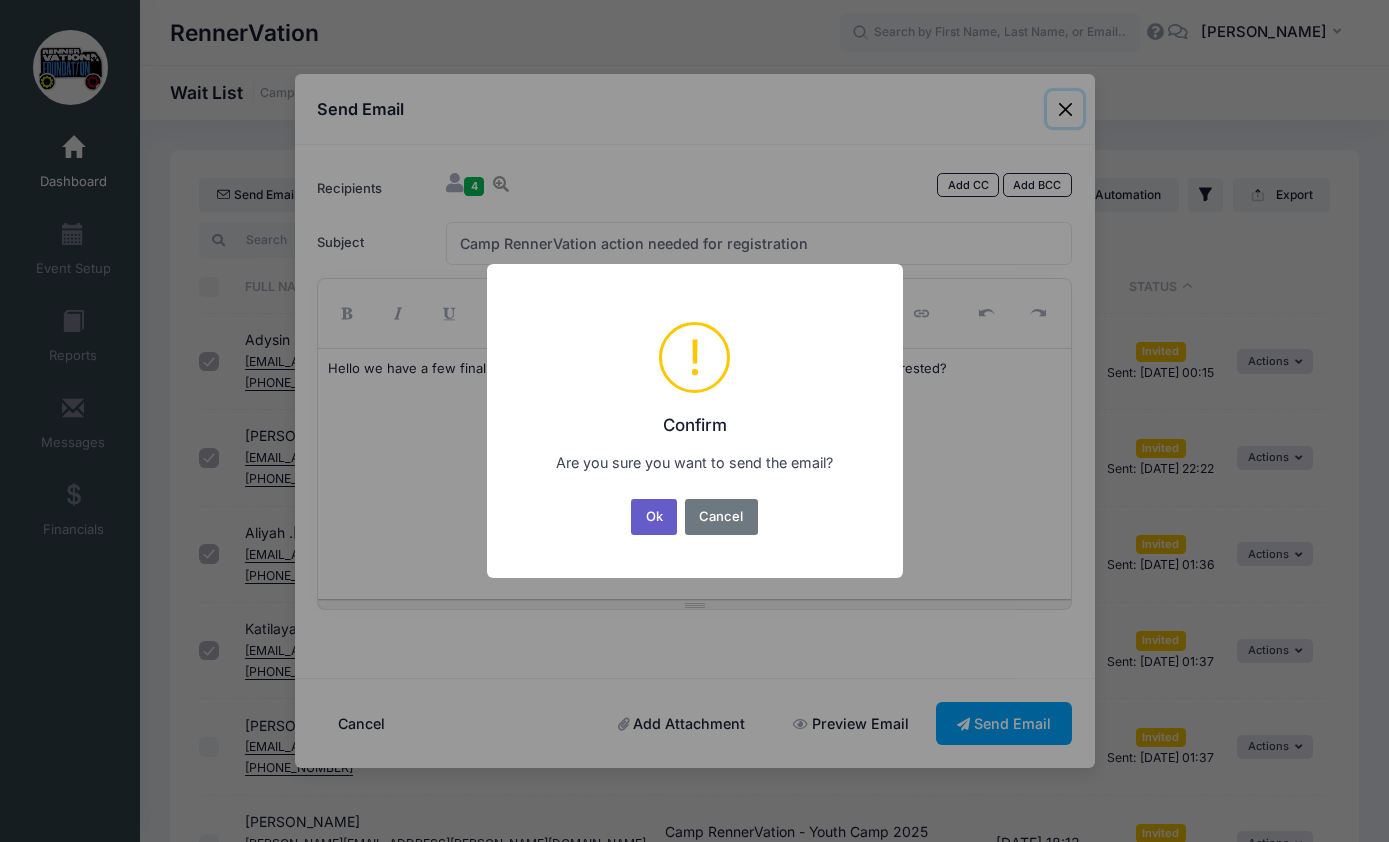 click on "Ok" at bounding box center [654, 517] 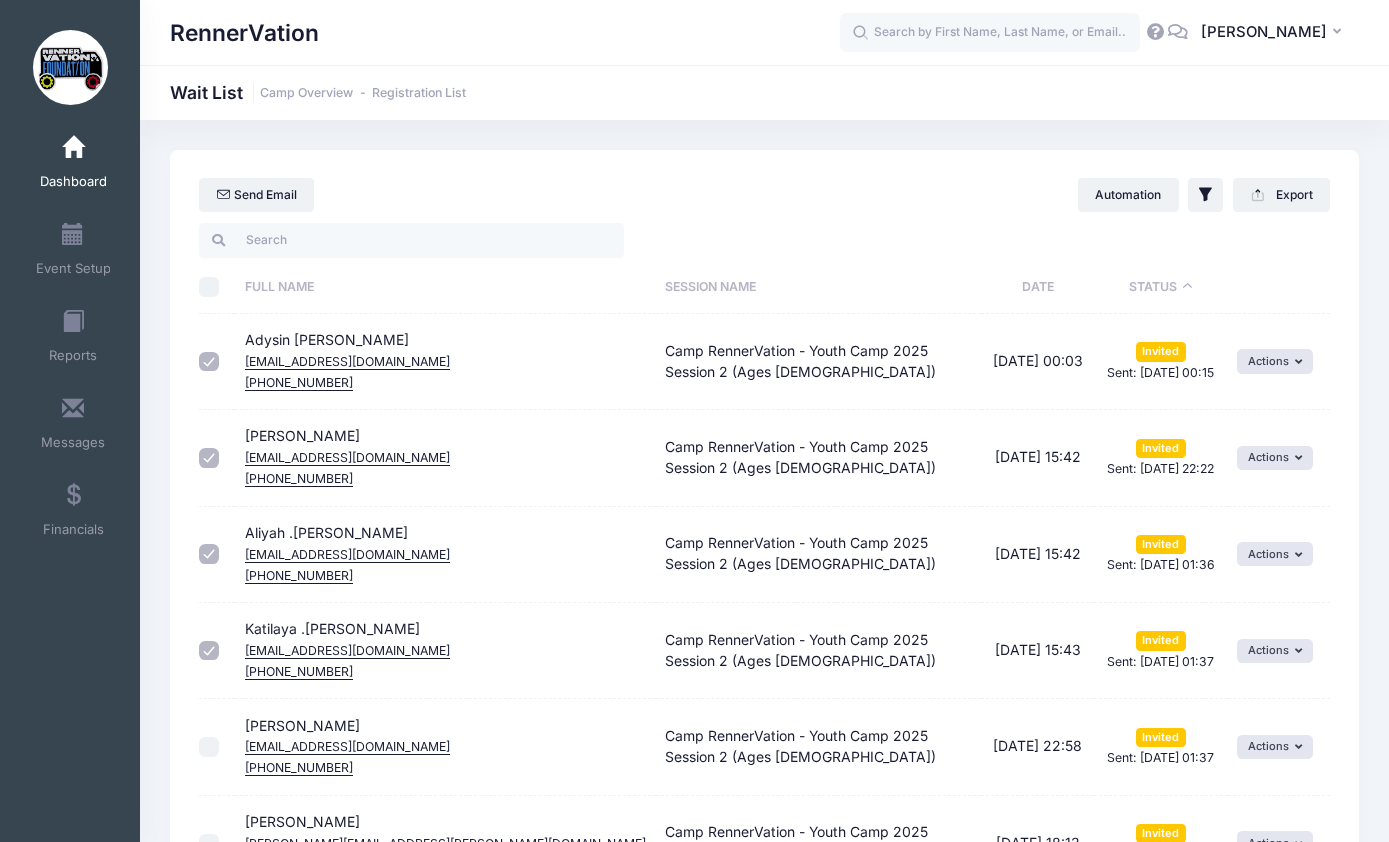 scroll, scrollTop: 82, scrollLeft: 0, axis: vertical 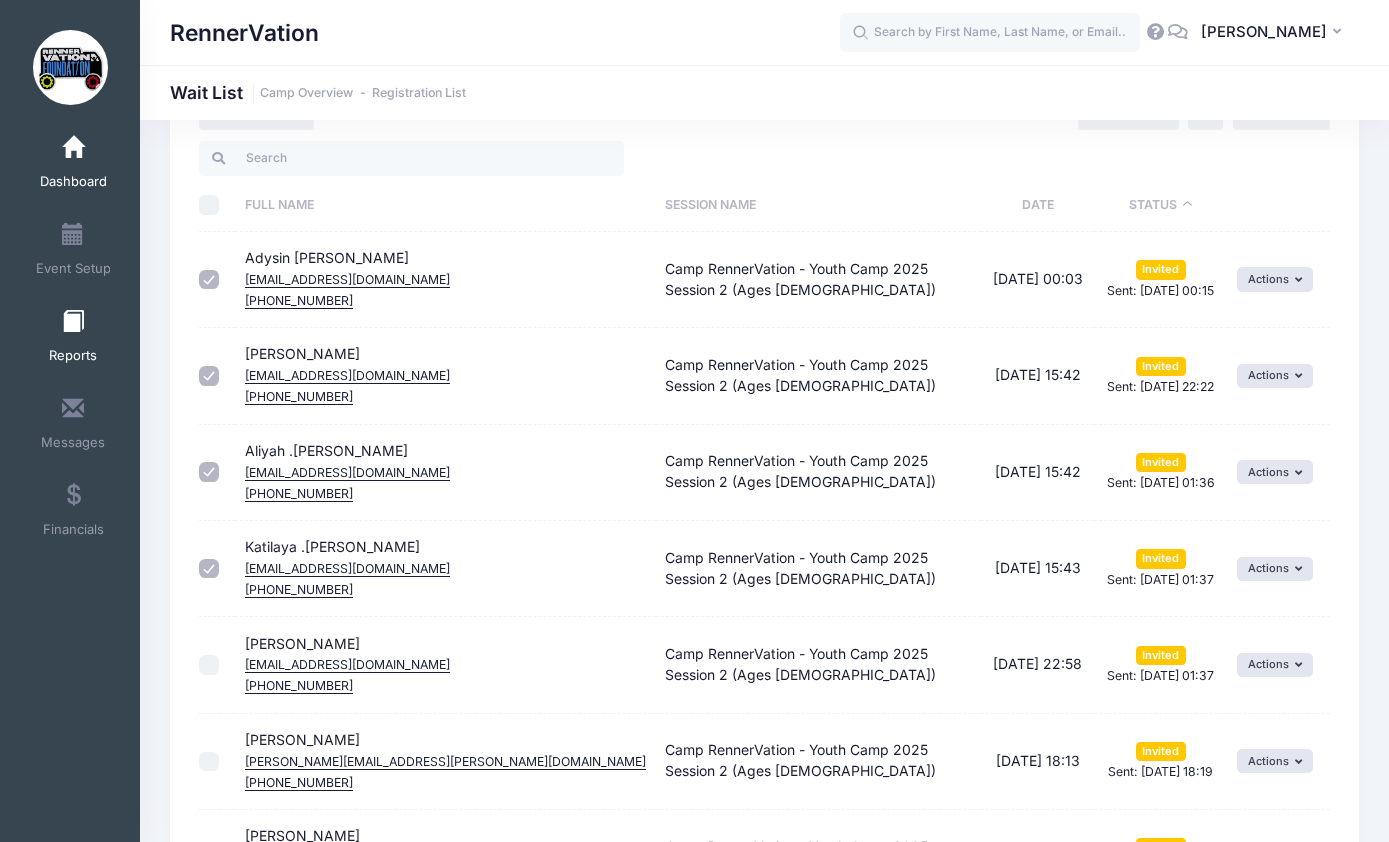 click at bounding box center [73, 322] 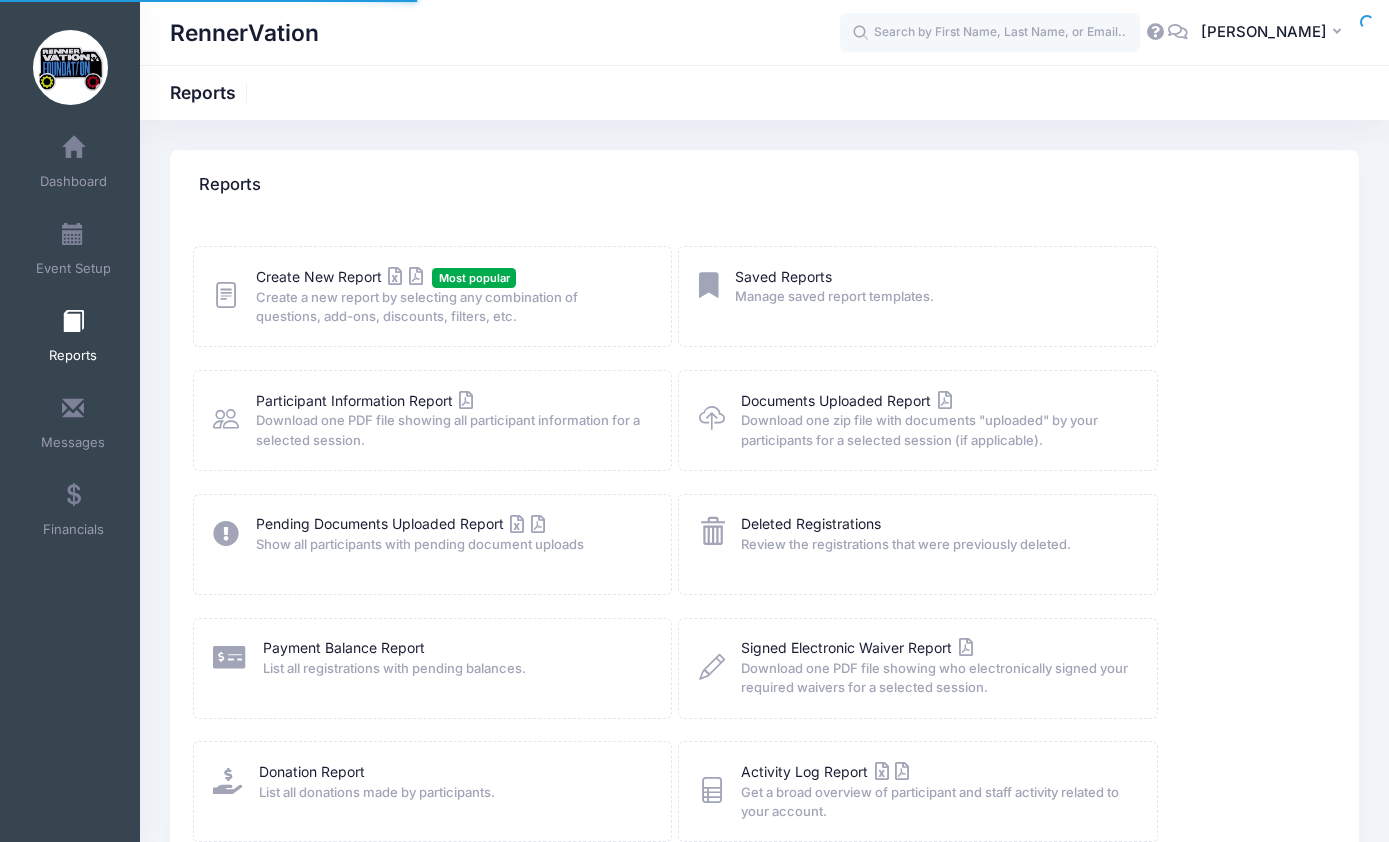 scroll, scrollTop: 0, scrollLeft: 0, axis: both 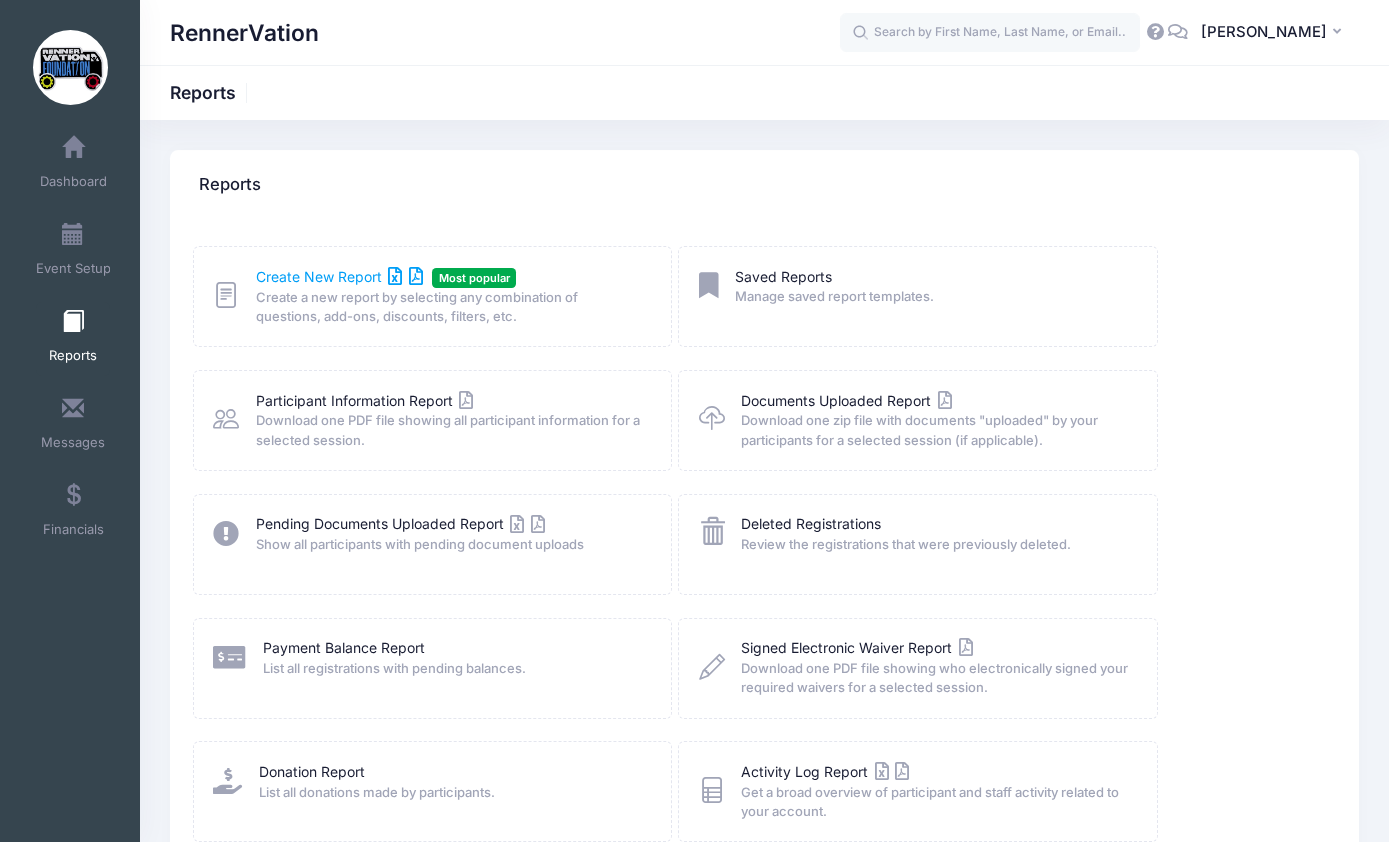 click on "Create New Report" at bounding box center [339, 276] 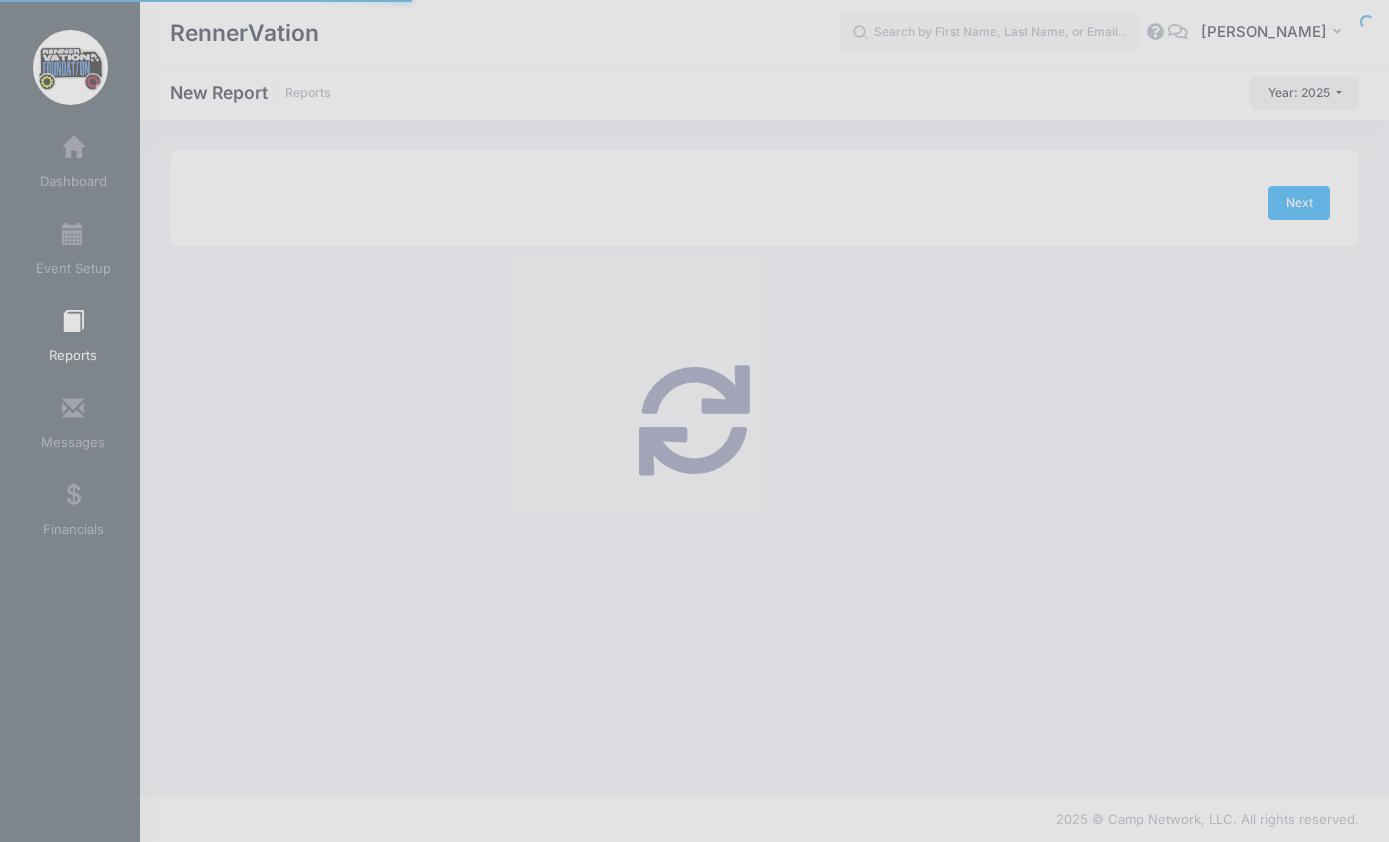 checkbox on "true" 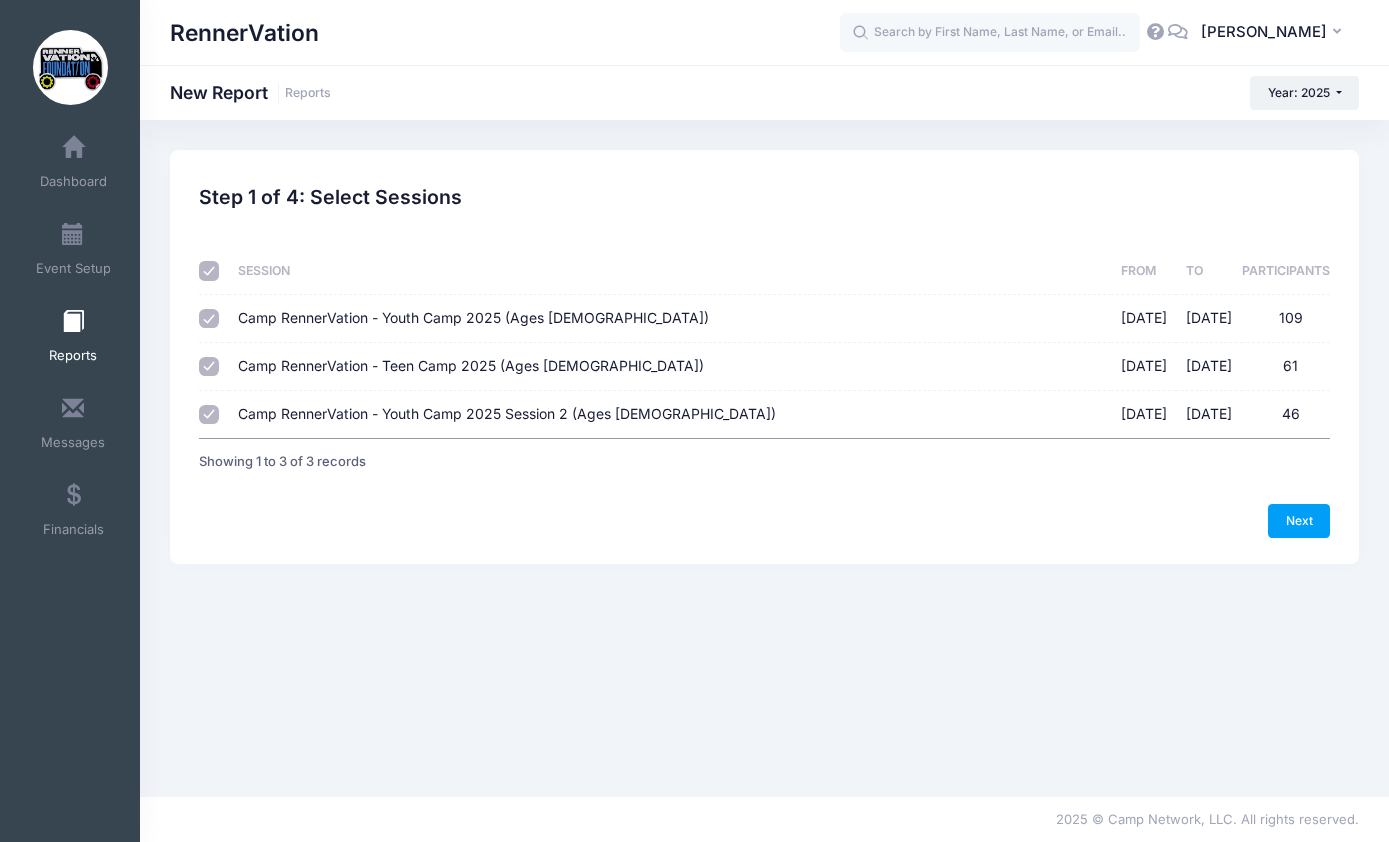 click on "Camp RennerVation - Youth Camp 2025 (Ages [DEMOGRAPHIC_DATA]) [DATE] - [DATE]  109" at bounding box center [209, 319] 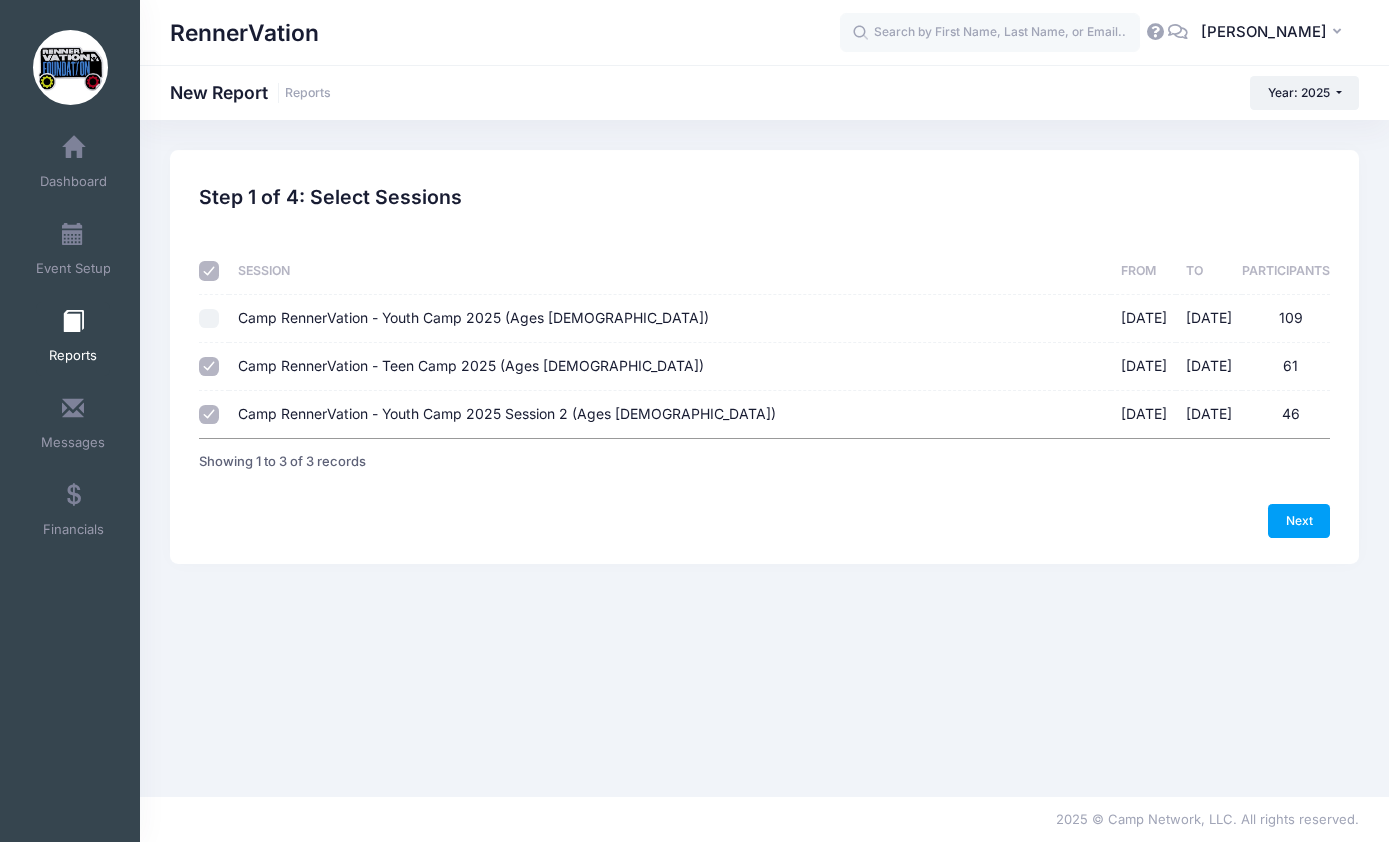 click on "Camp RennerVation - Youth Camp 2025 Session 2 (Ages [DEMOGRAPHIC_DATA]) [DATE] - [DATE]  46" at bounding box center [209, 415] 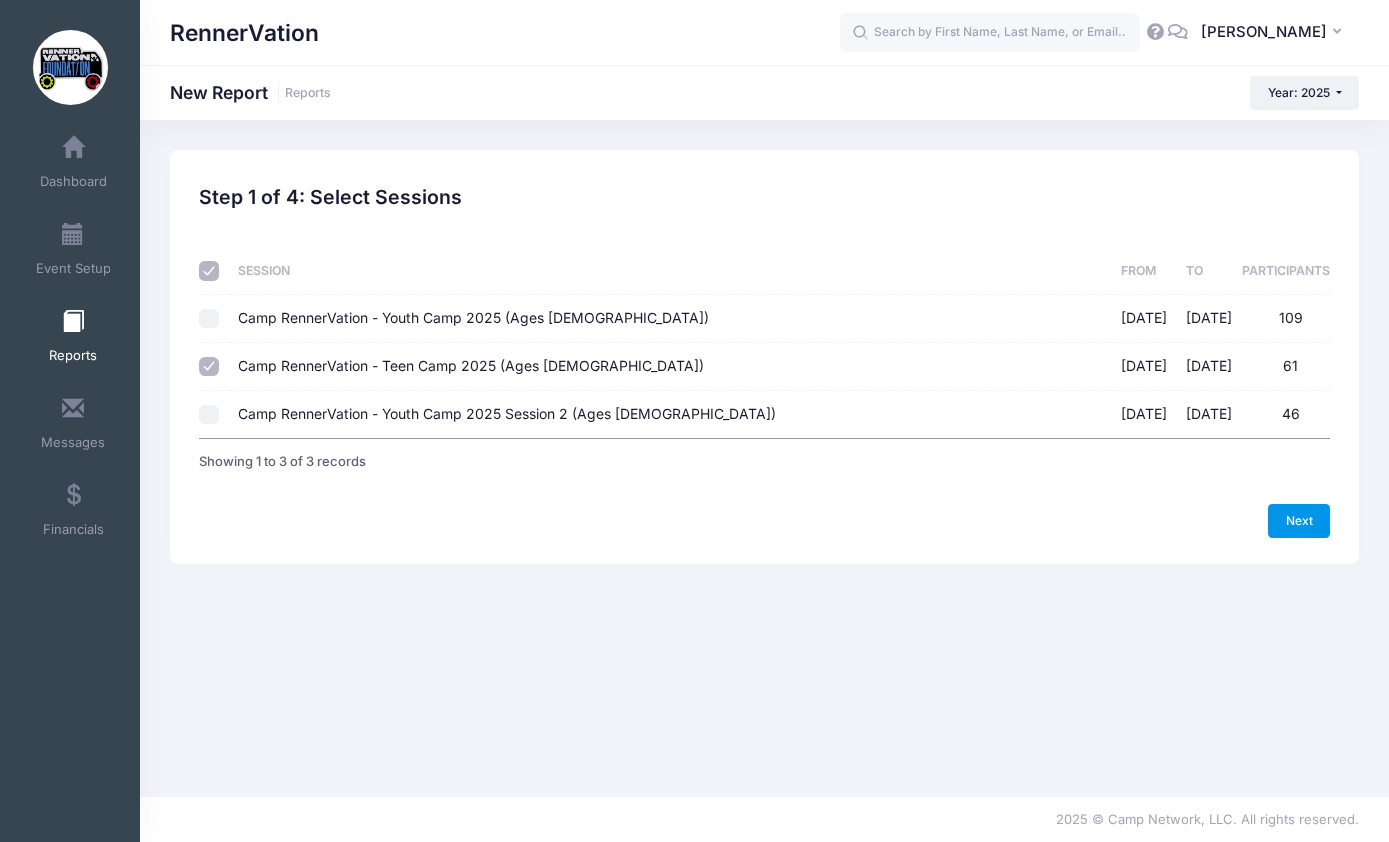 click on "Next" at bounding box center [1299, 521] 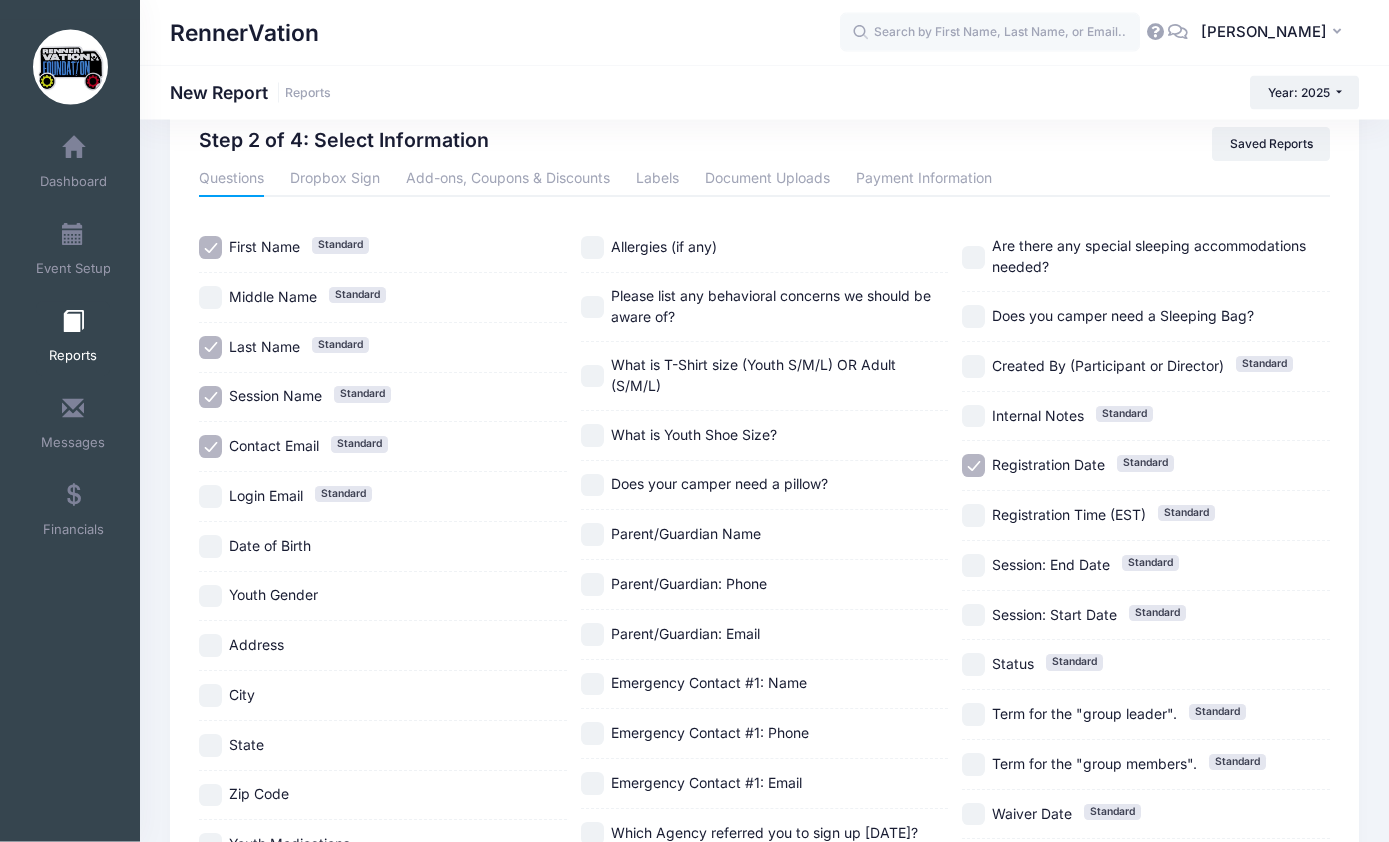scroll, scrollTop: 59, scrollLeft: 0, axis: vertical 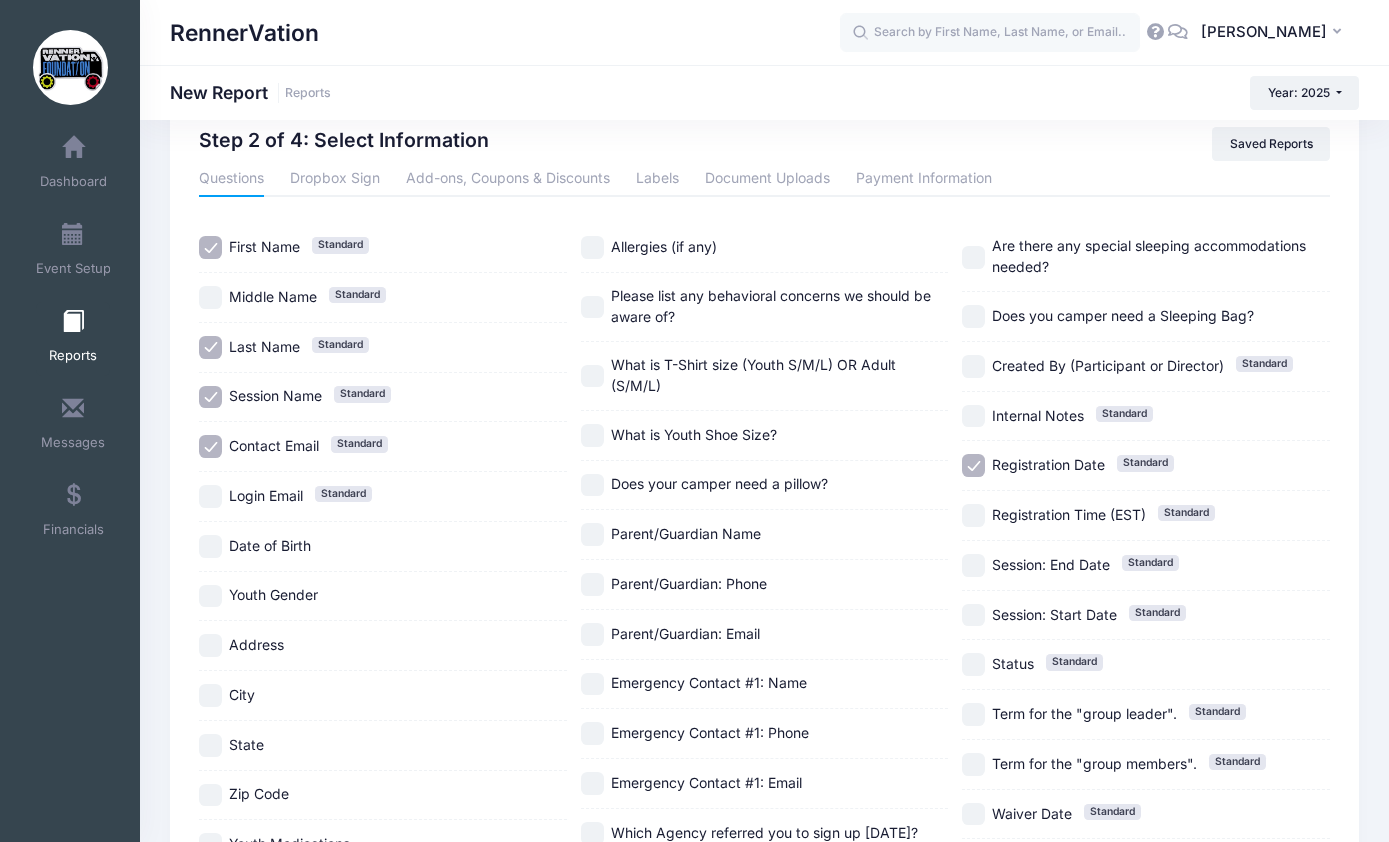 click on "Registration Date Standard" at bounding box center (973, 465) 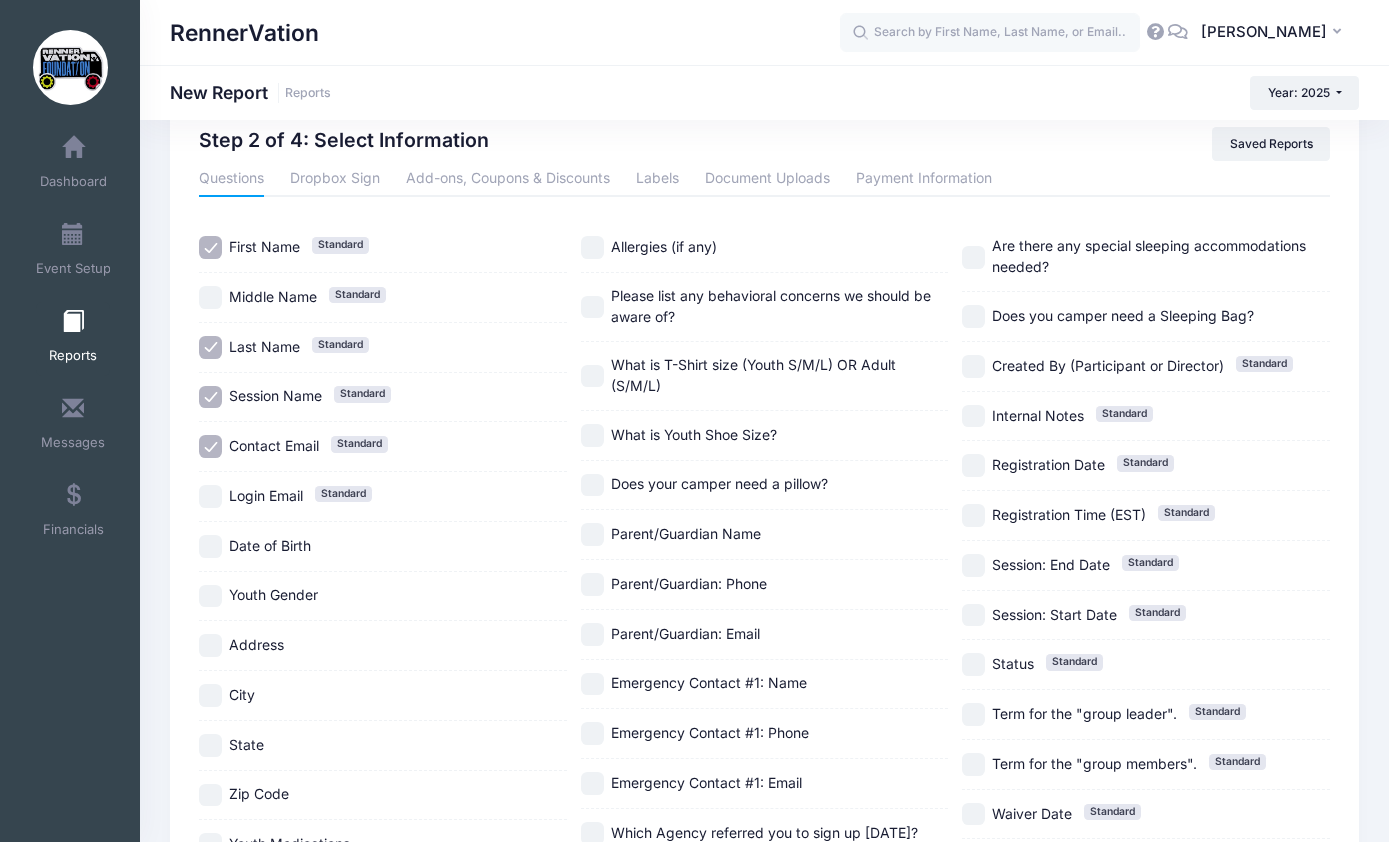 click on "Contact Email Standard" at bounding box center (210, 446) 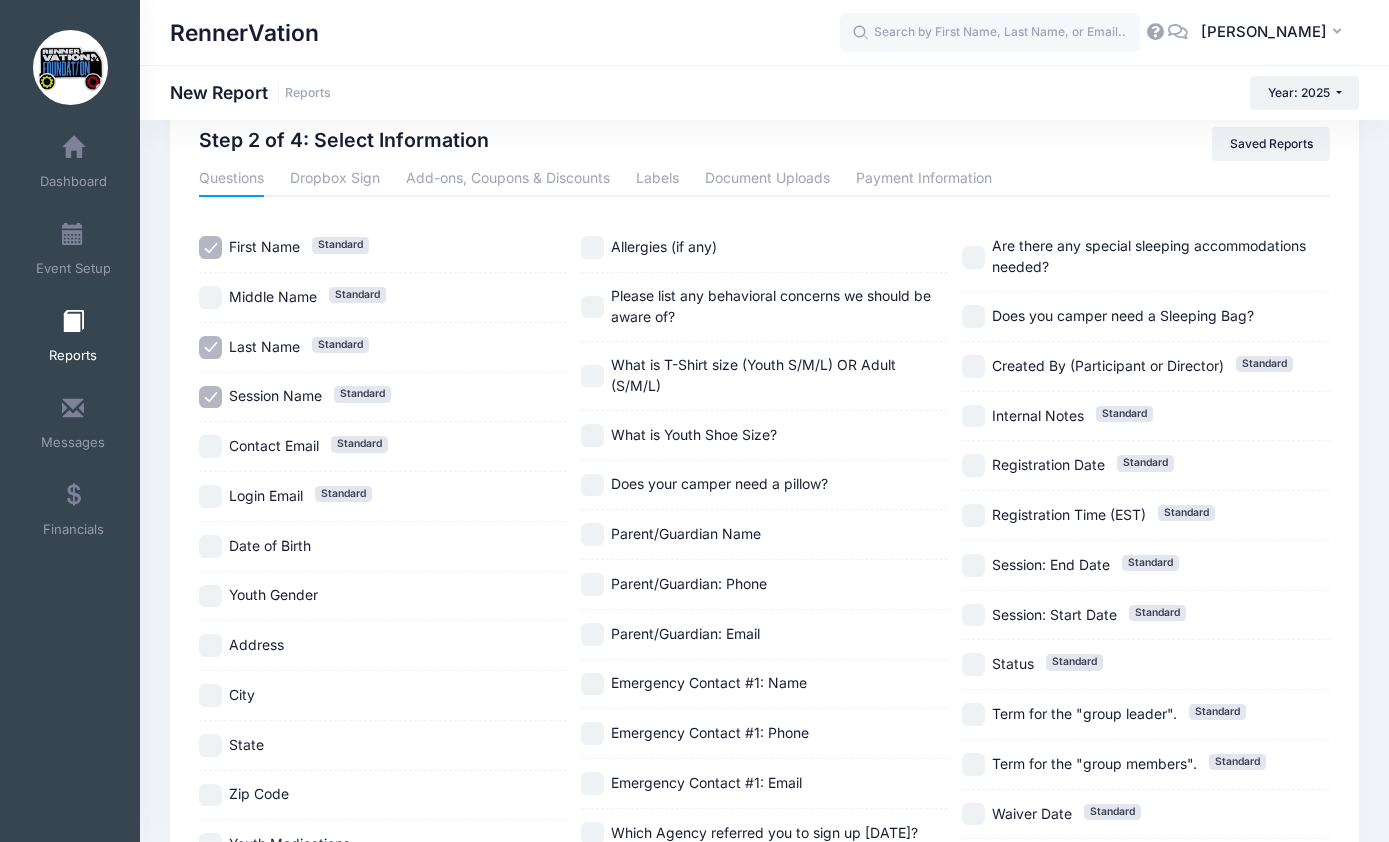 click on "Session Name Standard" at bounding box center (210, 397) 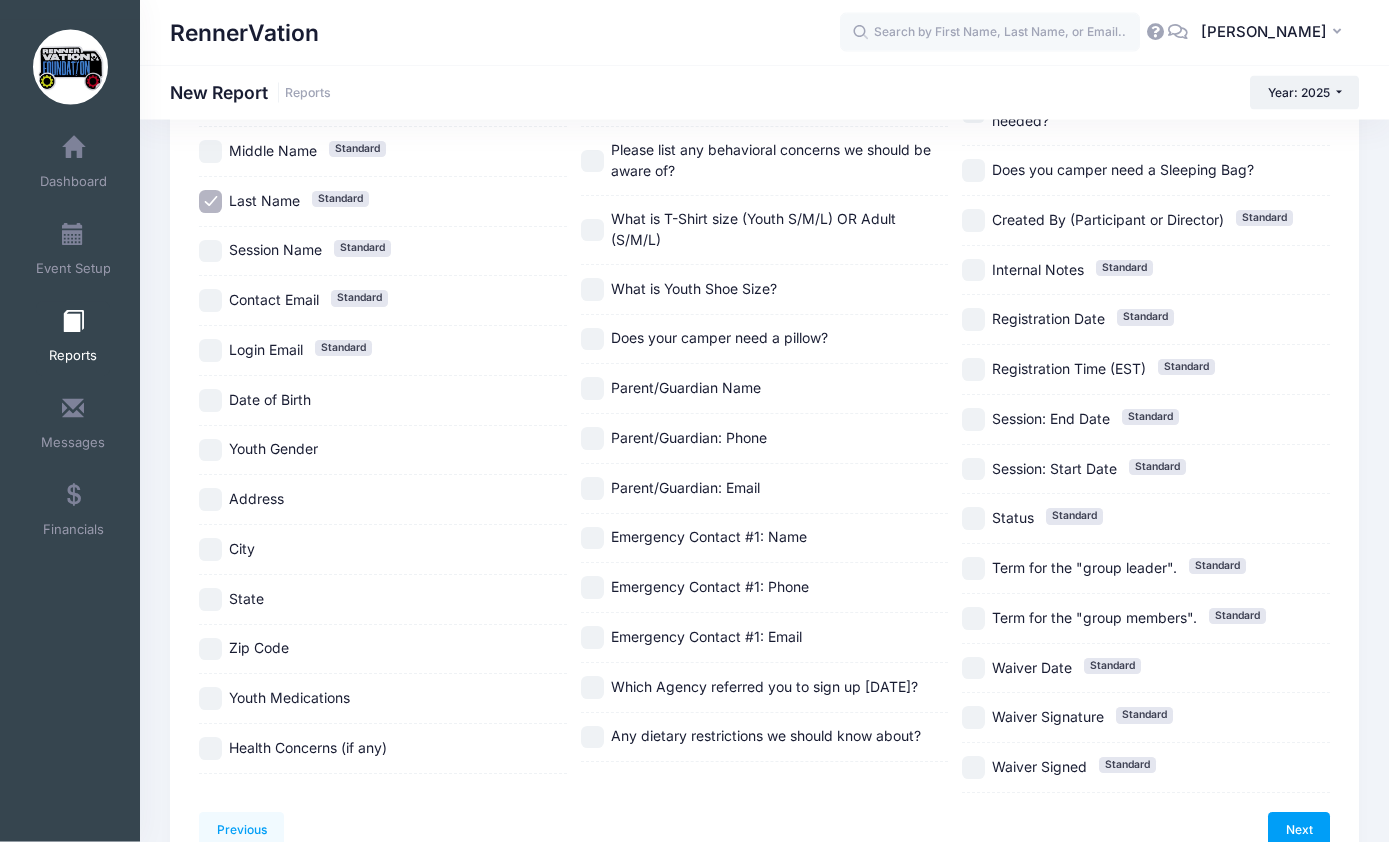 scroll, scrollTop: 205, scrollLeft: 0, axis: vertical 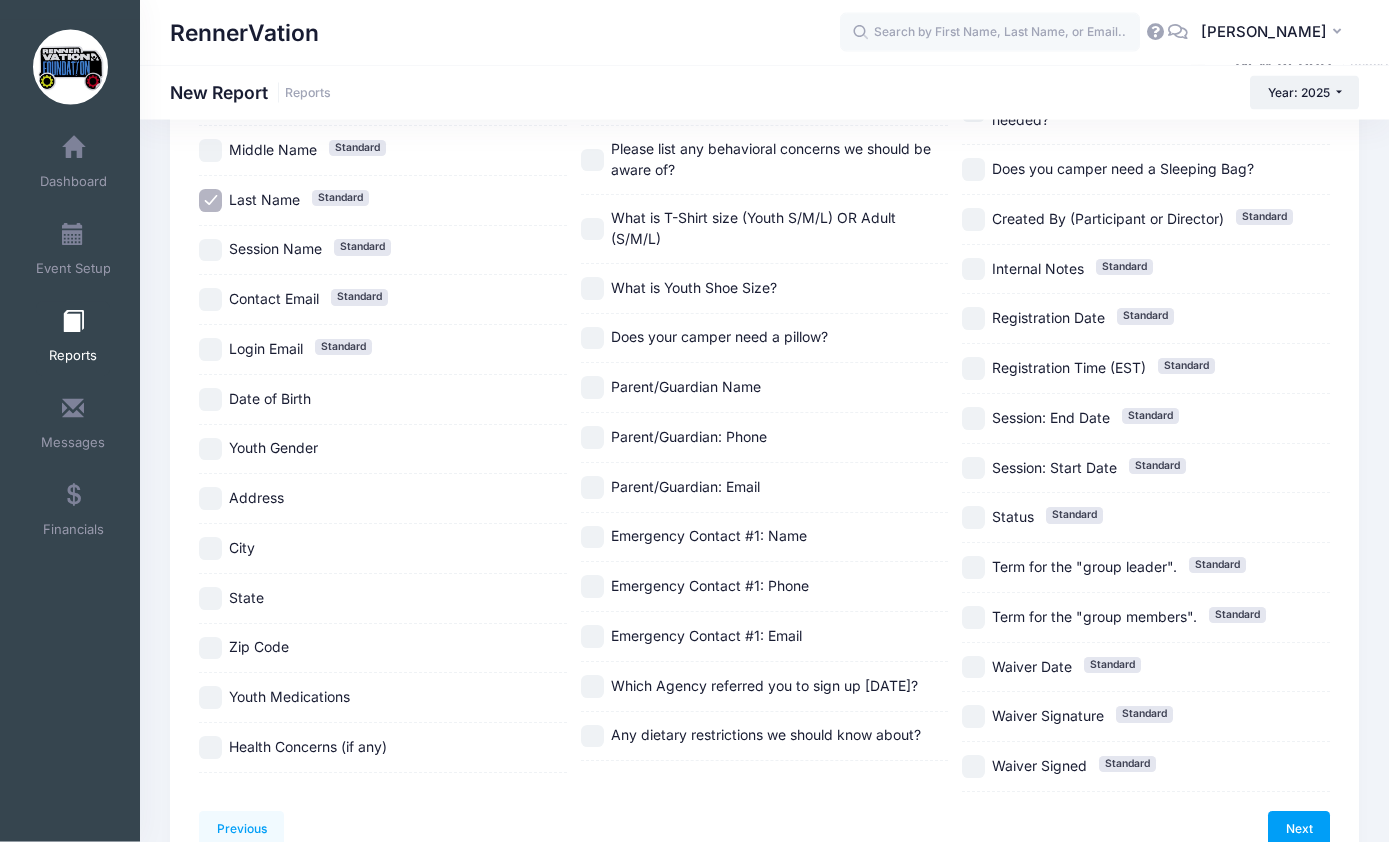 click on "Health Concerns (if any)" at bounding box center (210, 748) 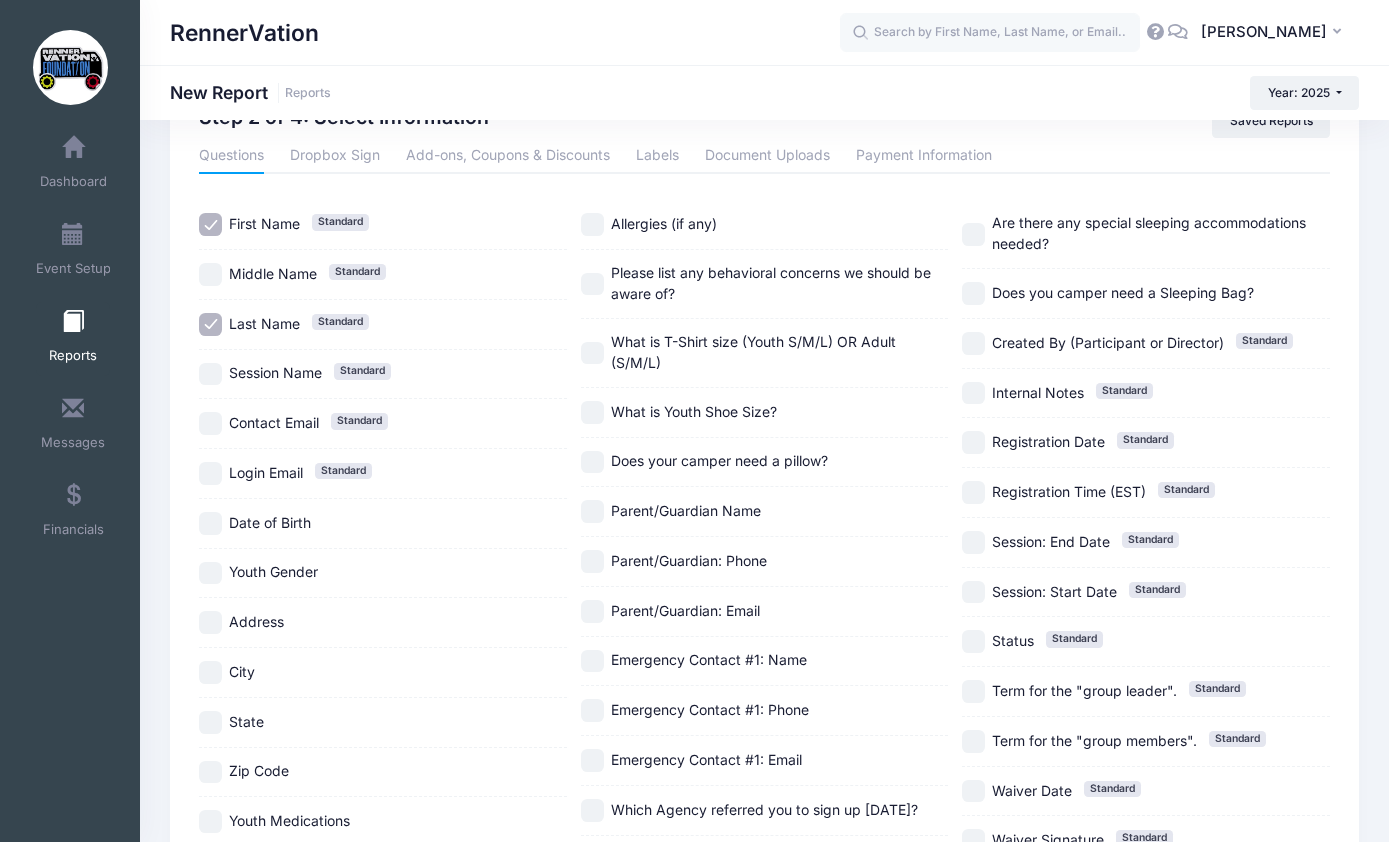 scroll, scrollTop: 75, scrollLeft: 0, axis: vertical 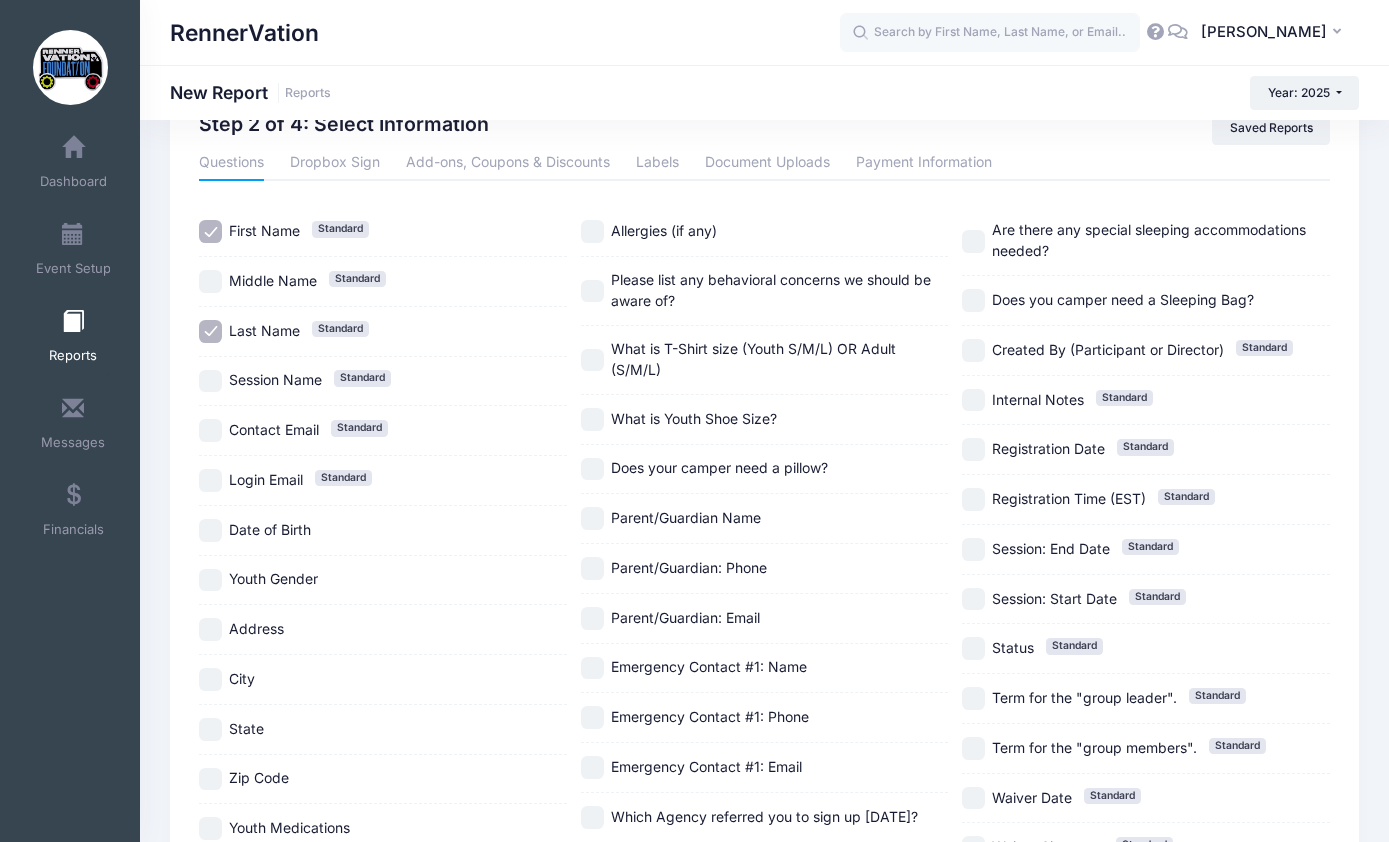 click on "Please list any behavioral concerns we should be aware of?" at bounding box center [592, 291] 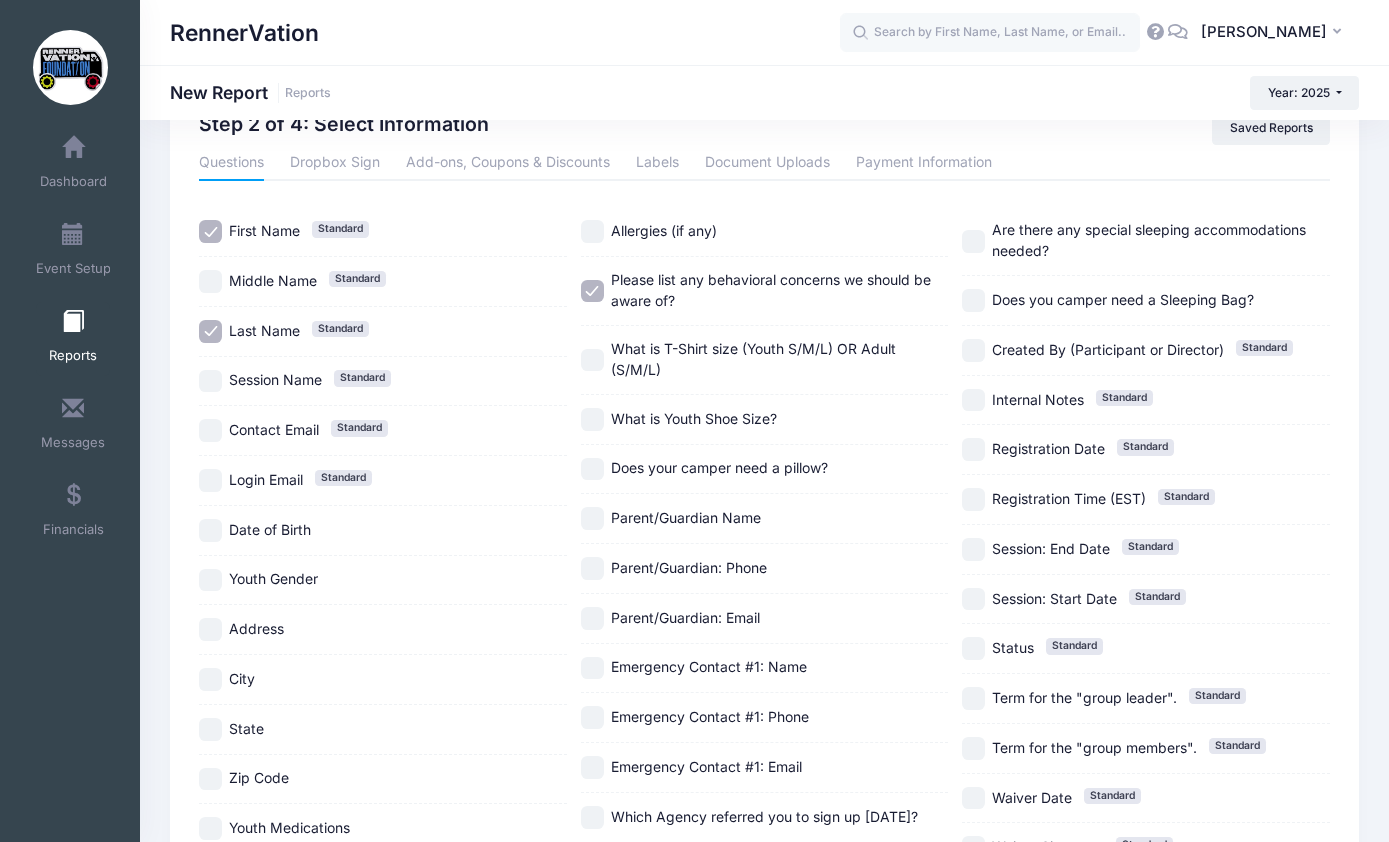 click on "Allergies (if any)" at bounding box center [592, 231] 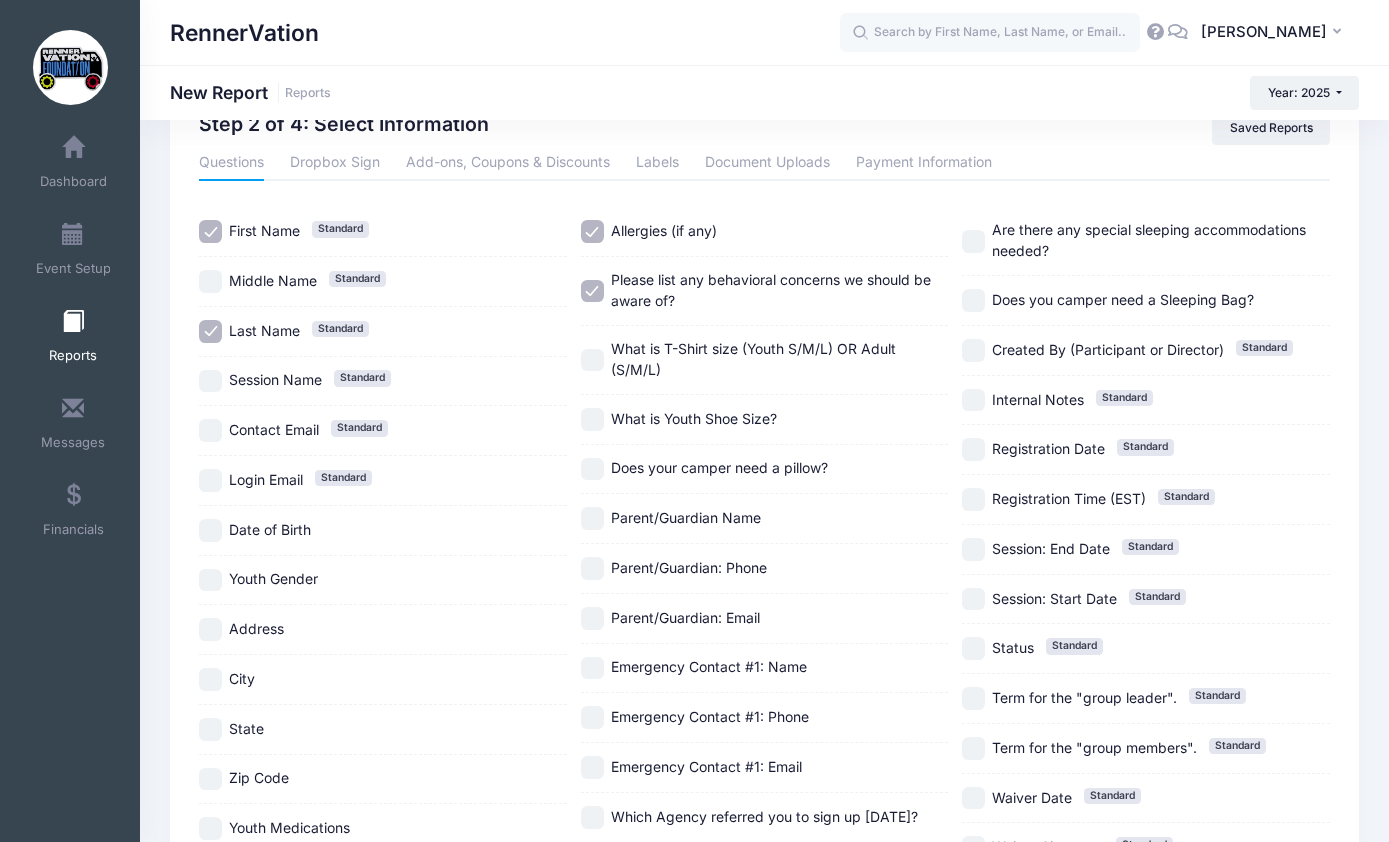 click on "Are there any special sleeping accommodations needed?" at bounding box center (973, 241) 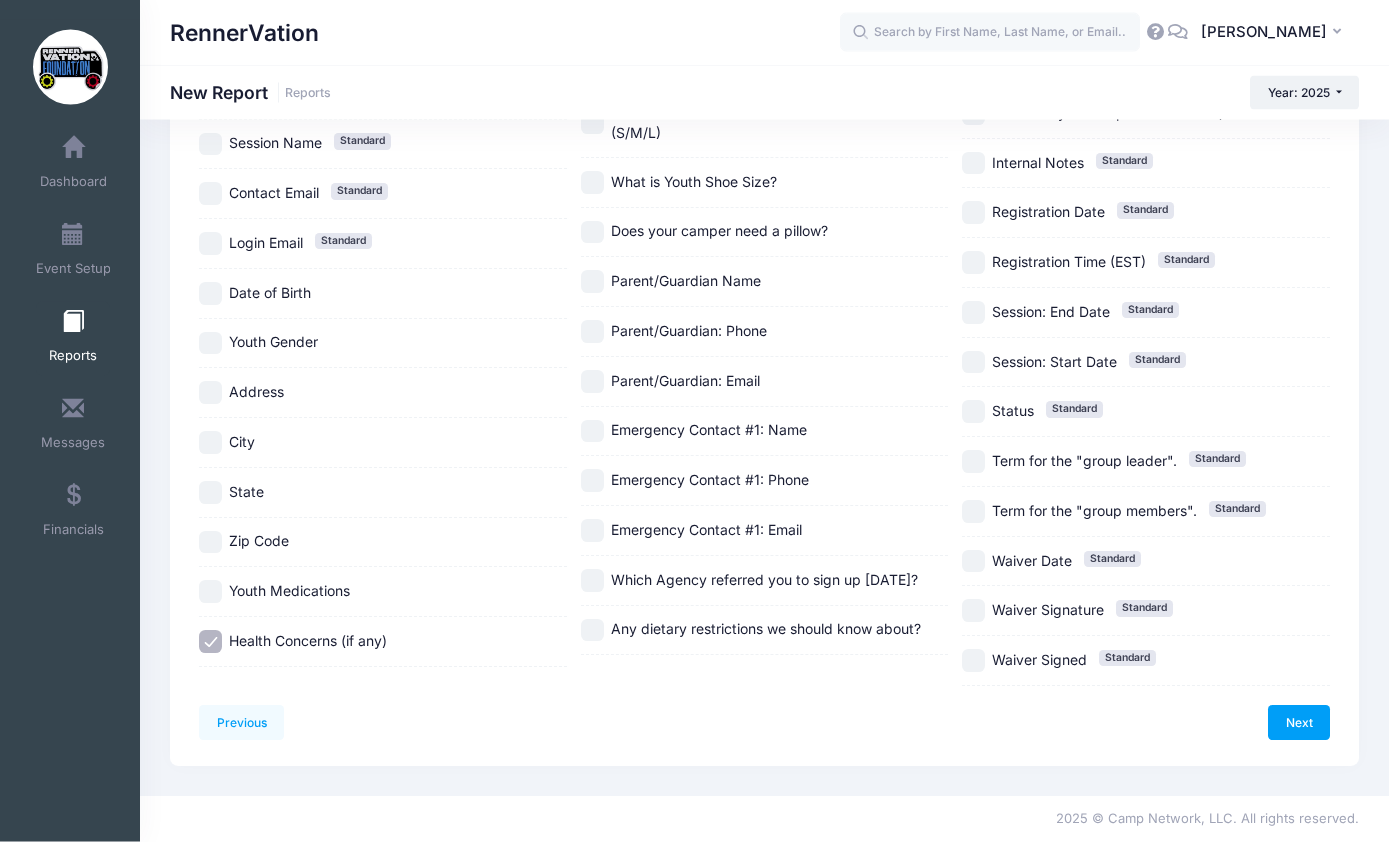 scroll, scrollTop: 478, scrollLeft: 0, axis: vertical 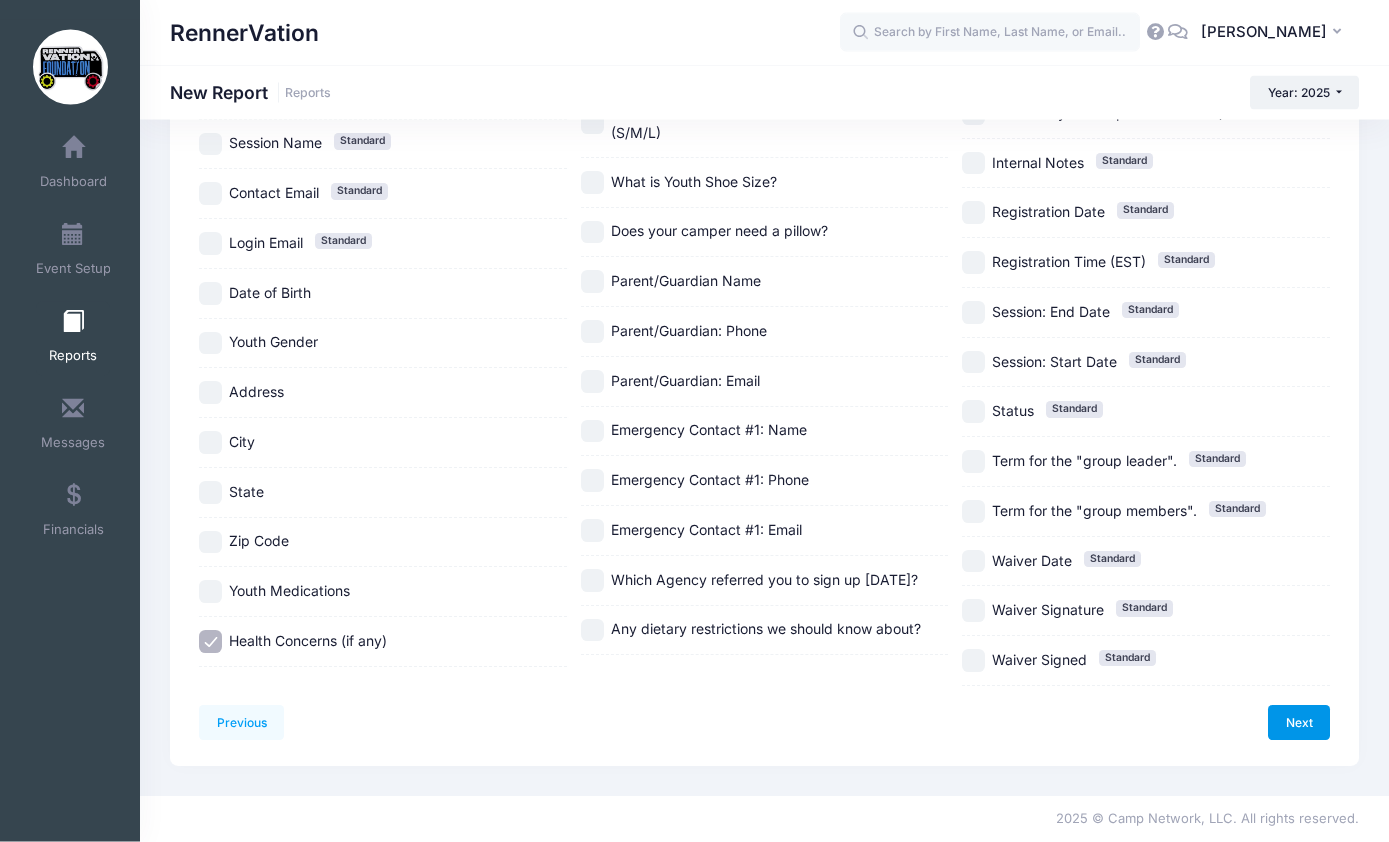 click on "Next" at bounding box center [1299, 723] 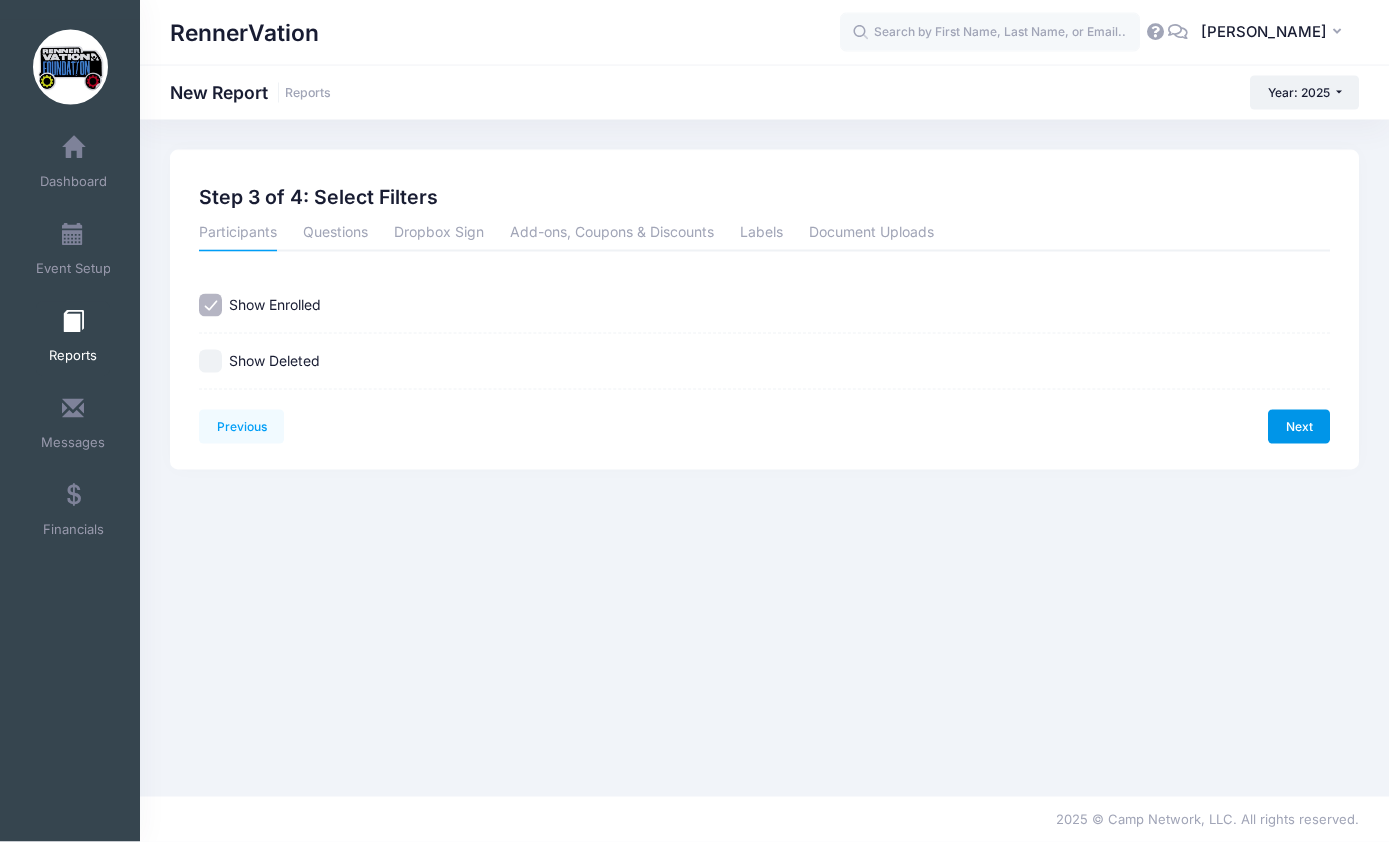 scroll, scrollTop: 0, scrollLeft: 0, axis: both 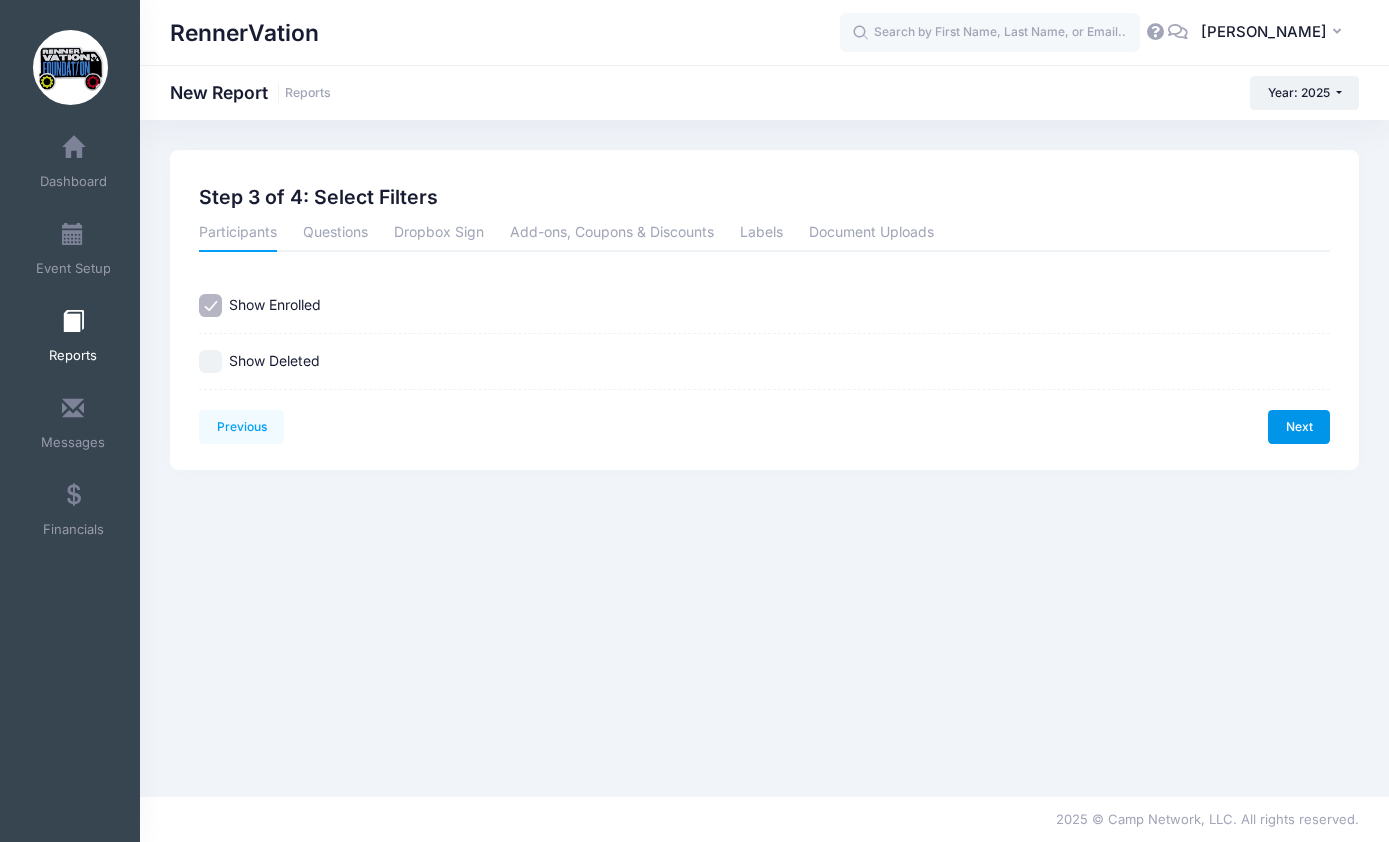 click on "Next" at bounding box center (1299, 427) 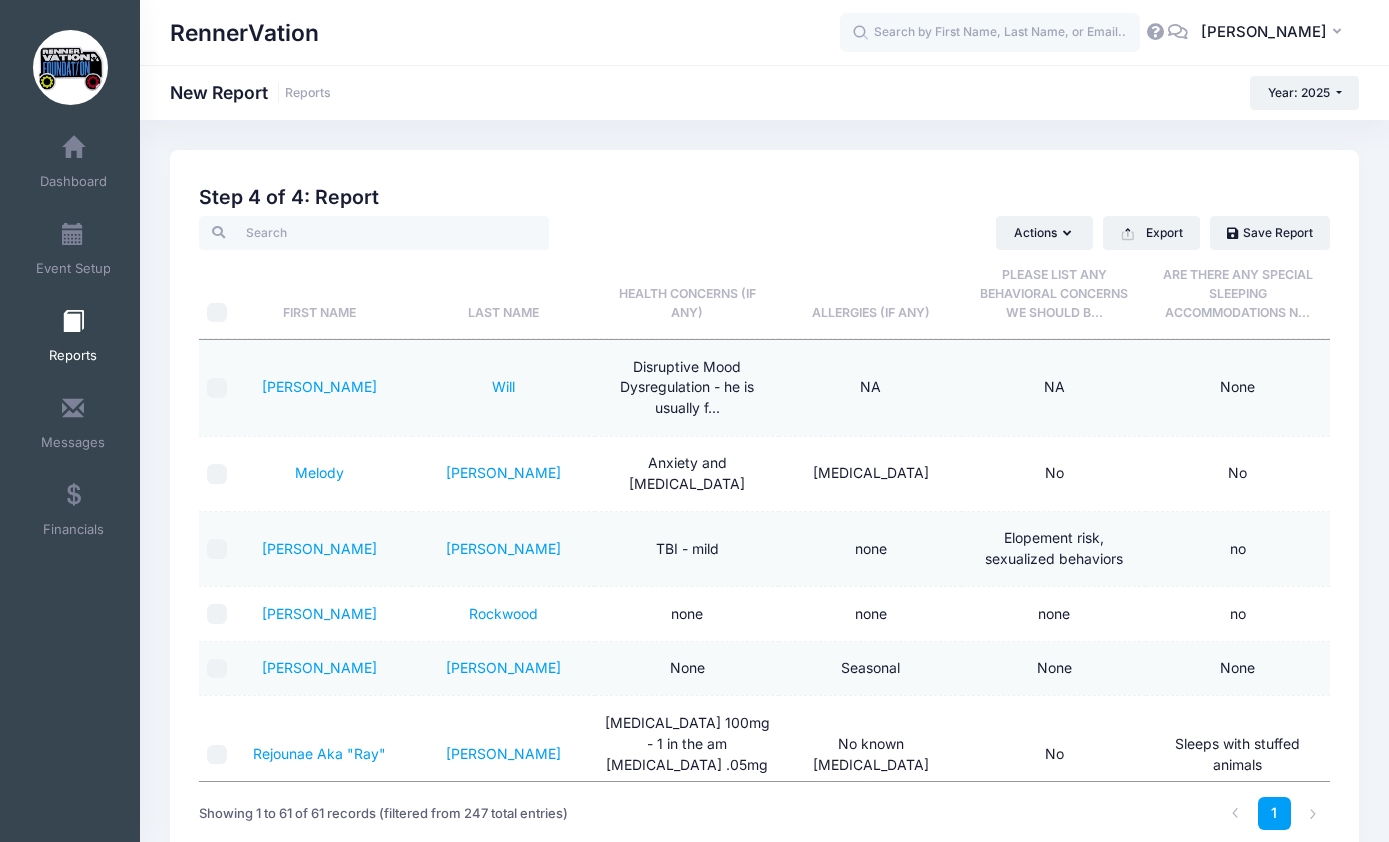 click on "Health Concerns (if any)" at bounding box center [687, 294] 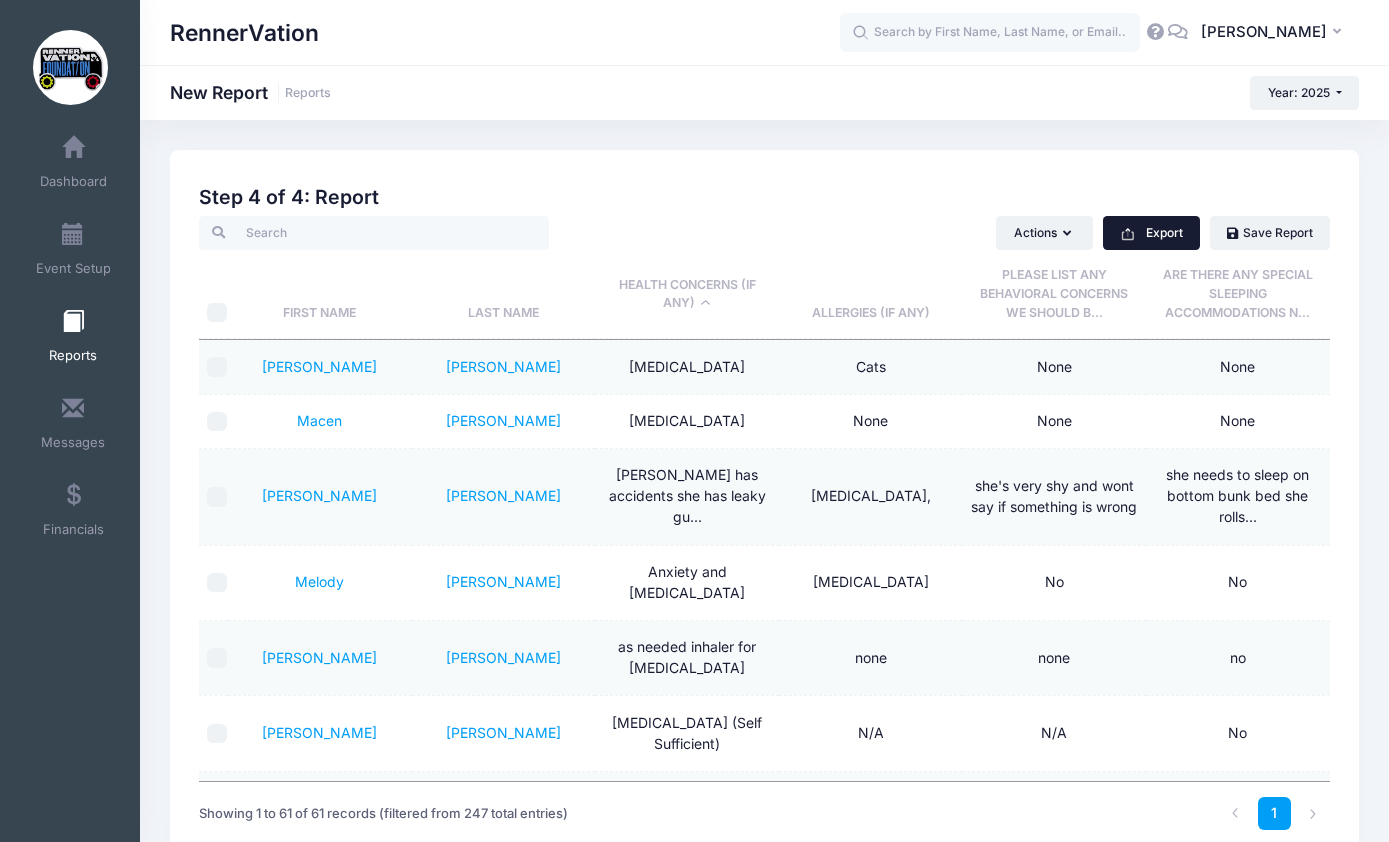 click on "Export" at bounding box center (1151, 233) 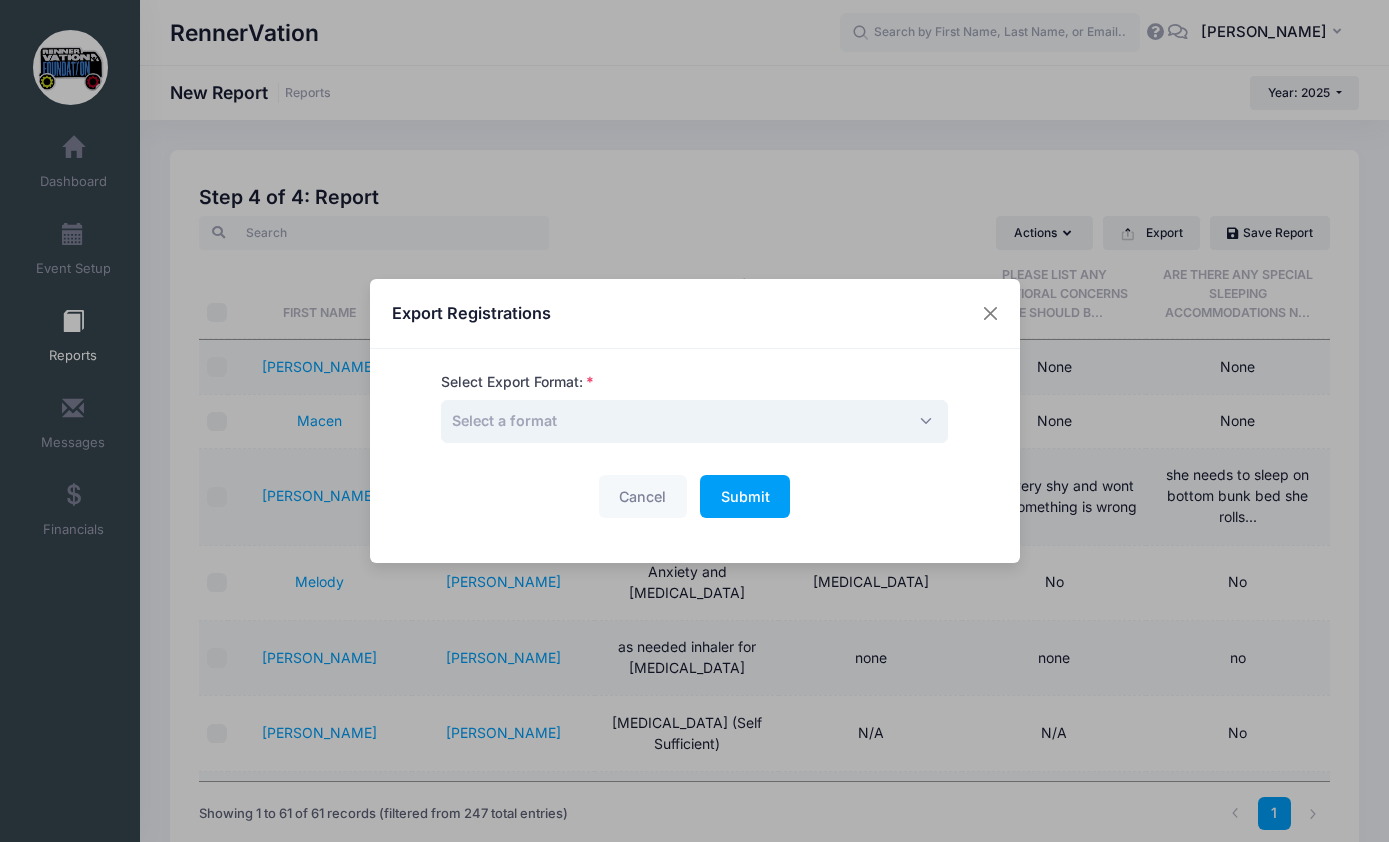 click on "Select a format" at bounding box center [694, 421] 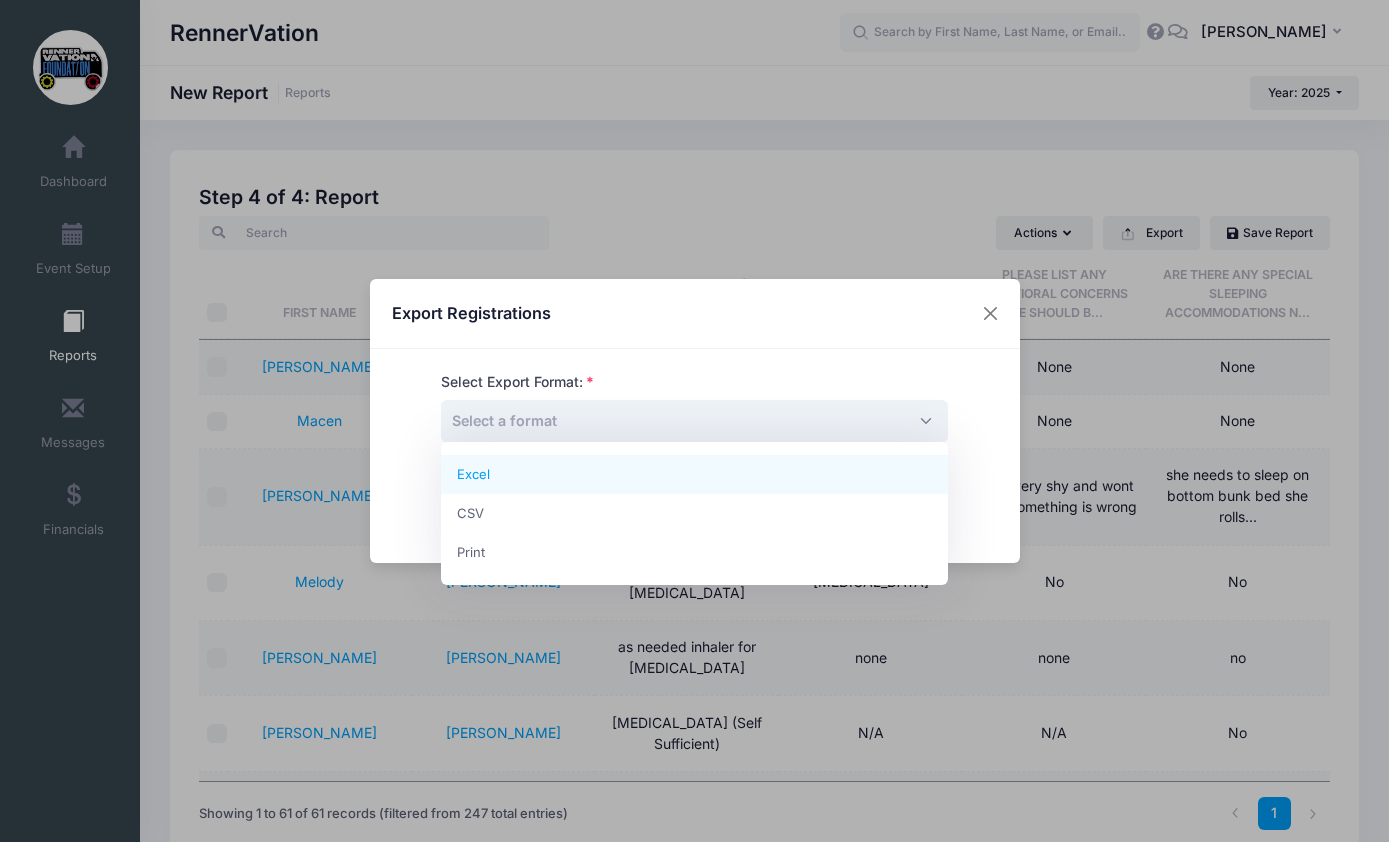 select on "excel" 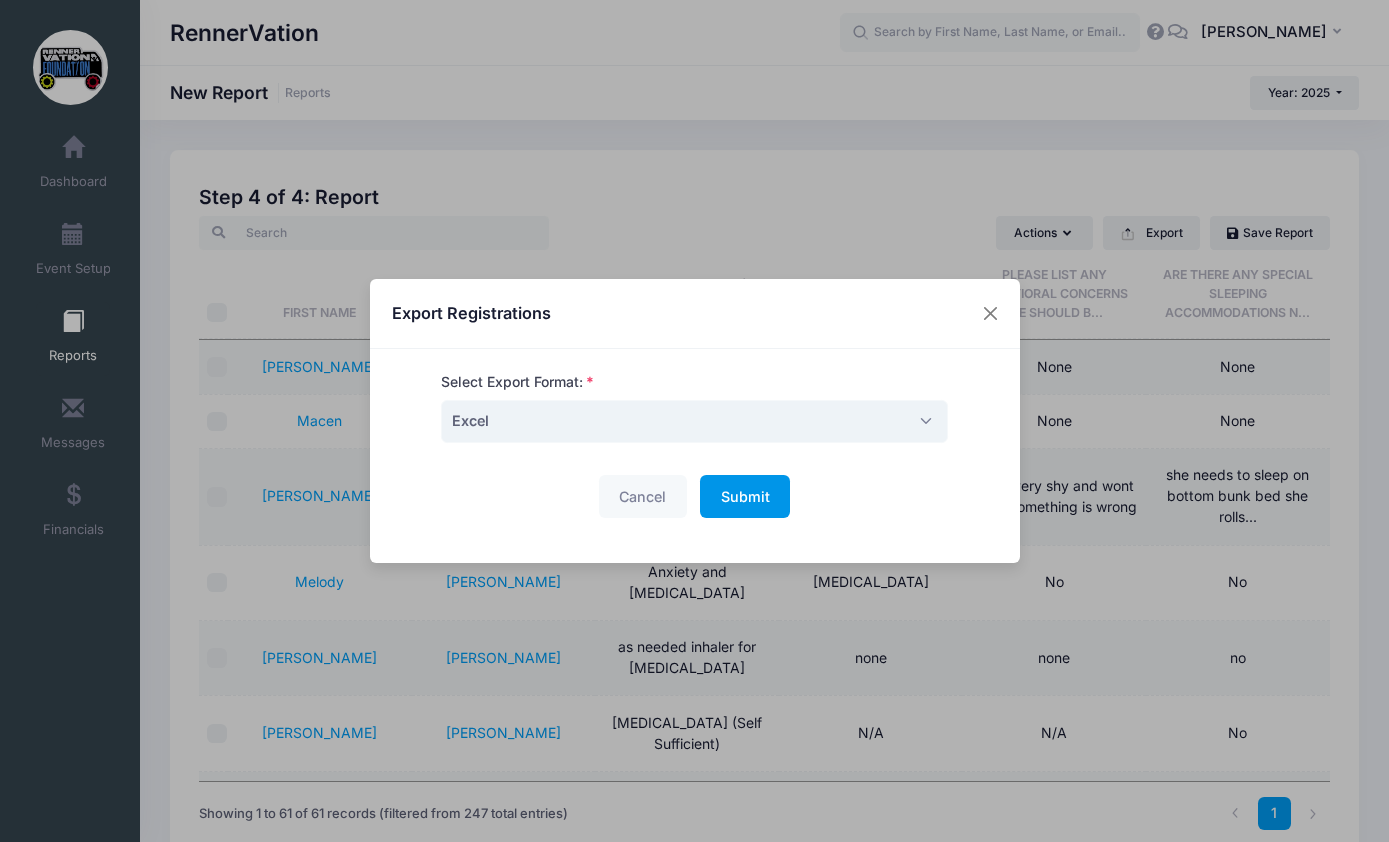 click on "Submit" at bounding box center [745, 496] 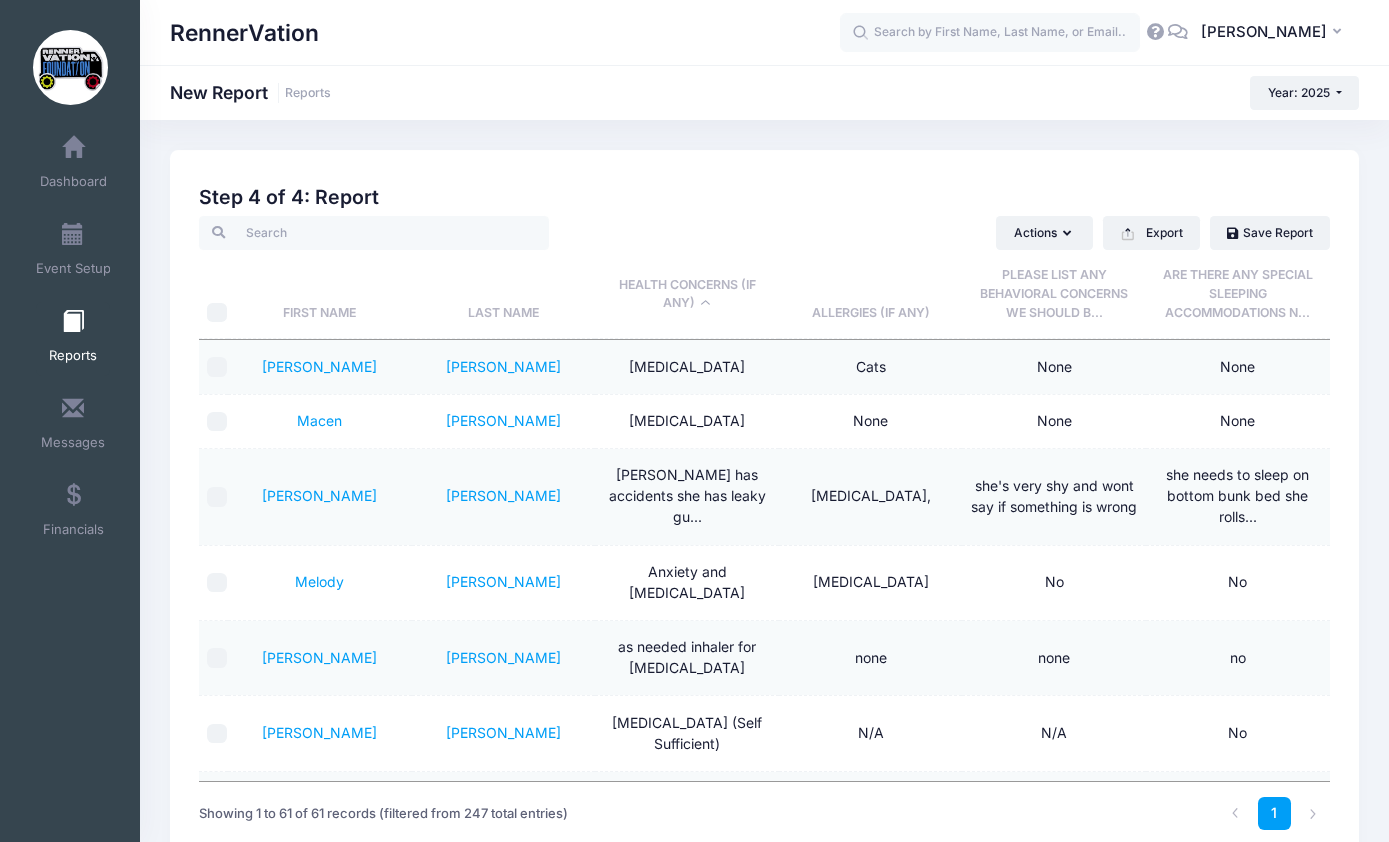click at bounding box center [73, 322] 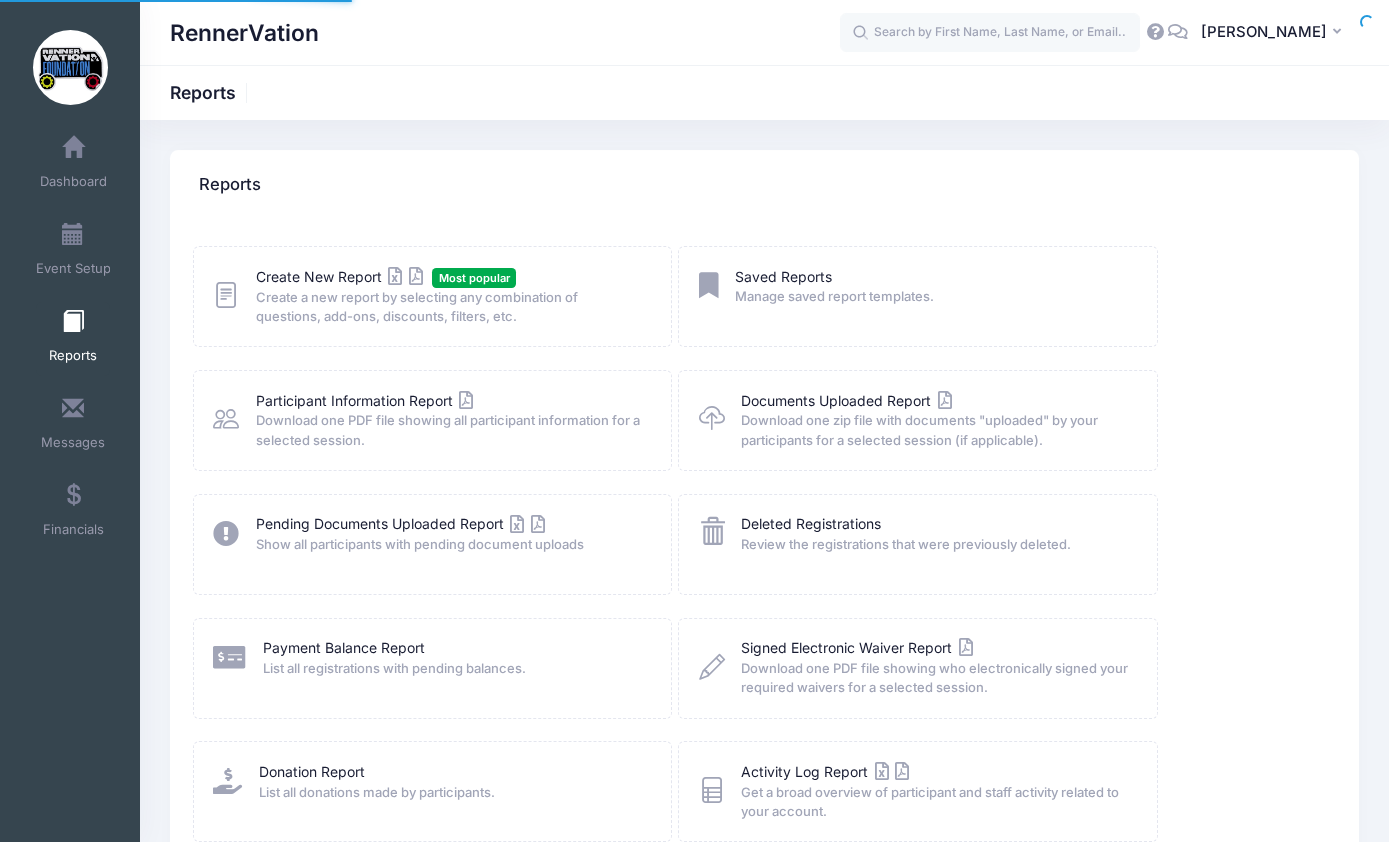 scroll, scrollTop: 0, scrollLeft: 0, axis: both 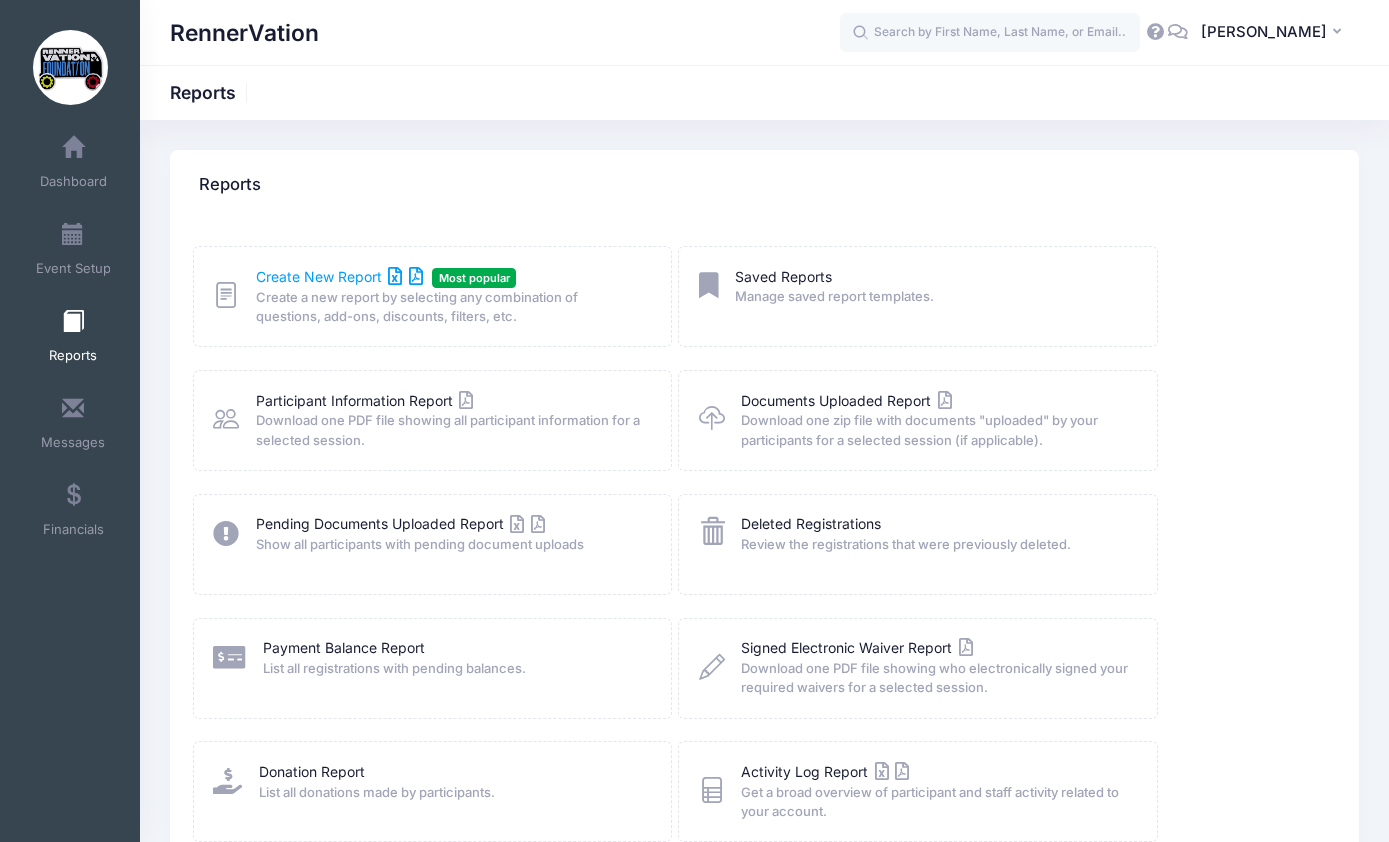 click on "Create New Report" at bounding box center [339, 276] 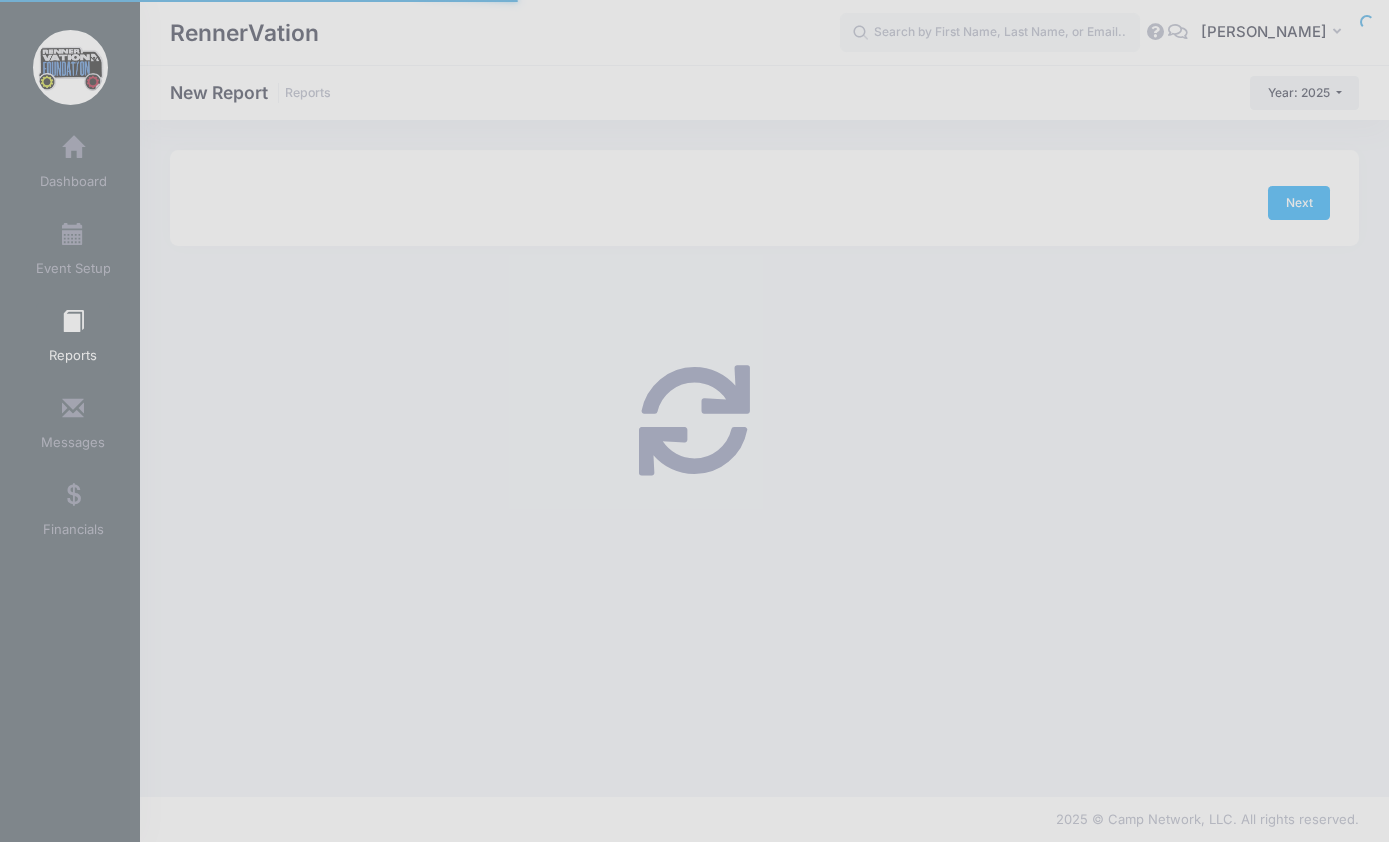 scroll, scrollTop: 0, scrollLeft: 0, axis: both 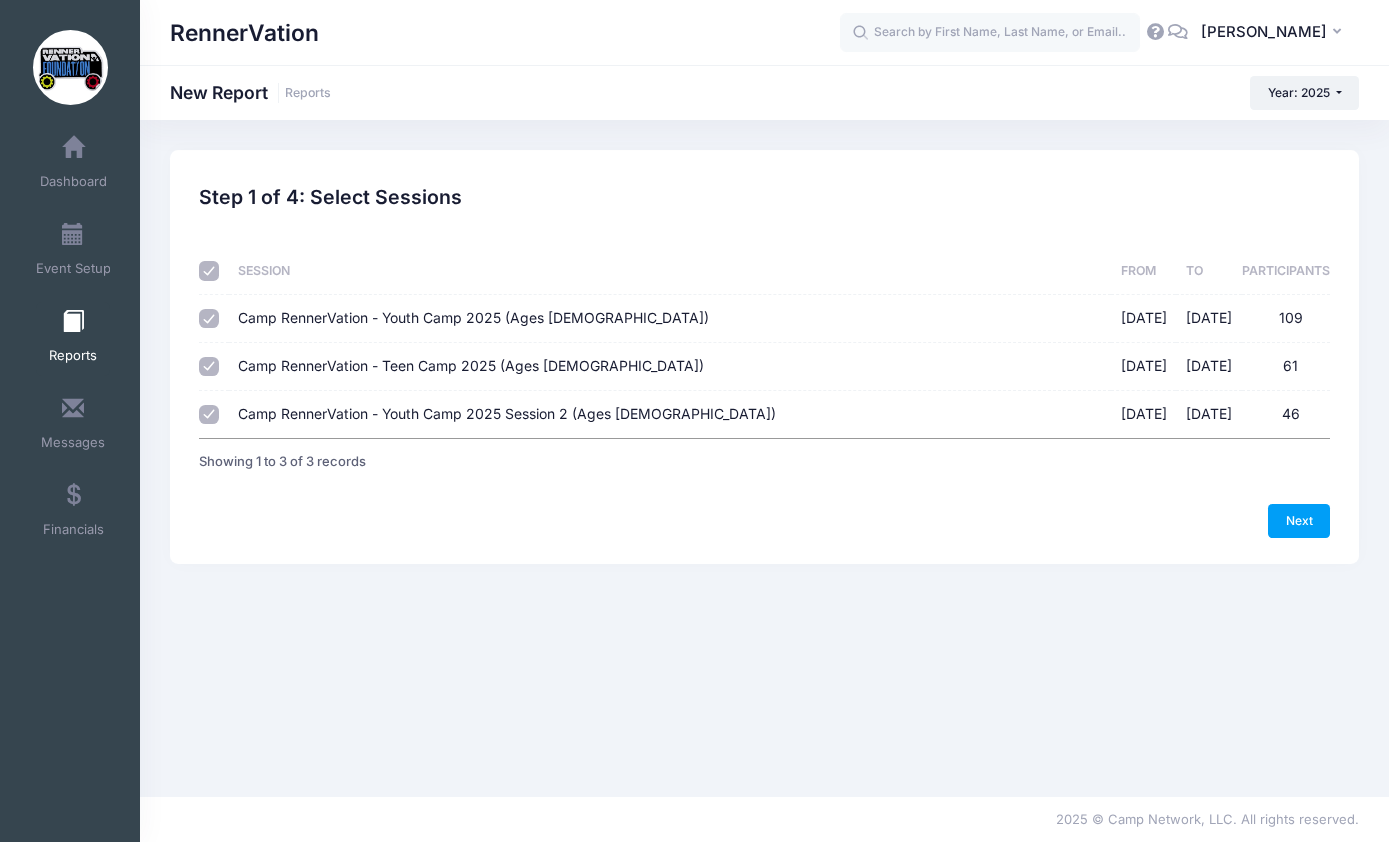 click on "Camp RennerVation - Youth Camp 2025 Session 2 (Ages [DEMOGRAPHIC_DATA]) [DATE] - [DATE]  46" at bounding box center (209, 415) 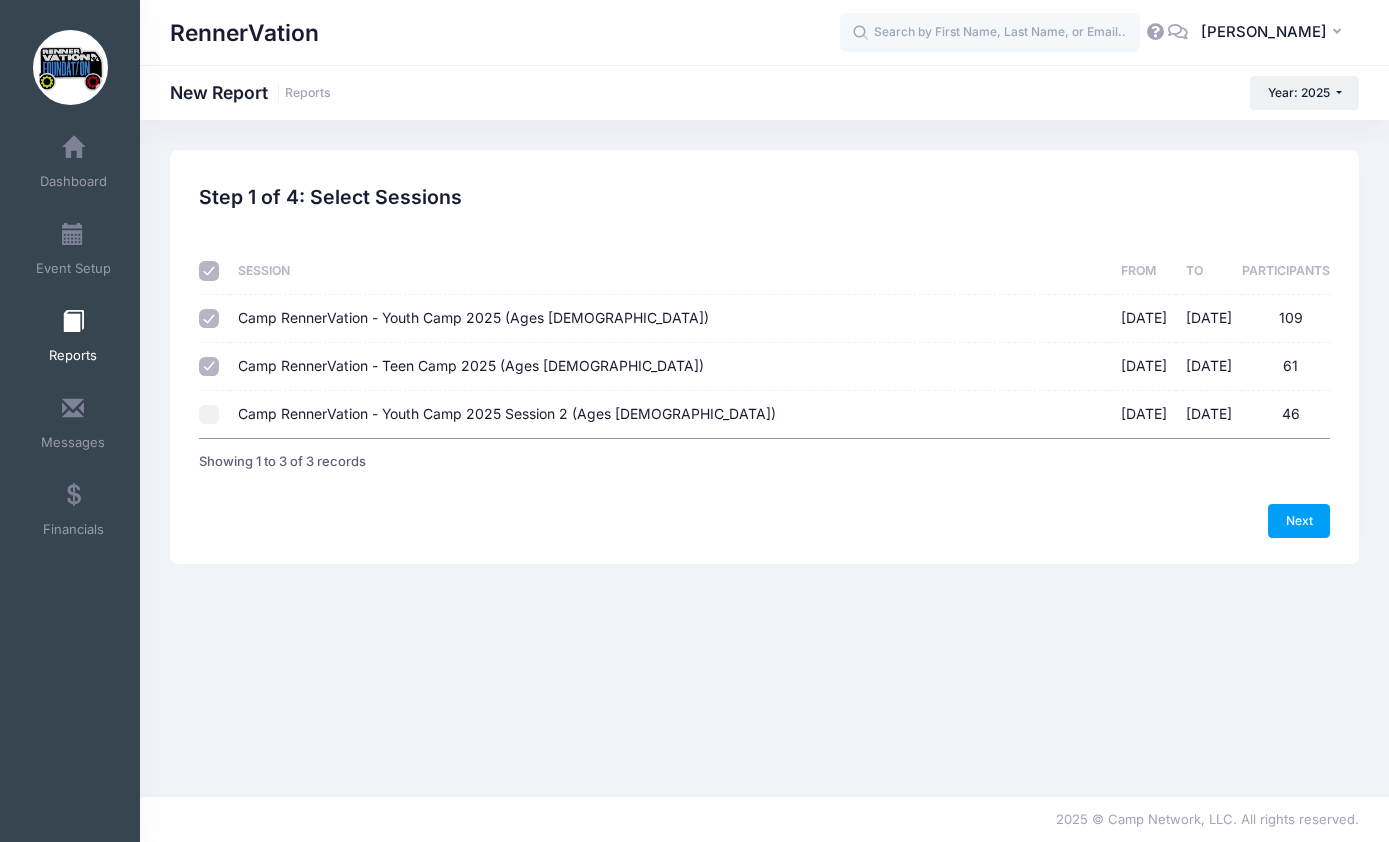 click on "Camp RennerVation - Youth Camp 2025 (Ages 8-13) 06/30/2025 - 07/05/2025  109" at bounding box center [209, 319] 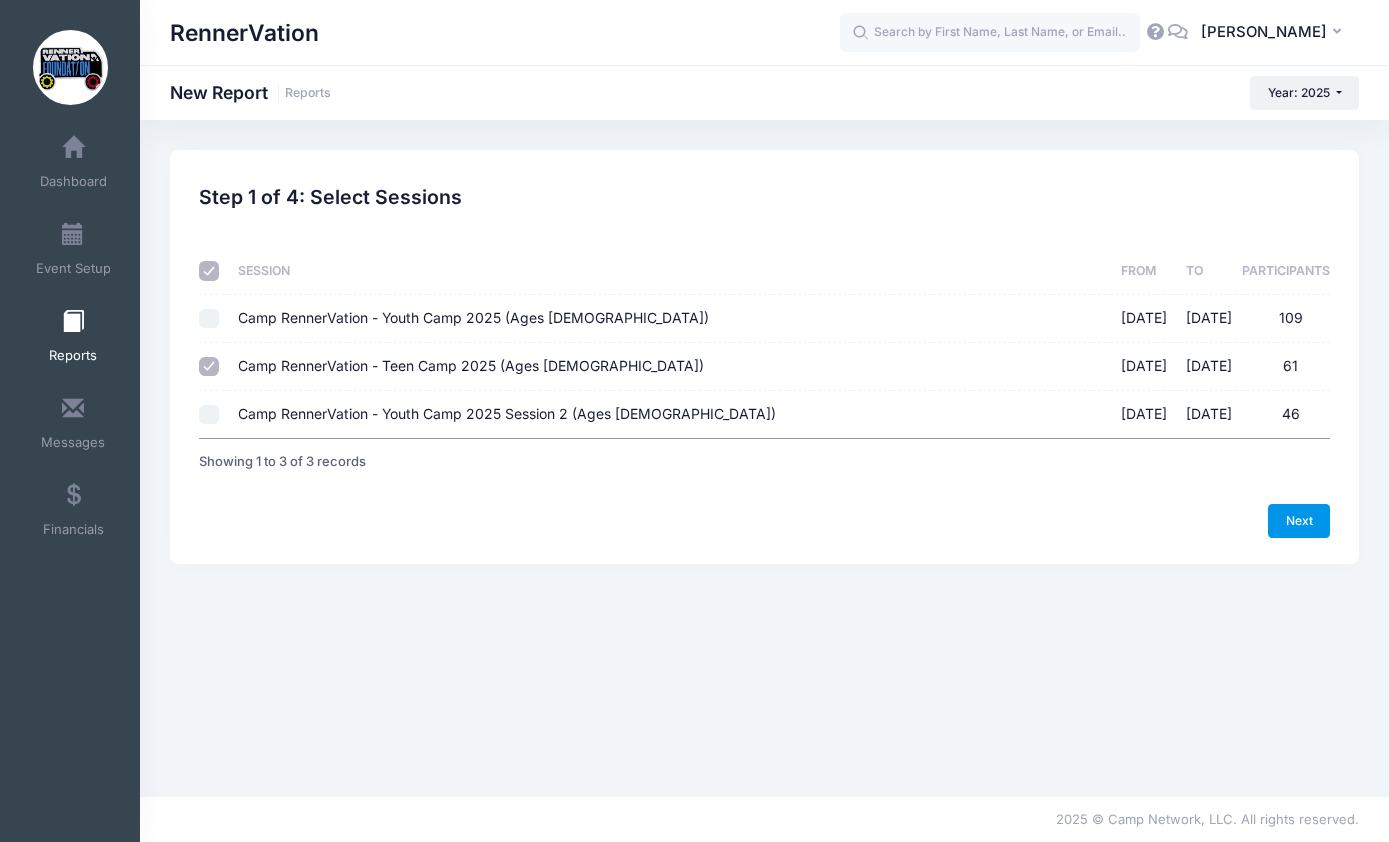 click on "Next" at bounding box center [1299, 521] 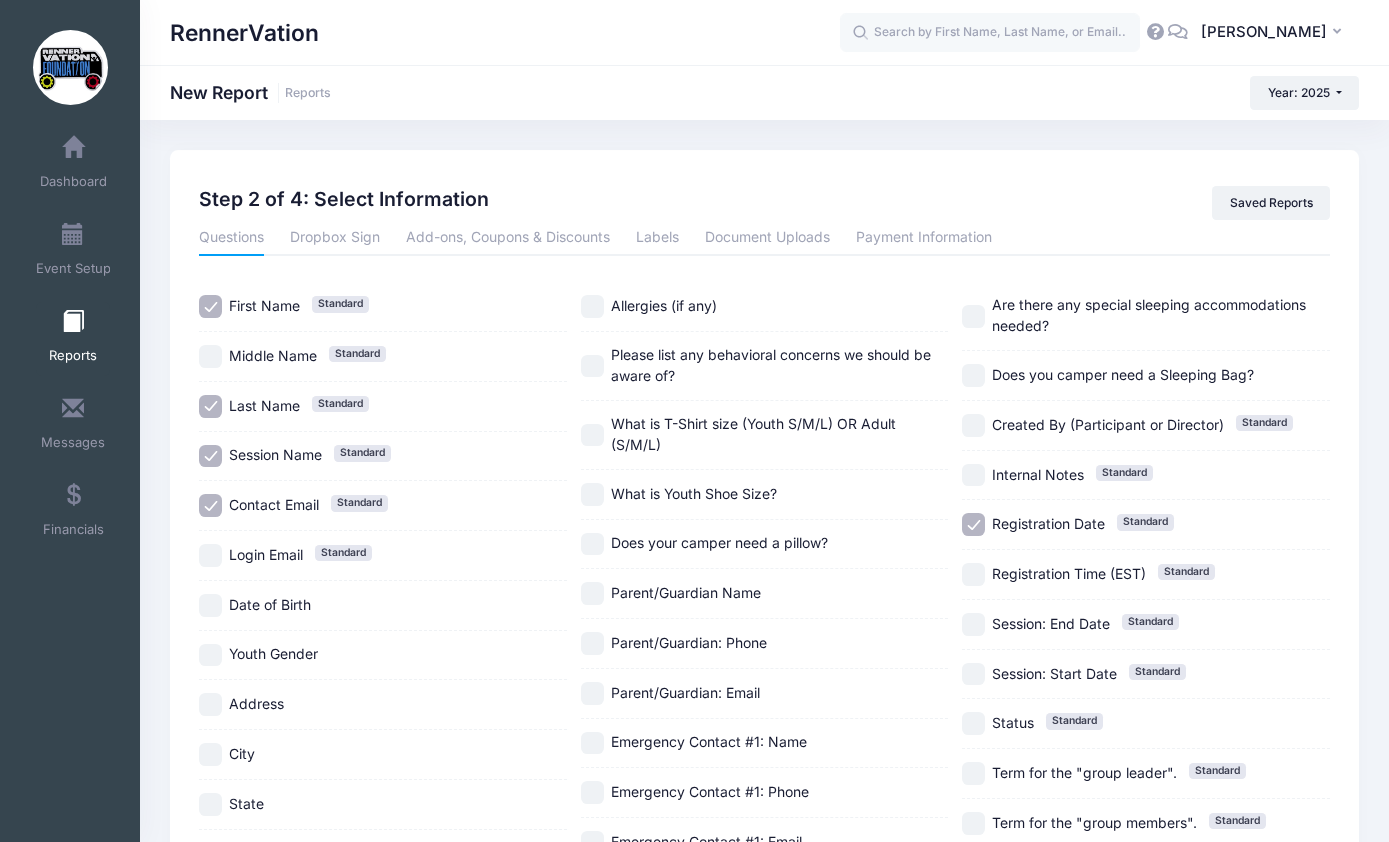click on "Contact Email Standard" at bounding box center (210, 505) 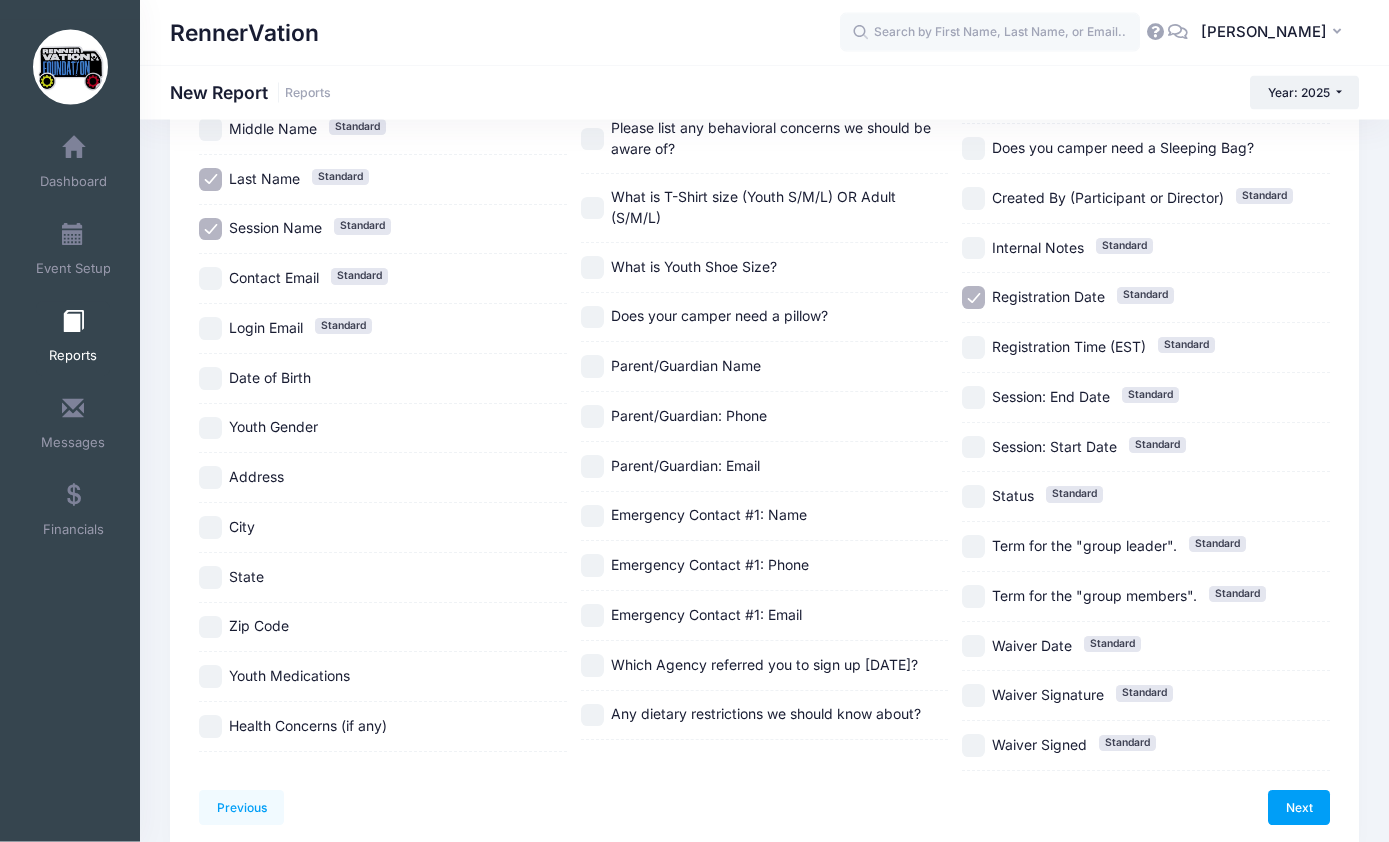 scroll, scrollTop: 227, scrollLeft: 0, axis: vertical 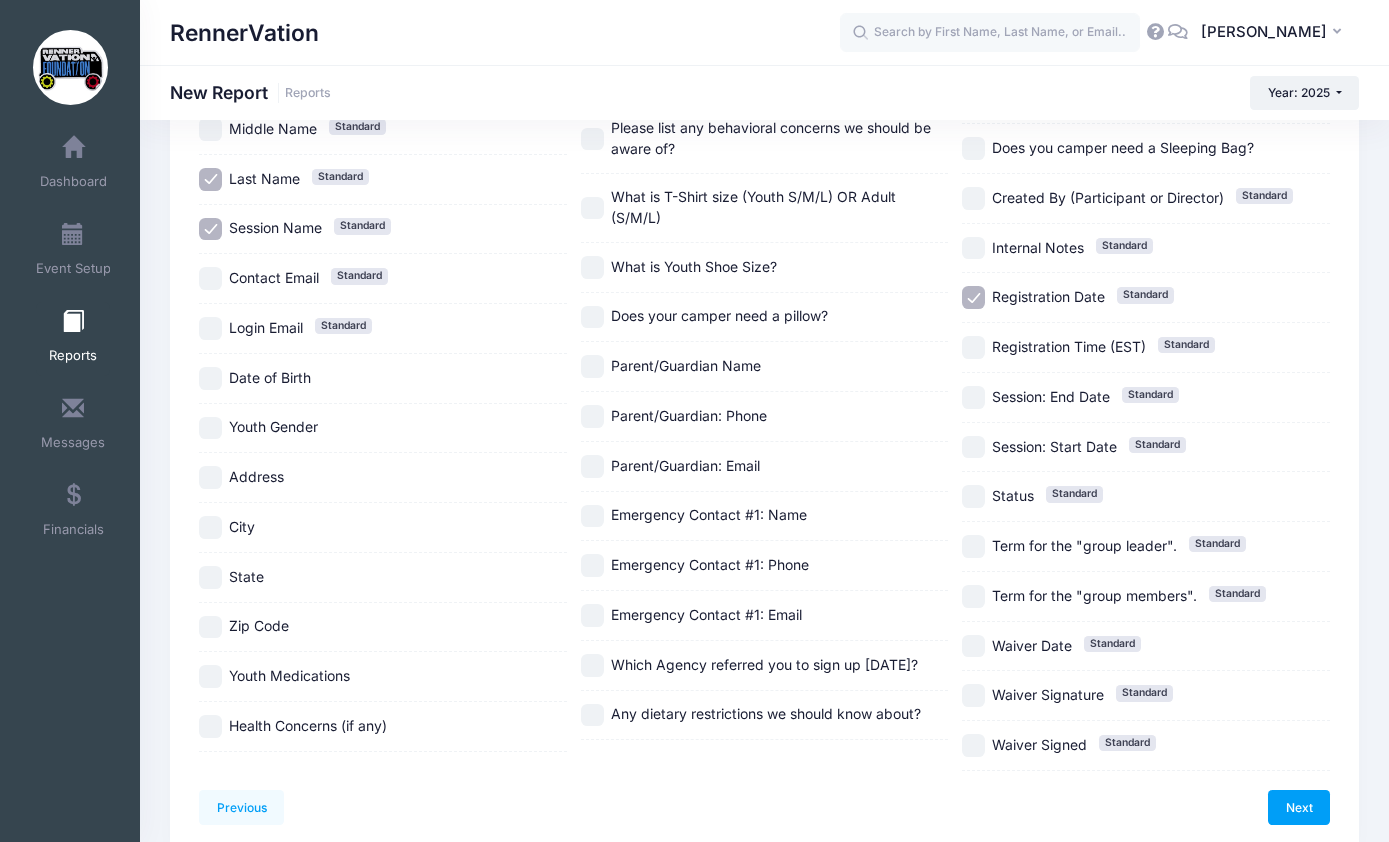 click on "Health Concerns (if any)" at bounding box center [210, 726] 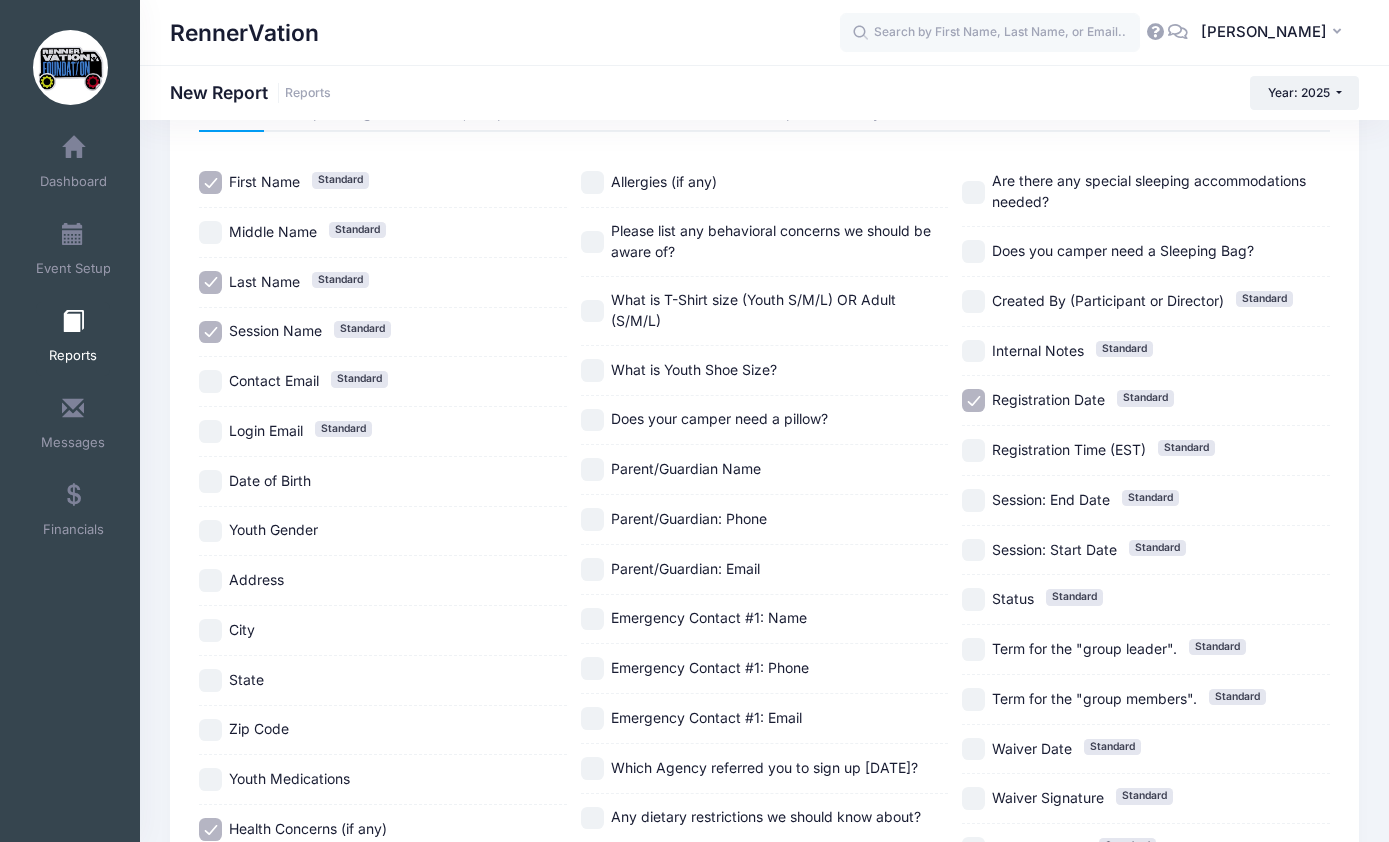 scroll, scrollTop: 121, scrollLeft: 0, axis: vertical 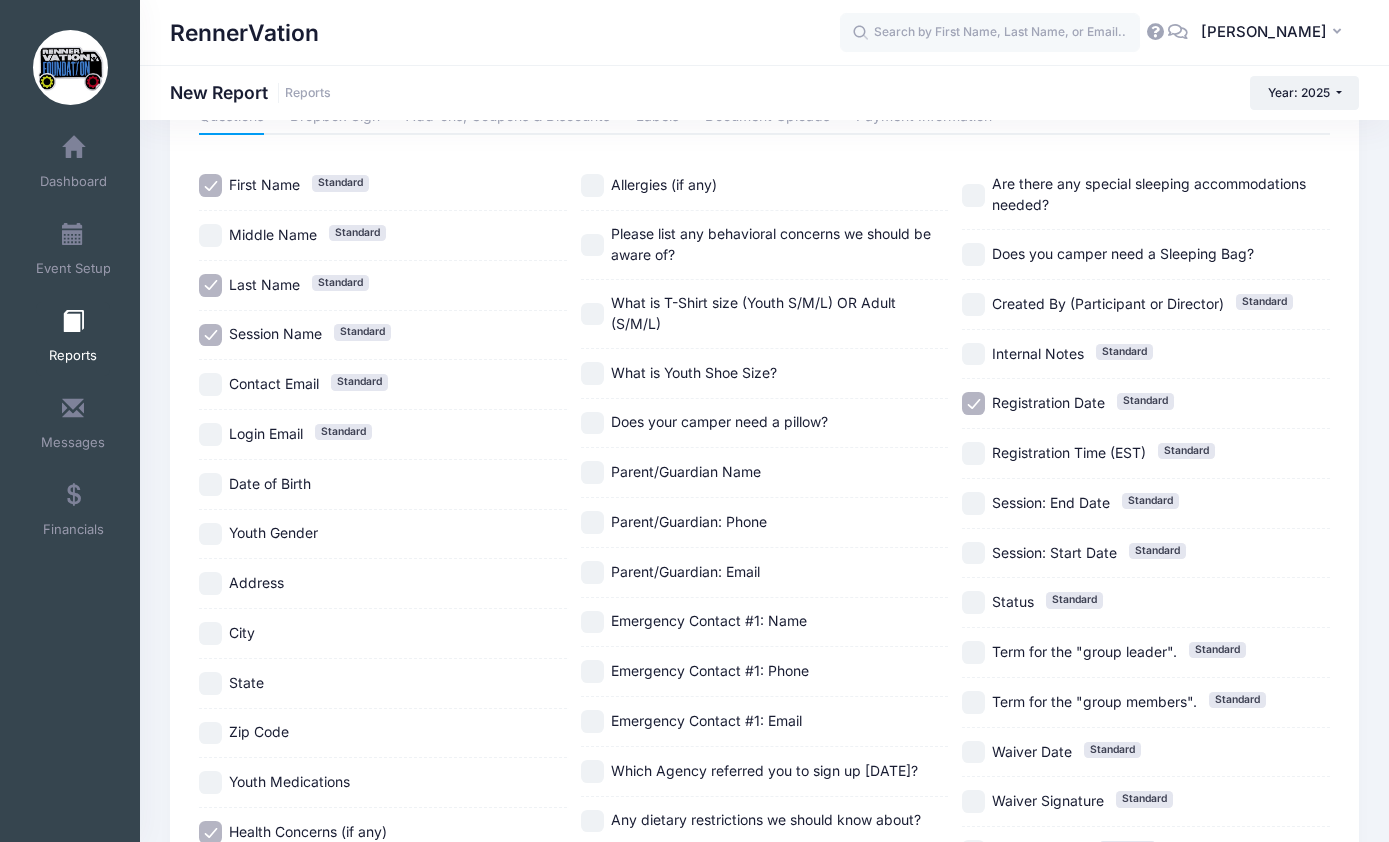 click on "Please list any behavioral concerns we should be aware of?" at bounding box center [592, 245] 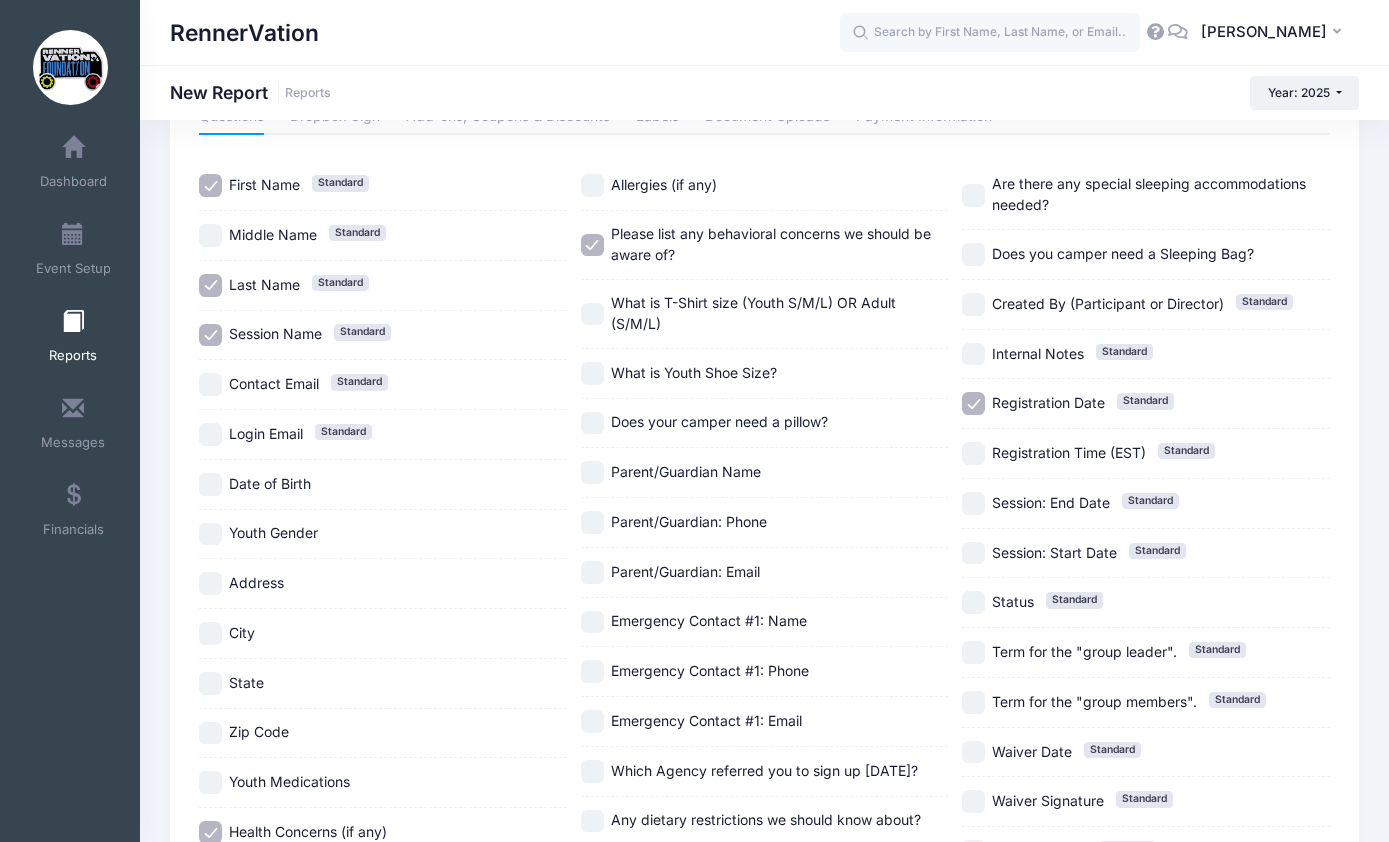 scroll, scrollTop: 107, scrollLeft: 0, axis: vertical 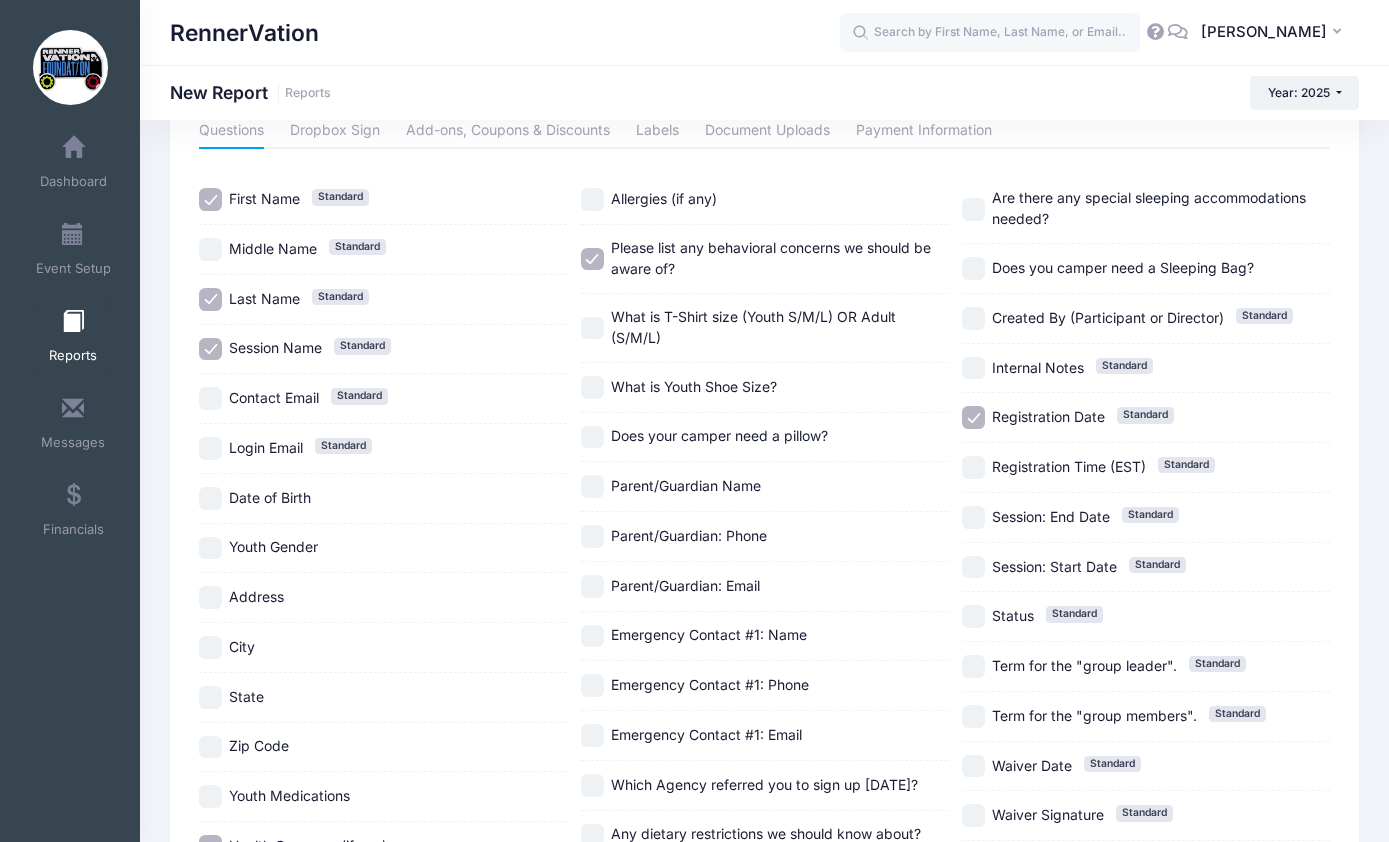 click on "City" at bounding box center [210, 647] 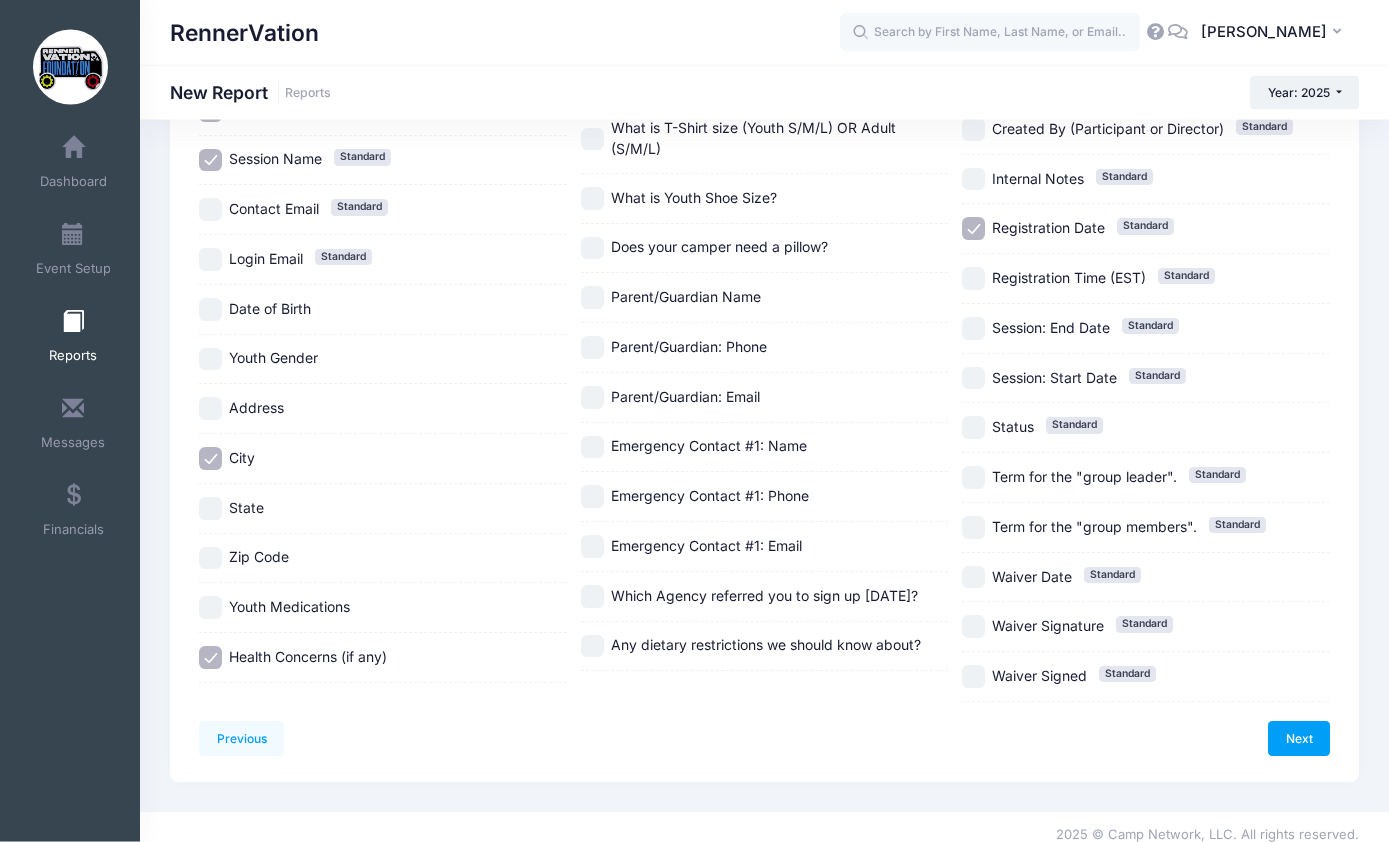 scroll, scrollTop: 296, scrollLeft: 0, axis: vertical 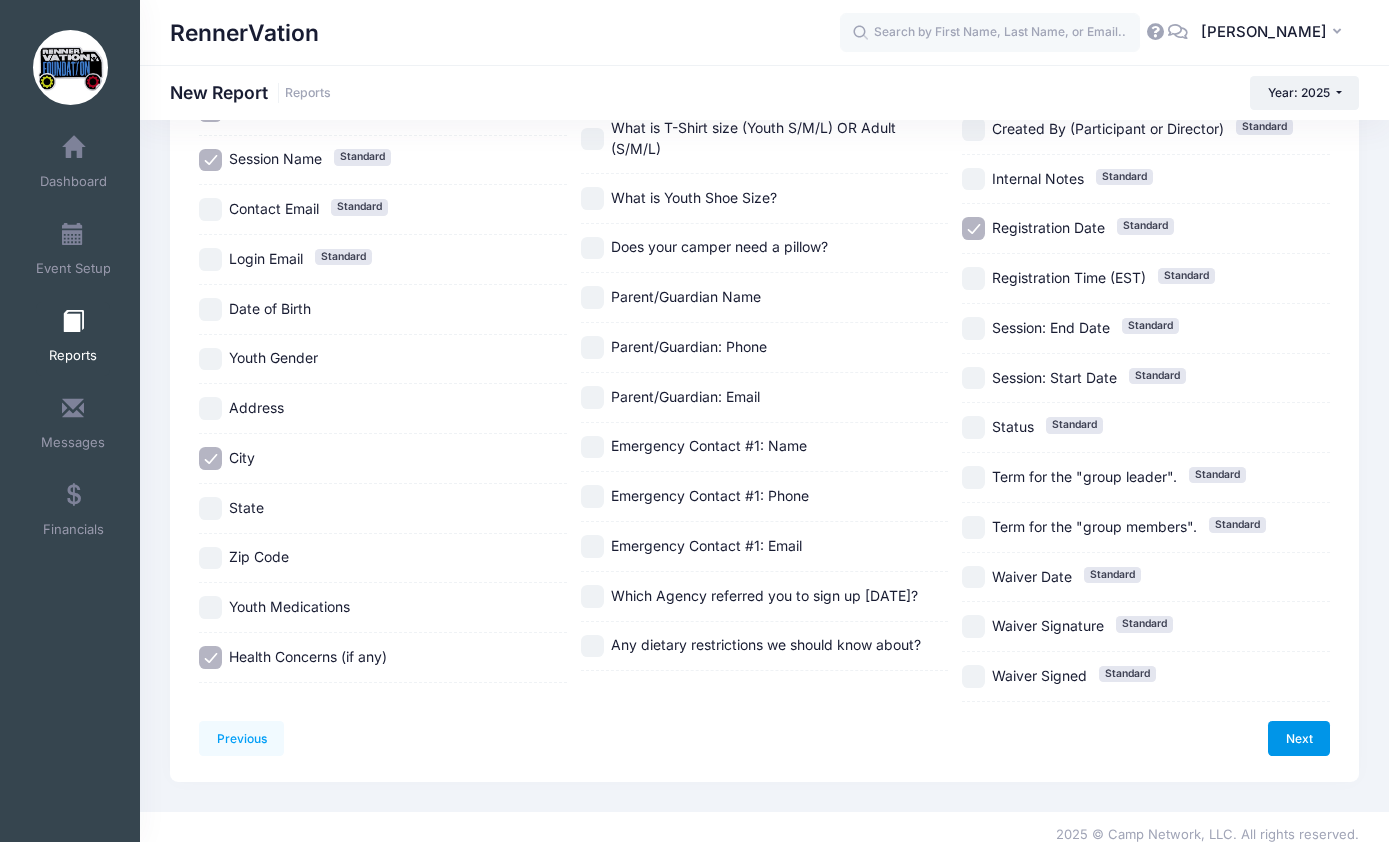 click on "Next" at bounding box center [1299, 738] 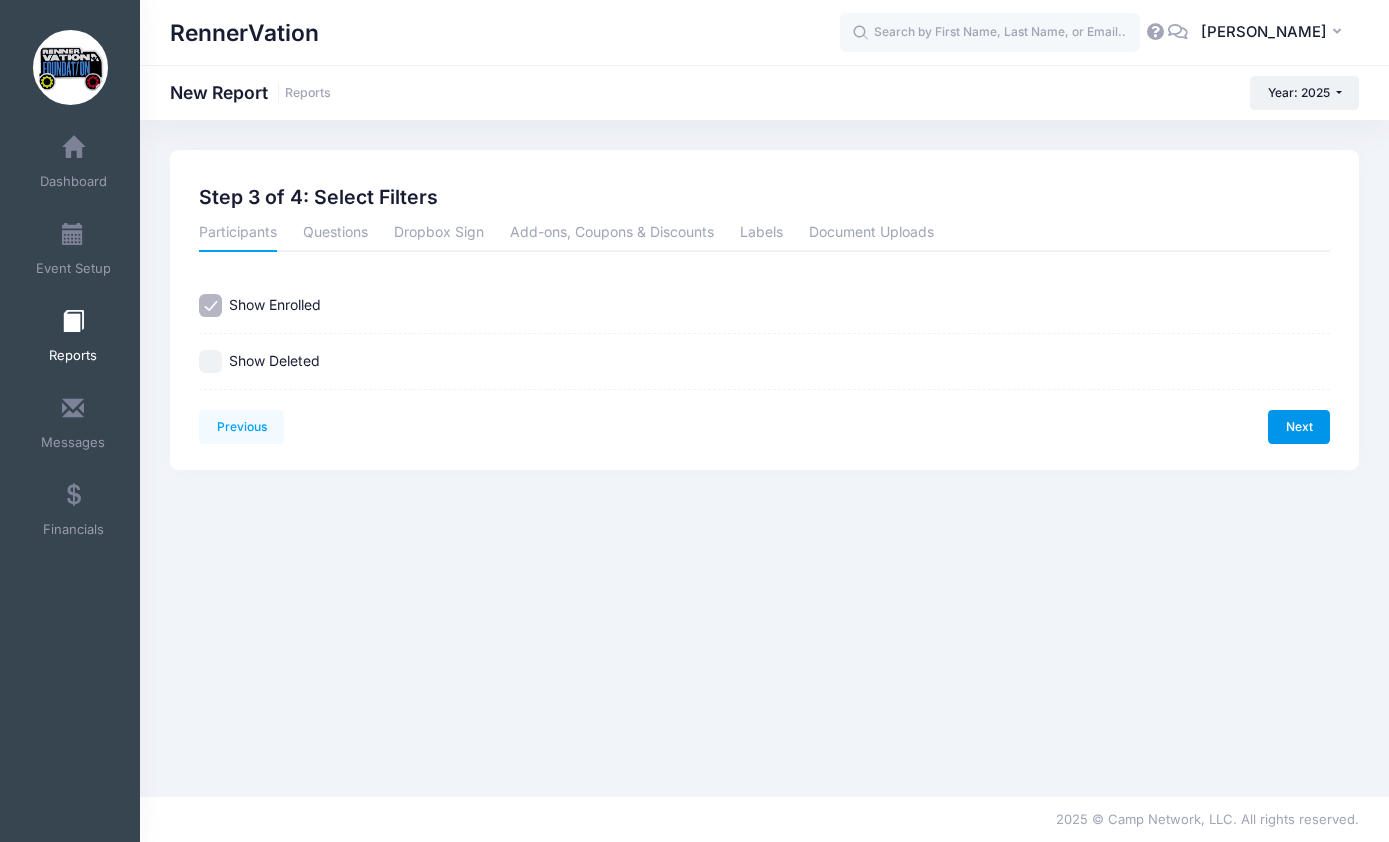 scroll, scrollTop: 0, scrollLeft: 0, axis: both 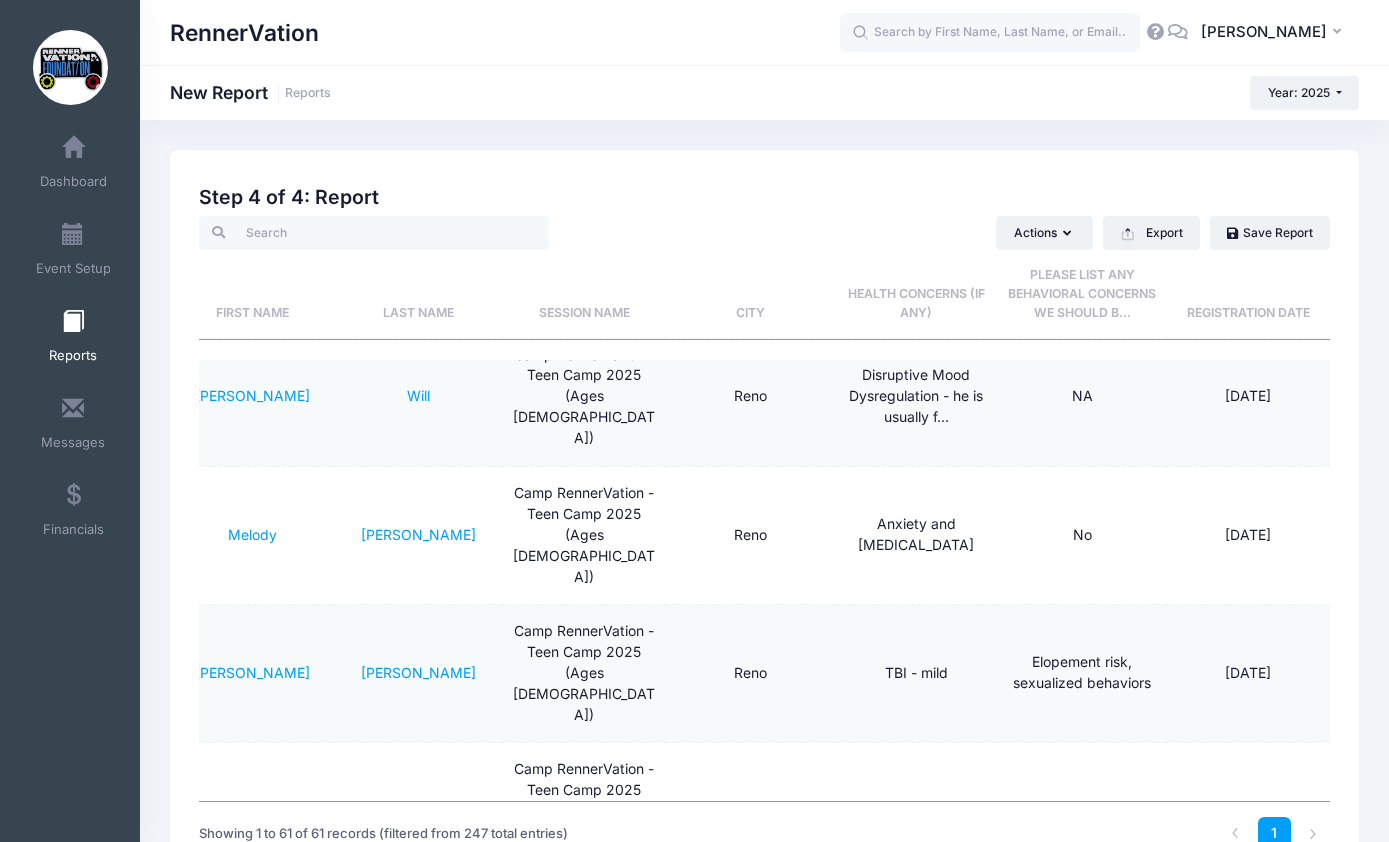click on "City" at bounding box center [750, 294] 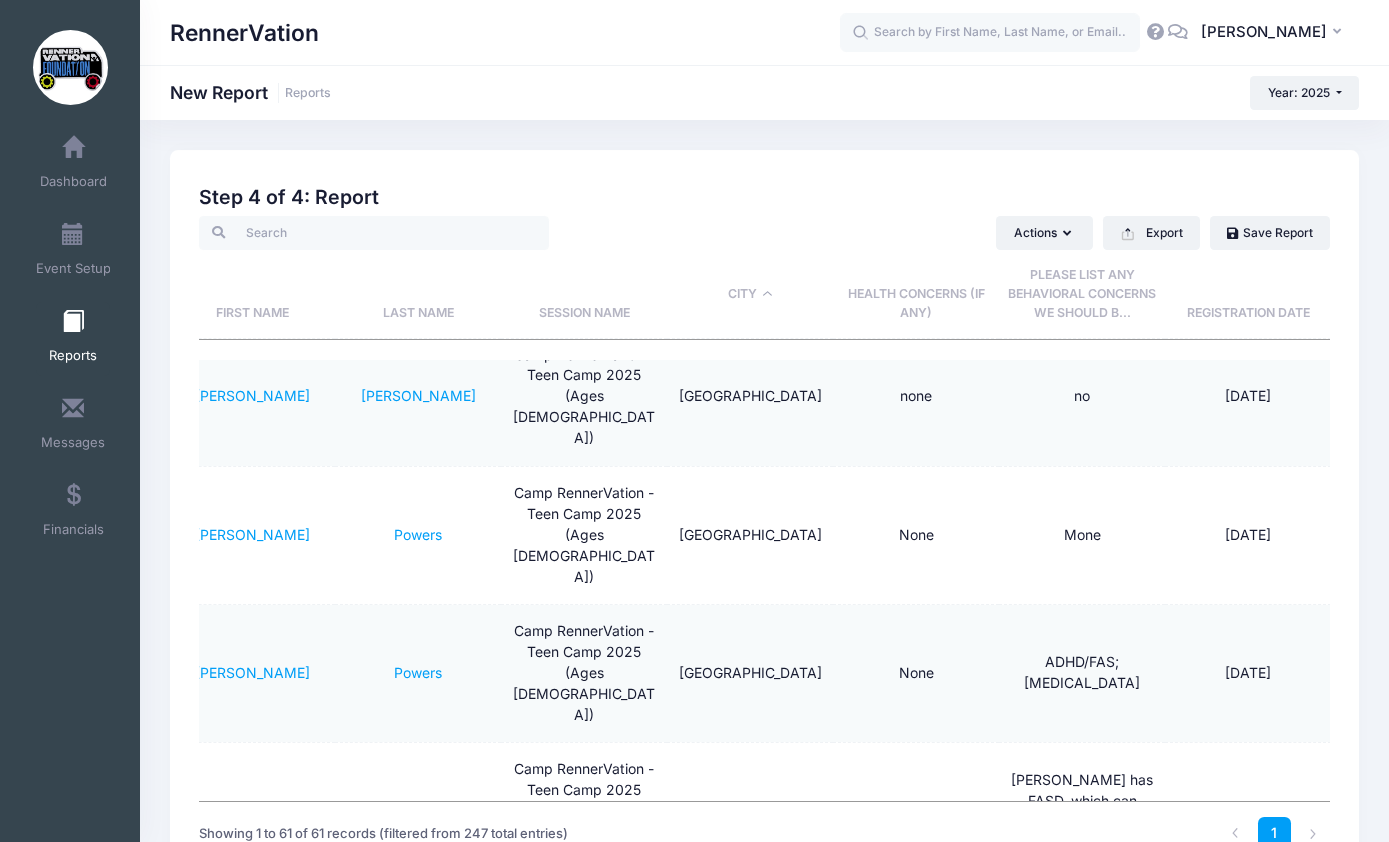 scroll, scrollTop: 0, scrollLeft: 56, axis: horizontal 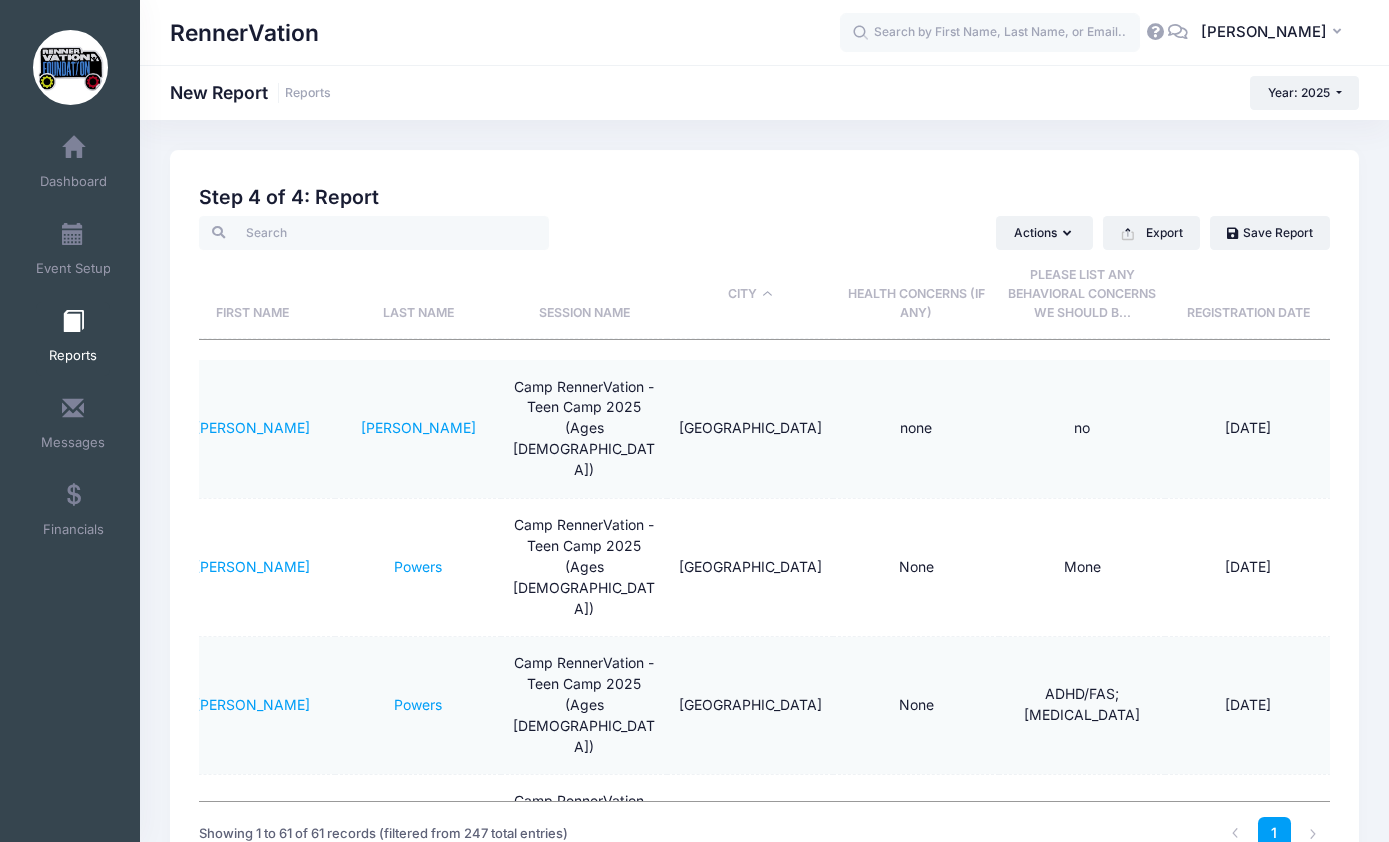 click on "City" at bounding box center [750, 294] 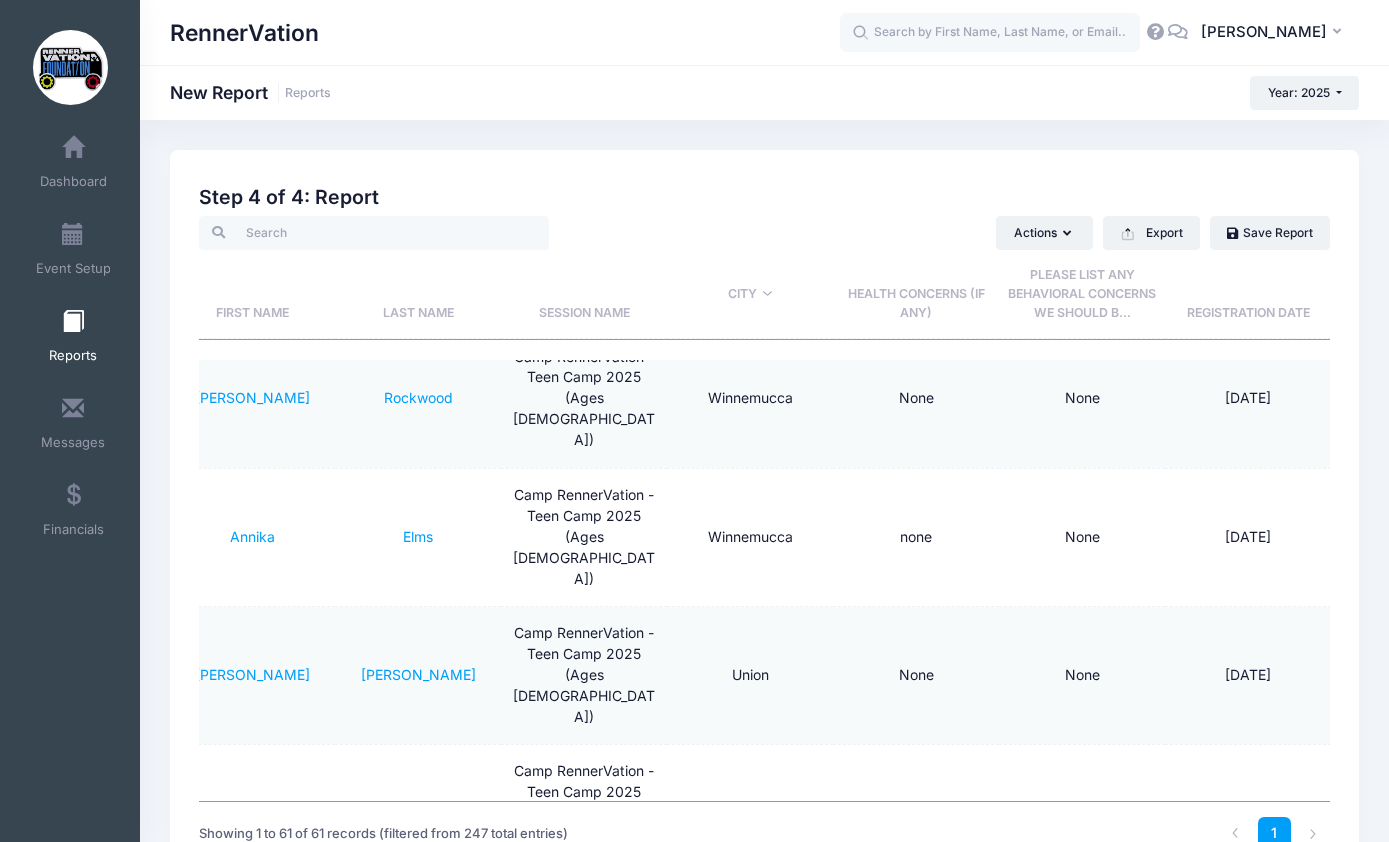 scroll, scrollTop: 133, scrollLeft: 52, axis: both 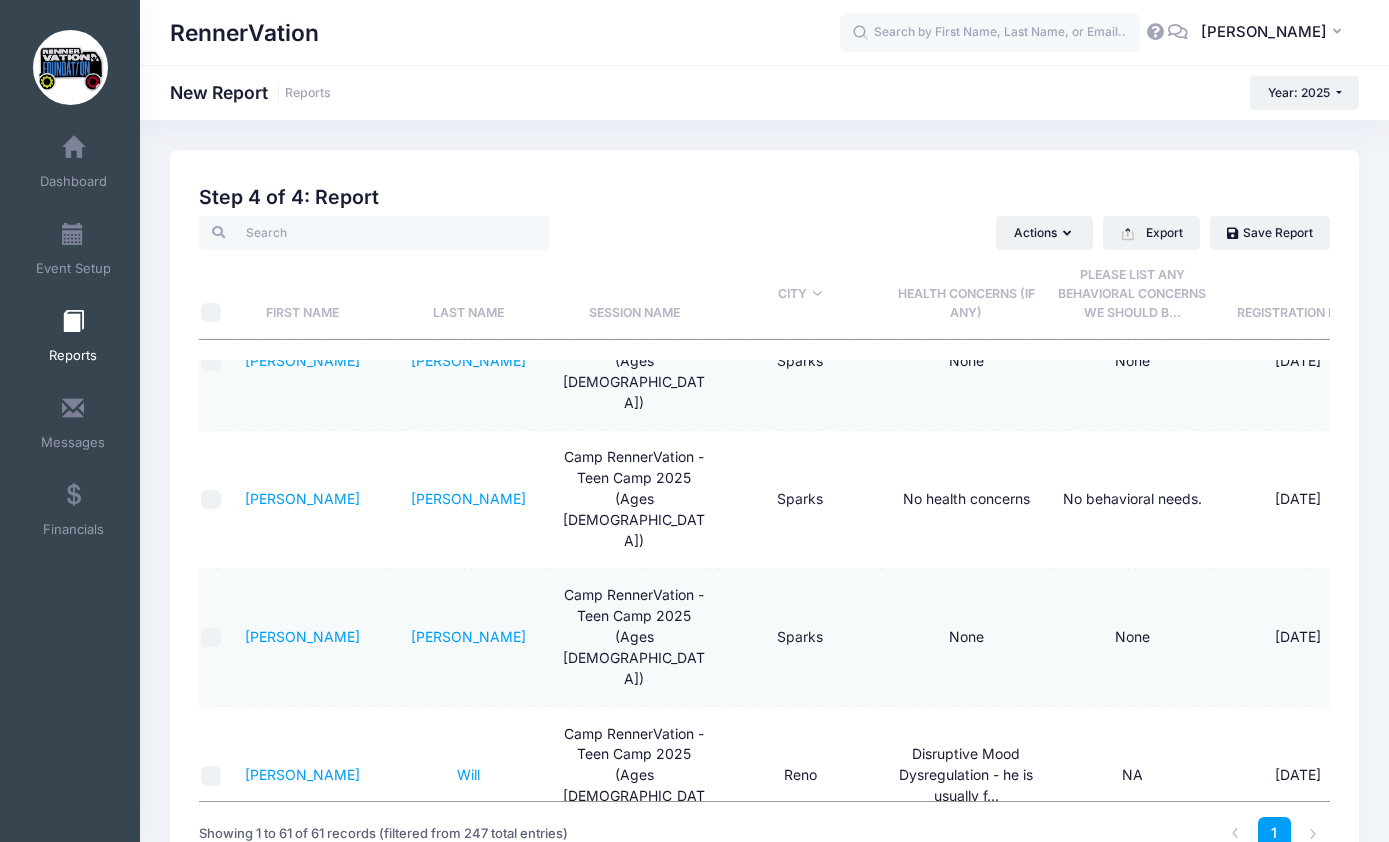 click on "City" at bounding box center [800, 294] 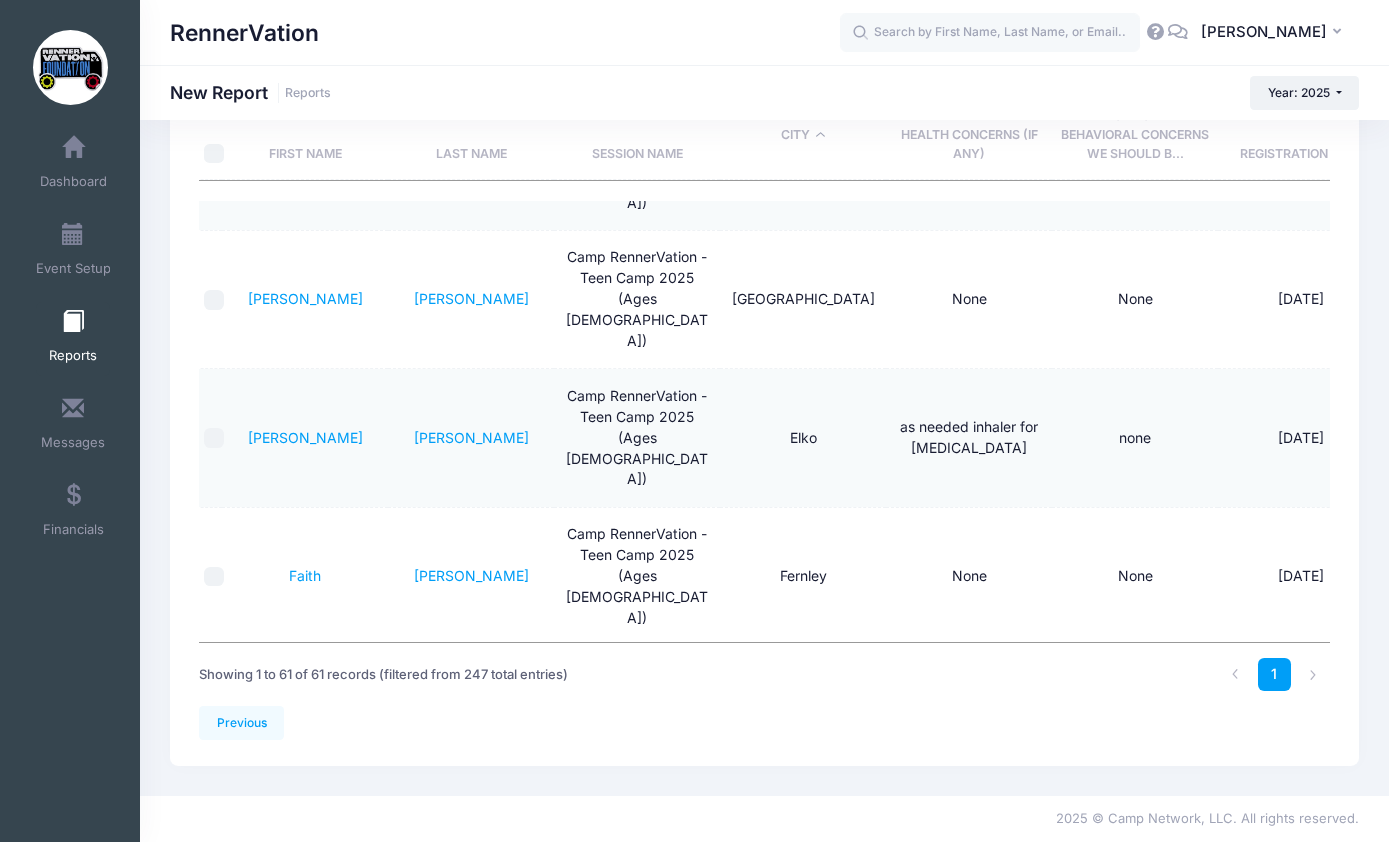 click at bounding box center [73, 322] 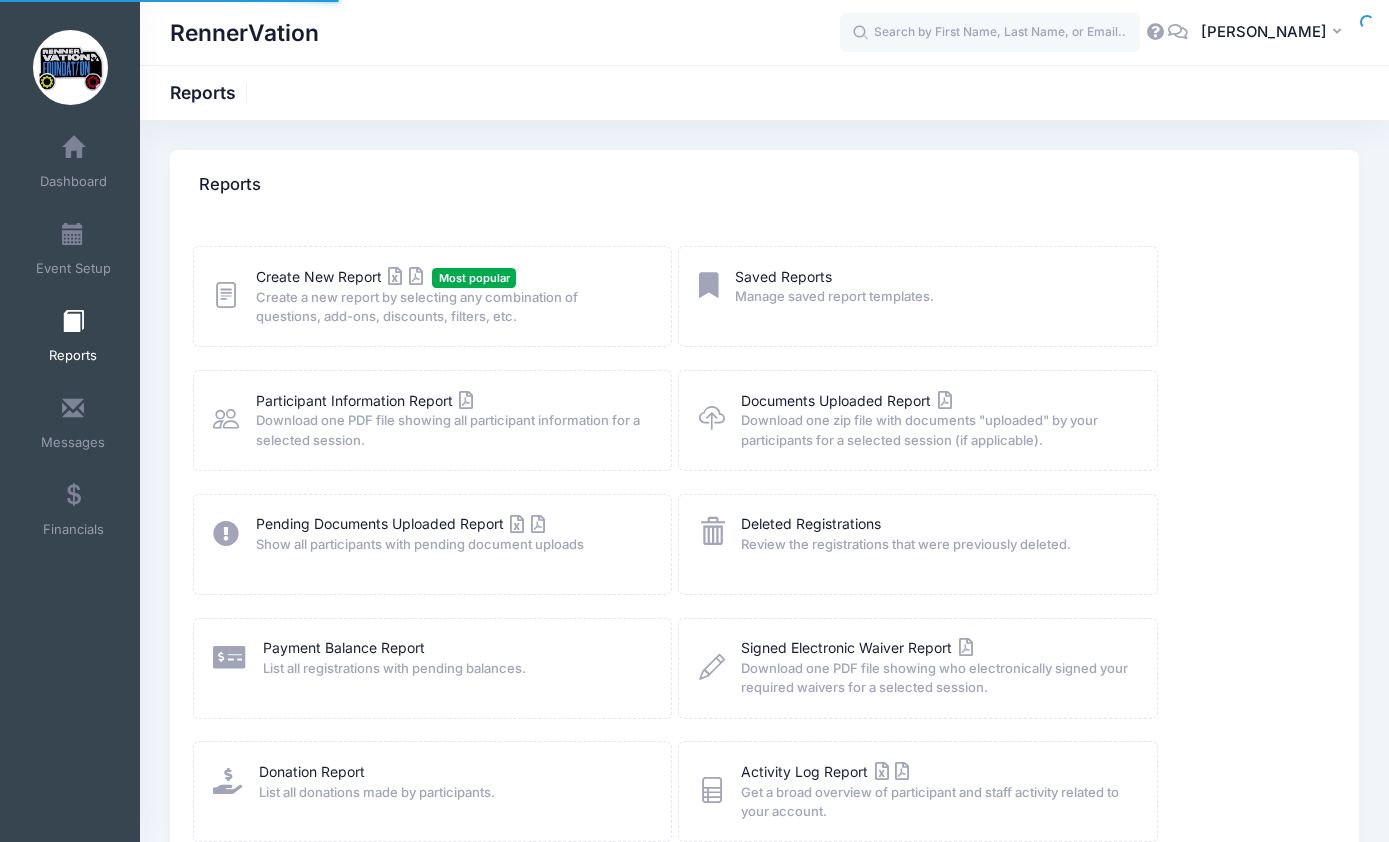 scroll, scrollTop: 0, scrollLeft: 0, axis: both 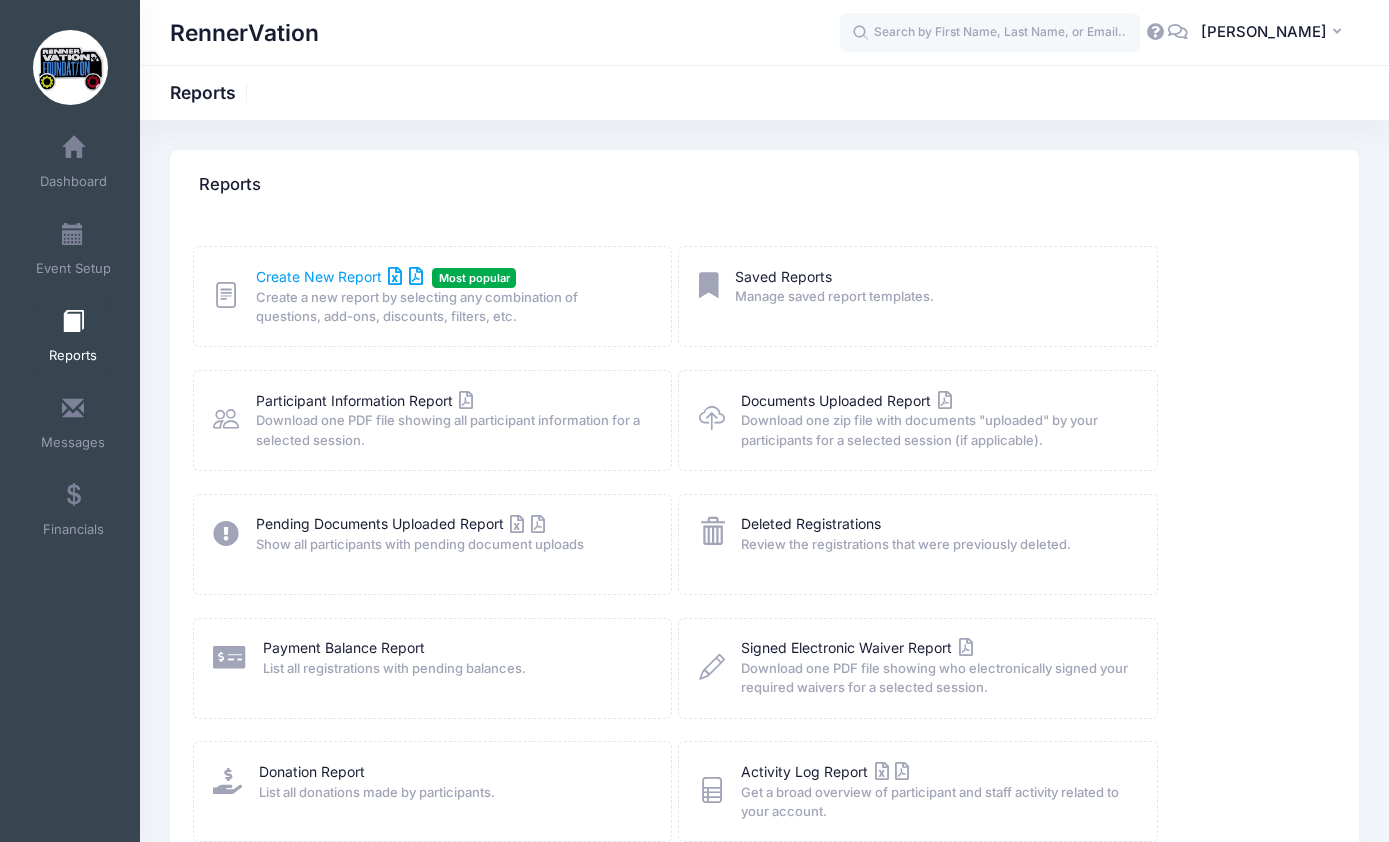 click on "Create New Report" at bounding box center (339, 276) 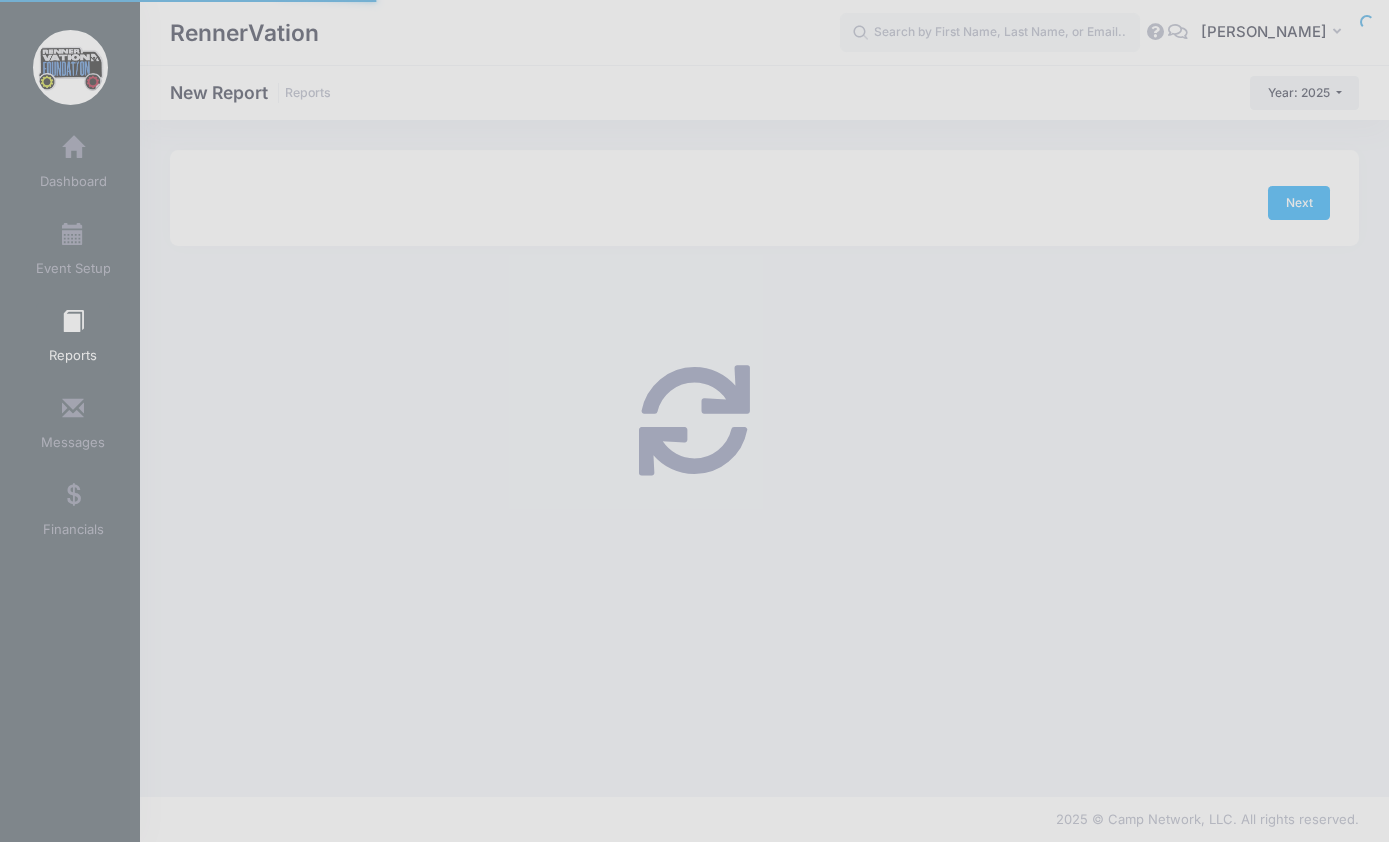 checkbox on "true" 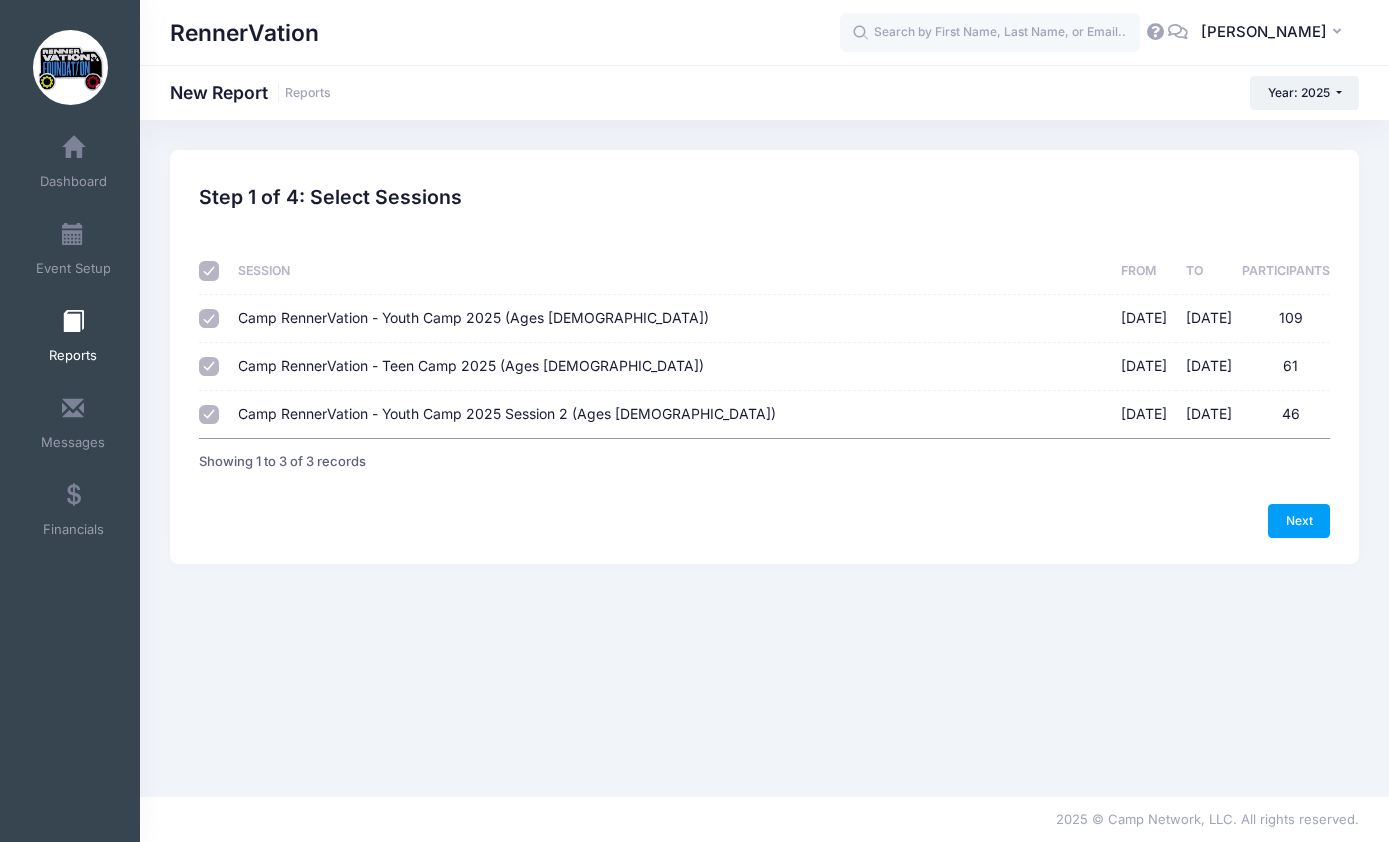 click on "Camp RennerVation - Teen Camp 2025 (Ages [DEMOGRAPHIC_DATA]) [DATE] - [DATE]  61" at bounding box center (209, 367) 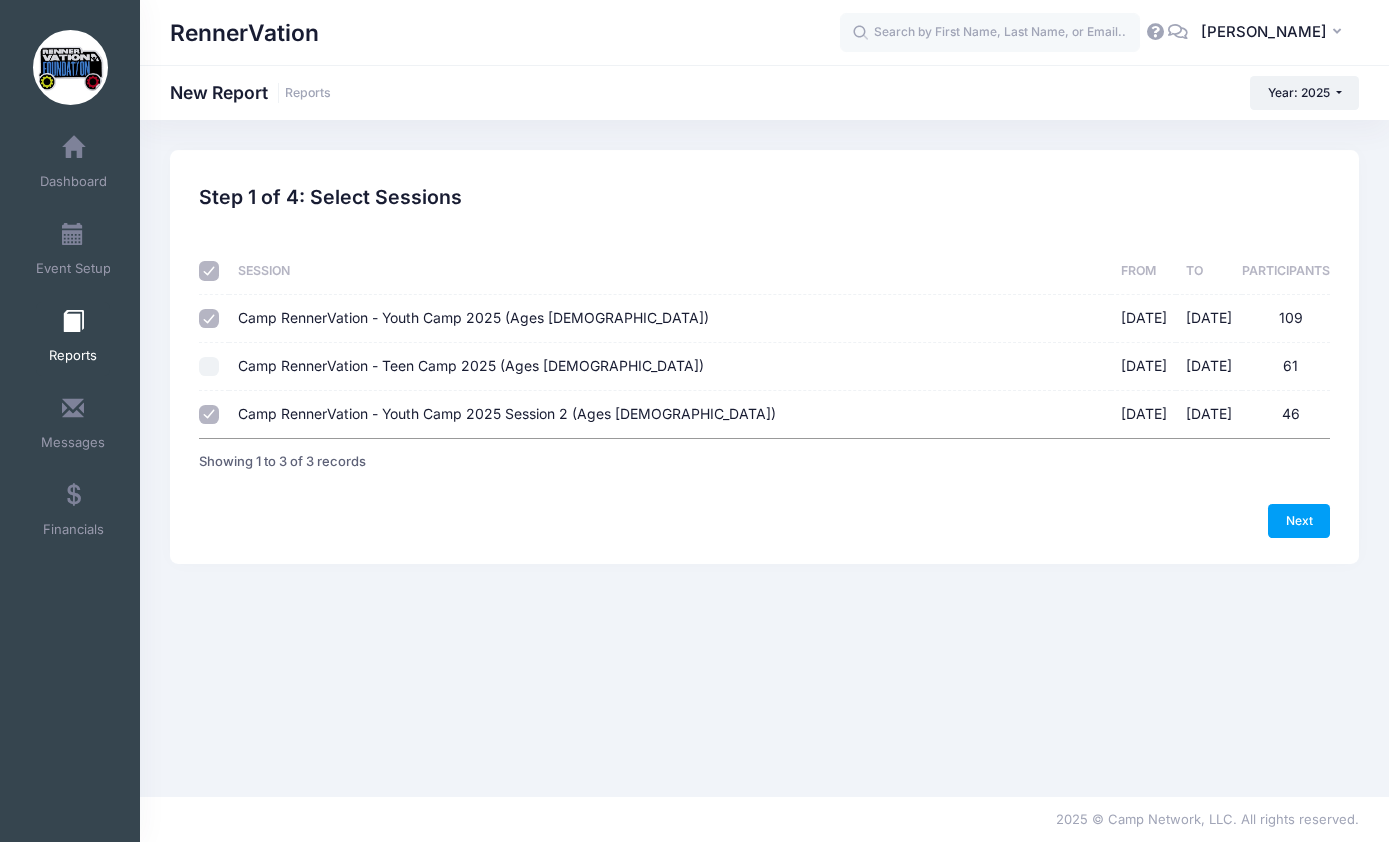 click on "Camp RennerVation - Youth Camp 2025 (Ages [DEMOGRAPHIC_DATA]) [DATE] - [DATE]  109" at bounding box center (209, 319) 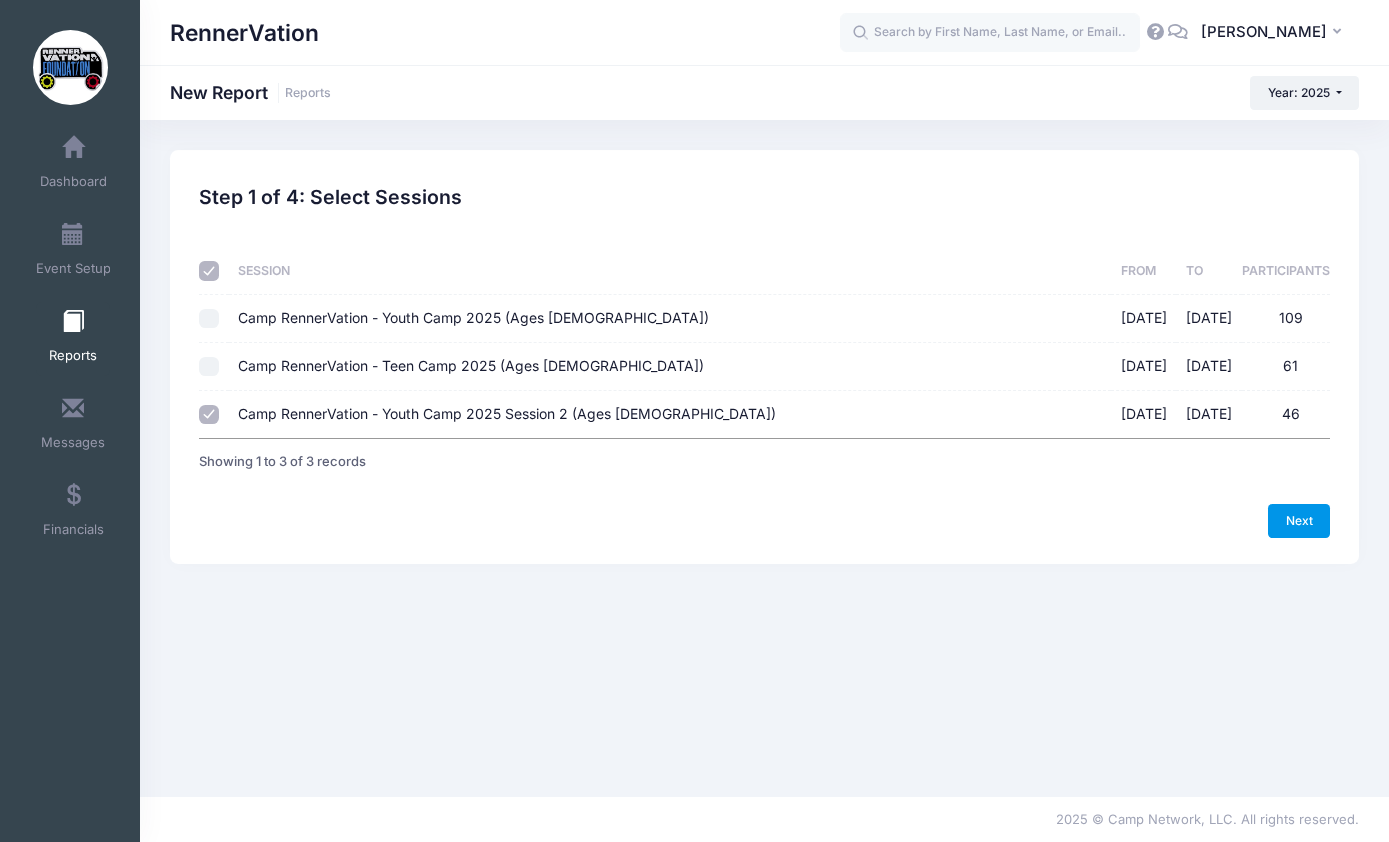 click on "Next" at bounding box center [1299, 521] 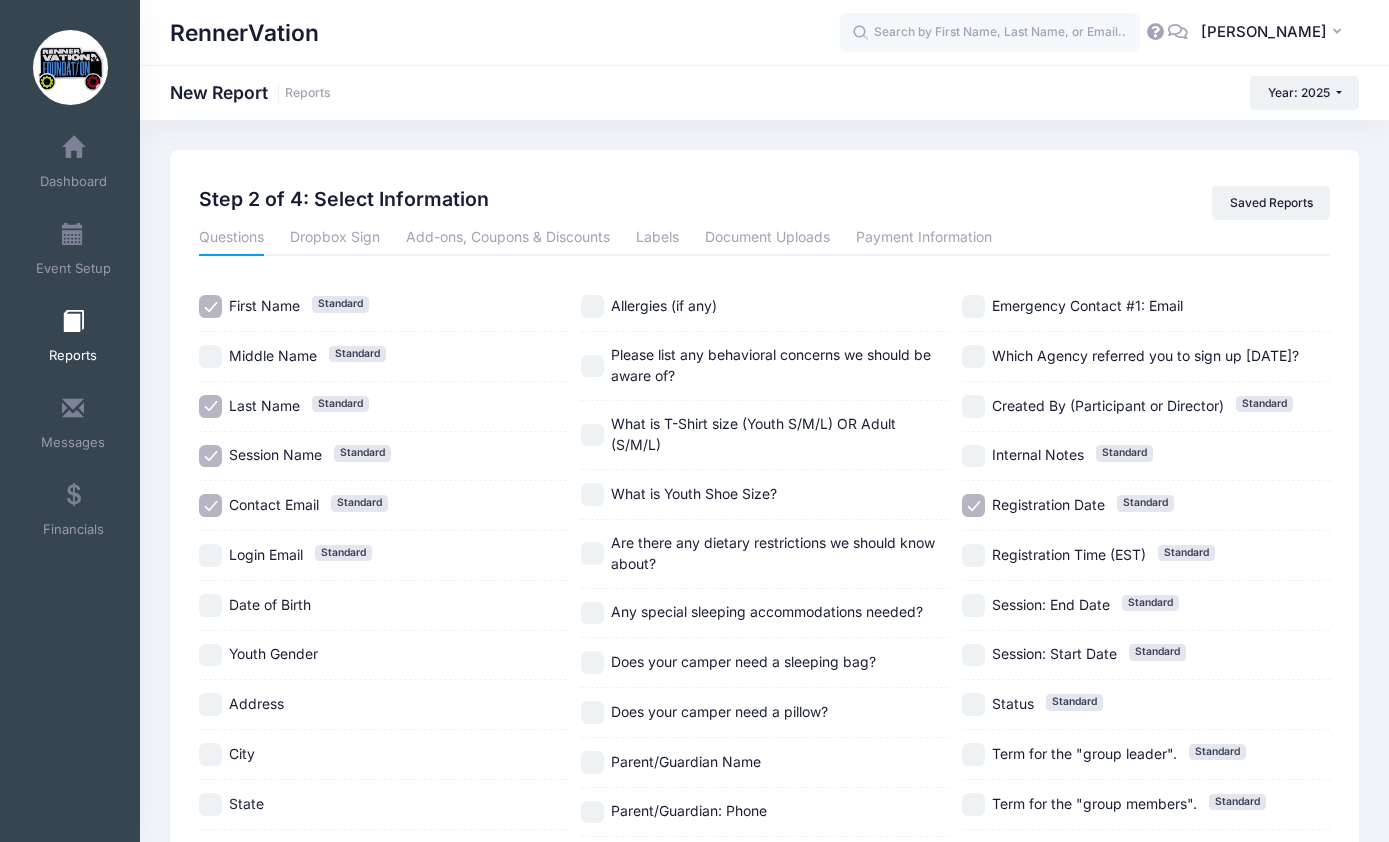 click on "Contact Email Standard" at bounding box center [210, 505] 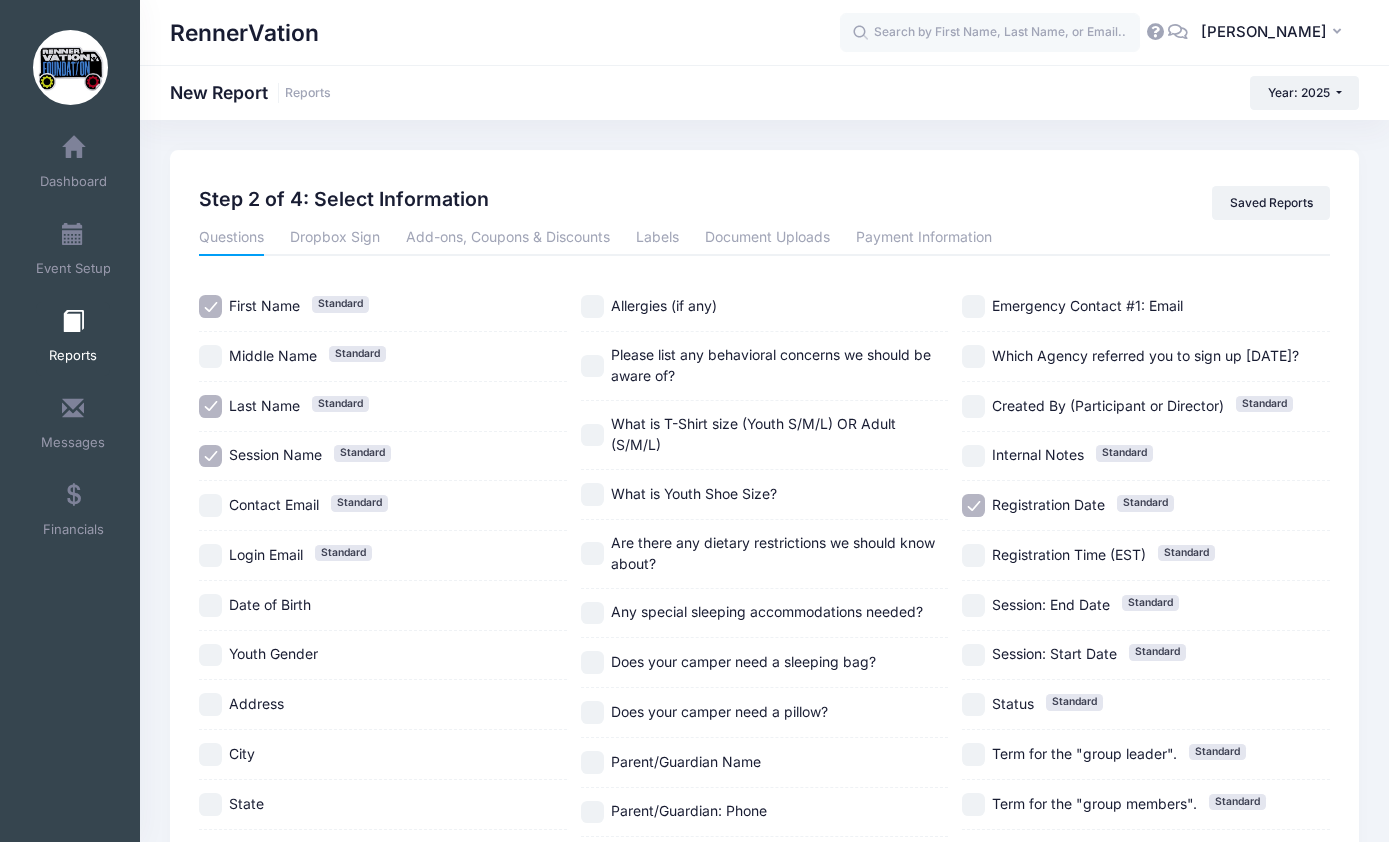 click on "Registration Date Standard" at bounding box center [973, 505] 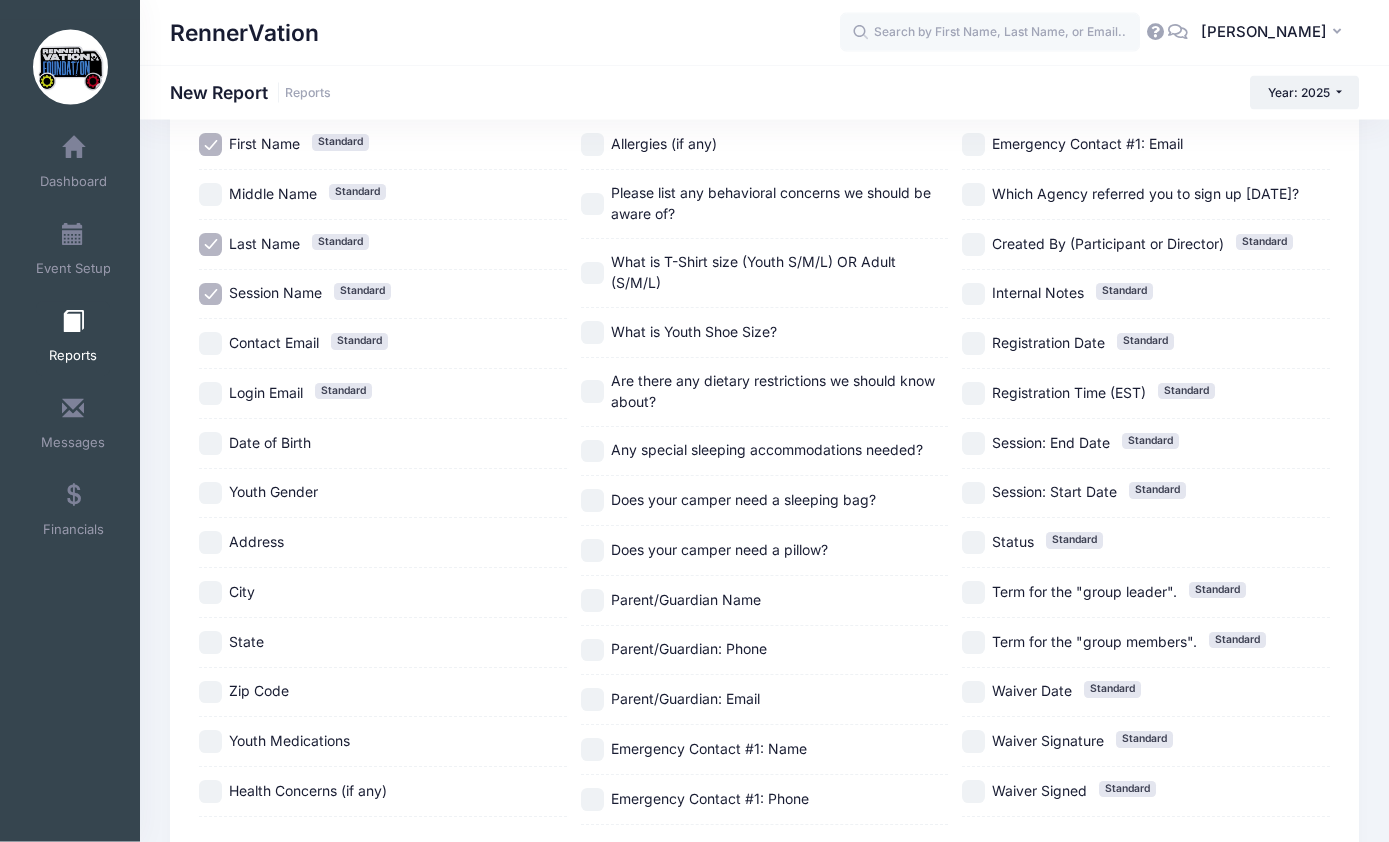 scroll, scrollTop: 172, scrollLeft: 0, axis: vertical 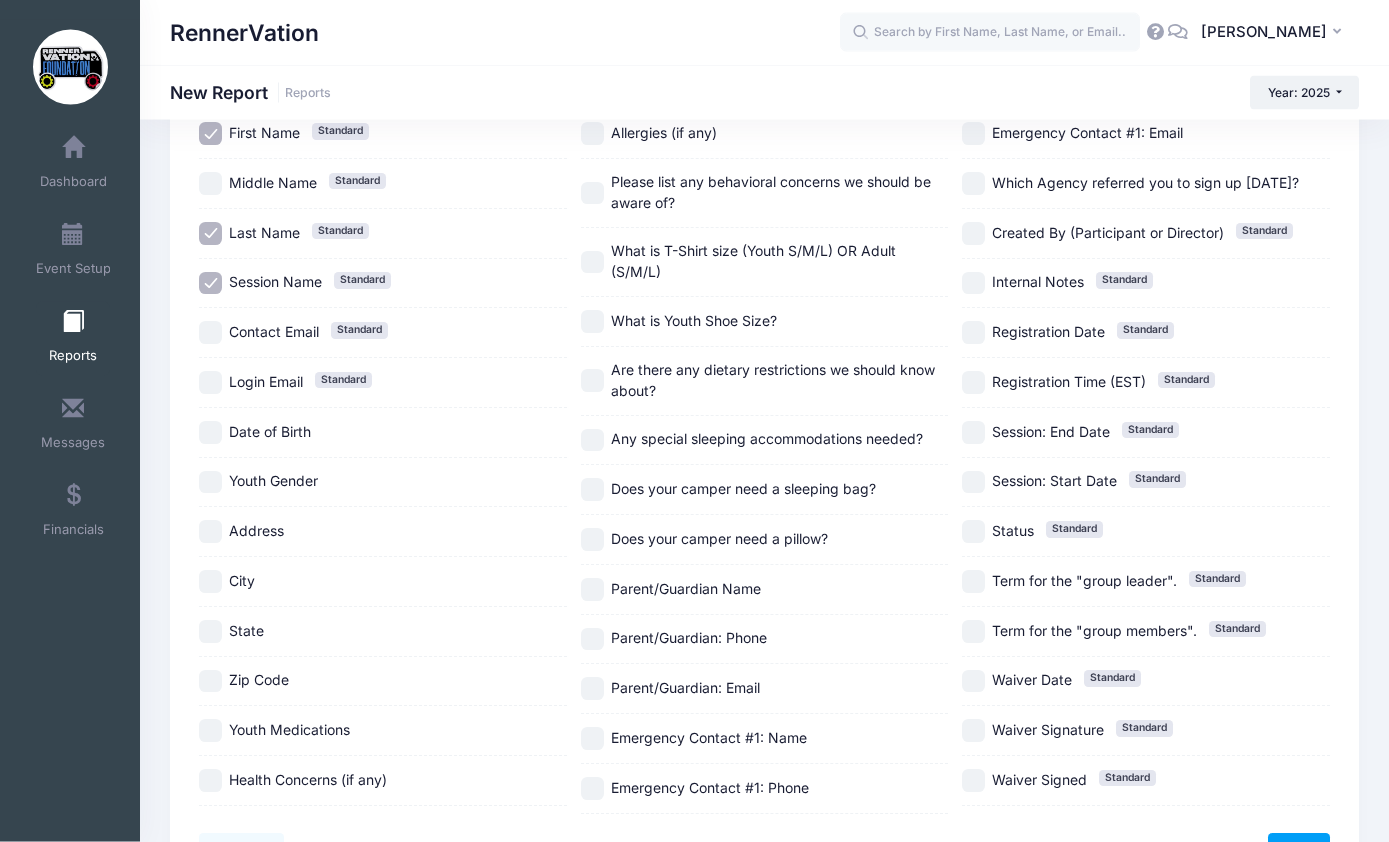 click on "Health Concerns (if any)" at bounding box center [210, 781] 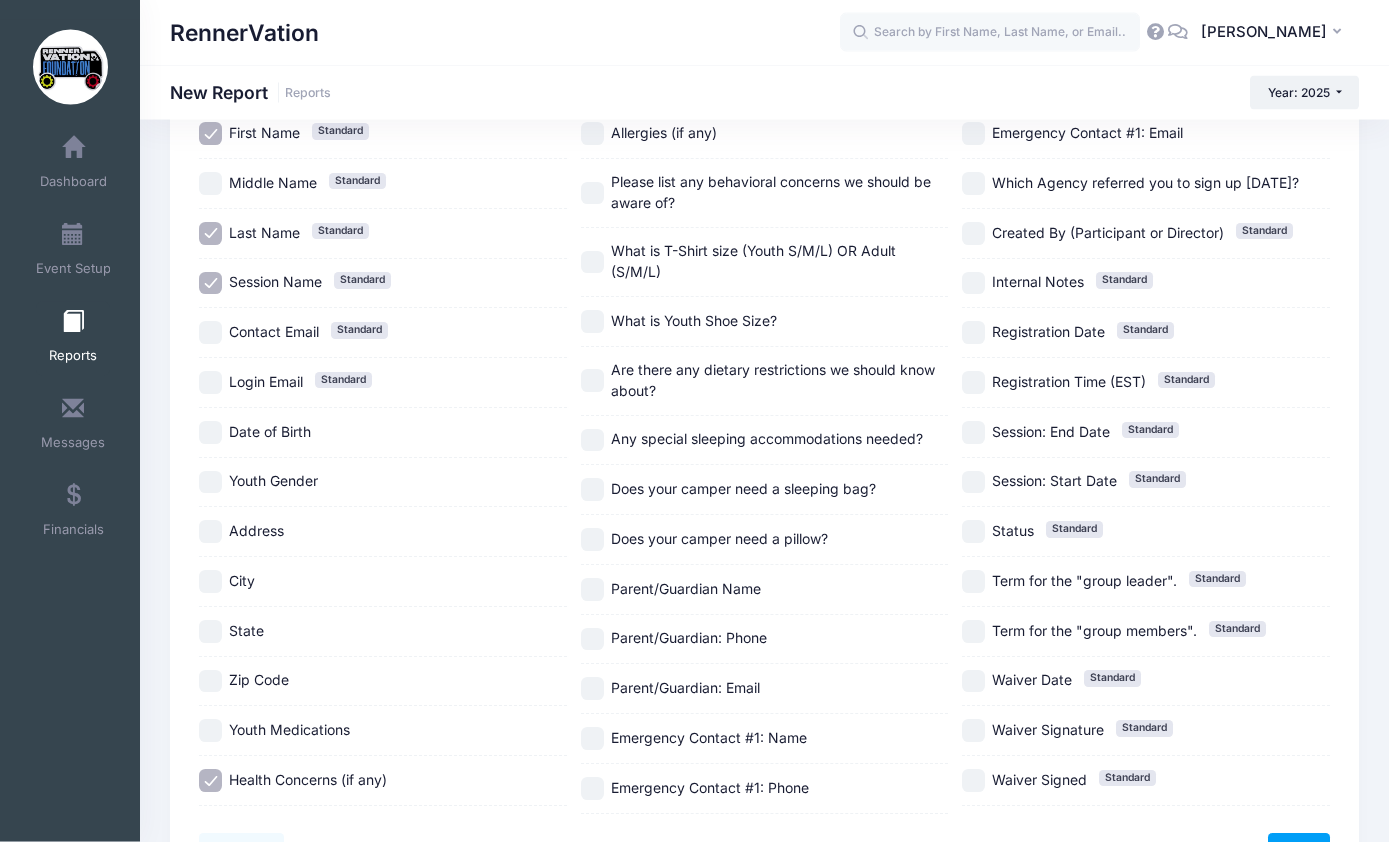 click on "Please list any behavioral concerns we should be aware of?" at bounding box center (592, 194) 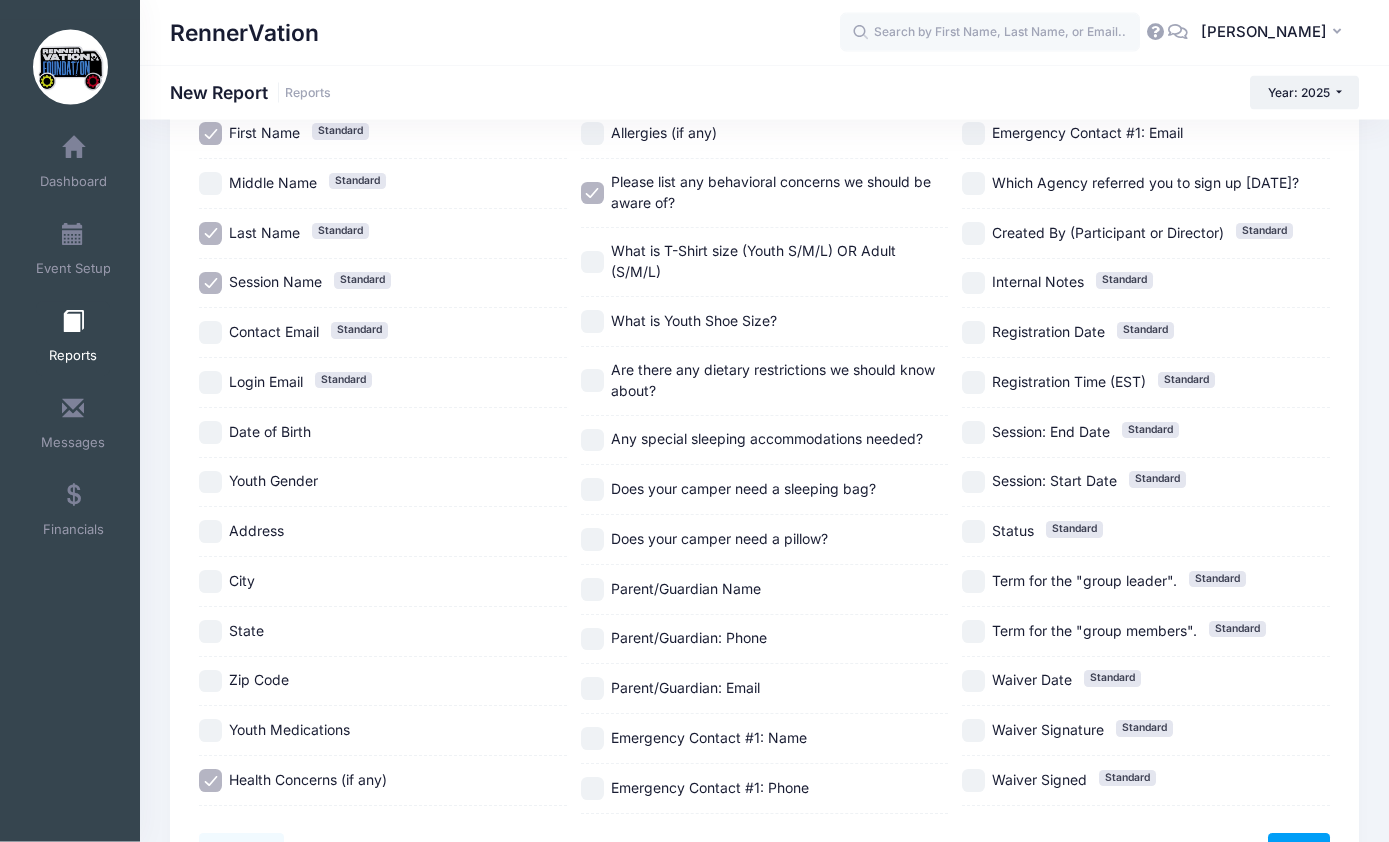 click on "City" at bounding box center [210, 582] 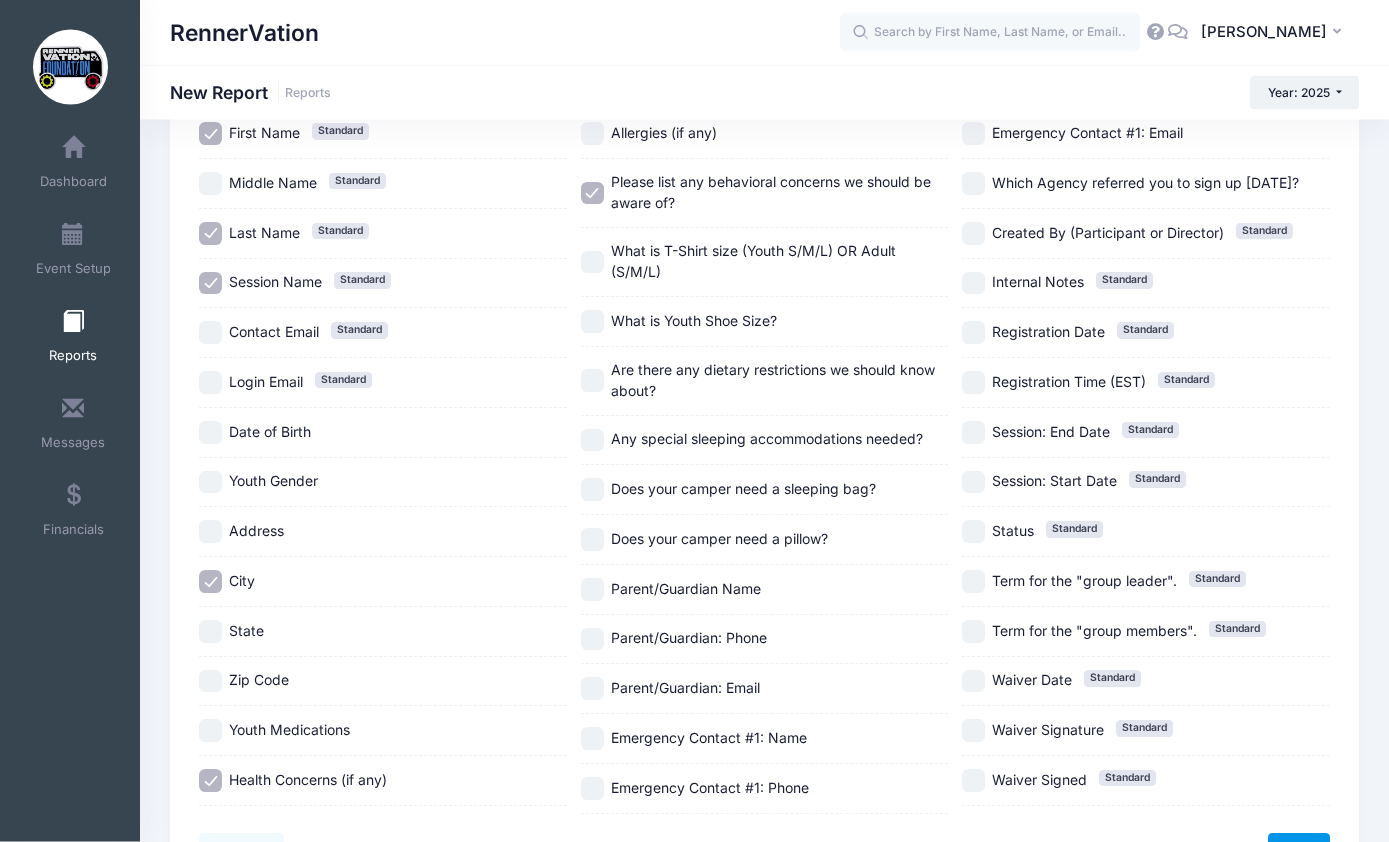 click on "Next" at bounding box center (1299, 851) 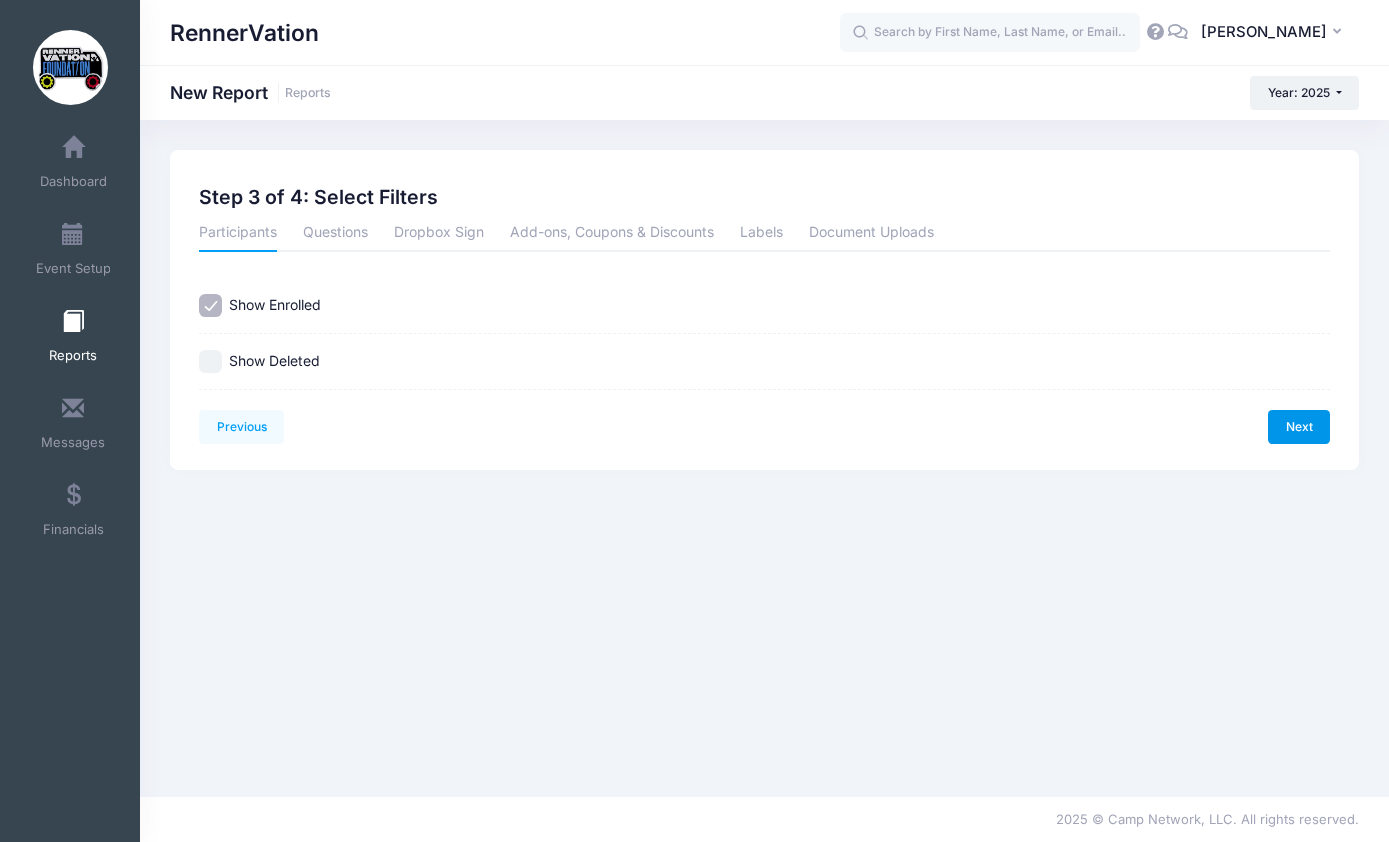 click on "Next" at bounding box center (1299, 427) 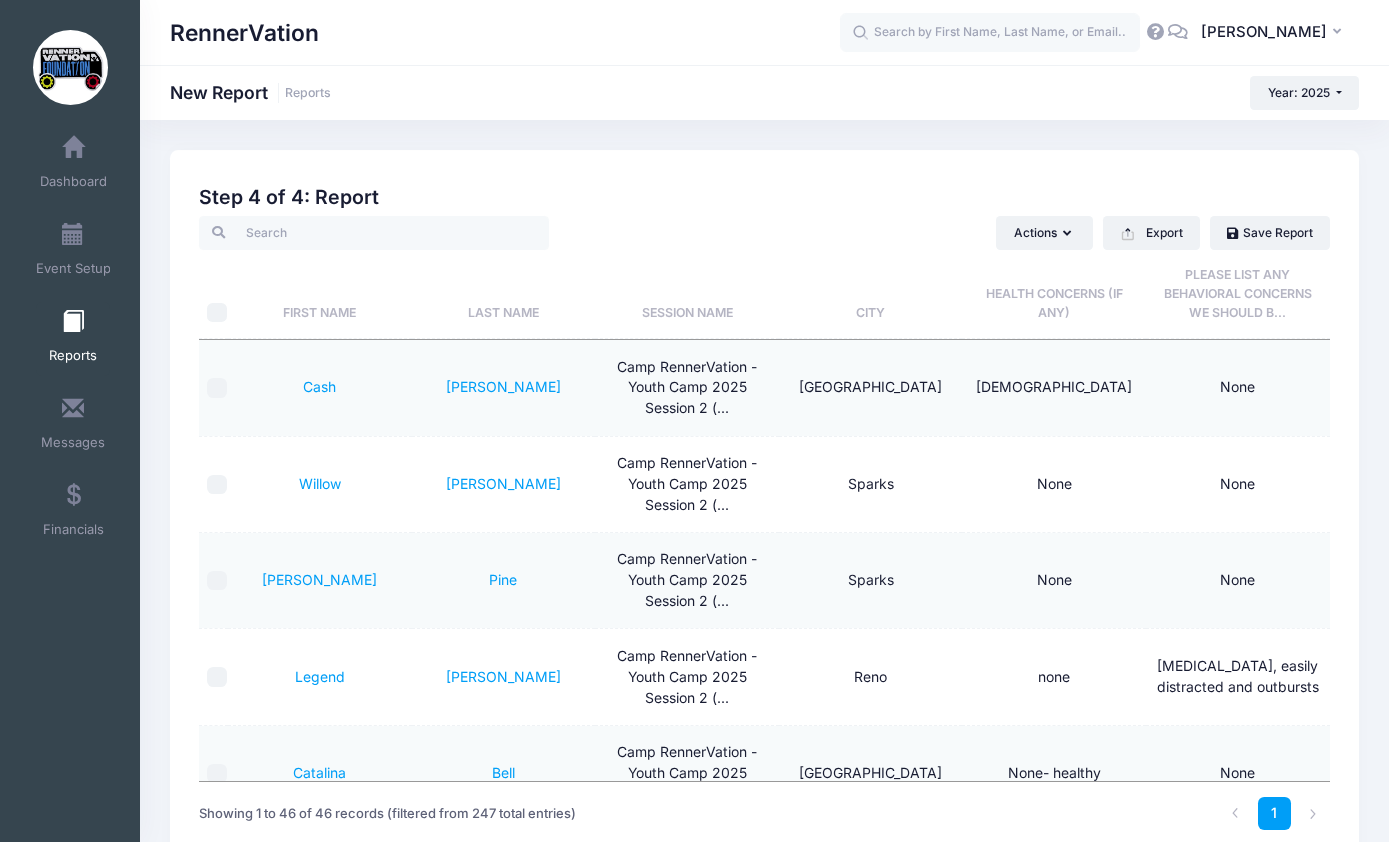 click on "City" at bounding box center (871, 294) 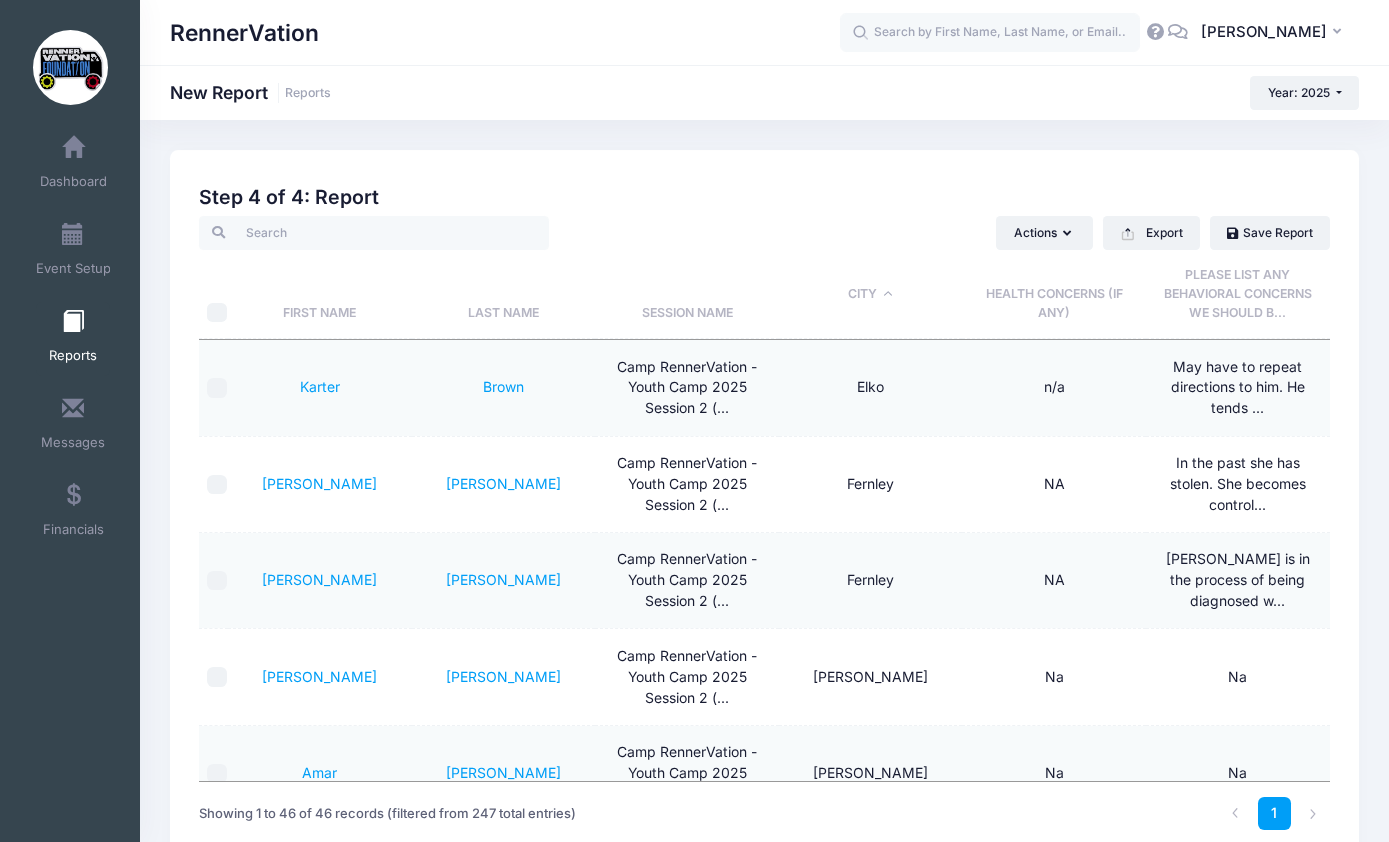 click on "City" at bounding box center [871, 294] 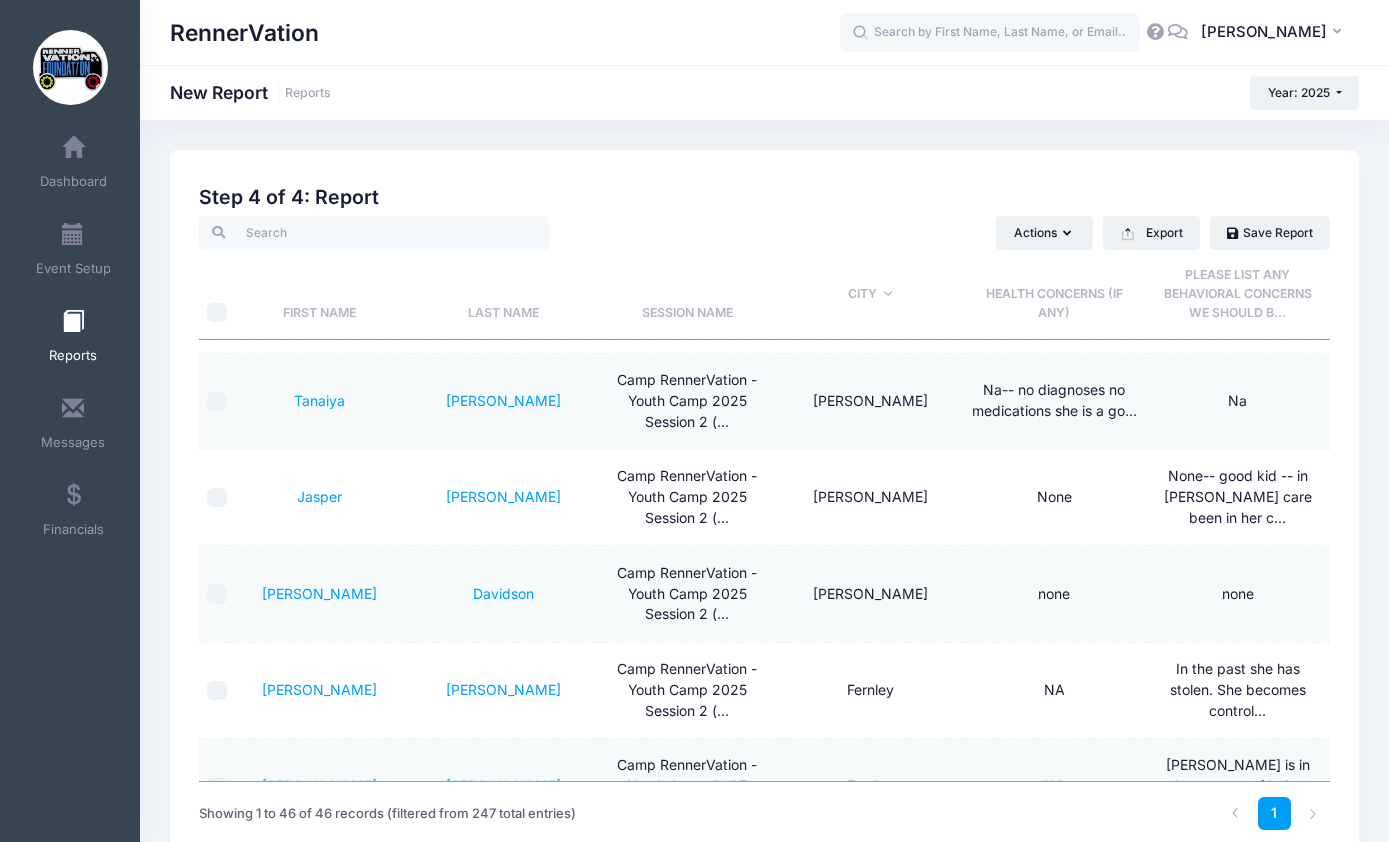 scroll, scrollTop: 3860, scrollLeft: 0, axis: vertical 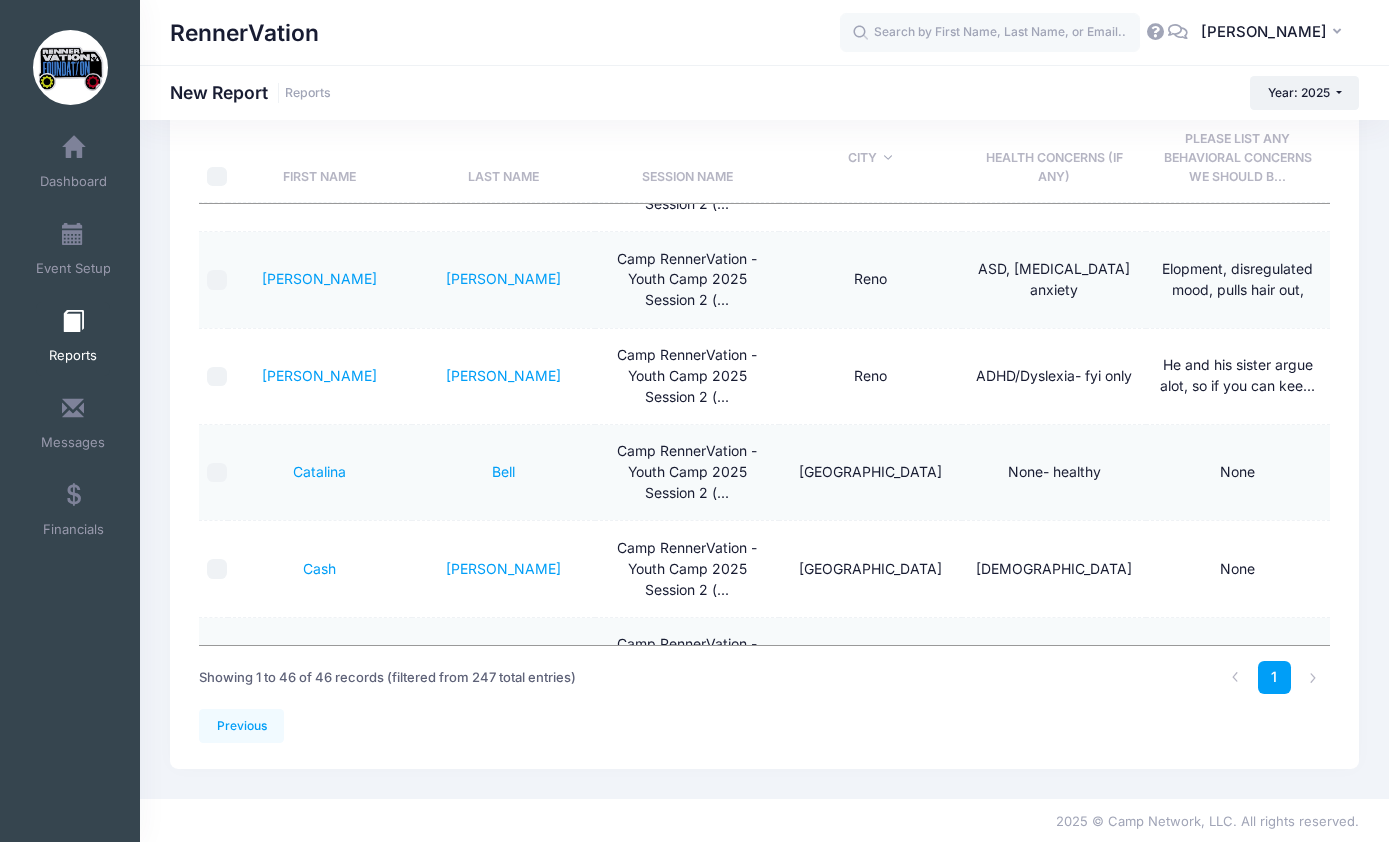click on "He and his sister argue alot, so if you can kee..." at bounding box center [1237, 375] 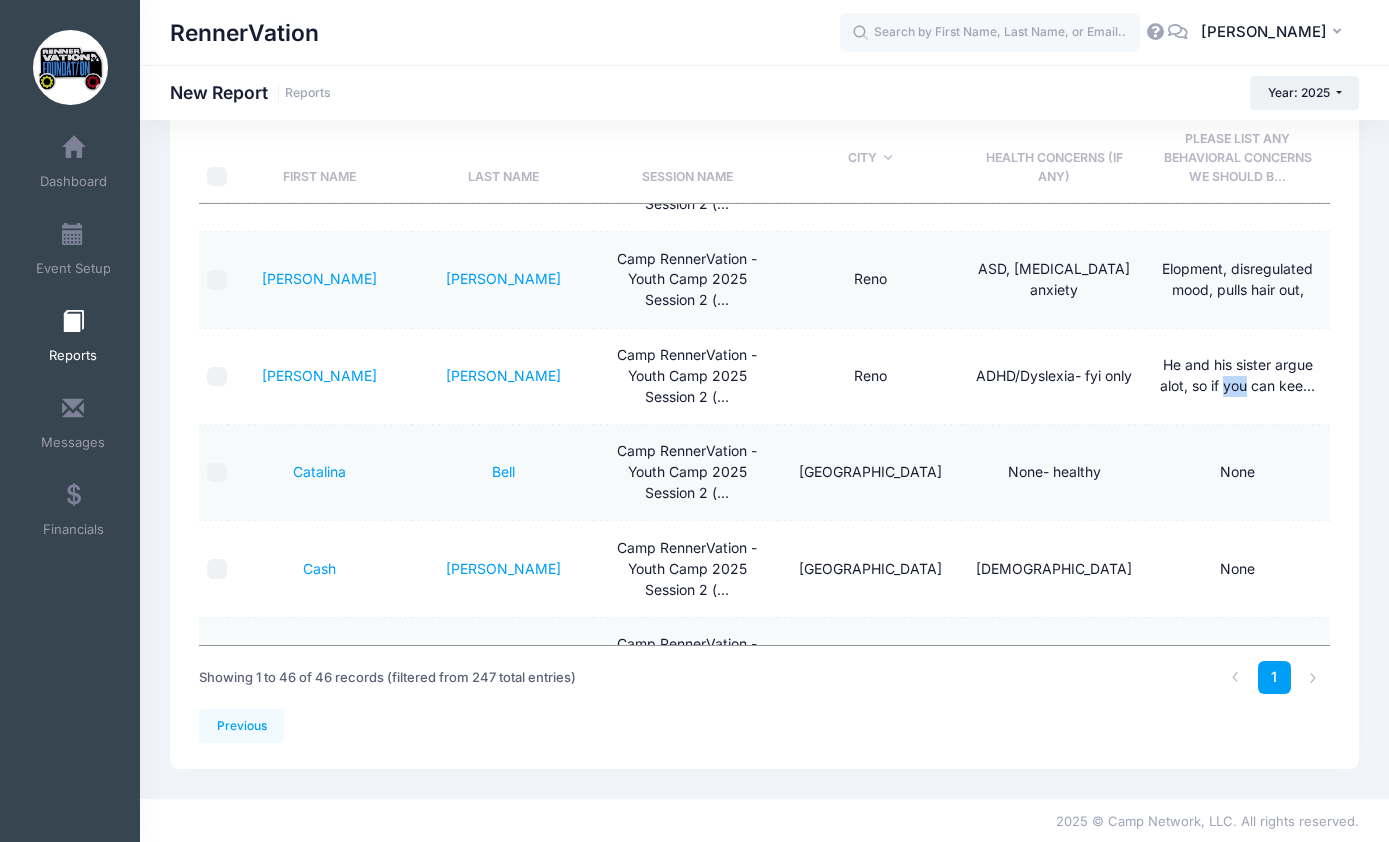 click on "None" at bounding box center [1238, 473] 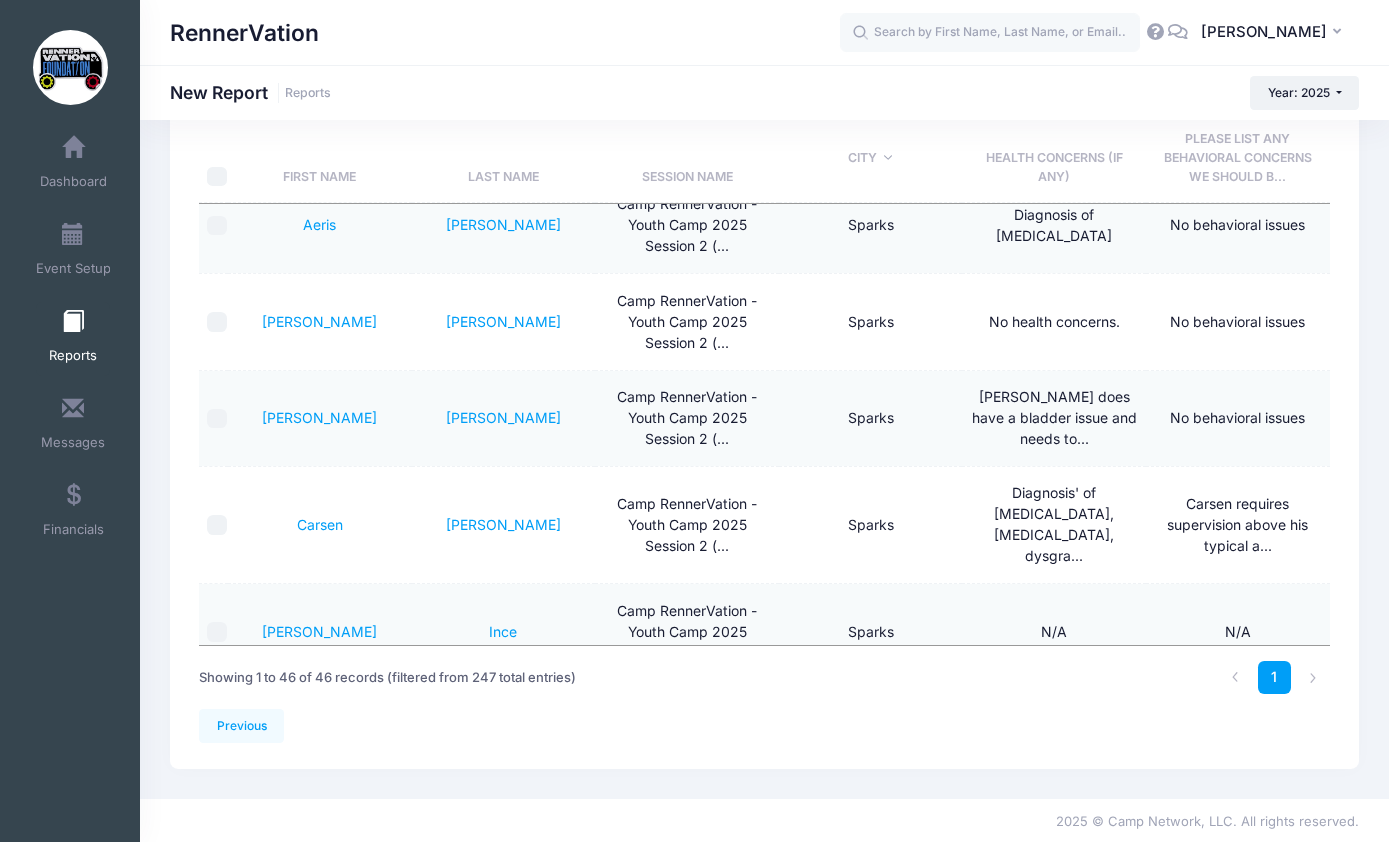 scroll, scrollTop: 220, scrollLeft: 0, axis: vertical 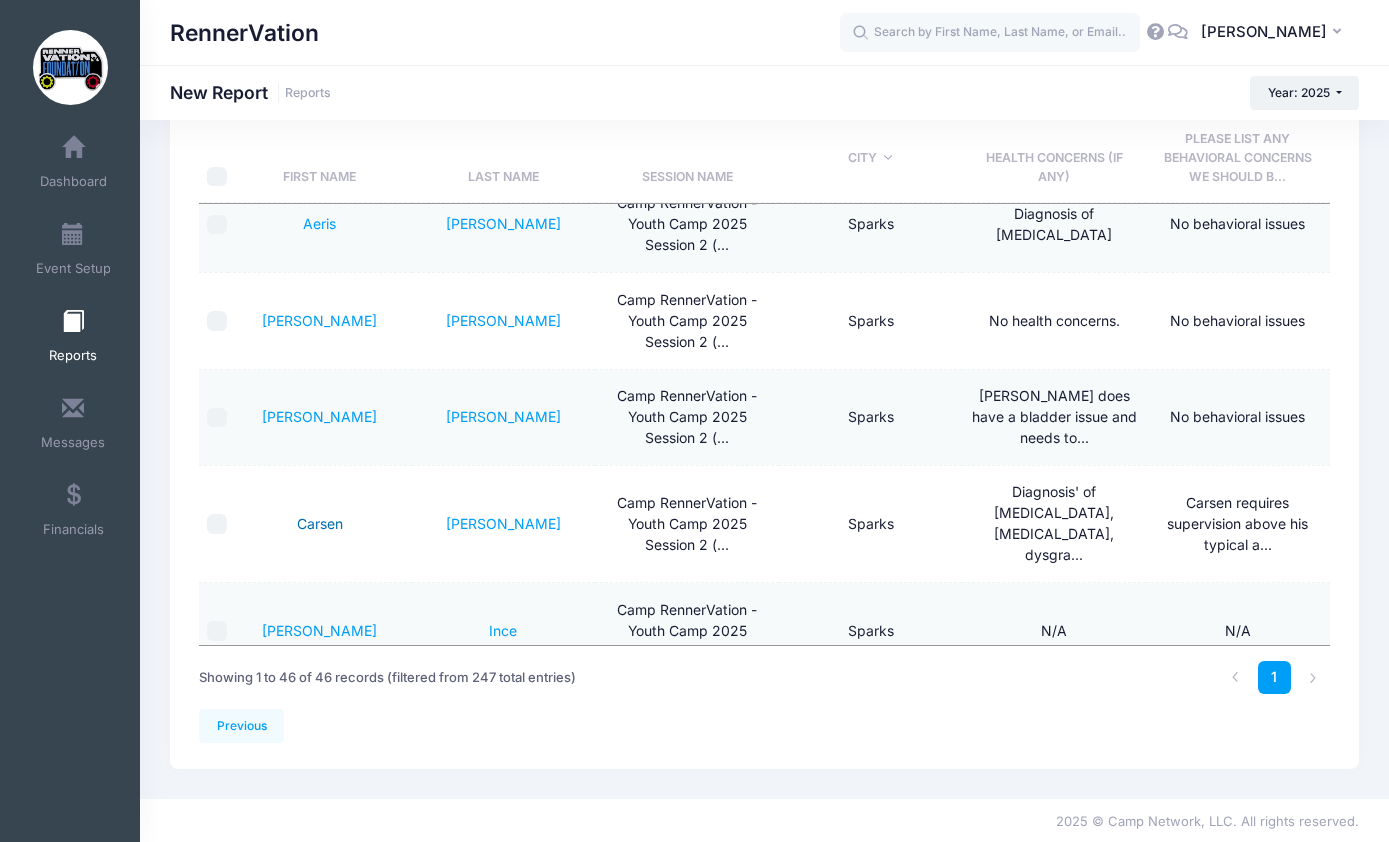 click on "Carsen" at bounding box center (320, 523) 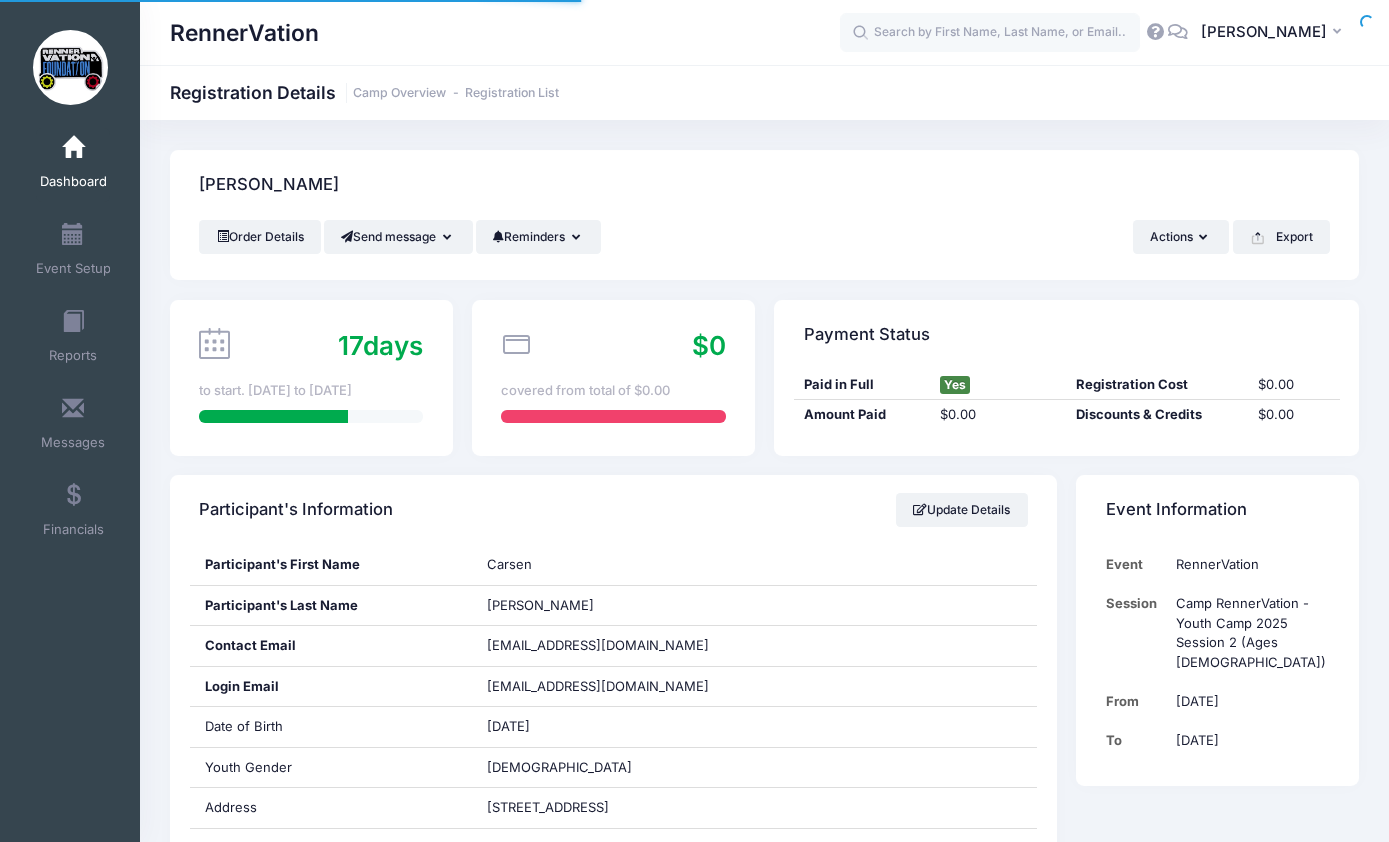 scroll, scrollTop: 0, scrollLeft: 0, axis: both 